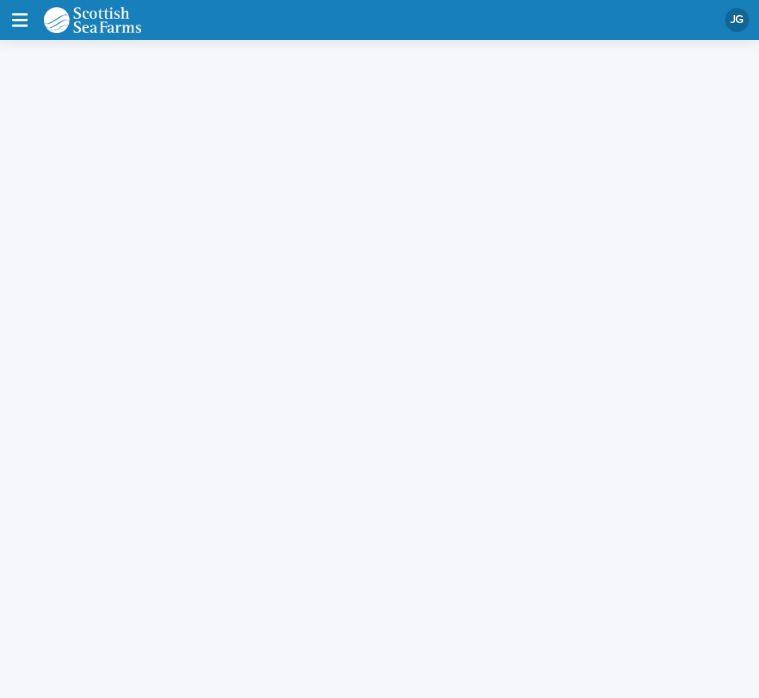 scroll, scrollTop: 0, scrollLeft: 0, axis: both 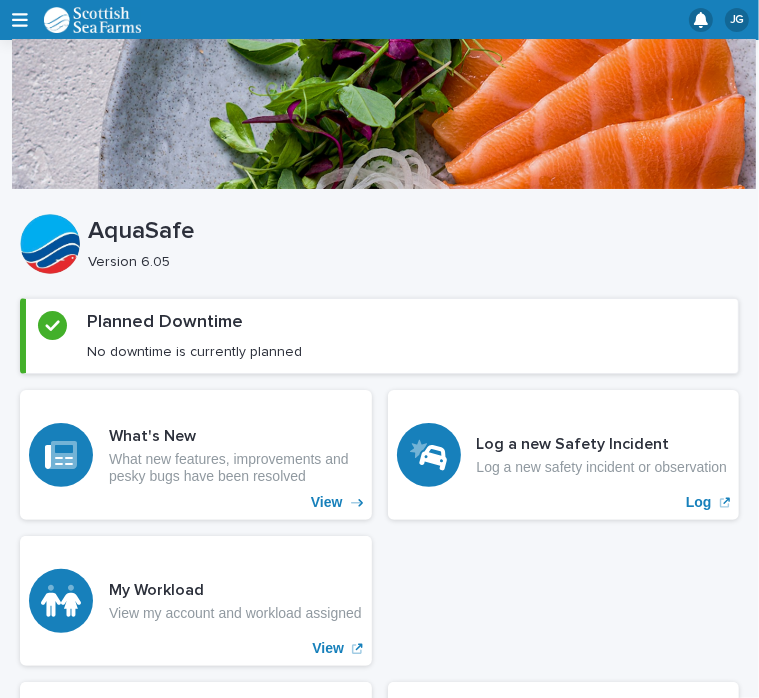 click on "JG" at bounding box center [379, 20] 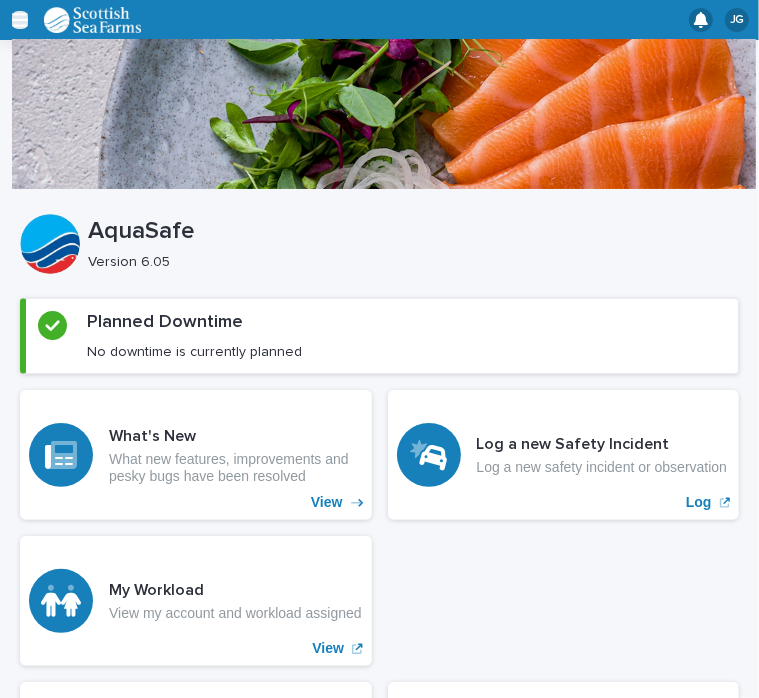 click 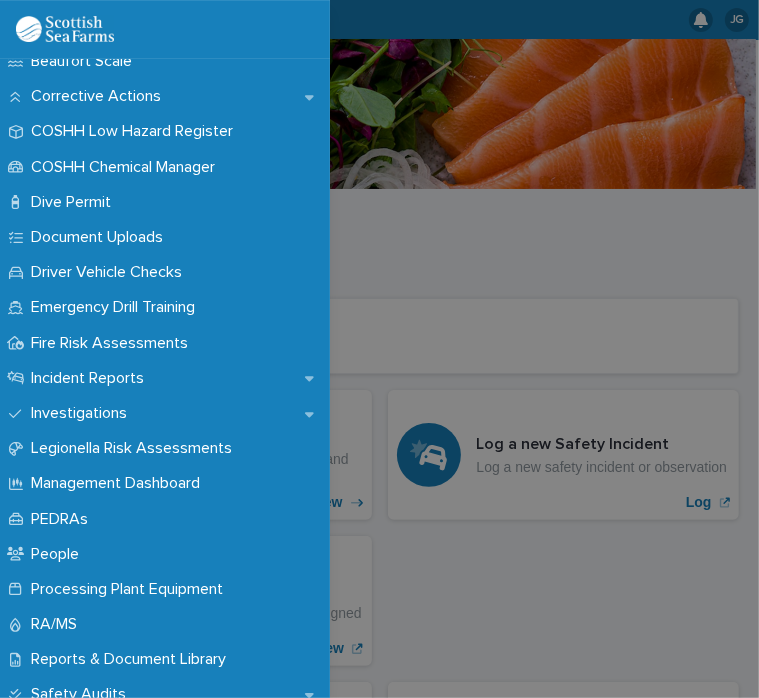 scroll, scrollTop: 531, scrollLeft: 0, axis: vertical 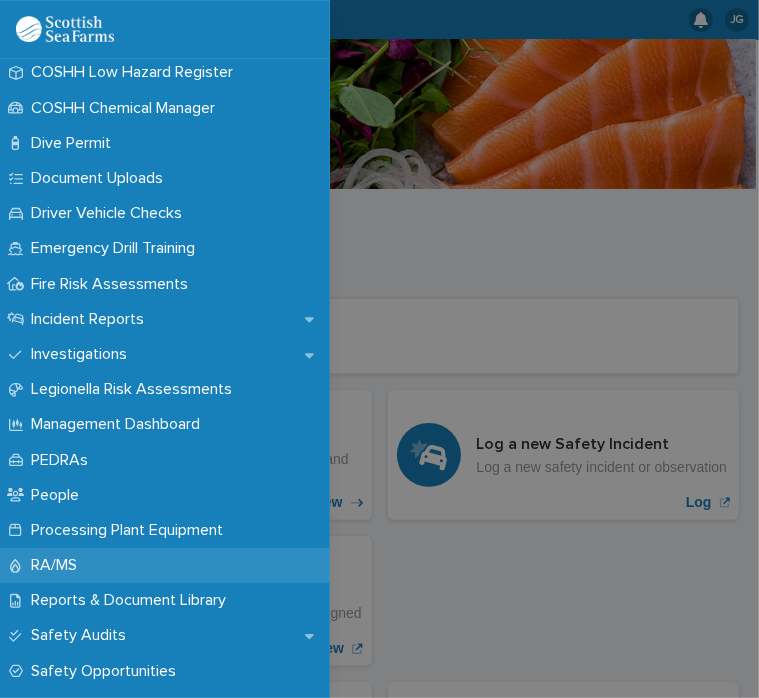 click on "RA/MS" at bounding box center [165, 565] 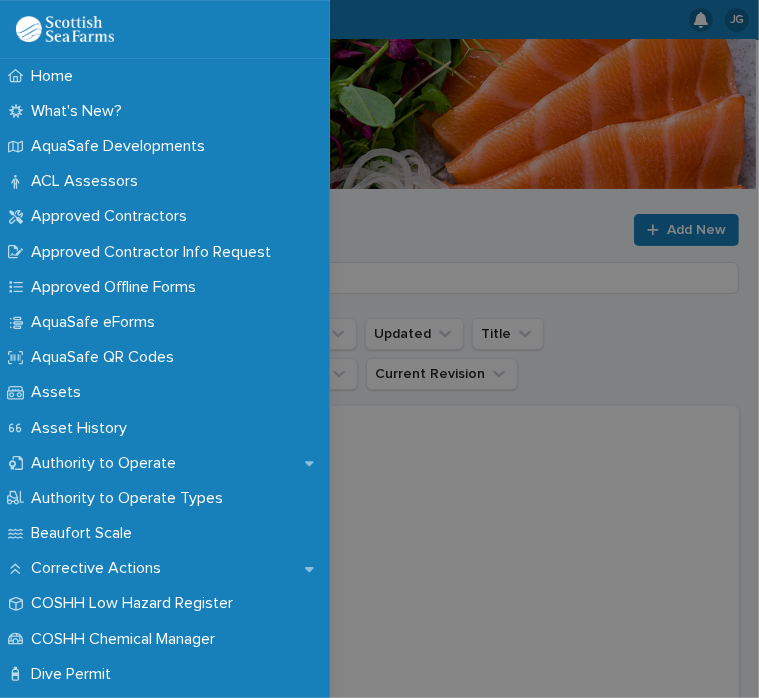click on "Home What's New? AquaSafe Developments ACL Assessors Approved Contractors Approved Contractor Info Request Approved Offline Forms AquaSafe eForms AquaSafe QR Codes Assets Asset History Authority to Operate Authority to Operate Types Beaufort Scale Corrective Actions COSHH Low Hazard Register COSHH Chemical Manager Dive Permit Document Uploads Driver Vehicle Checks Emergency Drill Training Fire Risk Assessments Incident Reports Investigations Legionella Risk Assessments Management Dashboard PEDRAs People Processing Plant Equipment RA/MS Reports & Document Library Safety Audits Safety Opportunities Safety Audit NCs Safety Audit Clauses Safety Bulletins Site Safety Meetings Site Safety Actions Site Safety Visit Site Safety Visit Actions Sites Travel Car Hire Insurance Vehicle Request Vehicle Assets Vehicle Manufacturers Vehicle Fuel Usage Vehicle EV Charging Vehicle P11D Submissions Vehicle Restrictions Vehicle Service Types Vehicle Transfers Vessels Vessel/Landing Craft Checks Visitor/Contractor Sign-In" at bounding box center [379, 349] 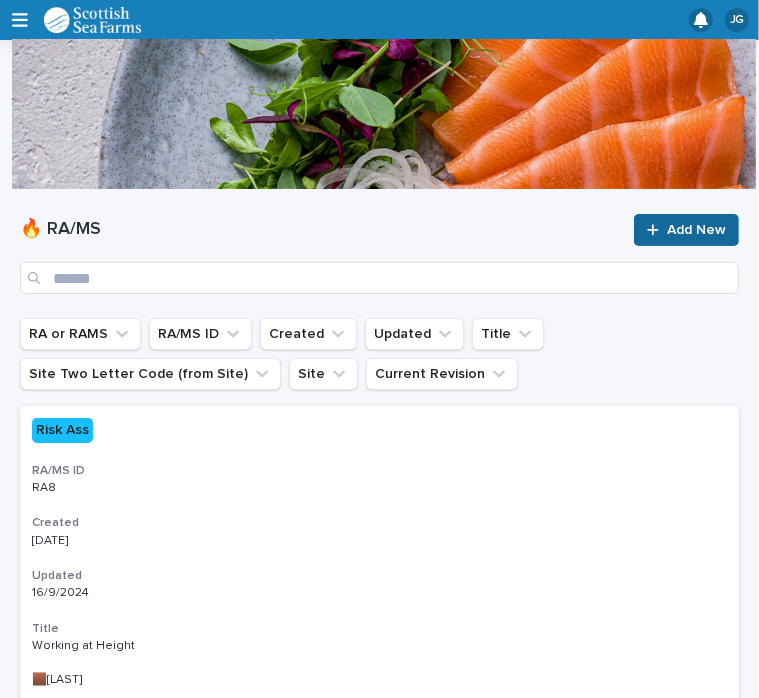click on "Add New" at bounding box center (686, 230) 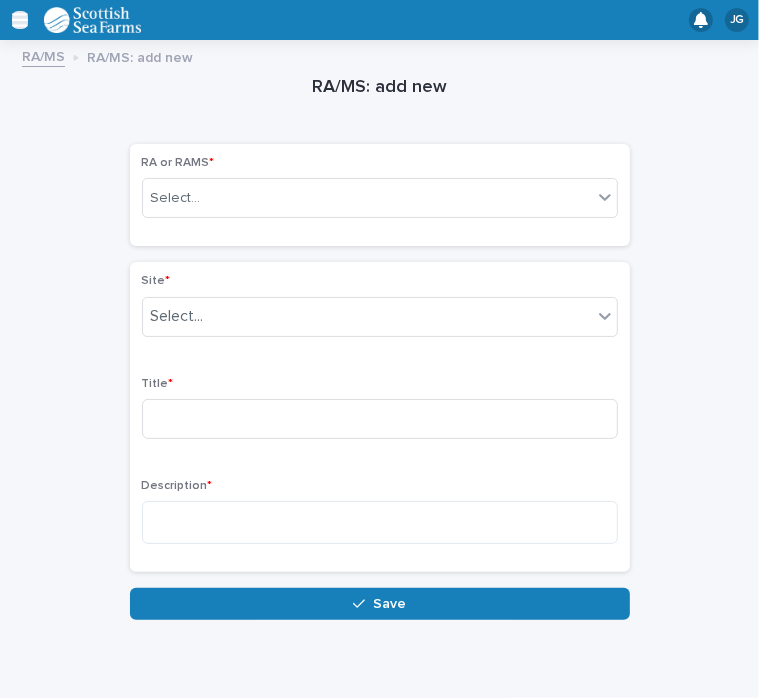 click 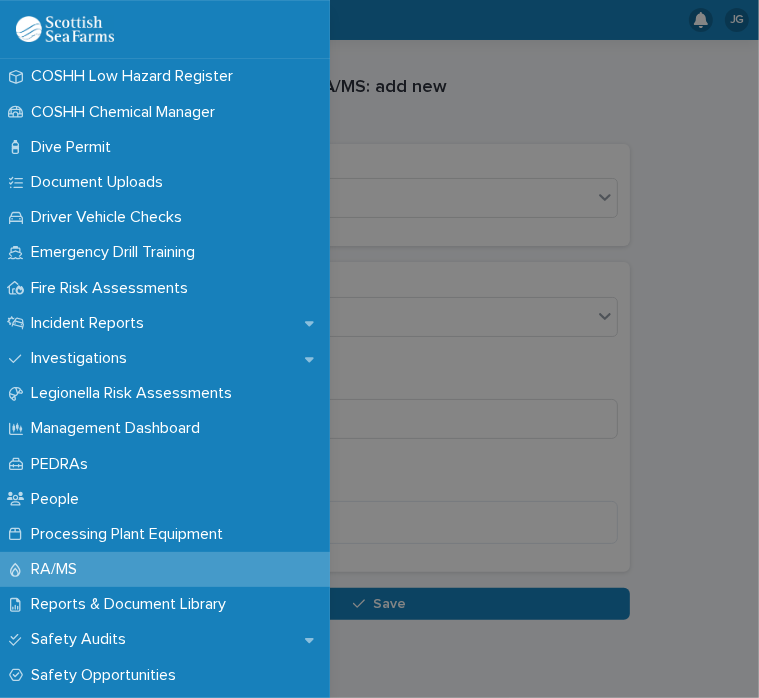 scroll, scrollTop: 528, scrollLeft: 0, axis: vertical 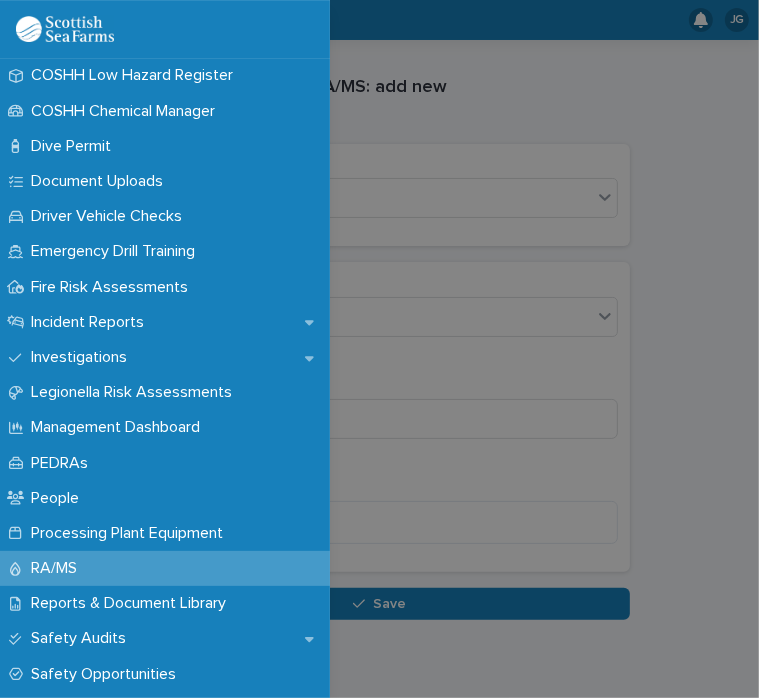 click on "RA/MS" at bounding box center (165, 568) 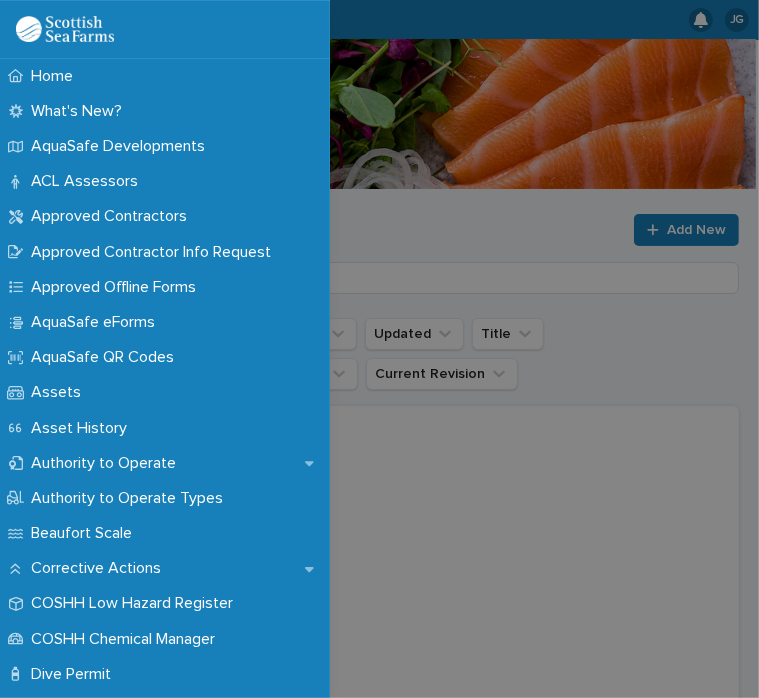 click on "Home What's New? AquaSafe Developments ACL Assessors Approved Contractors Approved Contractor Info Request Approved Offline Forms AquaSafe eForms AquaSafe QR Codes Assets Asset History Authority to Operate Authority to Operate Types Beaufort Scale Corrective Actions COSHH Low Hazard Register COSHH Chemical Manager Dive Permit Document Uploads Driver Vehicle Checks Emergency Drill Training Fire Risk Assessments Incident Reports Investigations Legionella Risk Assessments Management Dashboard PEDRAs People Processing Plant Equipment RA/MS Reports & Document Library Safety Audits Safety Opportunities Safety Audit NCs Safety Audit Clauses Safety Bulletins Site Safety Meetings Site Safety Actions Site Safety Visit Site Safety Visit Actions Sites Travel Car Hire Insurance Vehicle Request Vehicle Assets Vehicle Manufacturers Vehicle Fuel Usage Vehicle EV Charging Vehicle P11D Submissions Vehicle Restrictions Vehicle Service Types Vehicle Transfers Vessels Vessel/Landing Craft Checks Visitor/Contractor Sign-In" at bounding box center (379, 349) 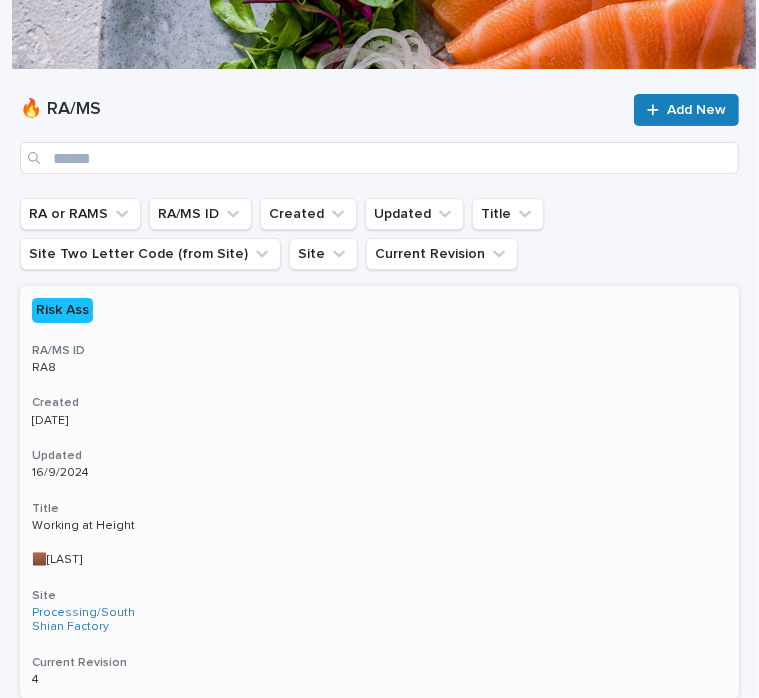 scroll, scrollTop: 120, scrollLeft: 0, axis: vertical 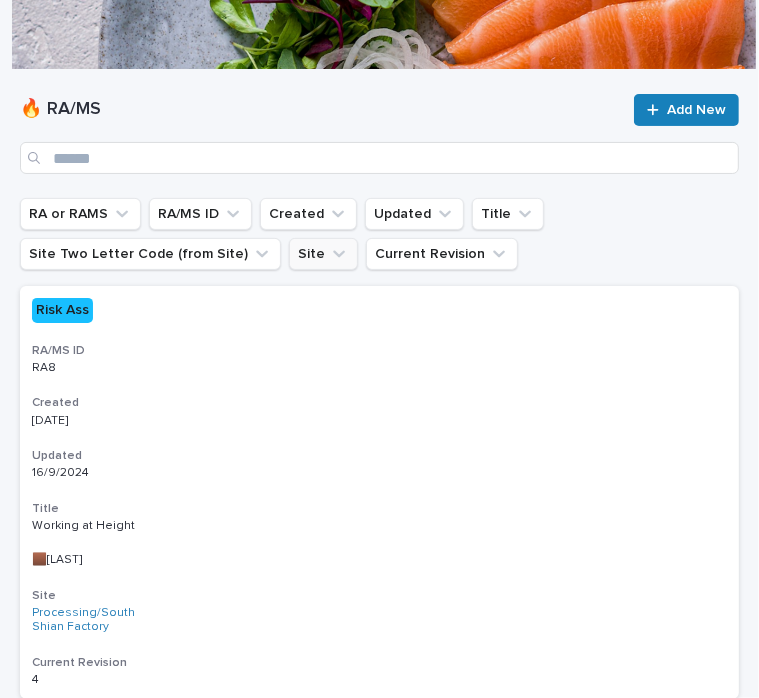 click 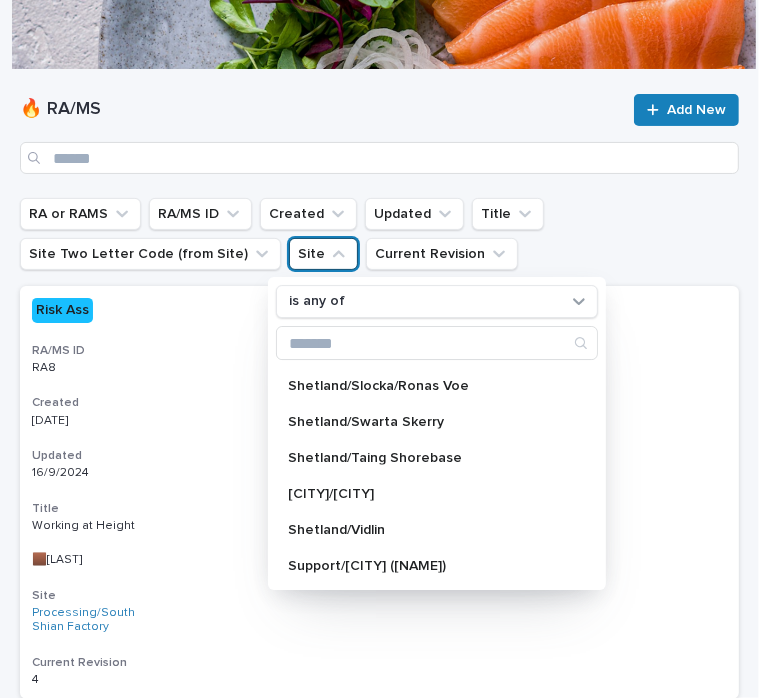 scroll, scrollTop: 1580, scrollLeft: 0, axis: vertical 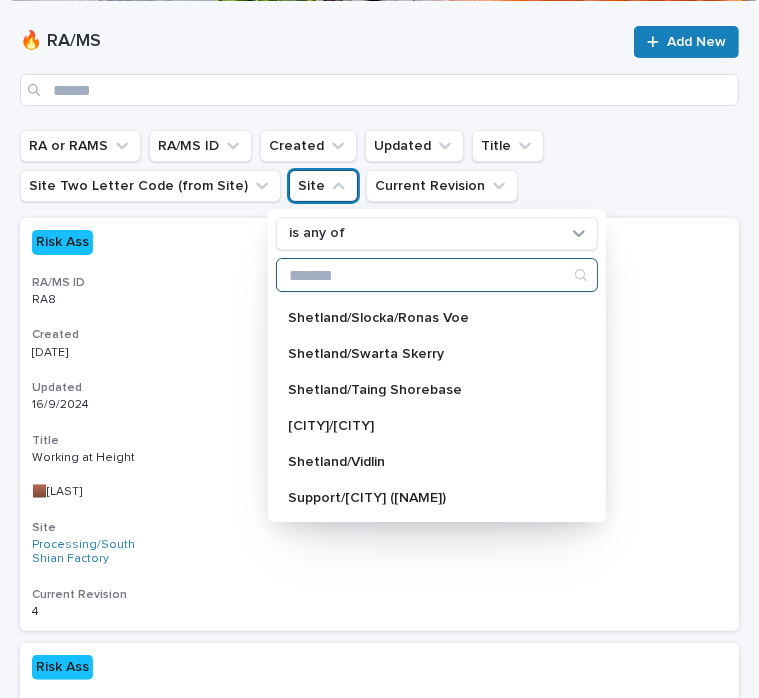 click at bounding box center (437, 275) 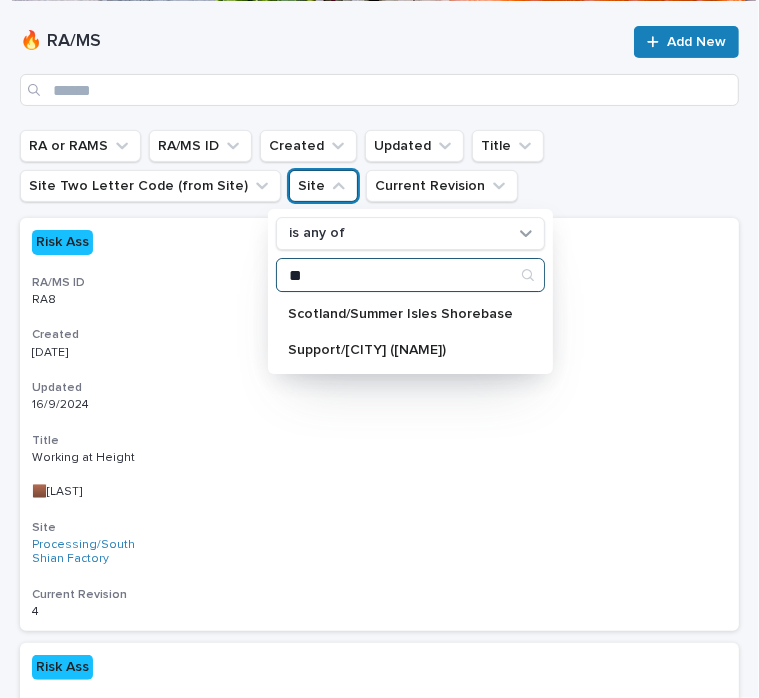 scroll, scrollTop: 0, scrollLeft: 0, axis: both 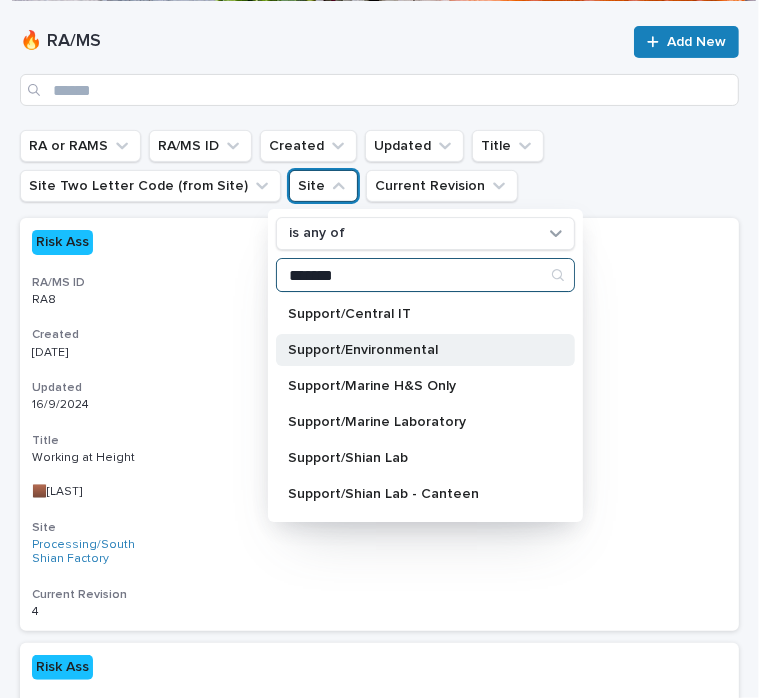 type on "*******" 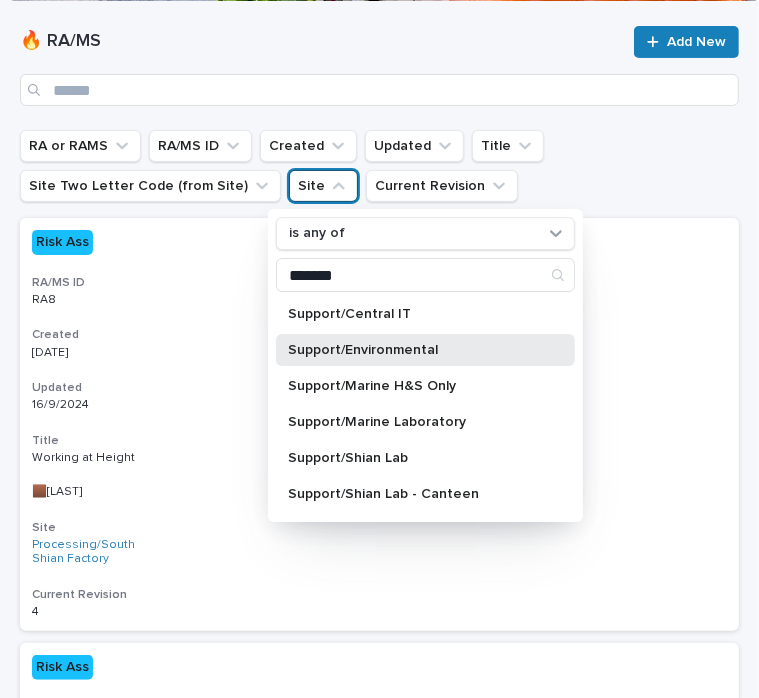 click on "Support/Environmental" at bounding box center (415, 350) 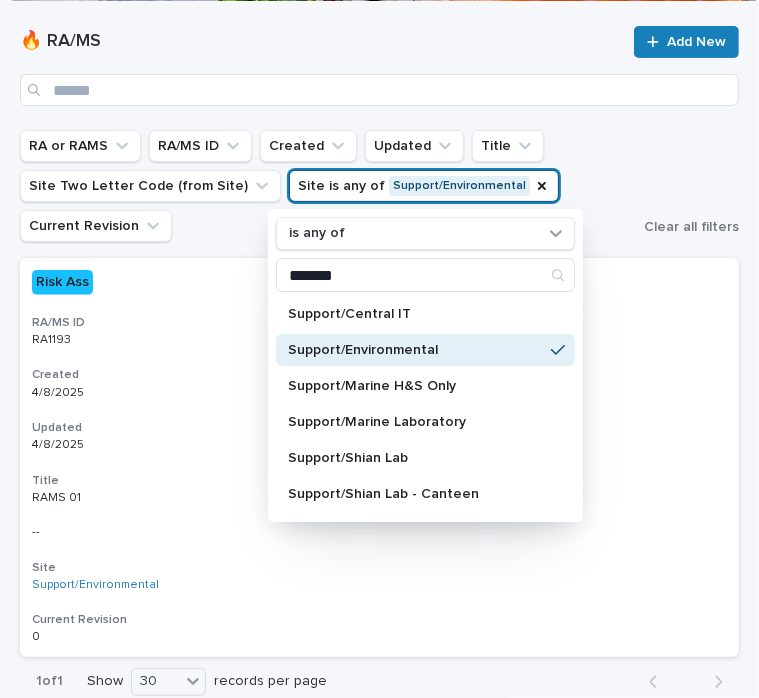 click on "🔥 RA/MS Add New" at bounding box center [379, 66] 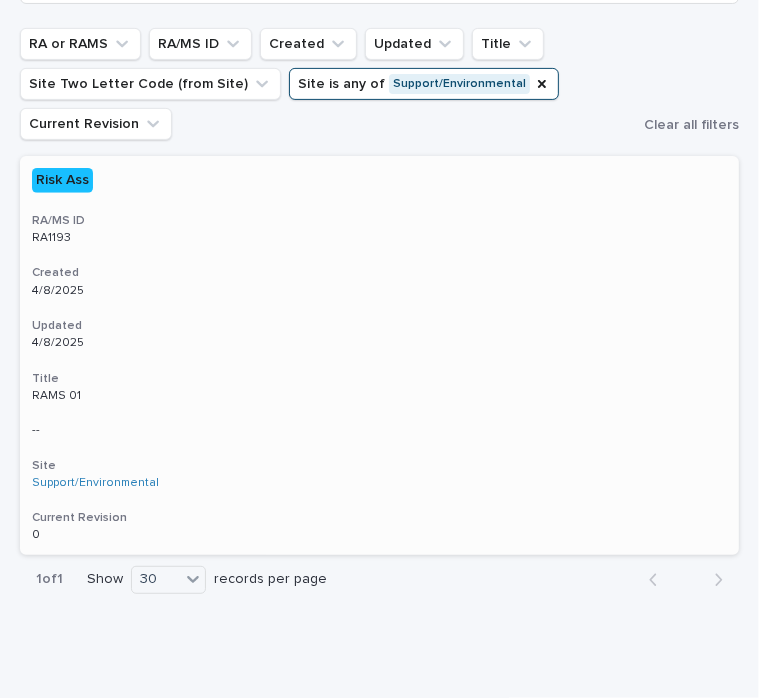 scroll, scrollTop: 286, scrollLeft: 0, axis: vertical 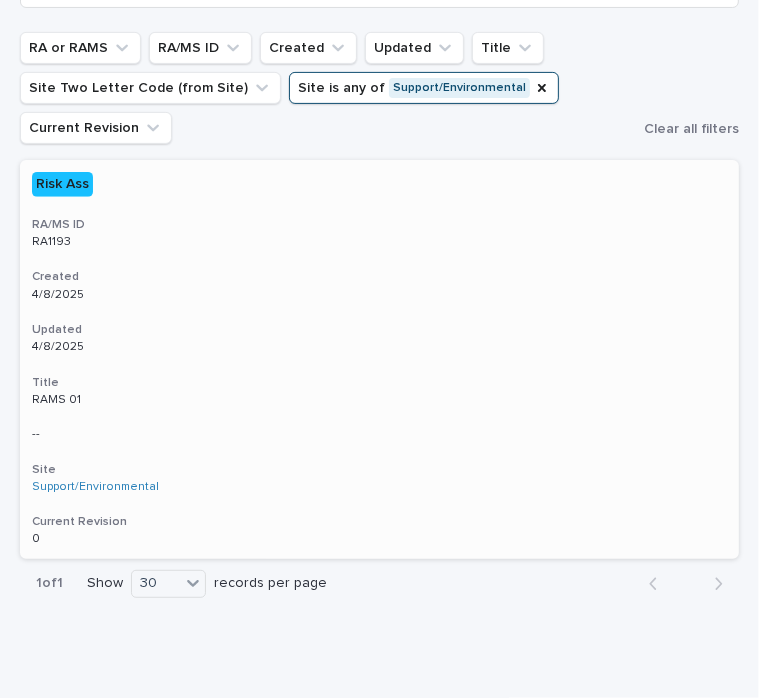 click on "Created" at bounding box center (379, 277) 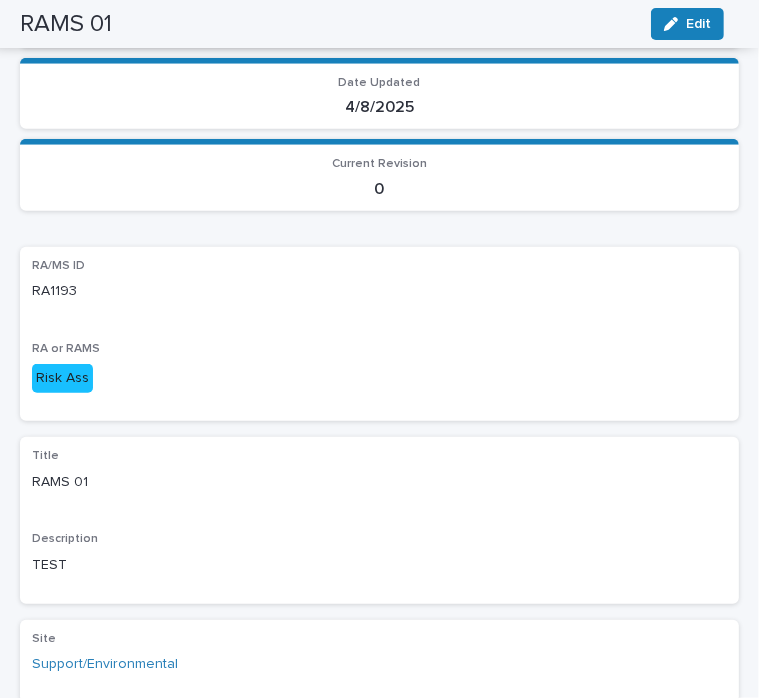 scroll, scrollTop: 528, scrollLeft: 0, axis: vertical 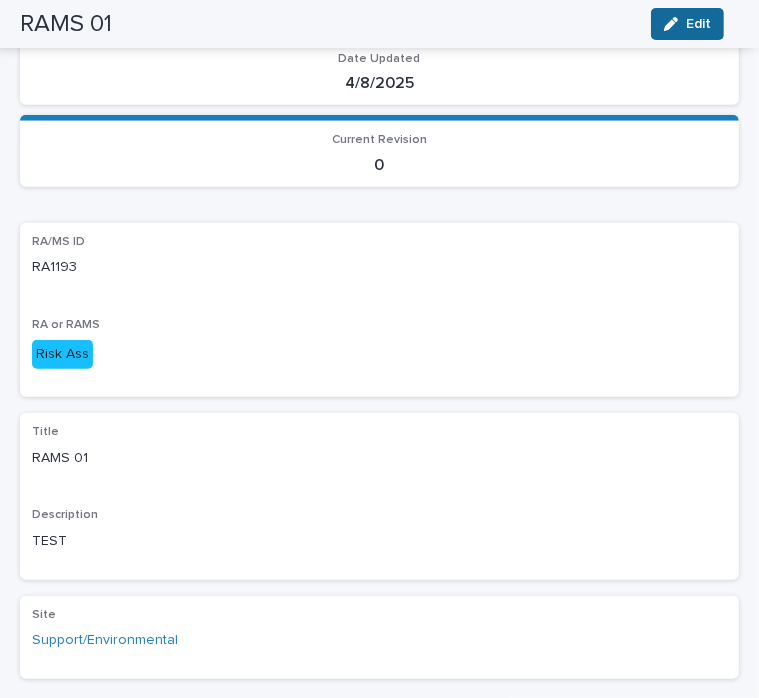 click on "Edit" at bounding box center [698, 24] 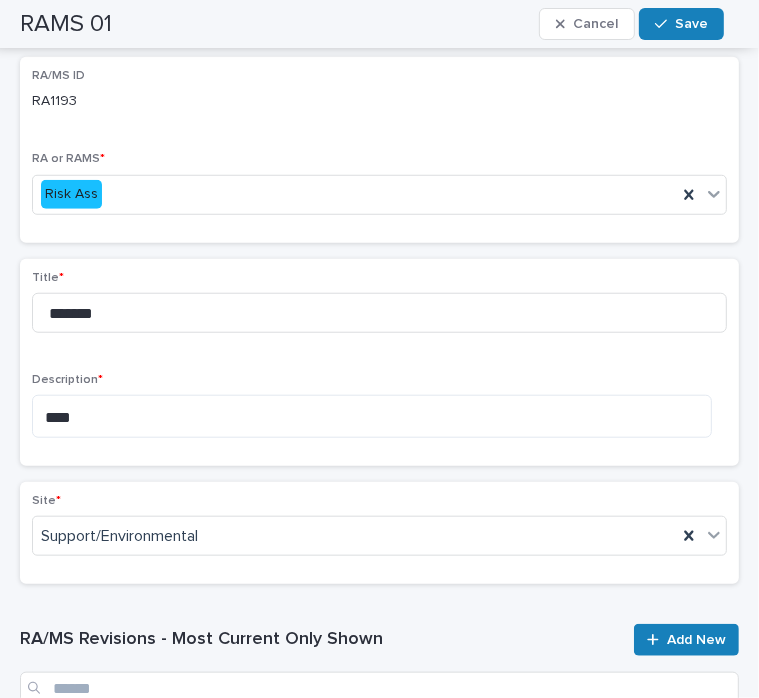 scroll, scrollTop: 731, scrollLeft: 0, axis: vertical 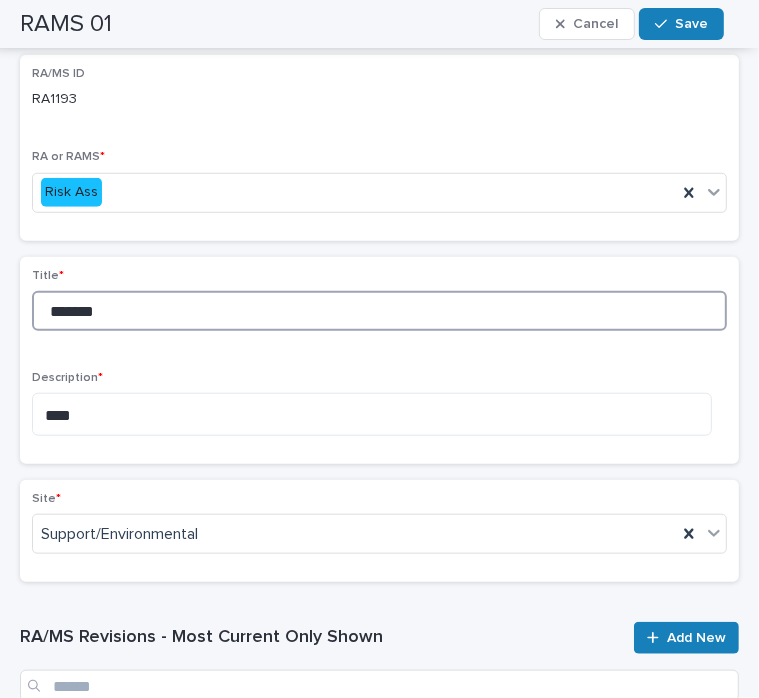 click on "*******" at bounding box center (379, 311) 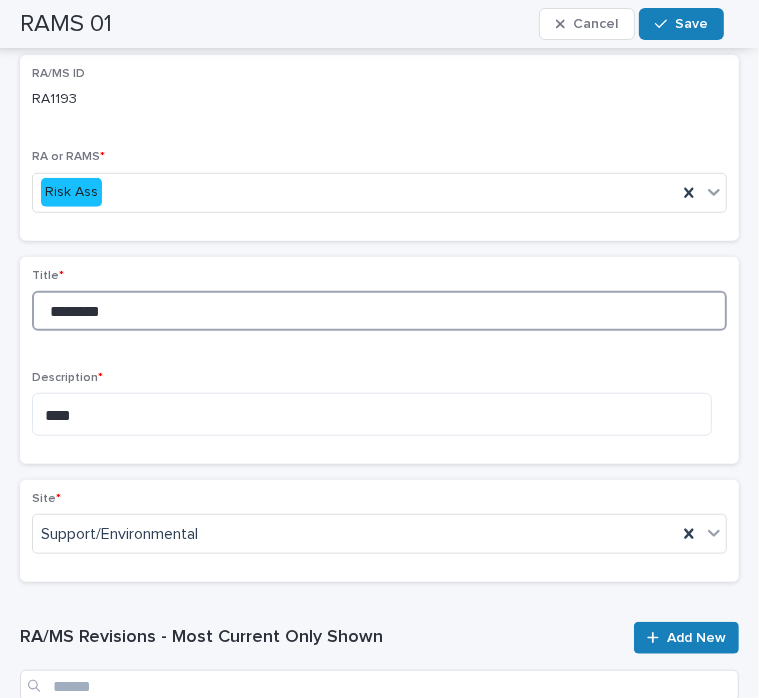 type on "********" 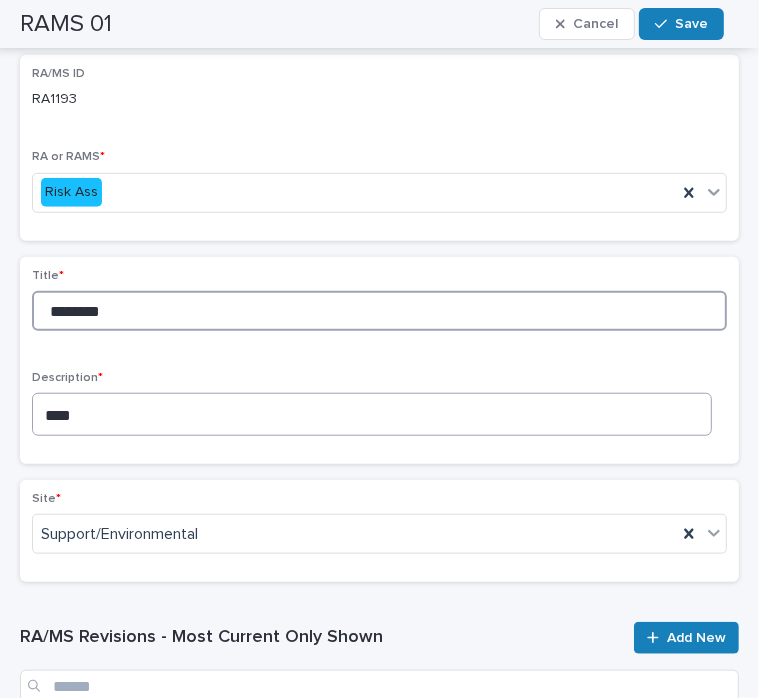 type on "********" 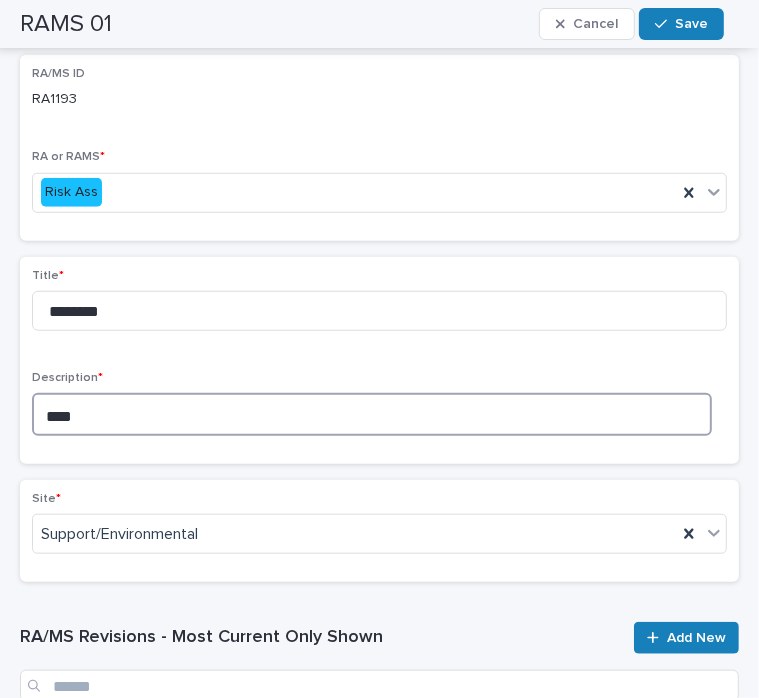 click on "****" at bounding box center (372, 414) 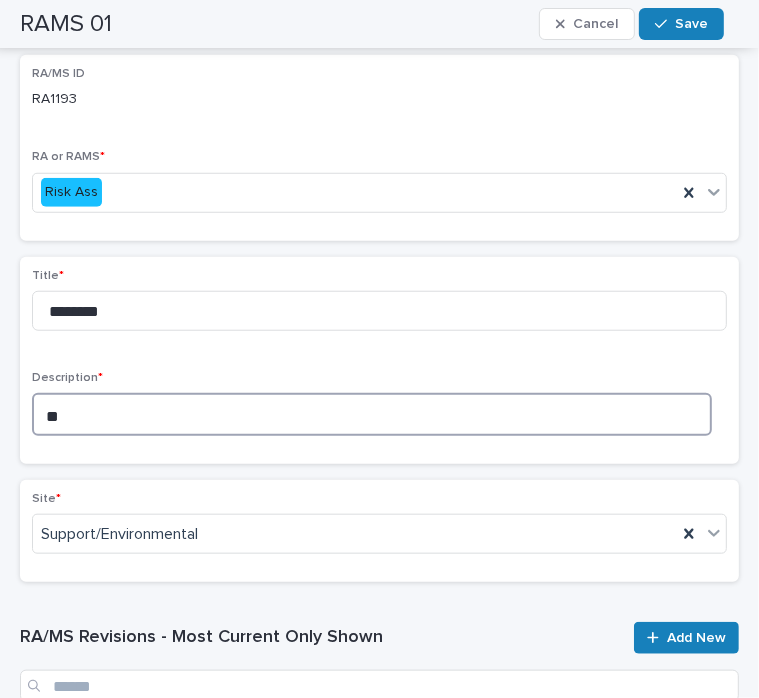 type on "*" 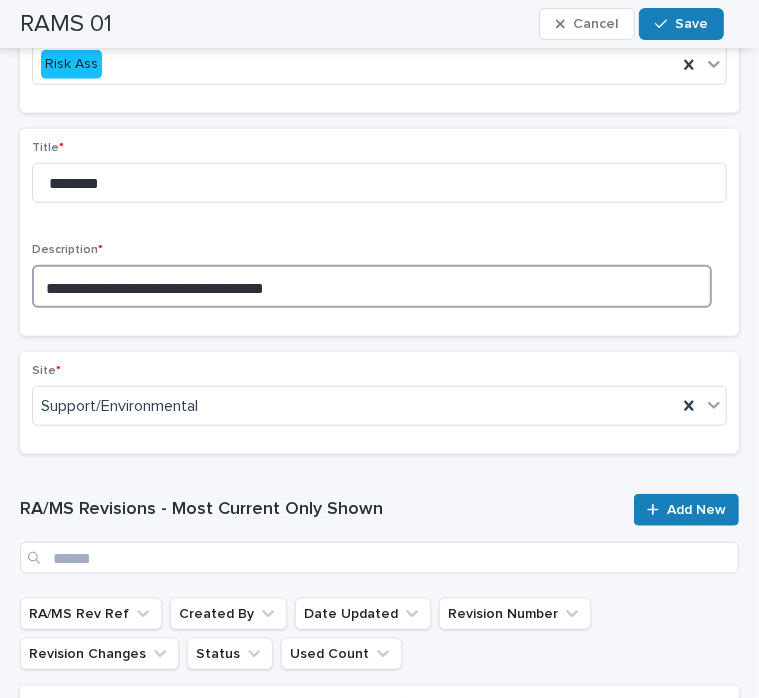 scroll, scrollTop: 924, scrollLeft: 0, axis: vertical 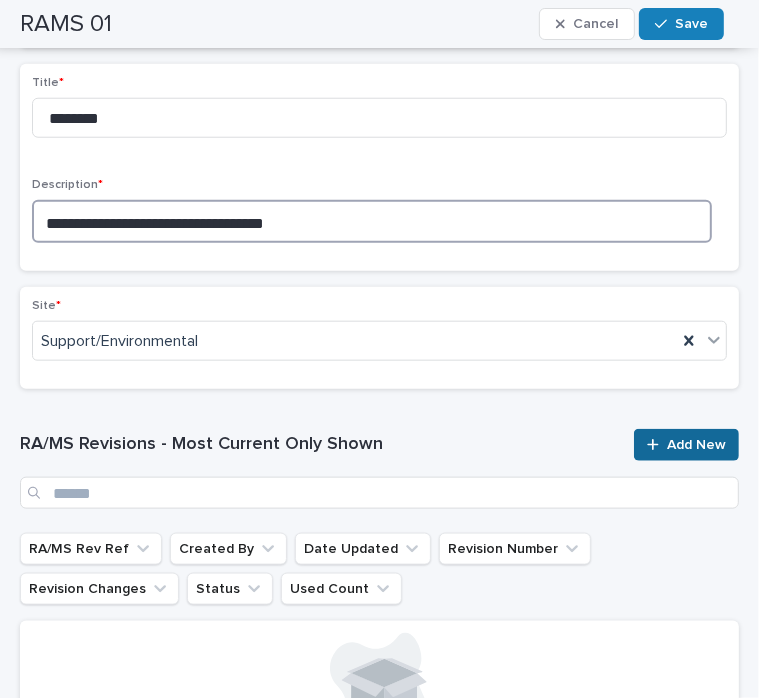 type on "**********" 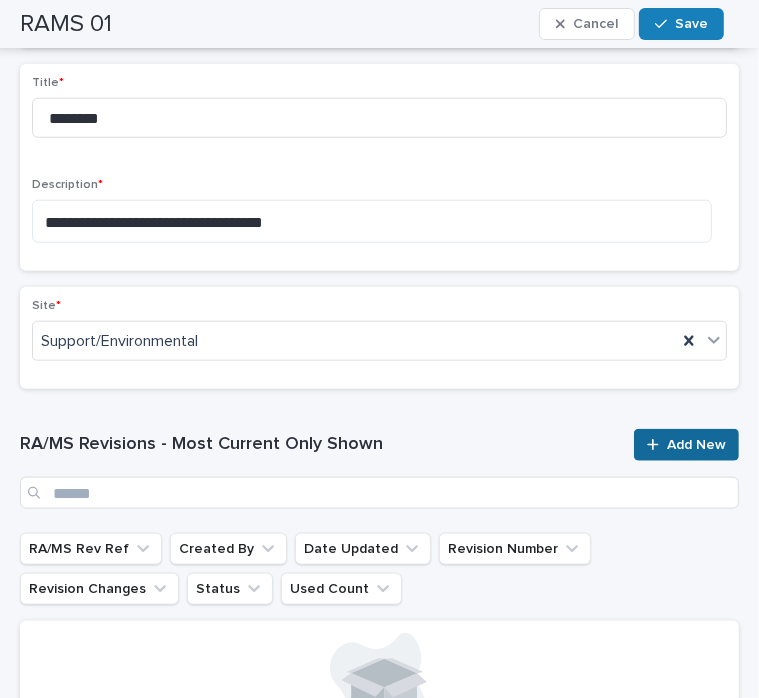 click on "Add New" at bounding box center (686, 445) 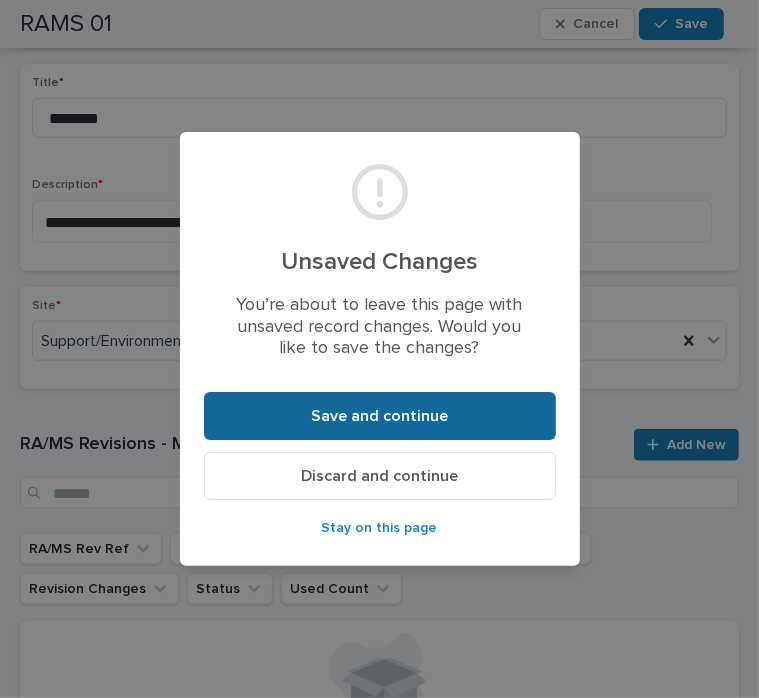 click on "Save and continue" at bounding box center (380, 416) 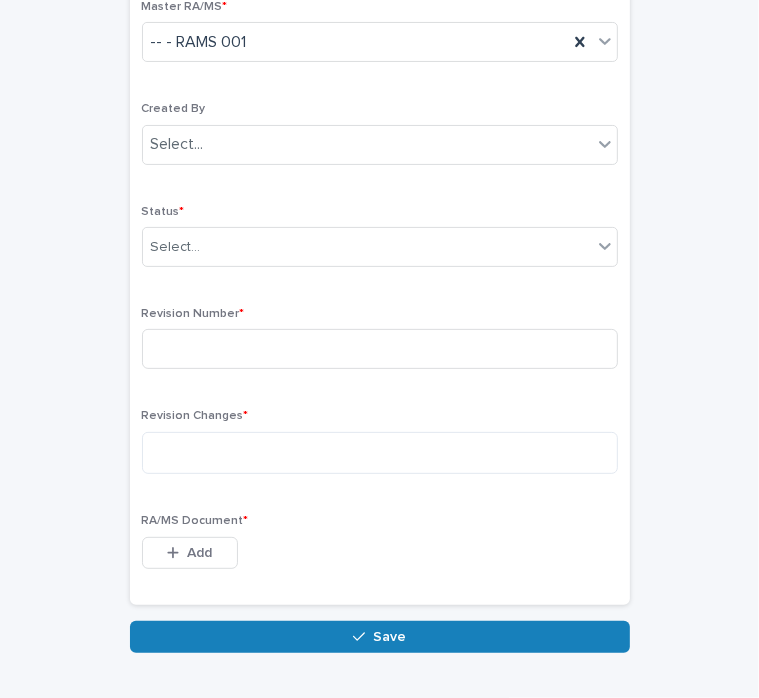 scroll, scrollTop: 155, scrollLeft: 0, axis: vertical 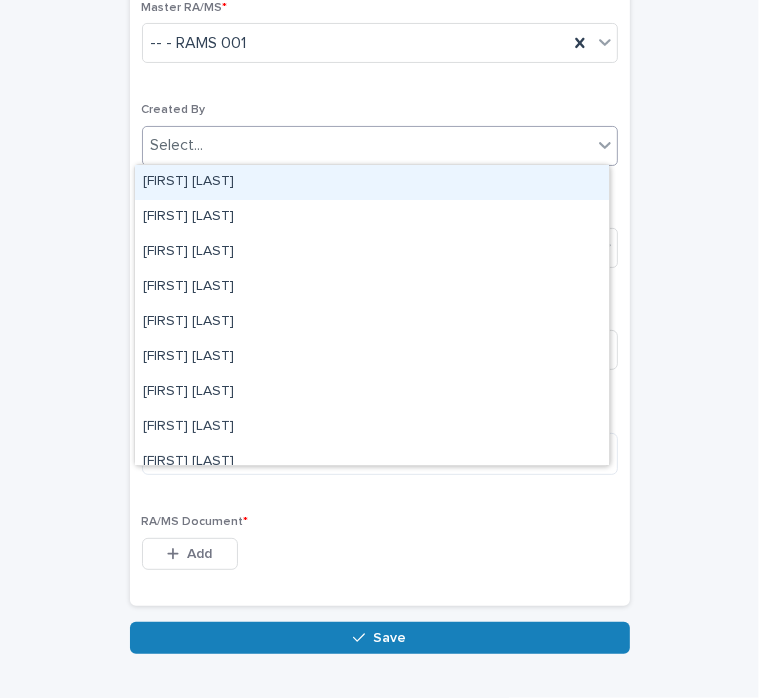 click on "Select..." at bounding box center [367, 145] 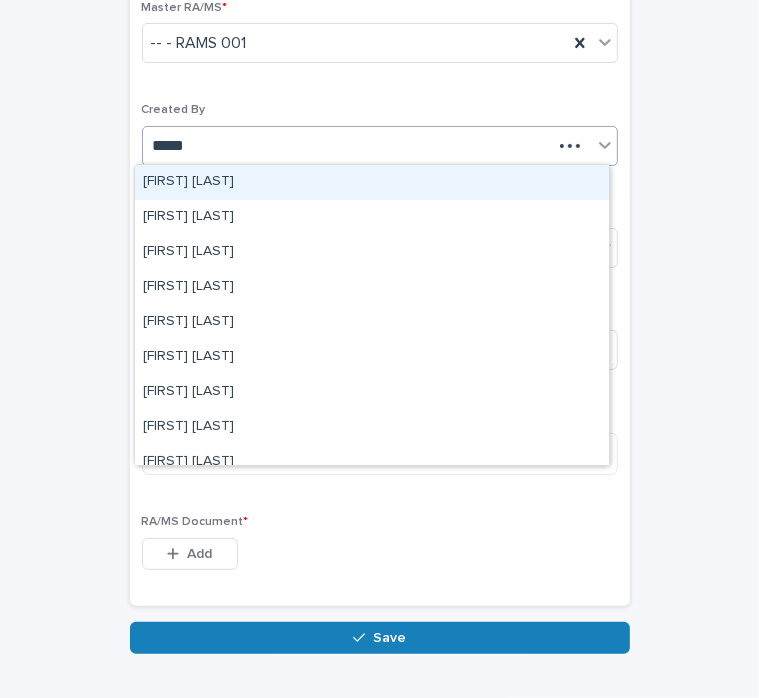 type on "******" 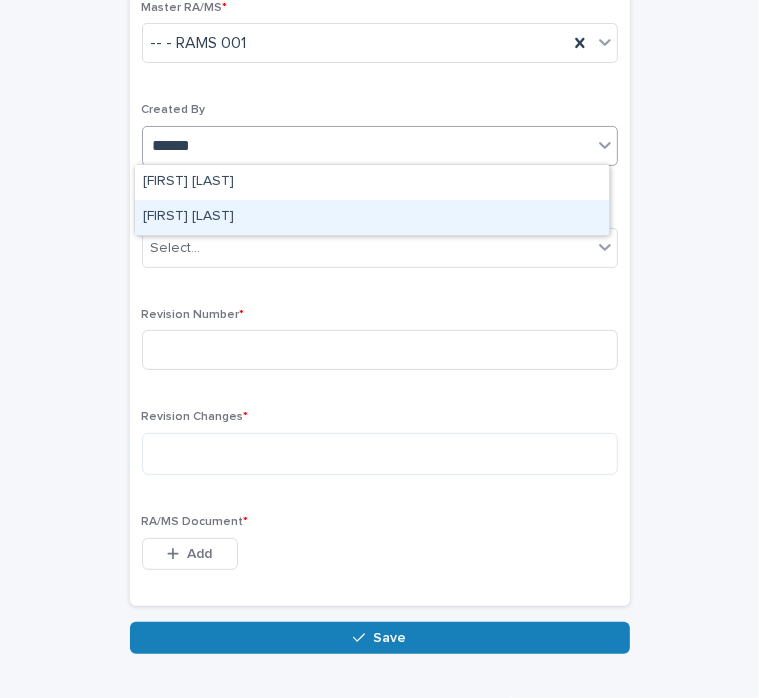 click on "[FIRST] [LAST]" at bounding box center (372, 217) 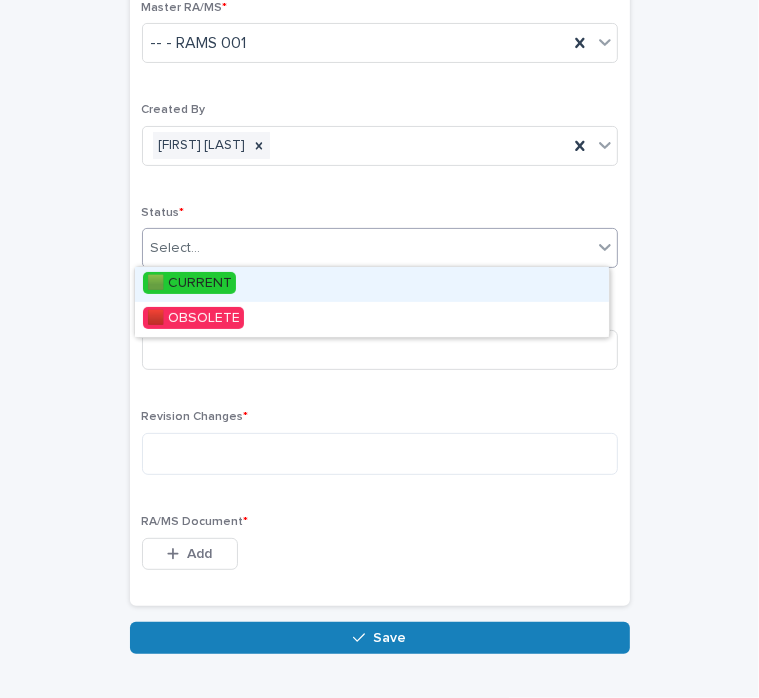 click on "Select..." at bounding box center [367, 248] 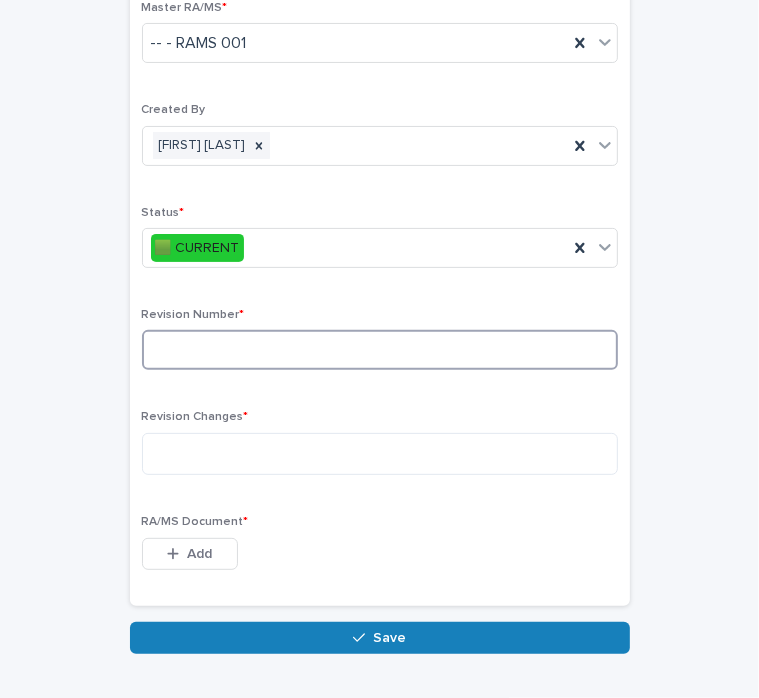 click at bounding box center [380, 350] 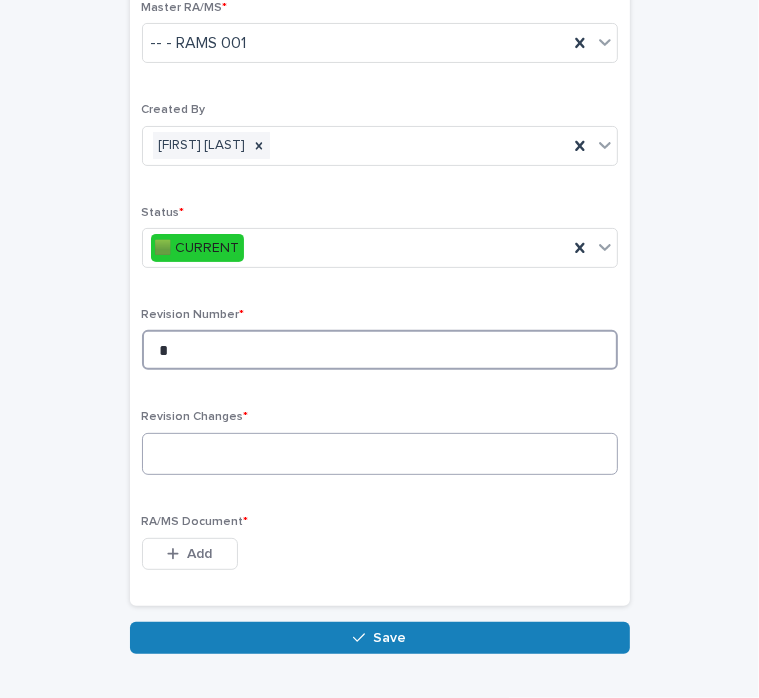 type on "*" 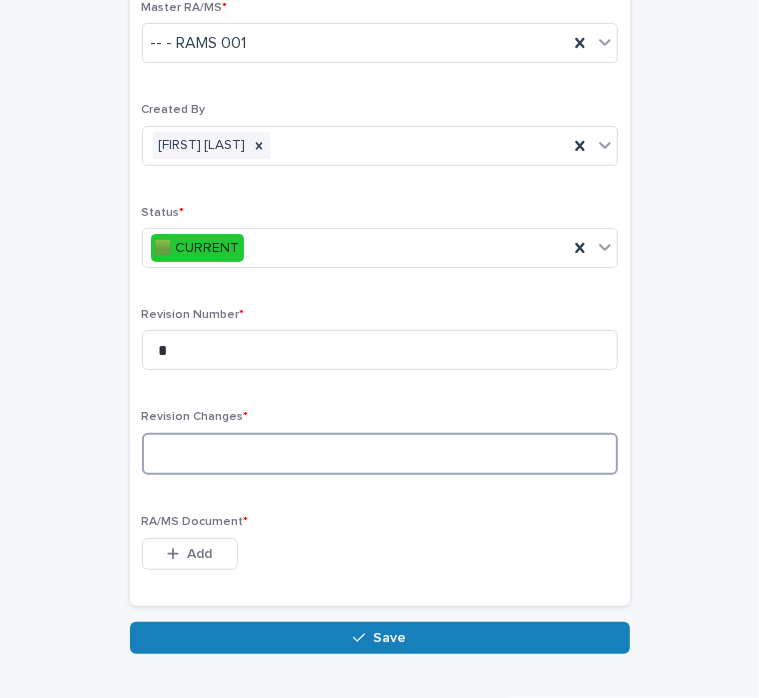click at bounding box center (380, 454) 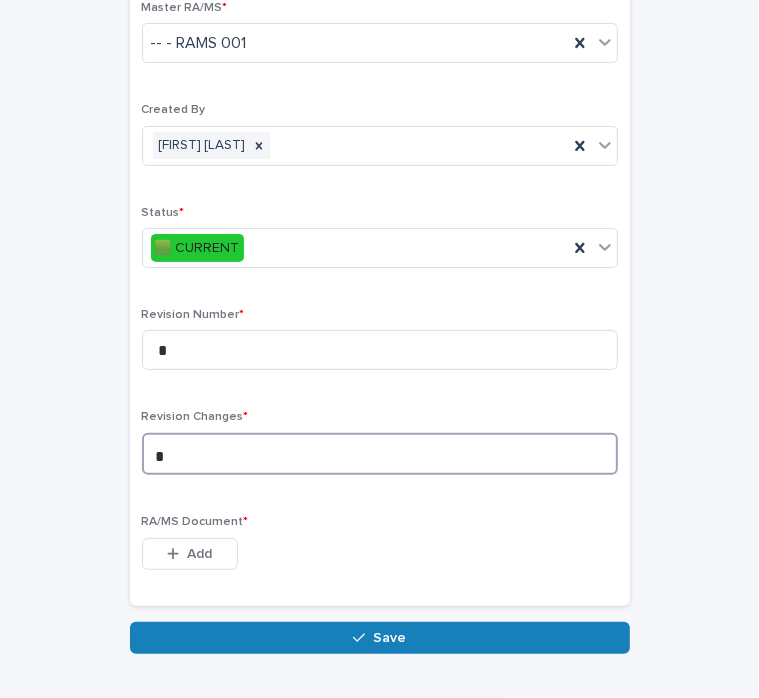 scroll, scrollTop: 183, scrollLeft: 0, axis: vertical 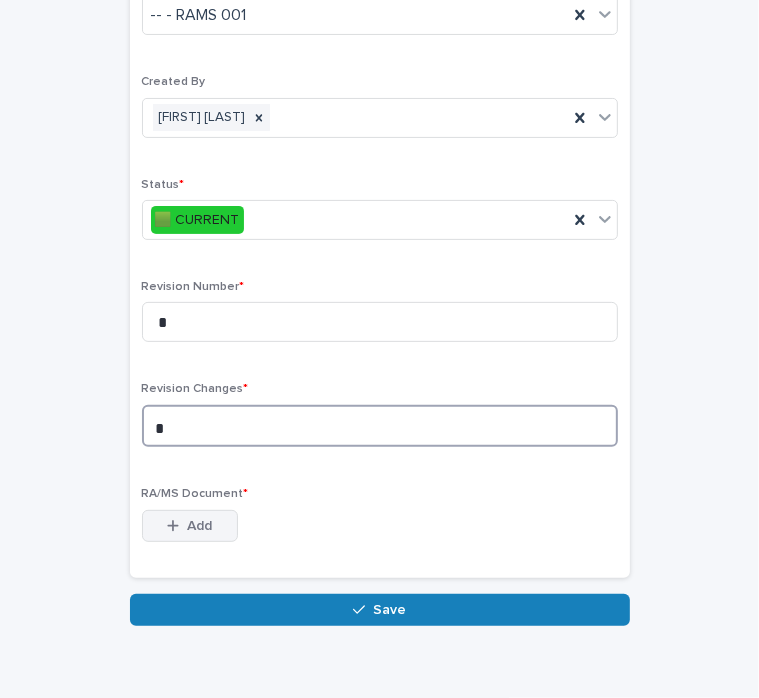 type on "*" 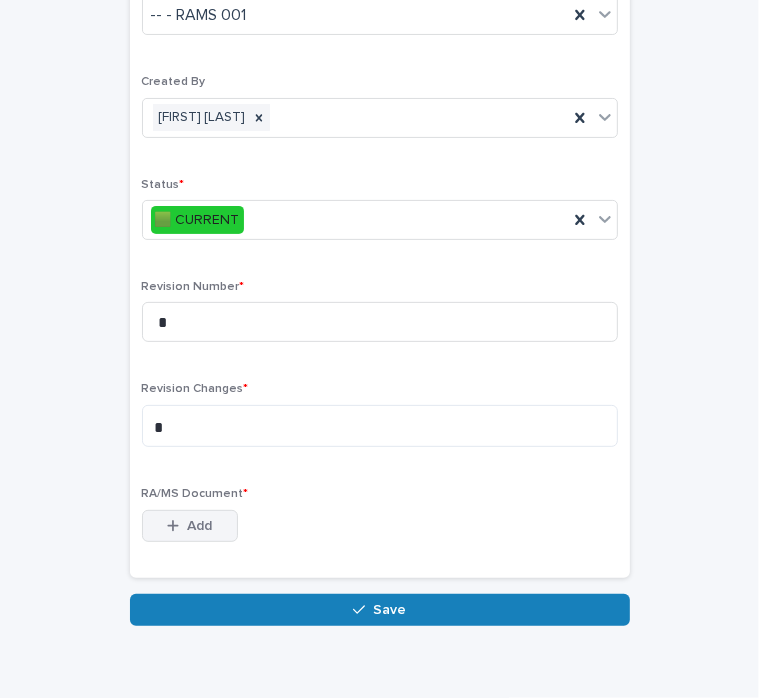 click on "Add" at bounding box center [199, 526] 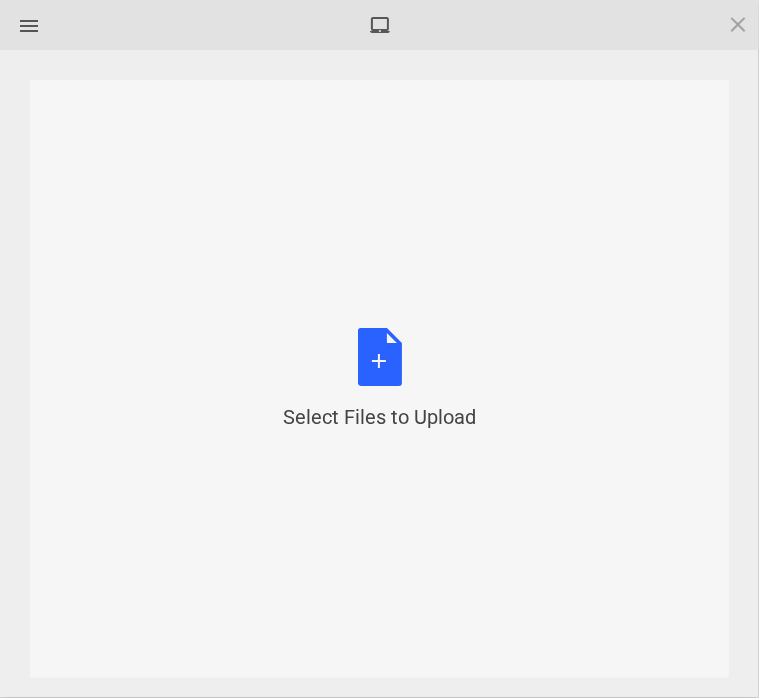 click on "Select Files to Upload
or Drag and Drop, Copy and Paste Files" at bounding box center (379, 379) 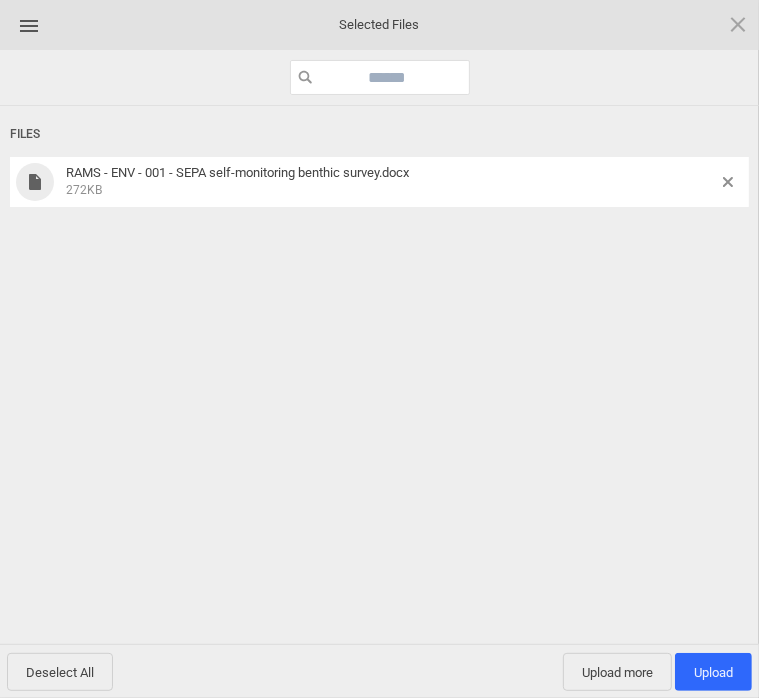 click on "Files
RAMS - ENV - 001 - SEPA self-monitoring benthic survey.docx          272KB" at bounding box center (379, 378) 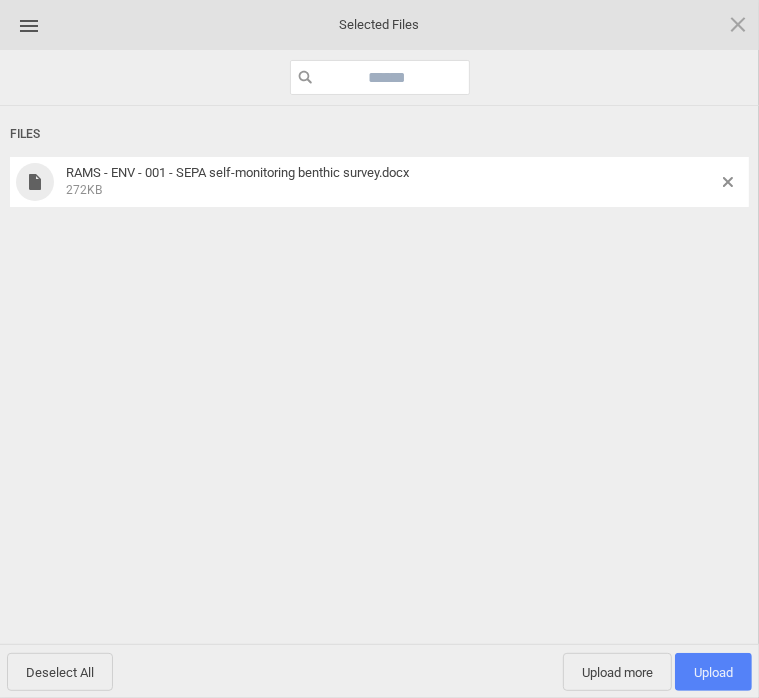 click on "Upload
1" at bounding box center [713, 672] 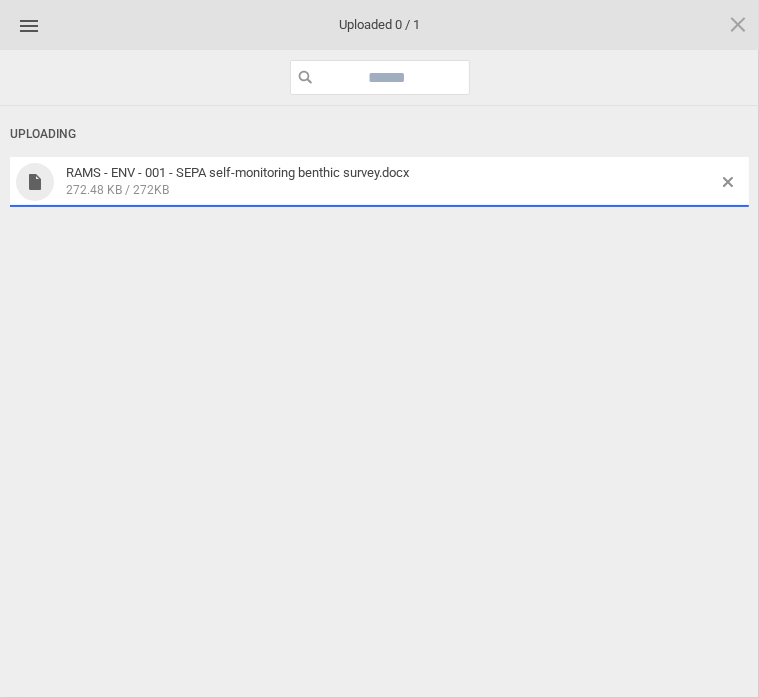 scroll, scrollTop: 219, scrollLeft: 0, axis: vertical 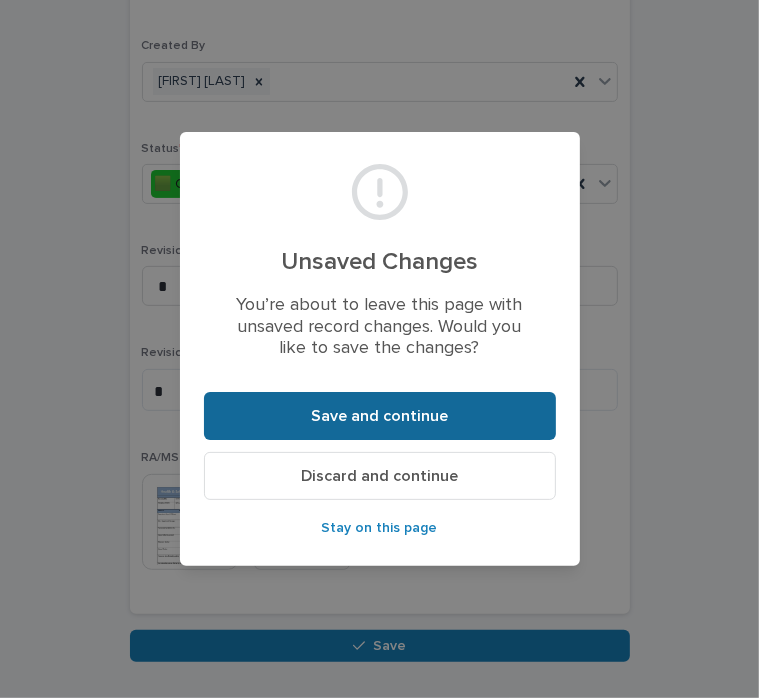 click on "Save and continue" at bounding box center (380, 416) 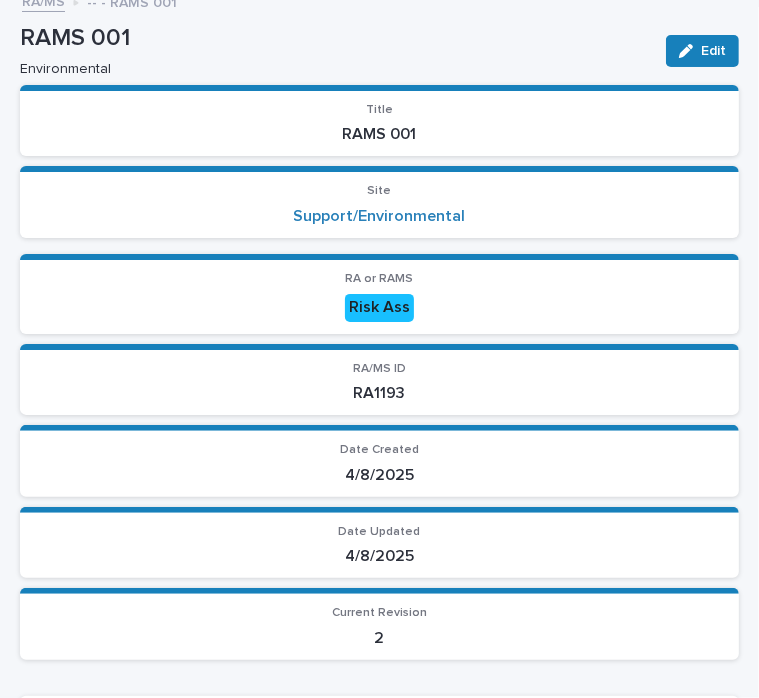 scroll, scrollTop: 0, scrollLeft: 0, axis: both 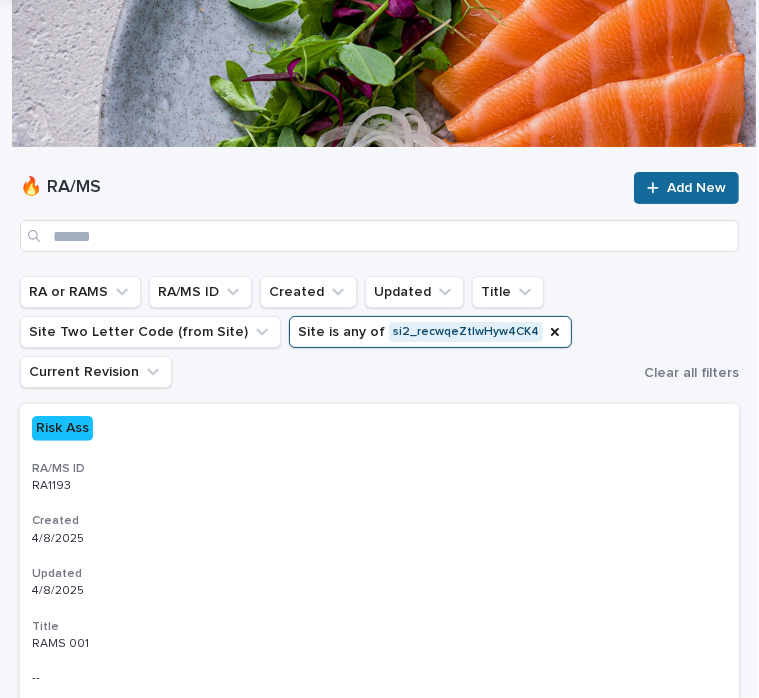 click on "Add New" at bounding box center (696, 188) 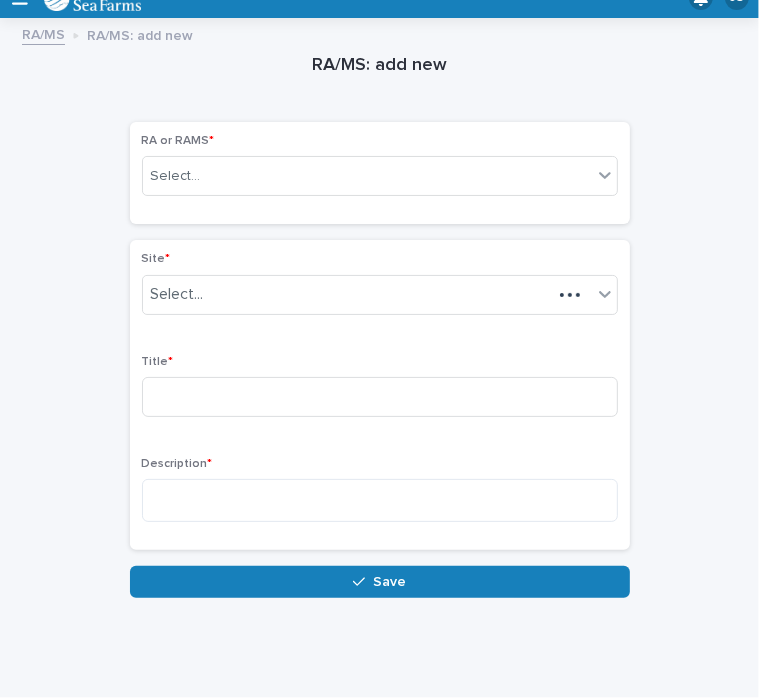 scroll, scrollTop: 9, scrollLeft: 0, axis: vertical 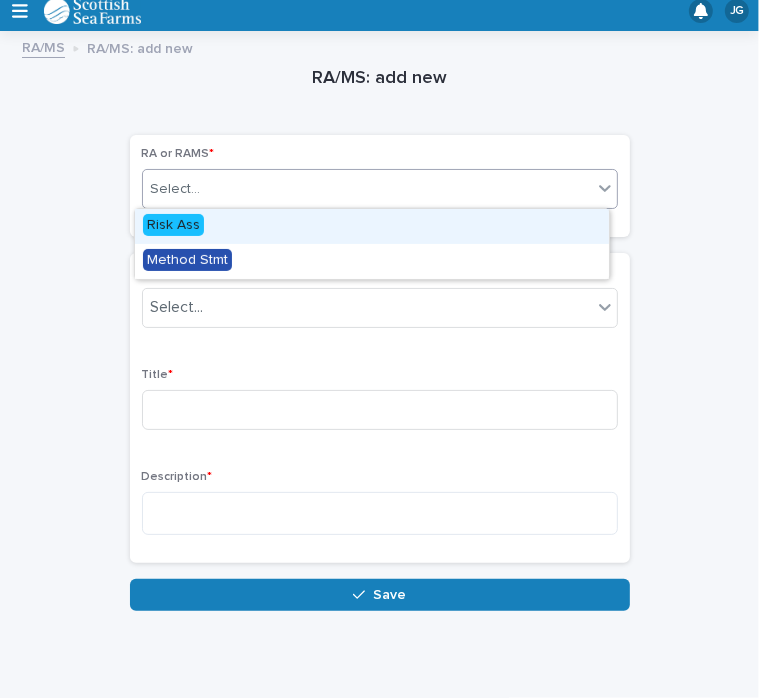 click on "Select..." at bounding box center [367, 189] 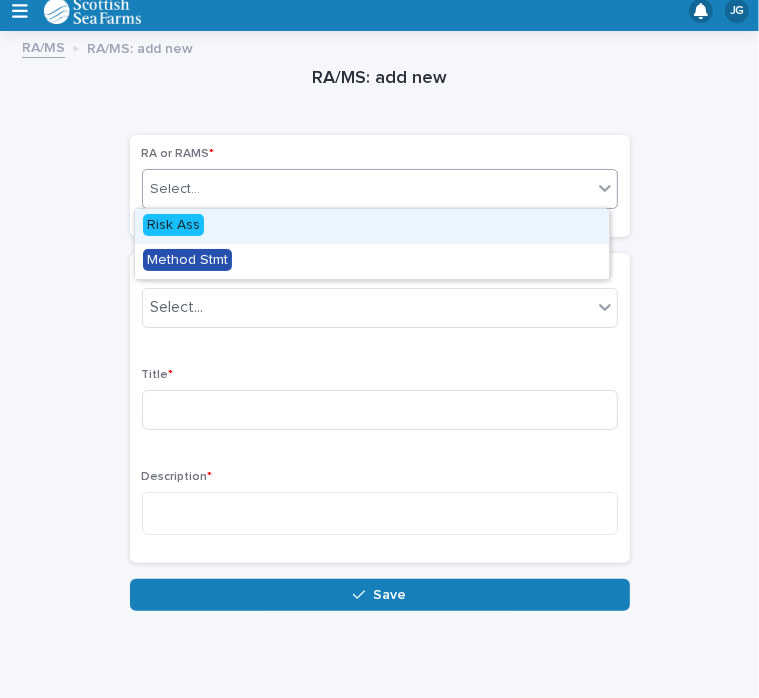 click on "Risk Ass" at bounding box center (372, 226) 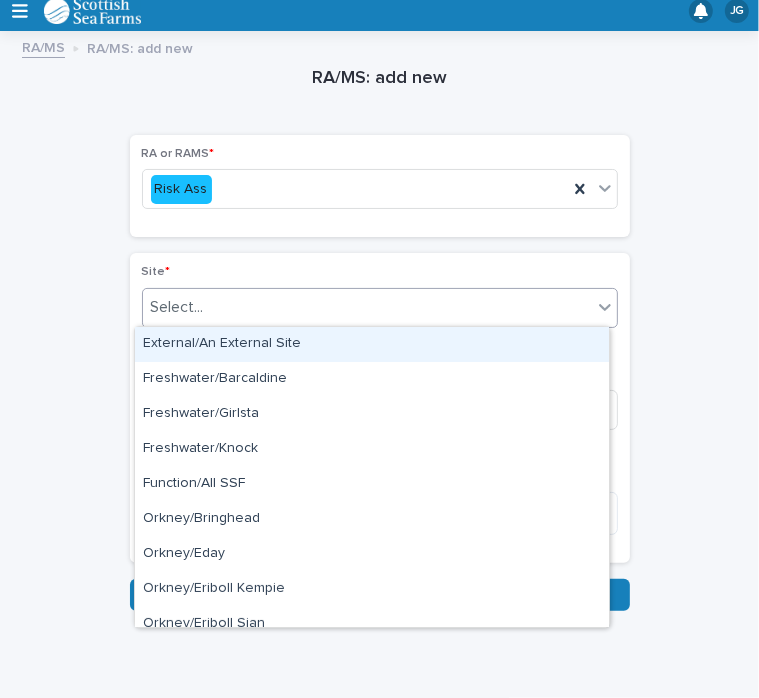 click on "Select..." at bounding box center [367, 307] 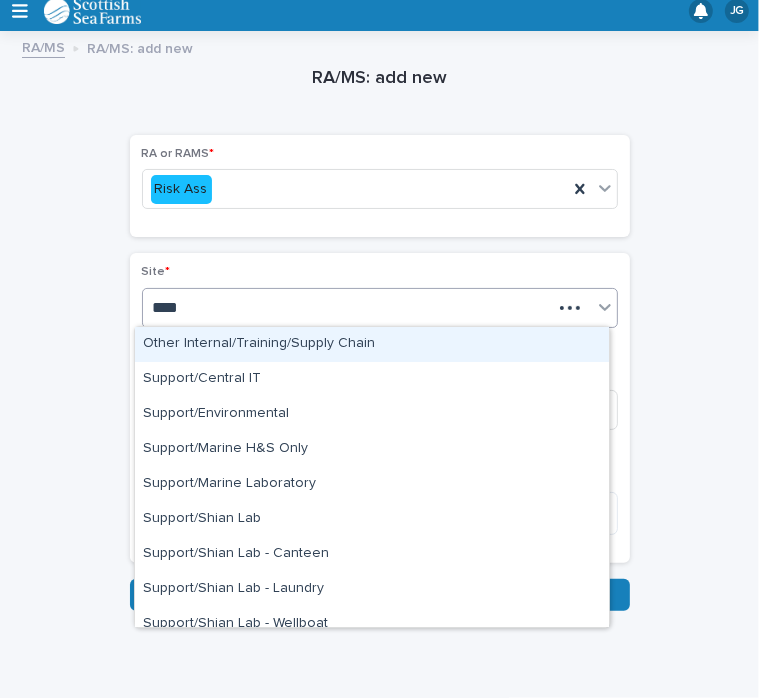 type on "*****" 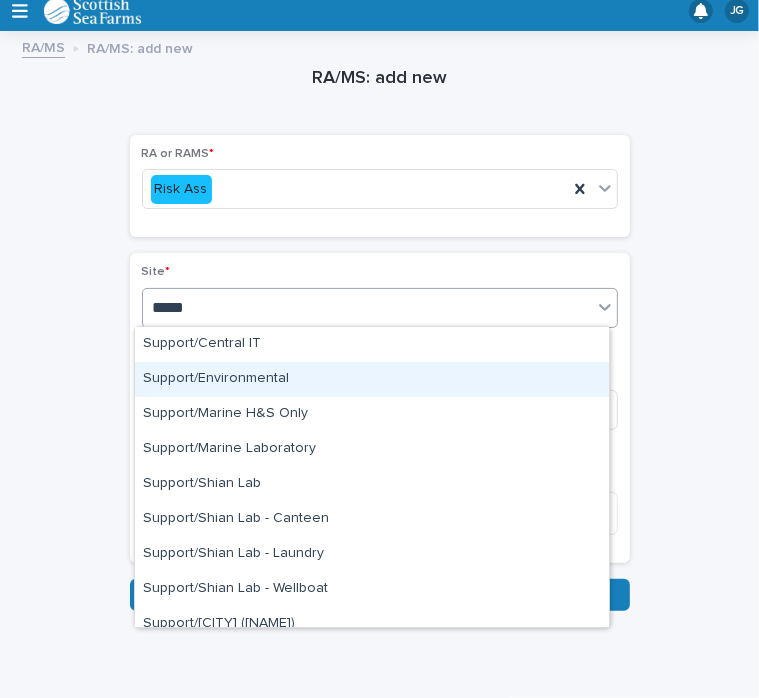 click on "Support/Environmental" at bounding box center (372, 379) 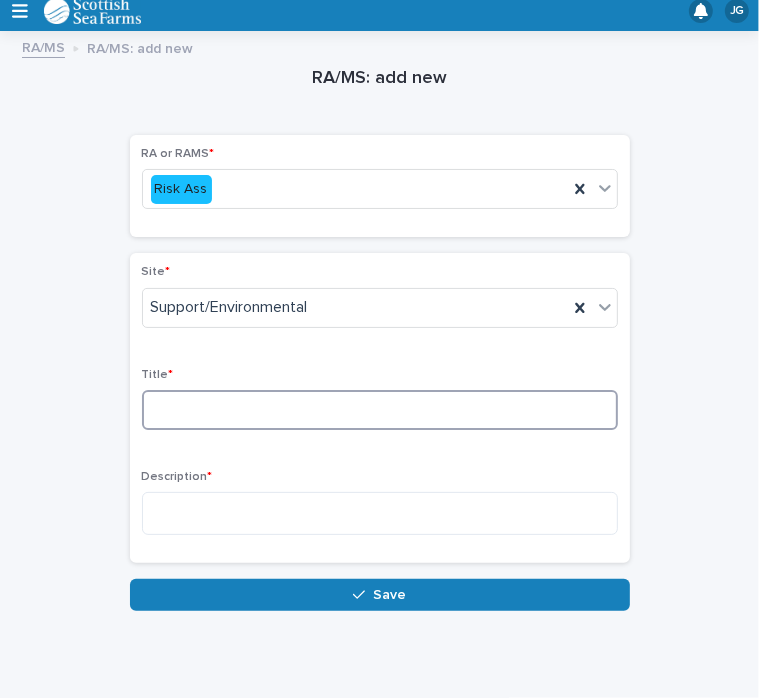 click at bounding box center [380, 410] 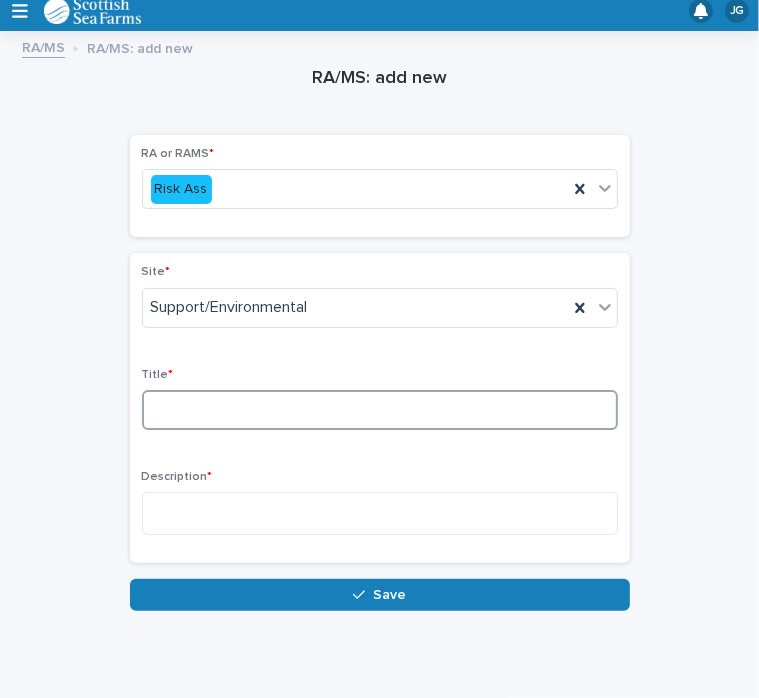click at bounding box center (380, 410) 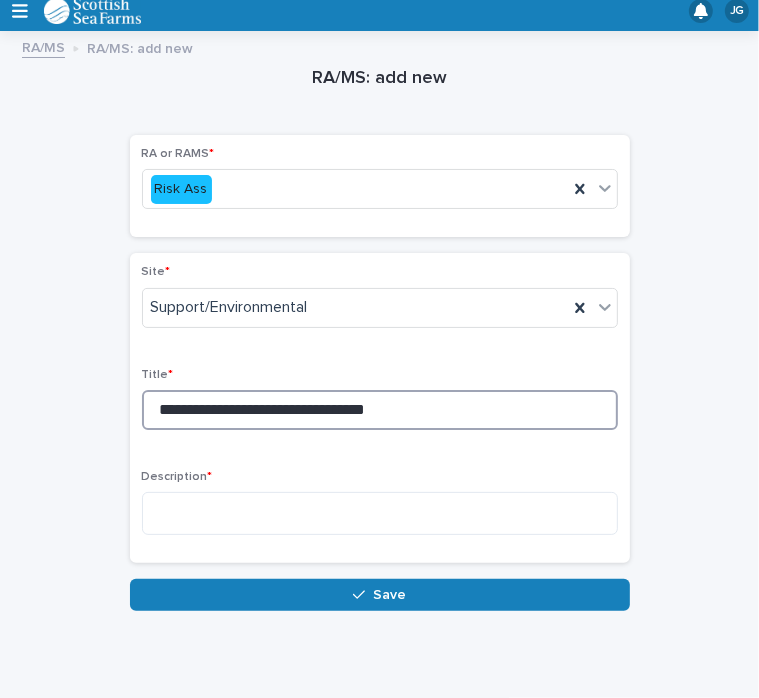 click on "**********" at bounding box center (380, 410) 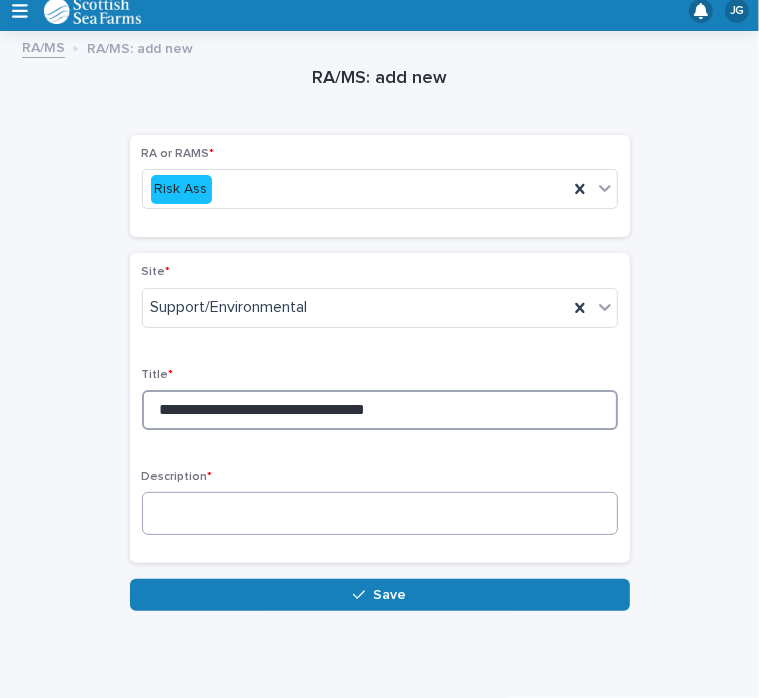 type on "**********" 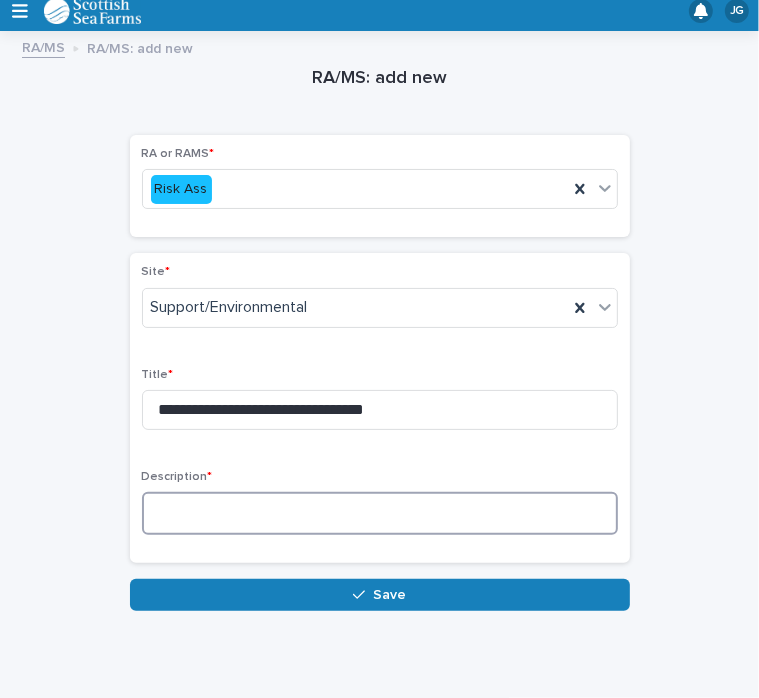 click at bounding box center (380, 513) 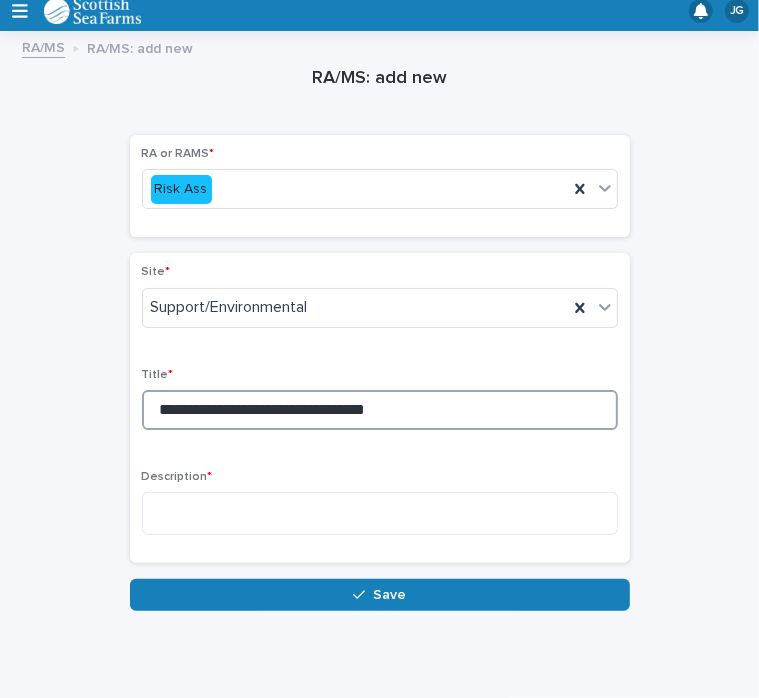 drag, startPoint x: 412, startPoint y: 405, endPoint x: 80, endPoint y: 380, distance: 332.93994 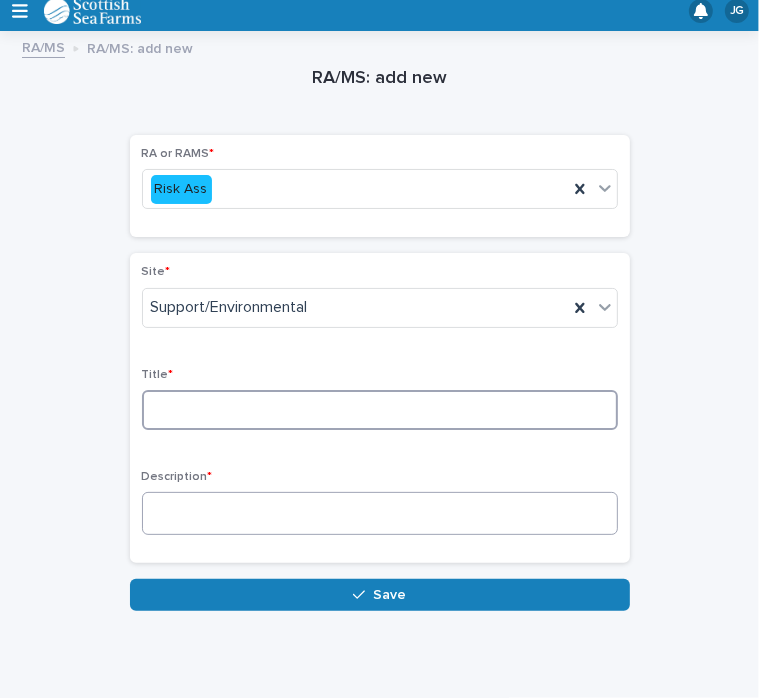 type 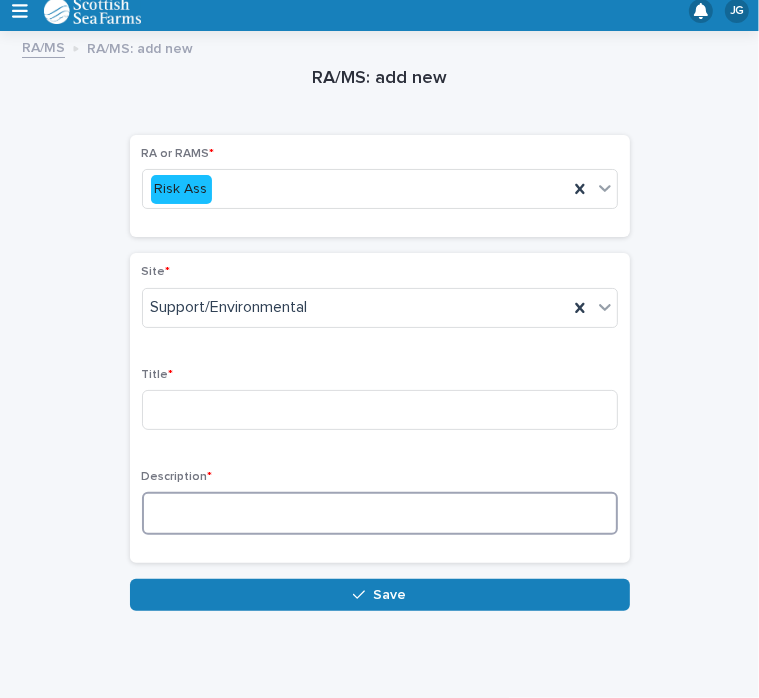 click at bounding box center (380, 513) 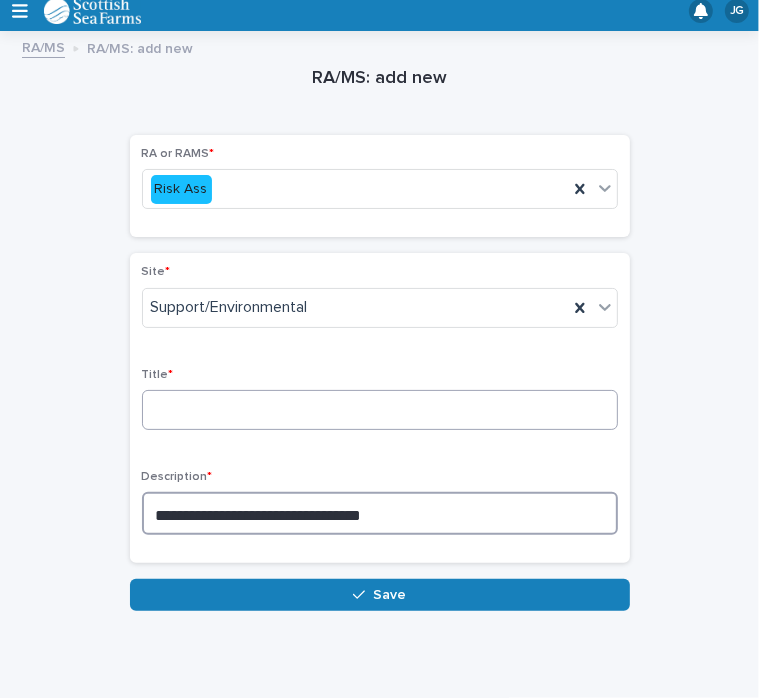 type on "**********" 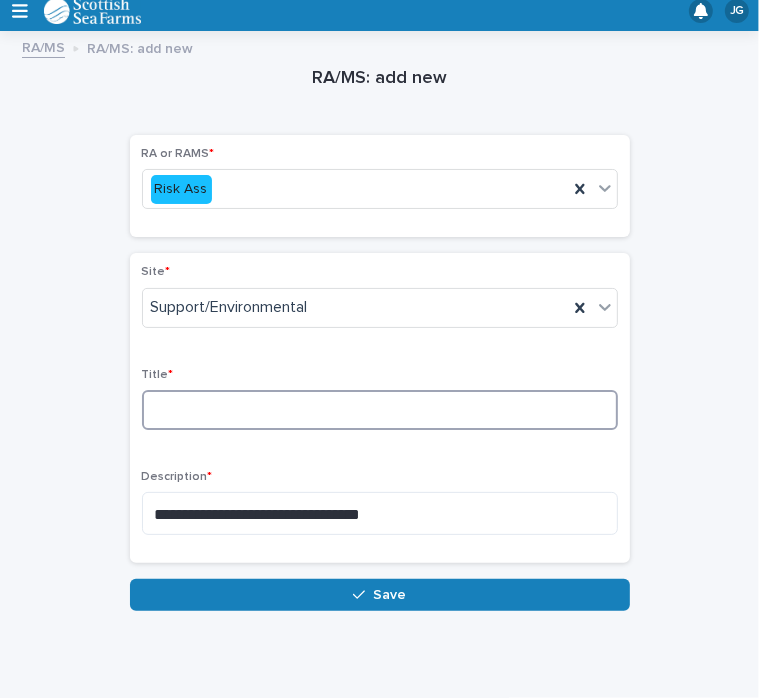 click at bounding box center [380, 410] 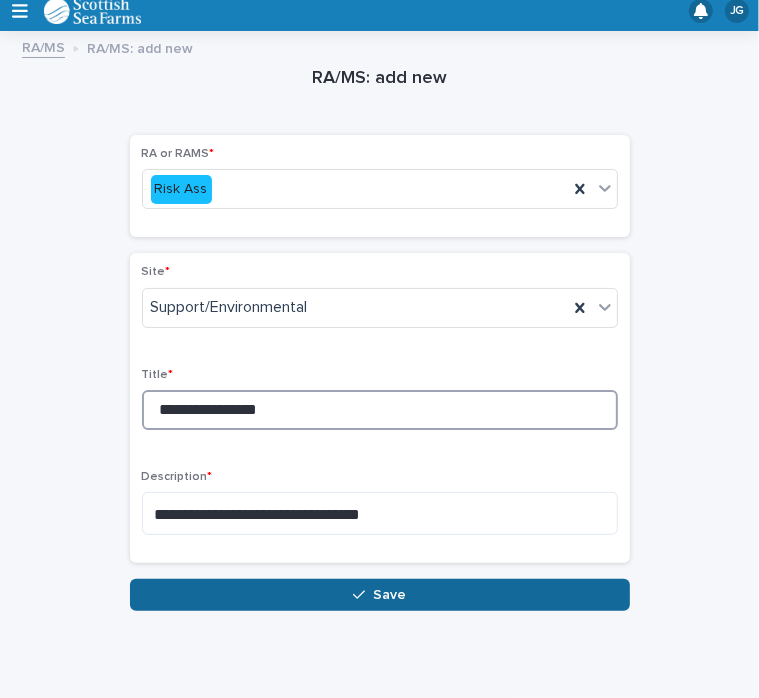 type on "**********" 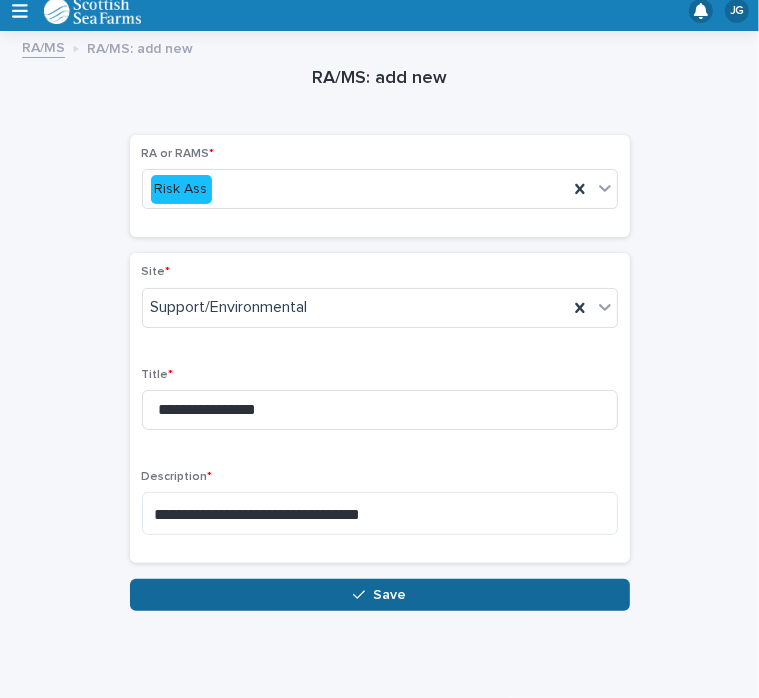 click 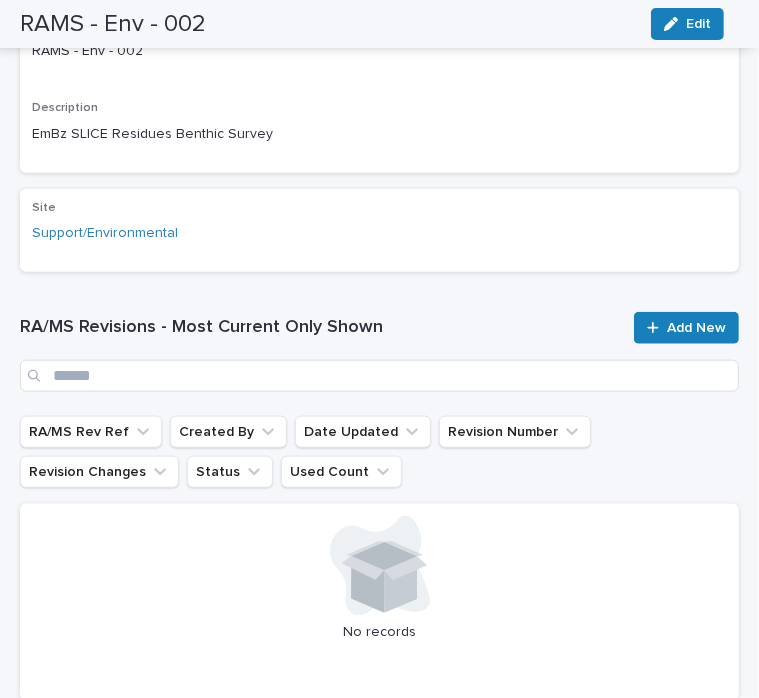 scroll, scrollTop: 945, scrollLeft: 0, axis: vertical 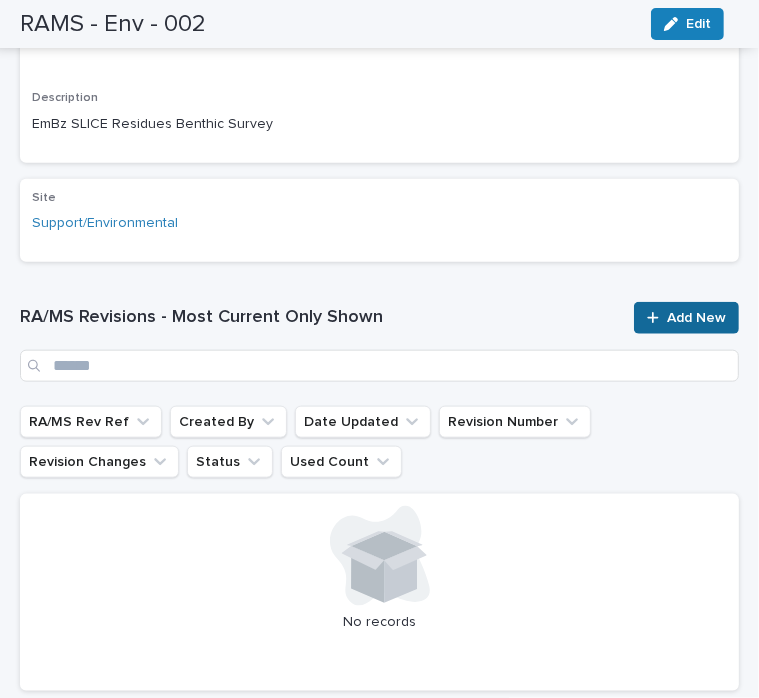 click on "Add New" at bounding box center [696, 318] 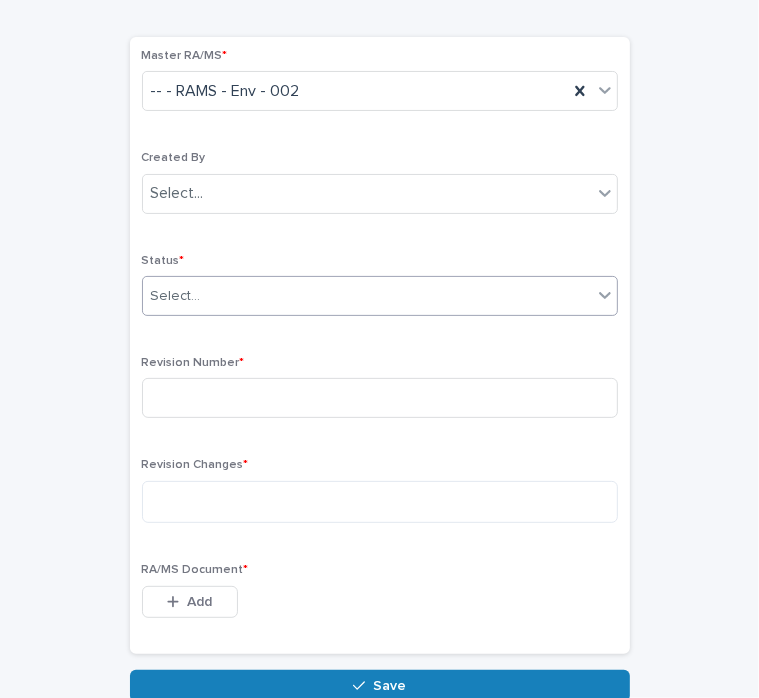 scroll, scrollTop: 106, scrollLeft: 0, axis: vertical 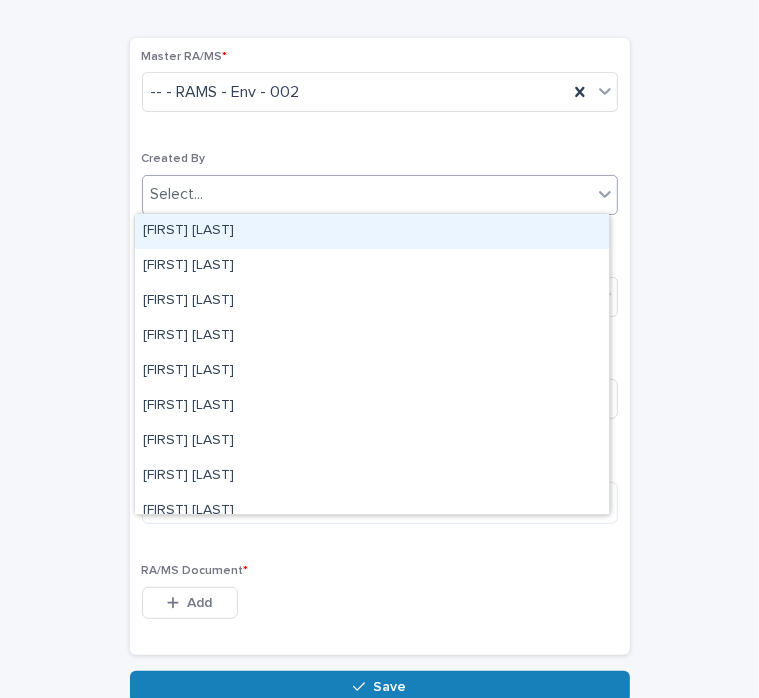 click on "Select..." at bounding box center (367, 194) 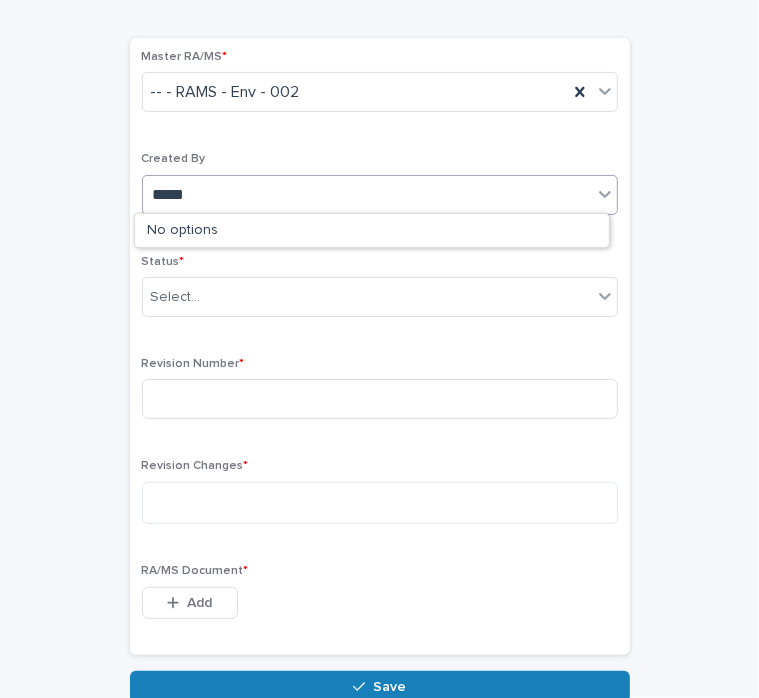 type on "******" 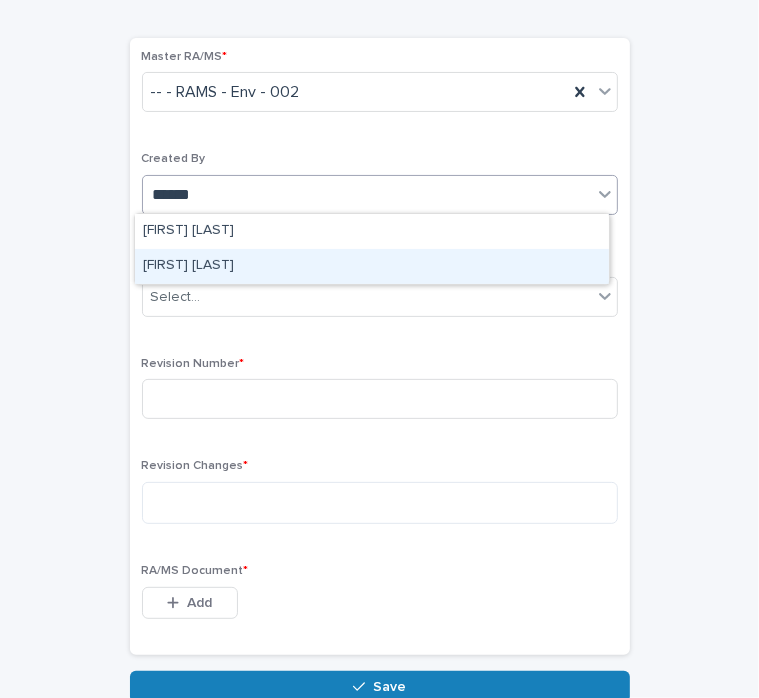 click on "[FIRST] [LAST]" at bounding box center (372, 266) 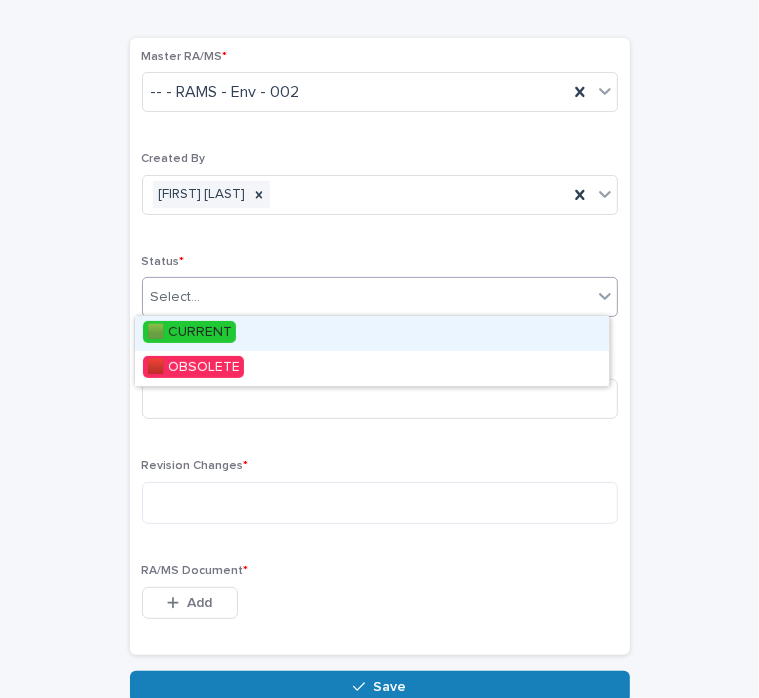 click on "Select..." at bounding box center (367, 297) 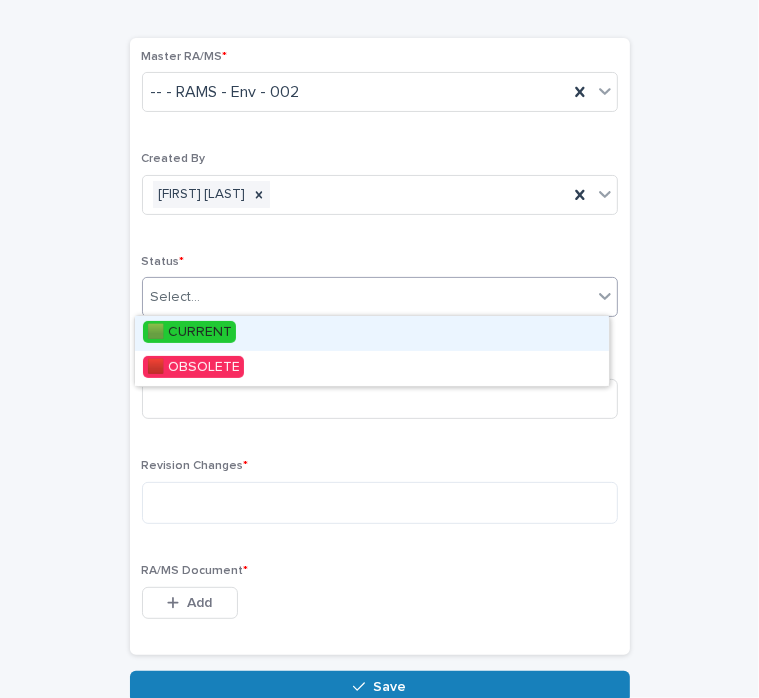 click on "🟩 CURRENT" at bounding box center [372, 333] 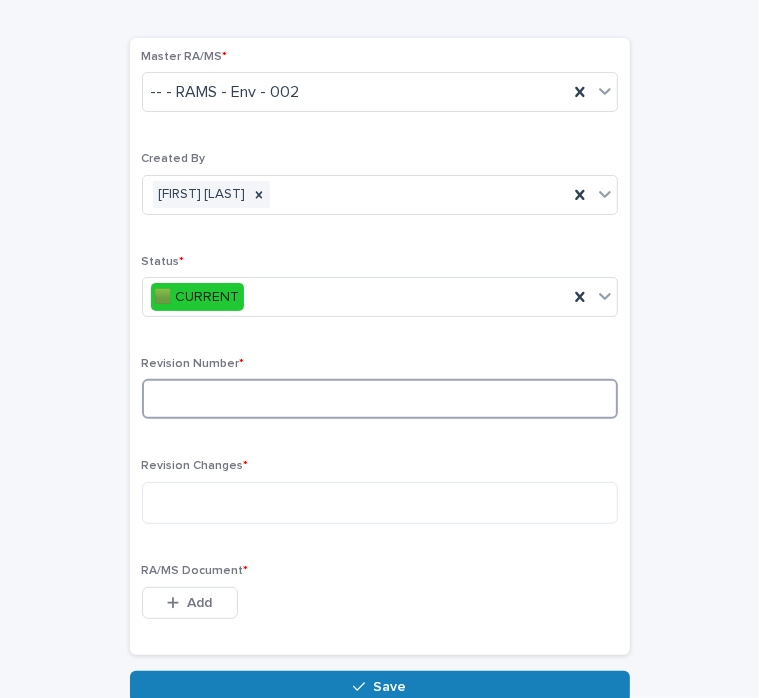 click at bounding box center (380, 399) 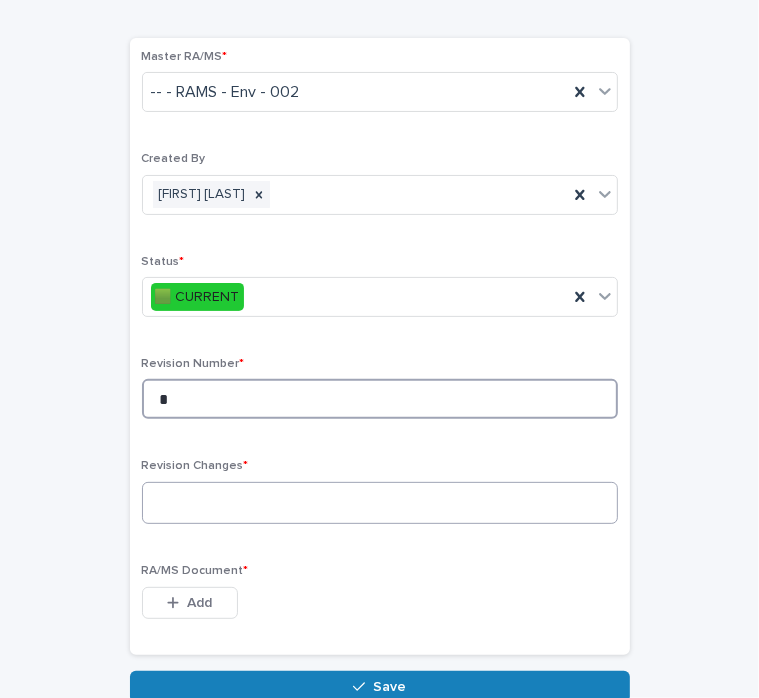 type on "*" 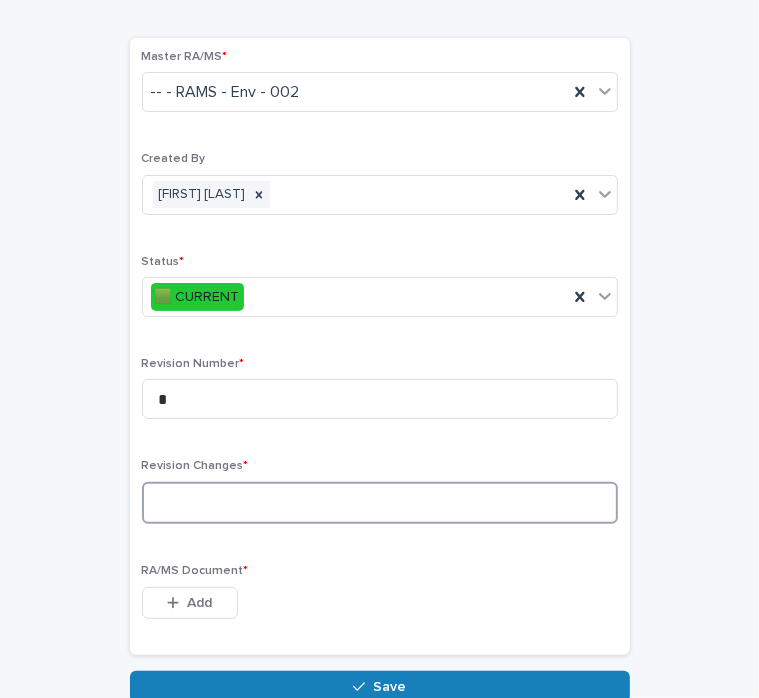 click at bounding box center (380, 503) 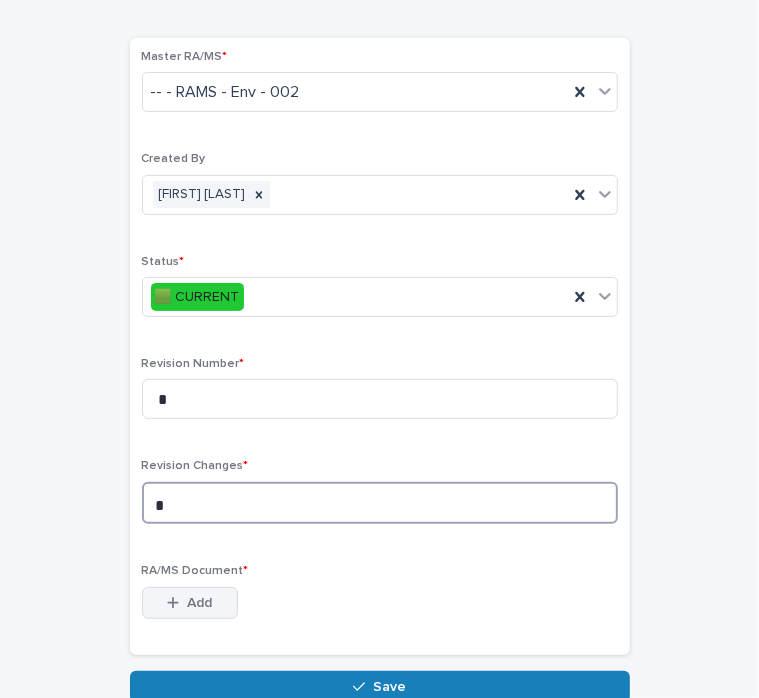 type on "*" 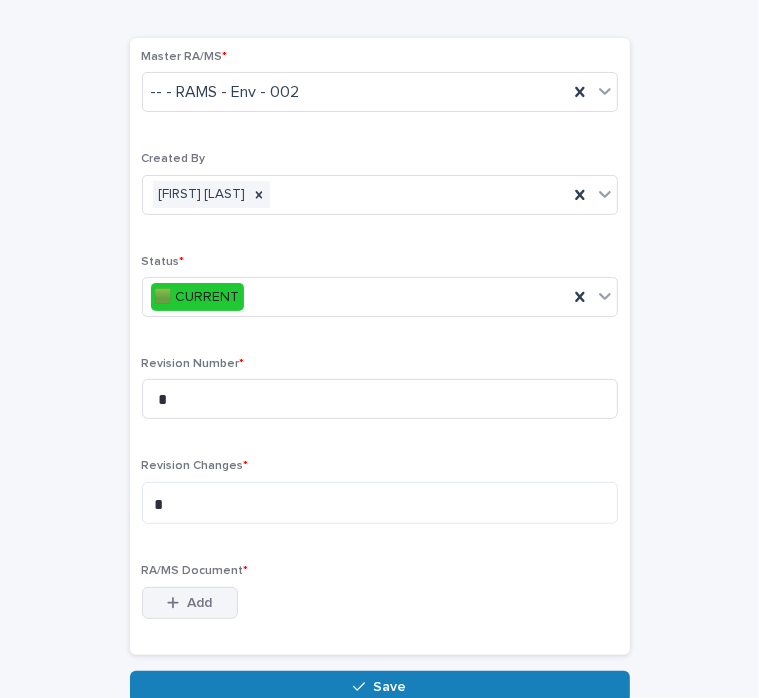 click 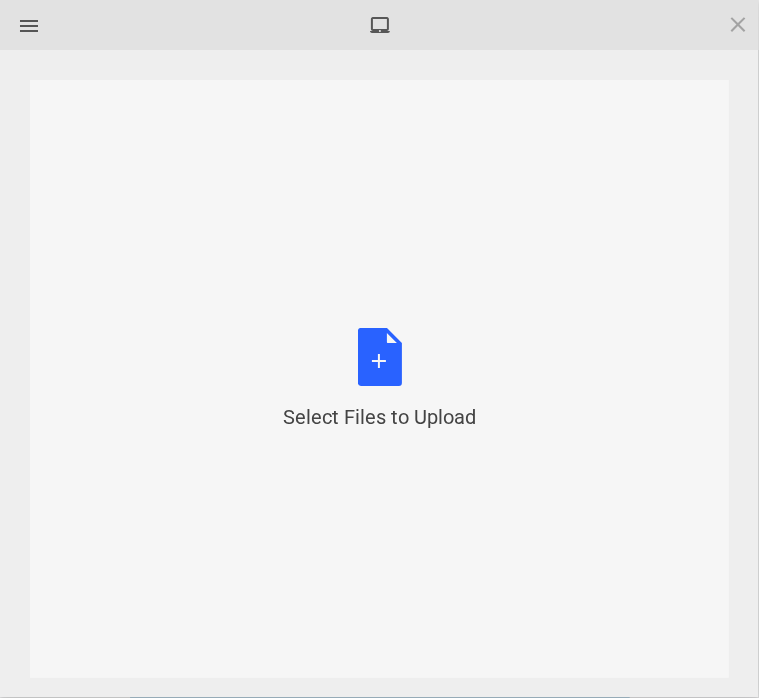 click on "Select Files to Upload
or Drag and Drop, Copy and Paste Files" at bounding box center (379, 379) 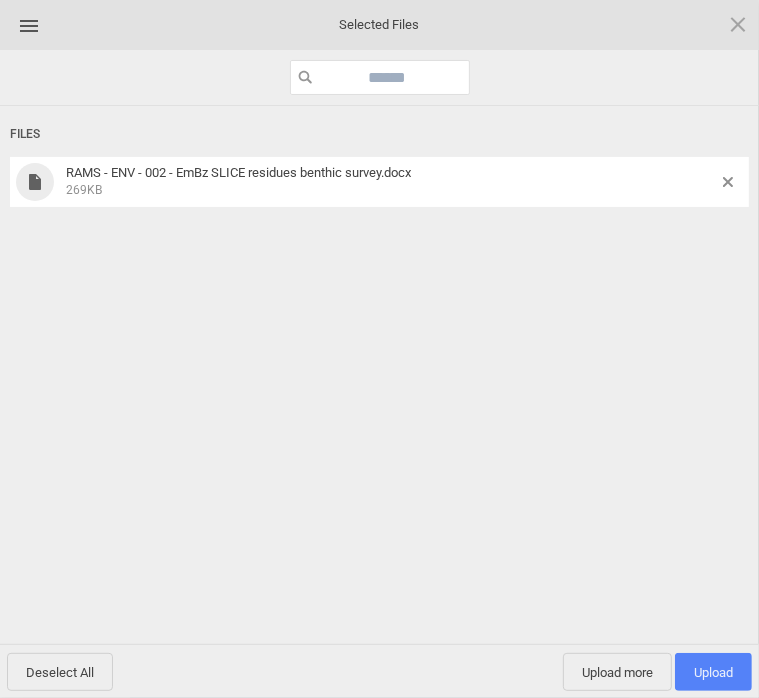 click on "Upload
1" at bounding box center (713, 672) 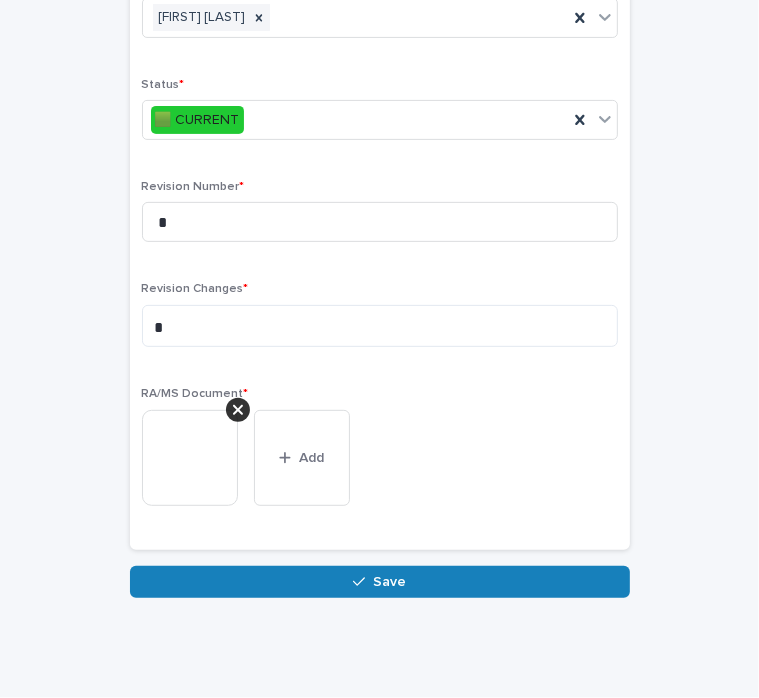 scroll, scrollTop: 296, scrollLeft: 0, axis: vertical 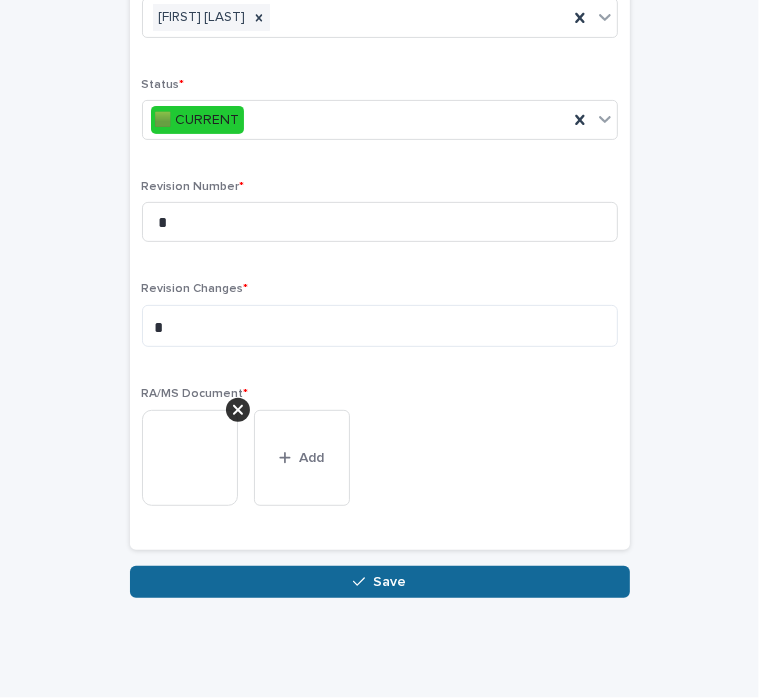 click on "Save" at bounding box center (380, 582) 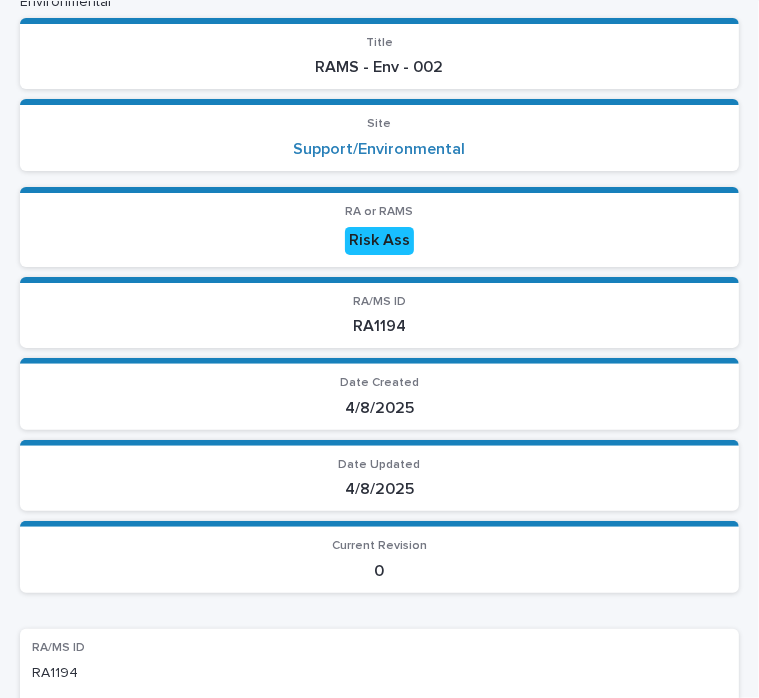 scroll, scrollTop: 0, scrollLeft: 0, axis: both 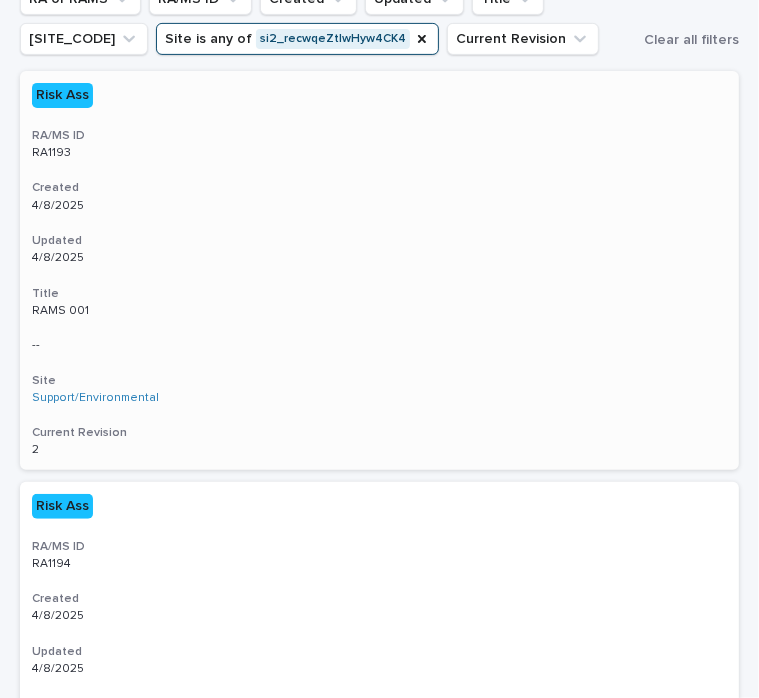 click on "[LAST] [LAST] [LAST] [LAST] [LAST] [DATE] [DATE] [LAST] [LAST] [LAST] [LAST] [LAST] [NUMBER] [NUMBER]" at bounding box center [379, 270] 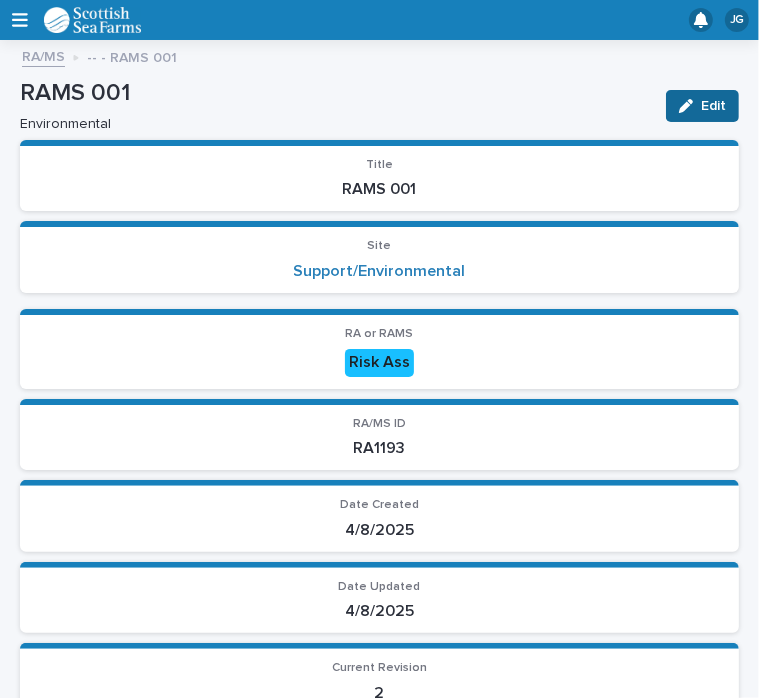 click on "Edit" at bounding box center [713, 106] 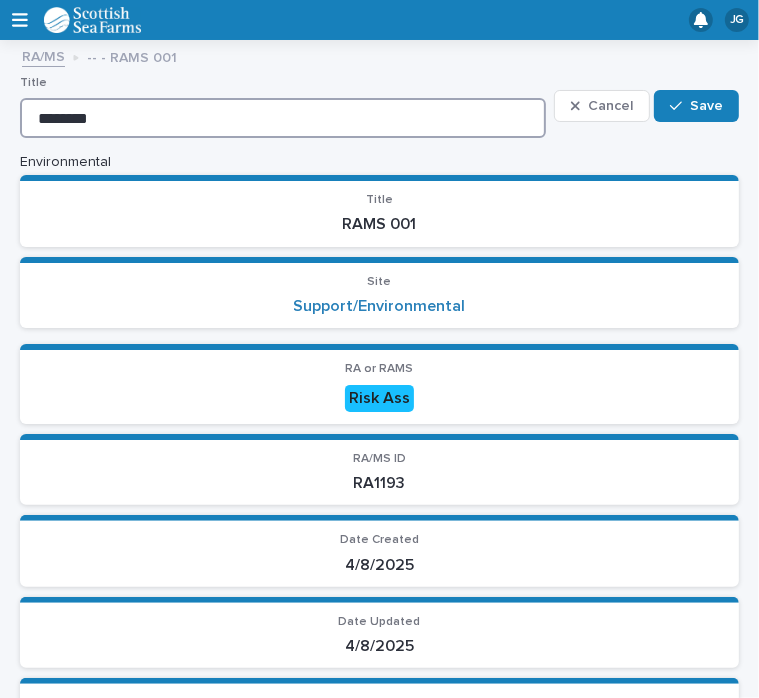 click on "********" at bounding box center (283, 118) 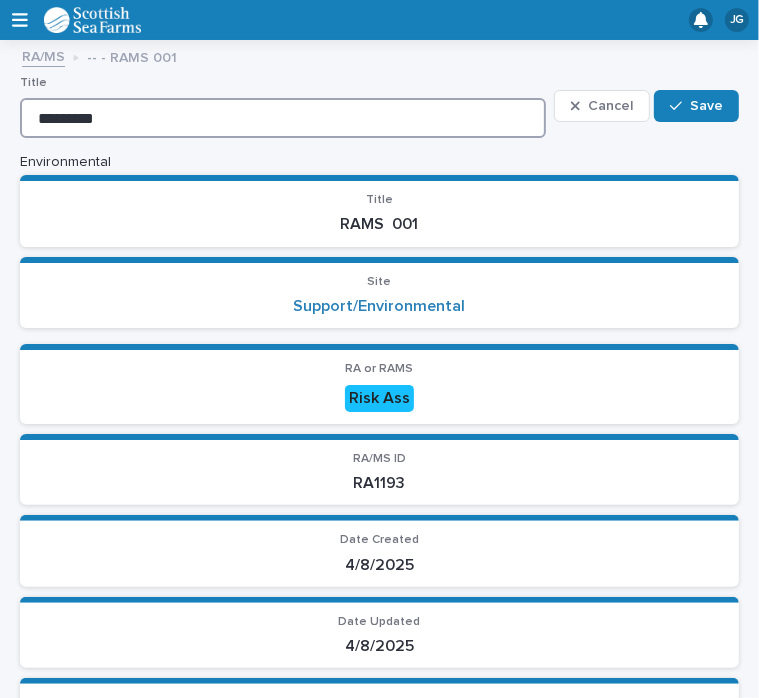 type on "*********" 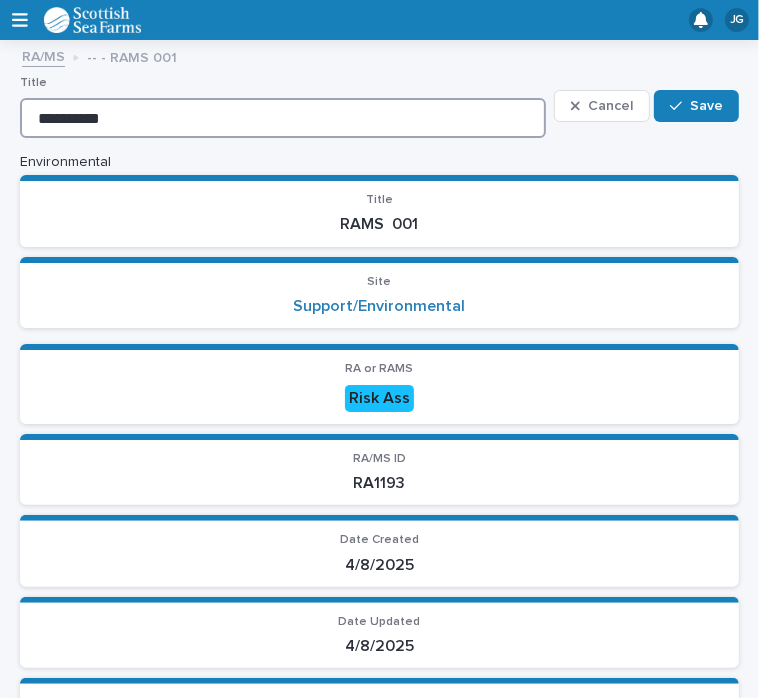 type on "**********" 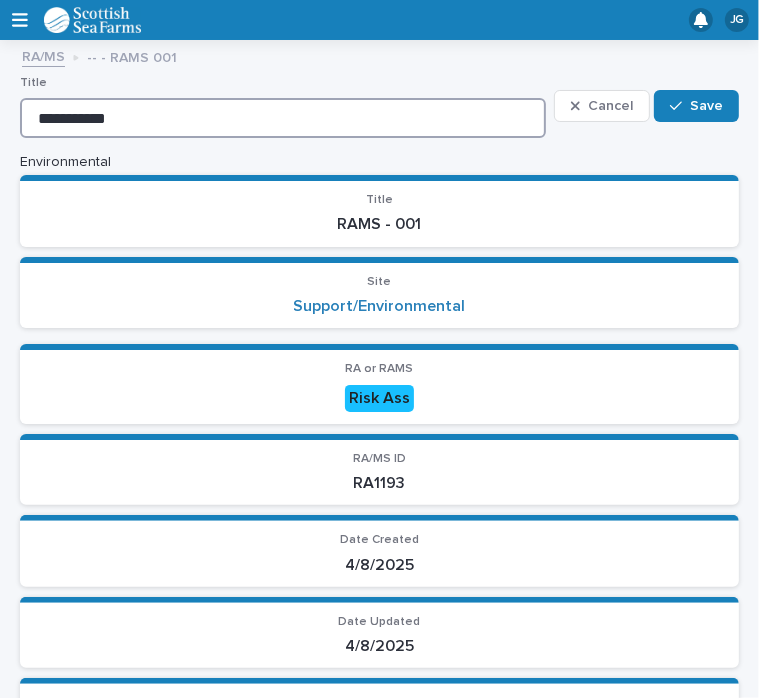 type on "**********" 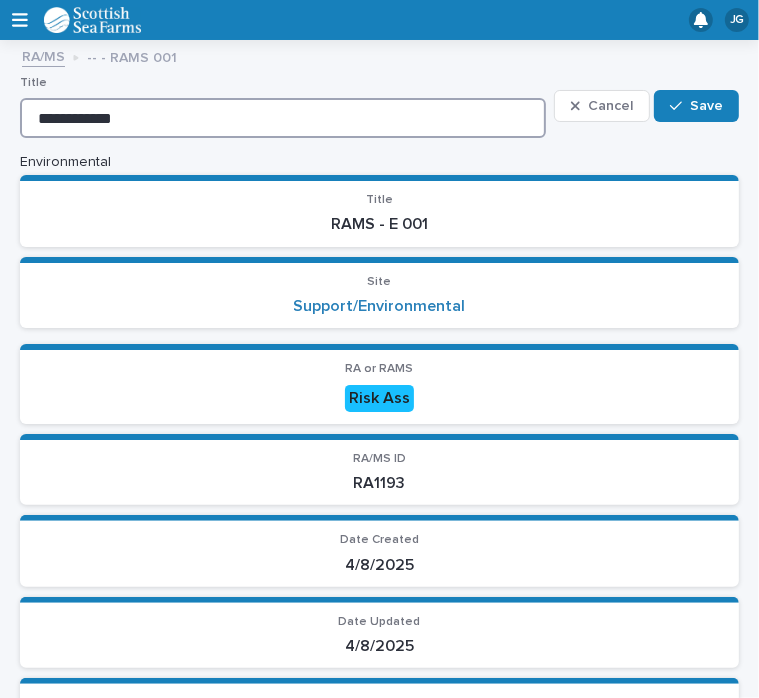 type on "**********" 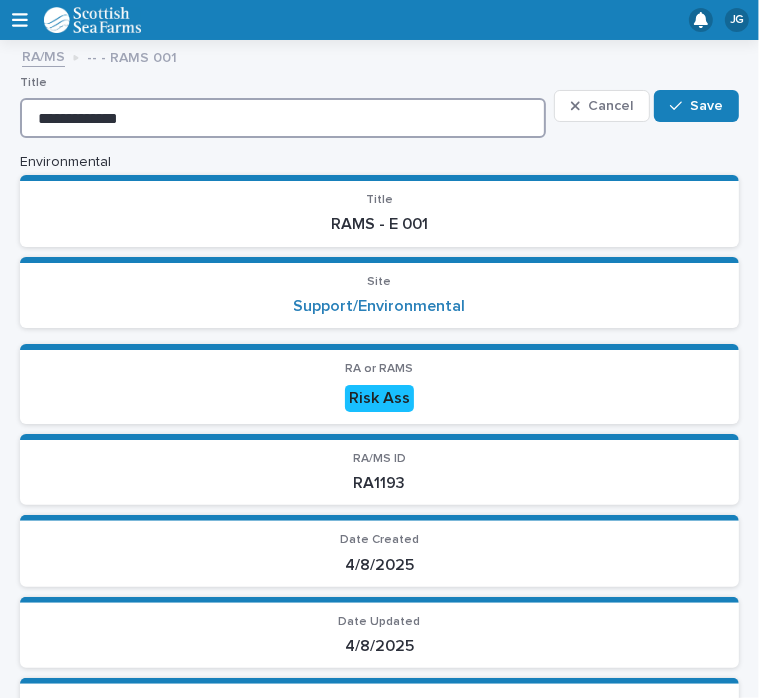 type on "**********" 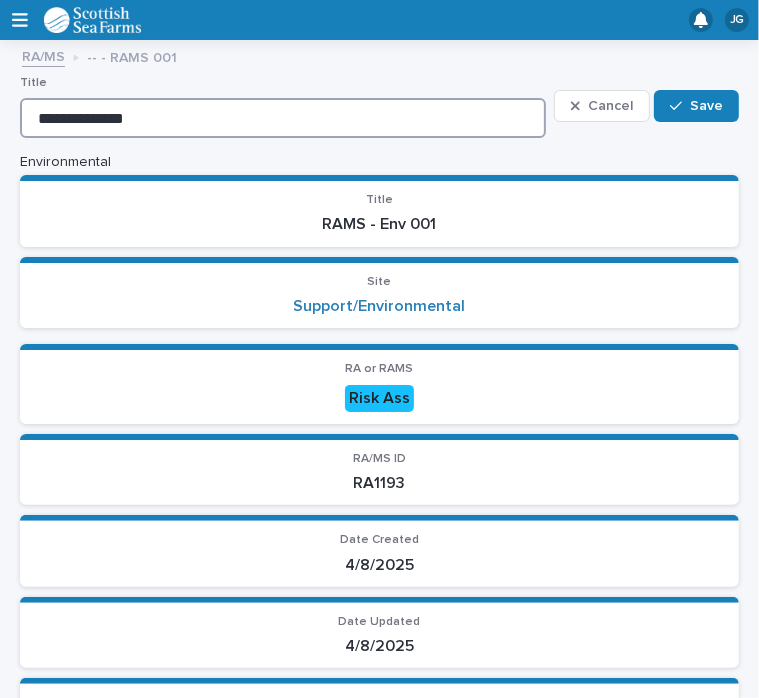 type on "**********" 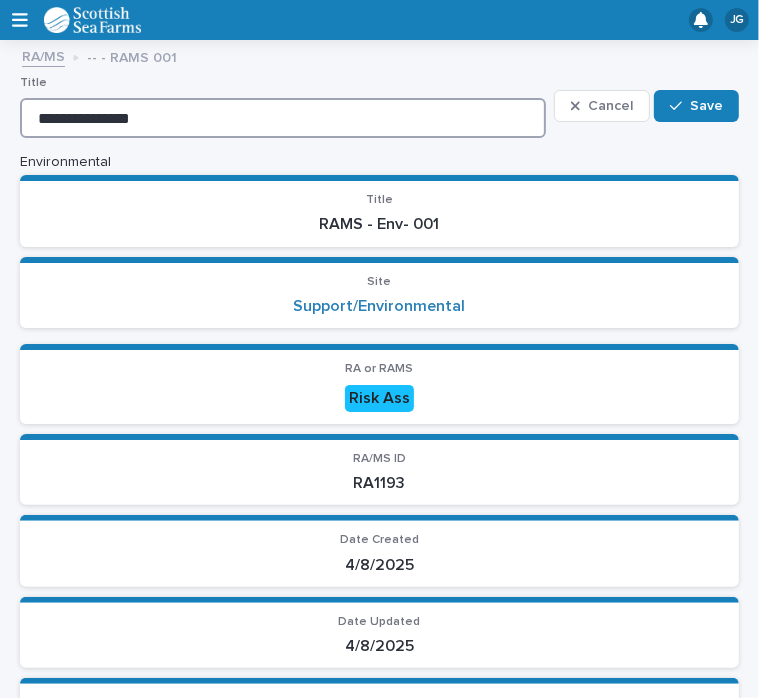 type on "**********" 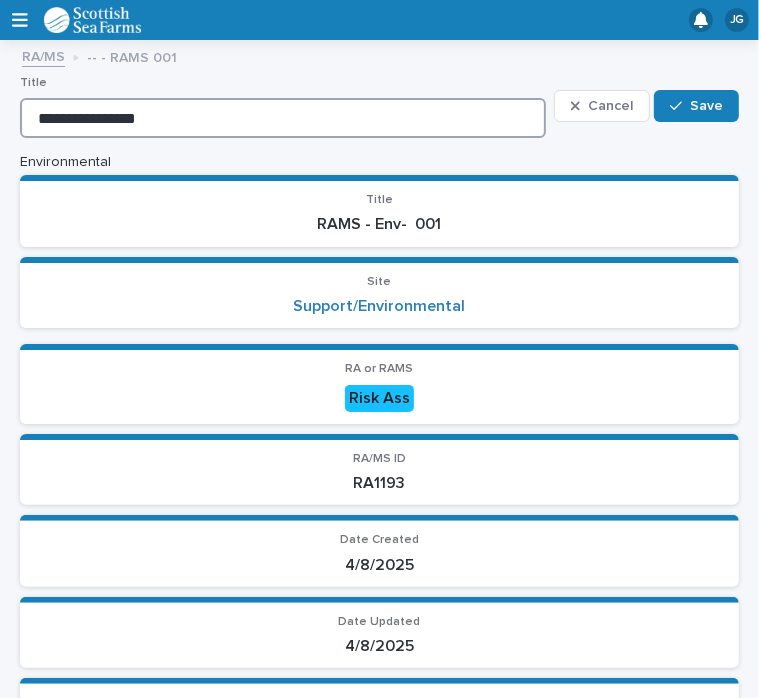 type on "**********" 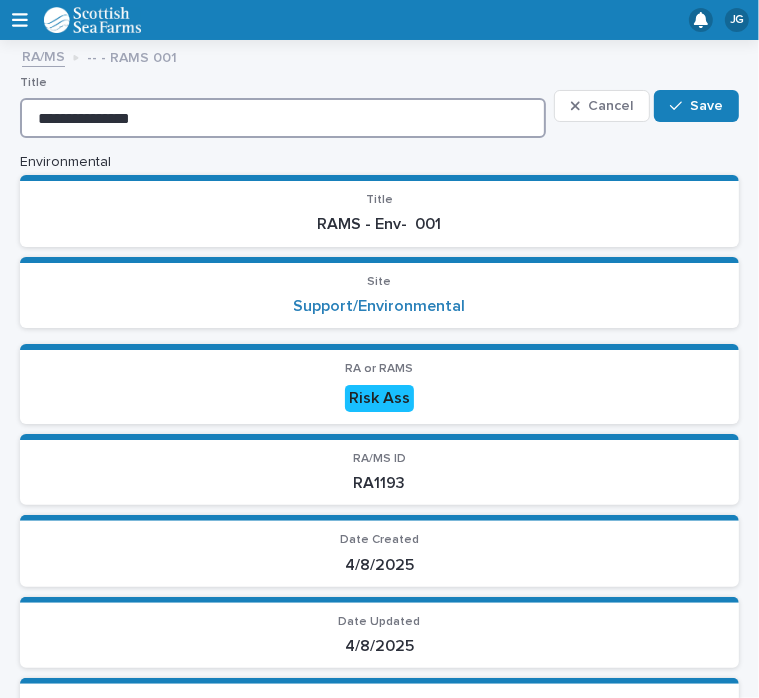 type on "**********" 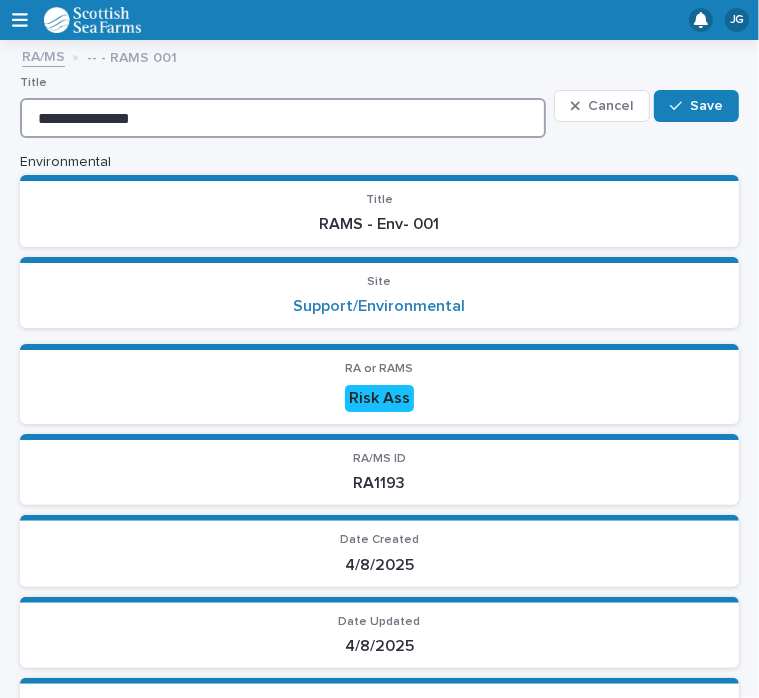 click on "**********" at bounding box center (283, 118) 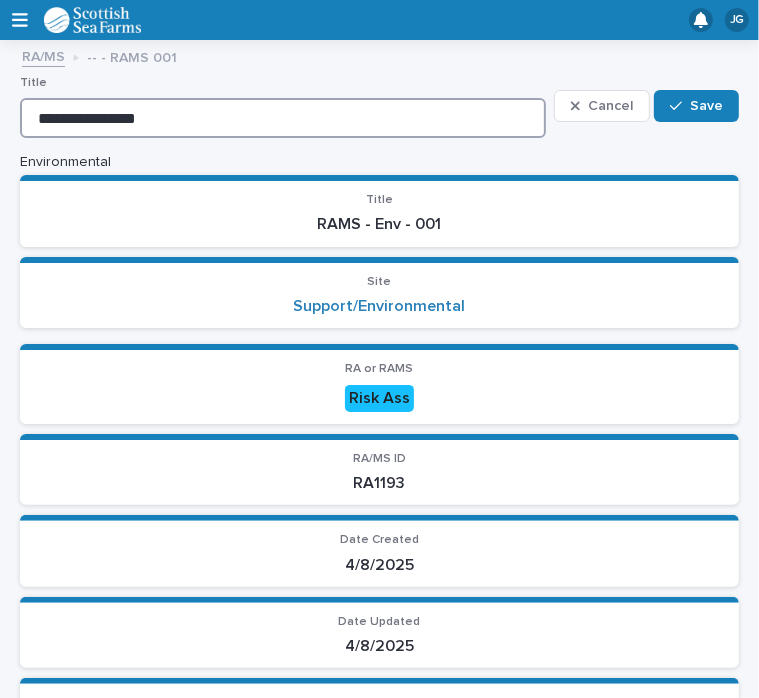 type on "**********" 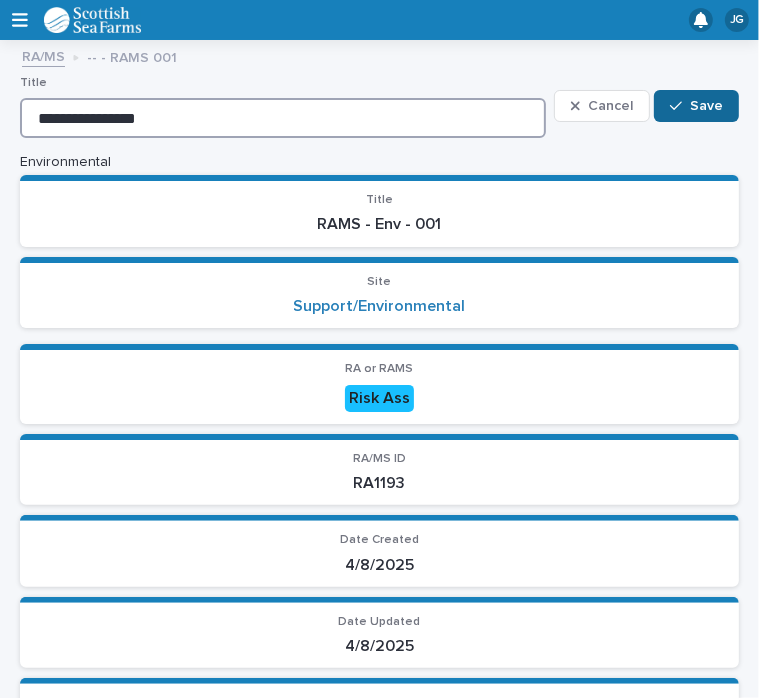 type on "**********" 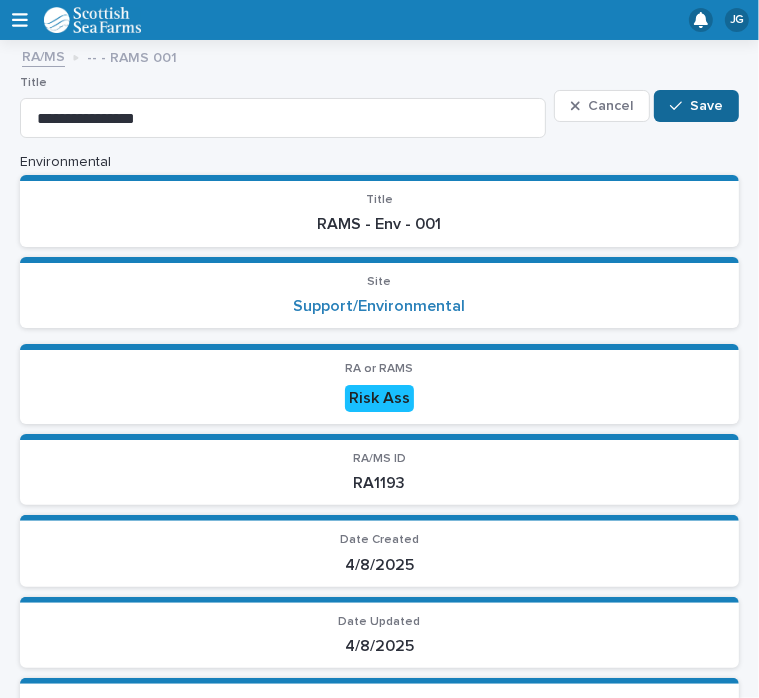 click on "Save" at bounding box center (706, 106) 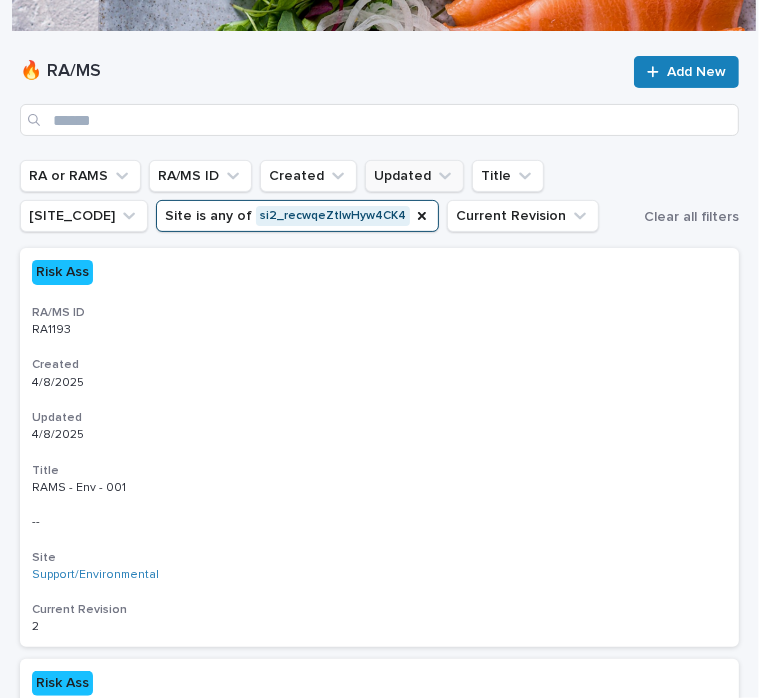 scroll, scrollTop: 152, scrollLeft: 0, axis: vertical 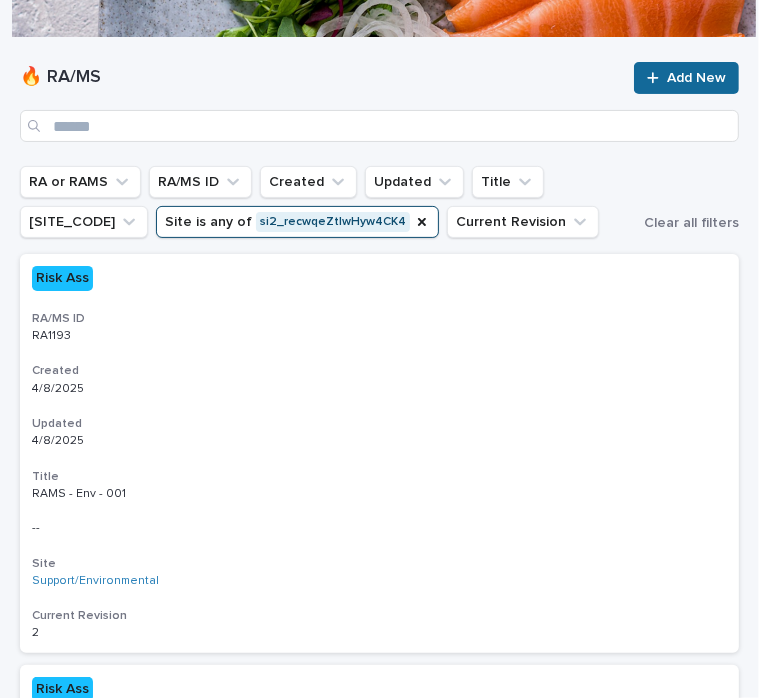 click on "Add New" at bounding box center (696, 78) 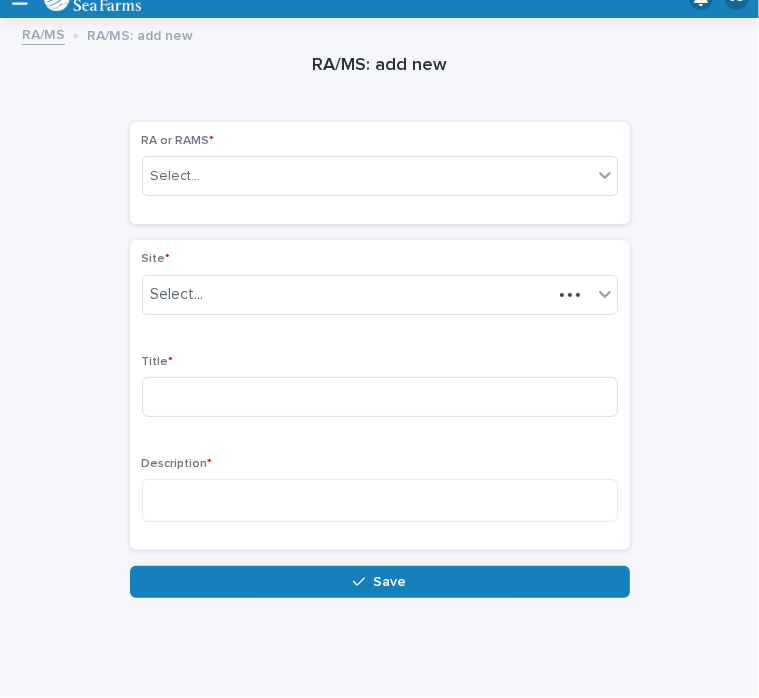 scroll, scrollTop: 9, scrollLeft: 0, axis: vertical 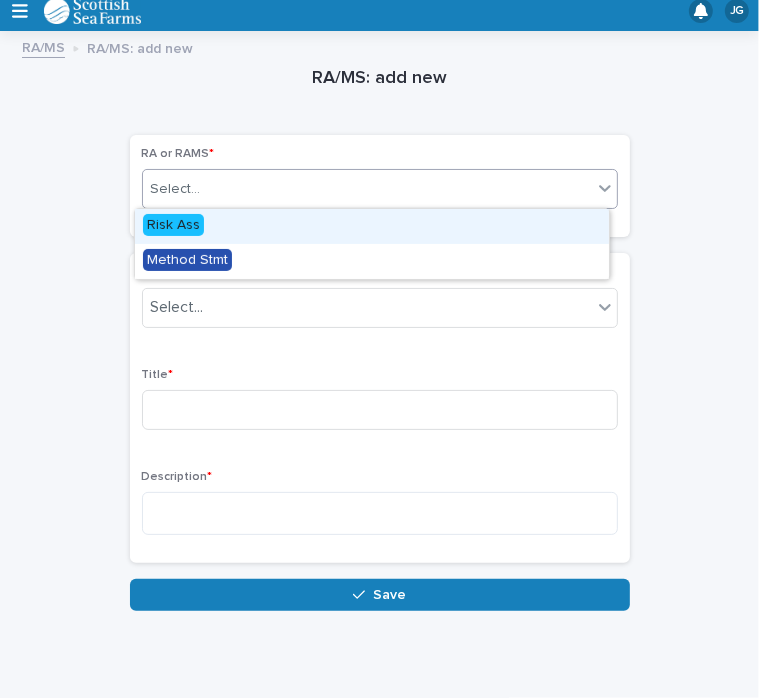 click on "Select..." at bounding box center [367, 189] 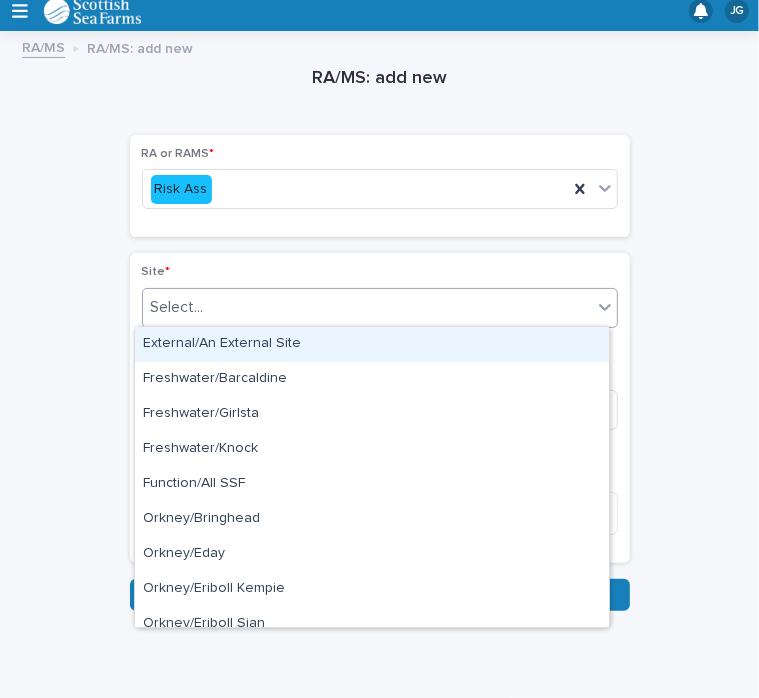 click on "Select..." at bounding box center (367, 307) 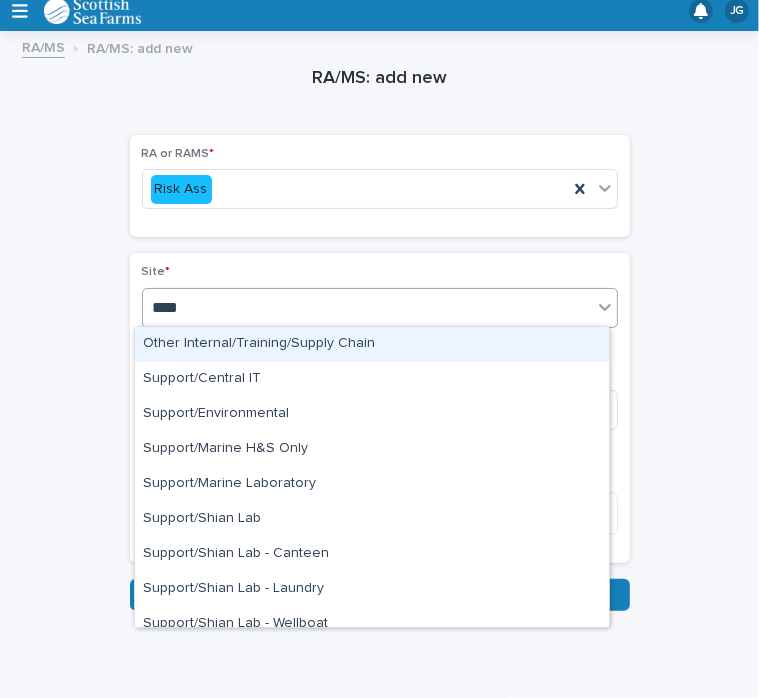 type on "*****" 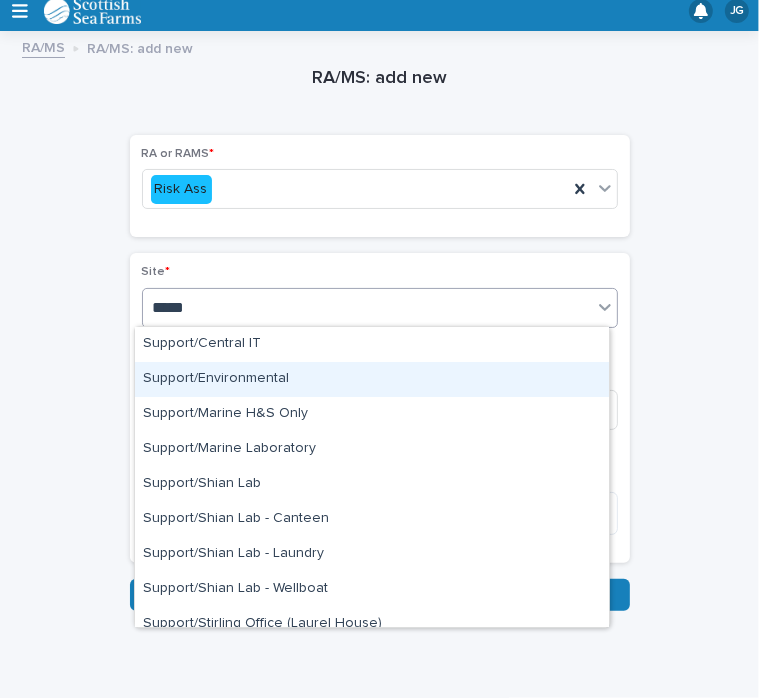 click on "Support/Environmental" at bounding box center (372, 379) 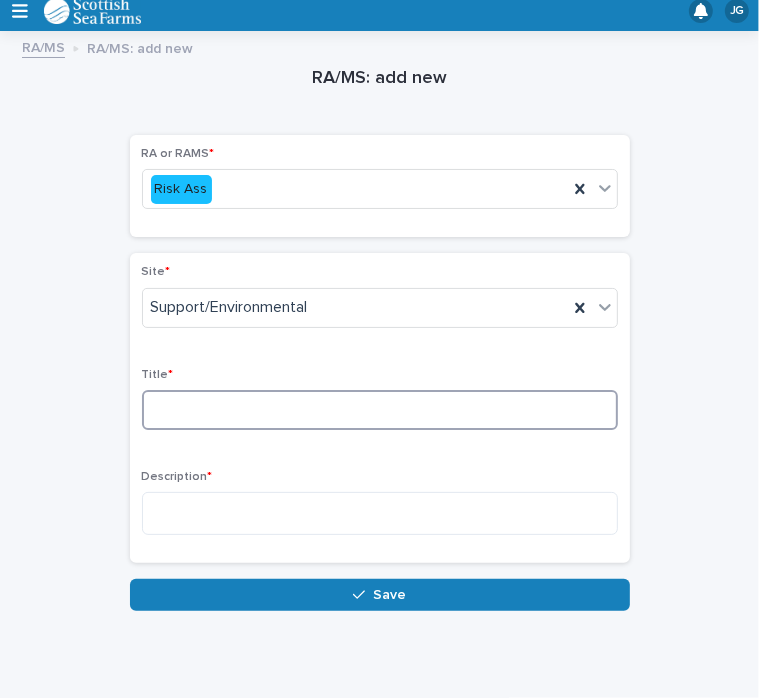 click at bounding box center (380, 410) 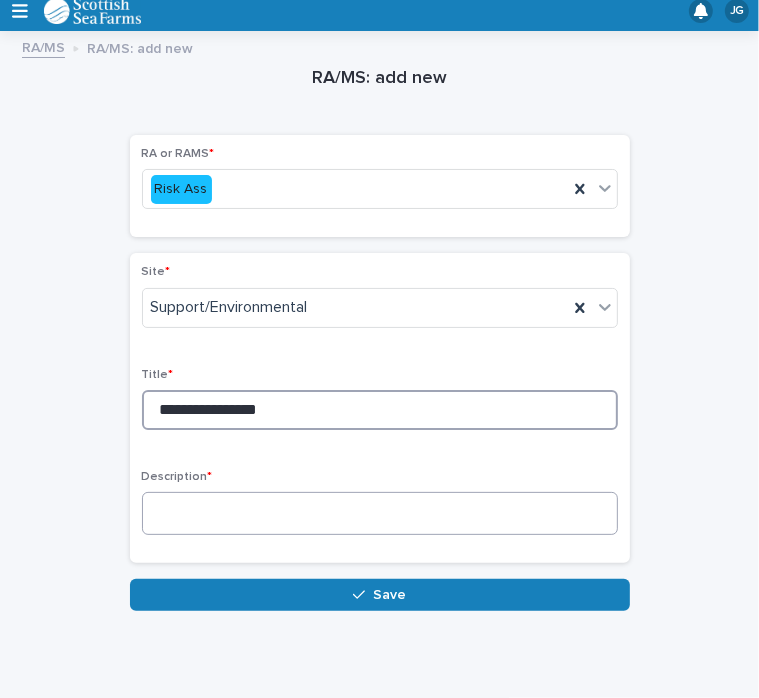 type on "**********" 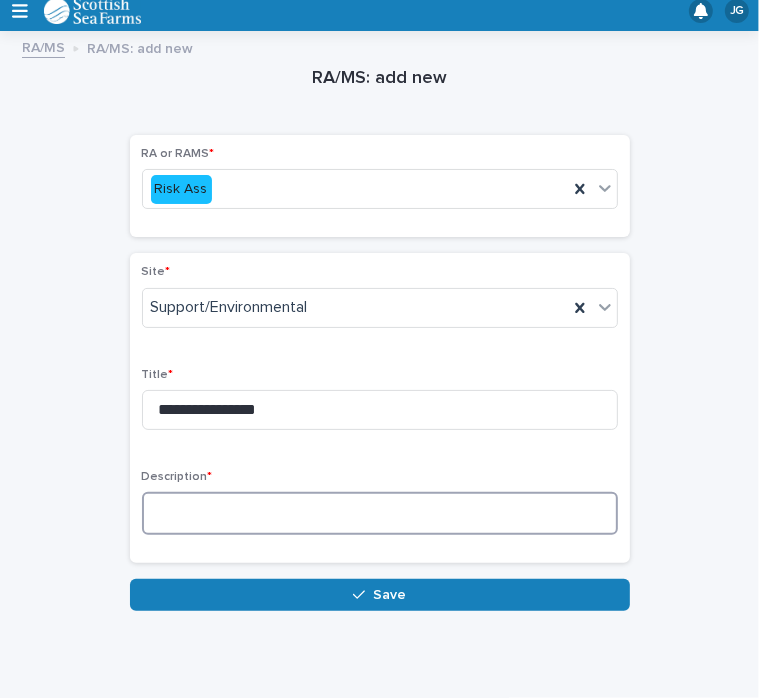 click at bounding box center [380, 513] 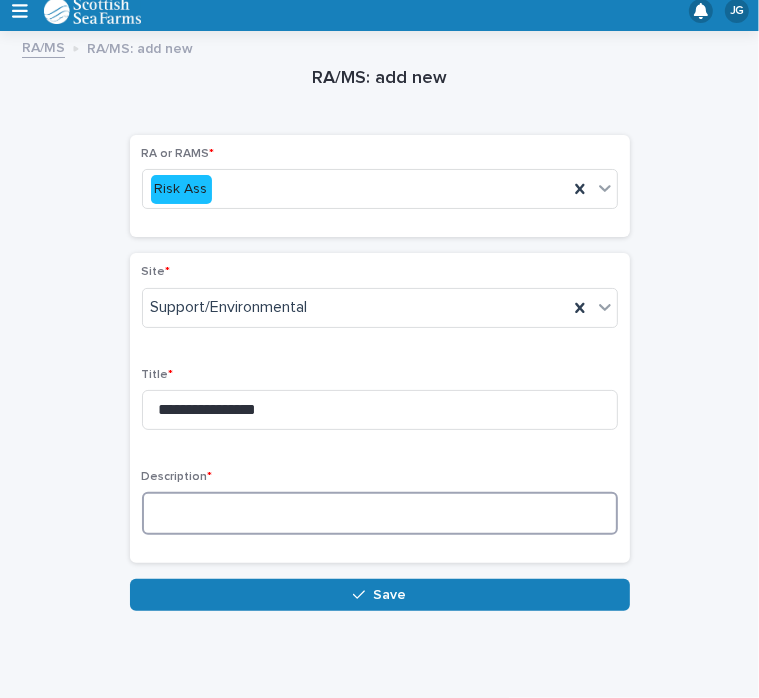 click at bounding box center (380, 513) 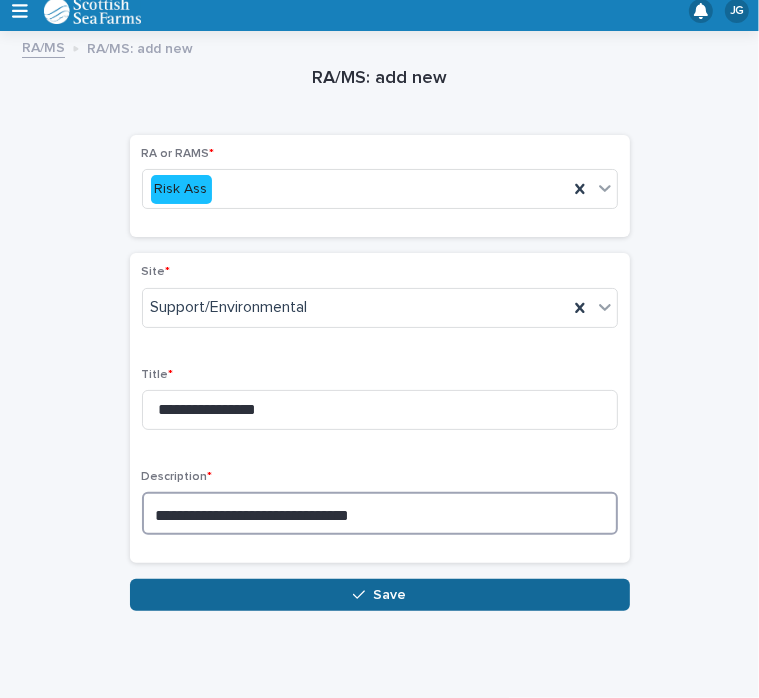 type on "**********" 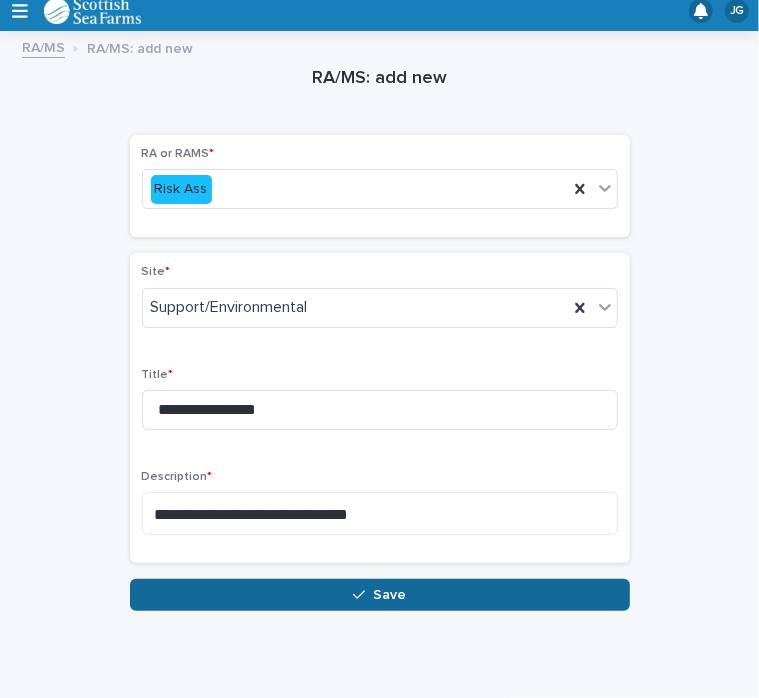 click on "Save" at bounding box center [389, 595] 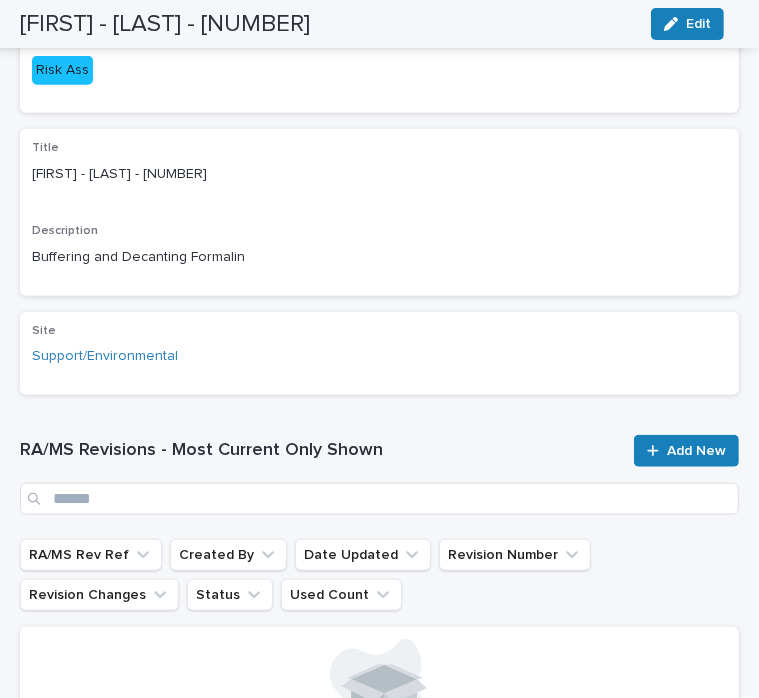 scroll, scrollTop: 814, scrollLeft: 0, axis: vertical 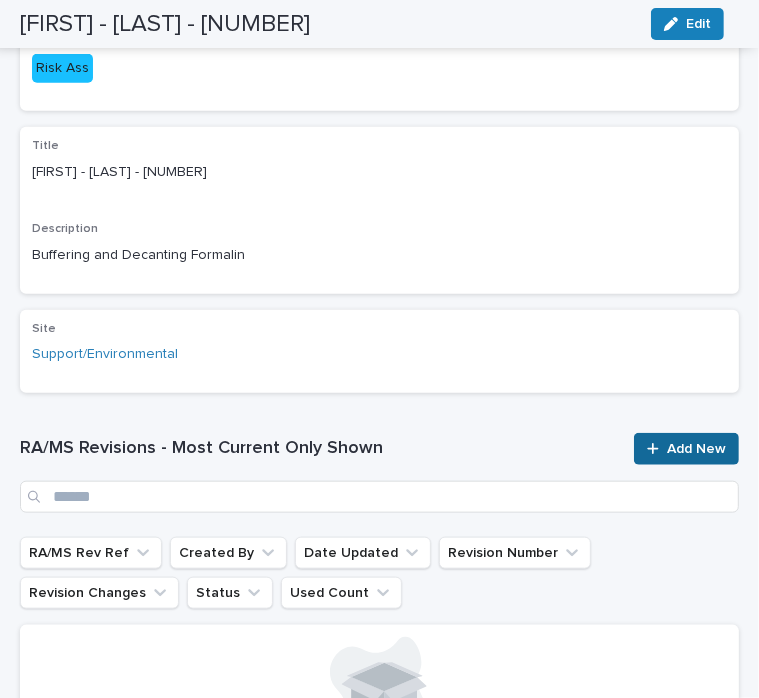 click on "Add New" at bounding box center [696, 449] 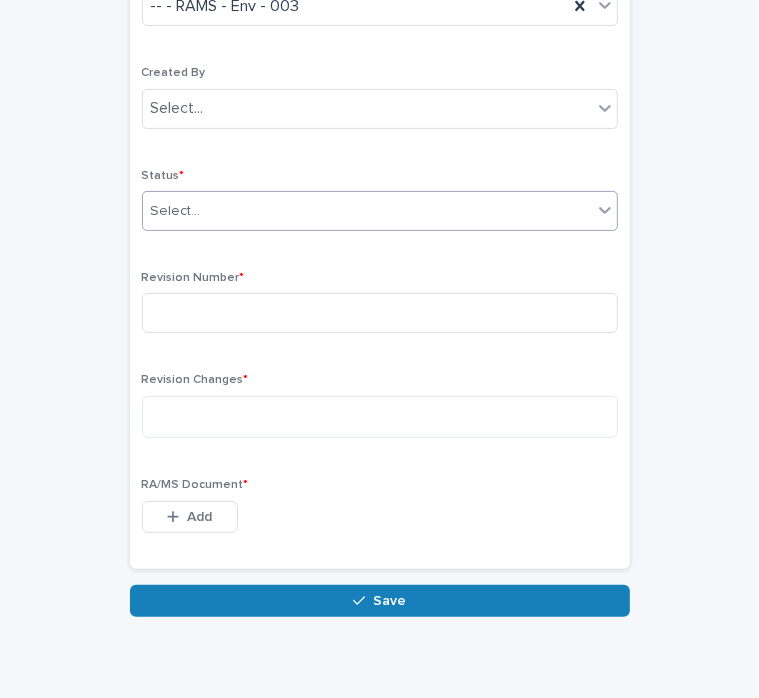 scroll, scrollTop: 168, scrollLeft: 0, axis: vertical 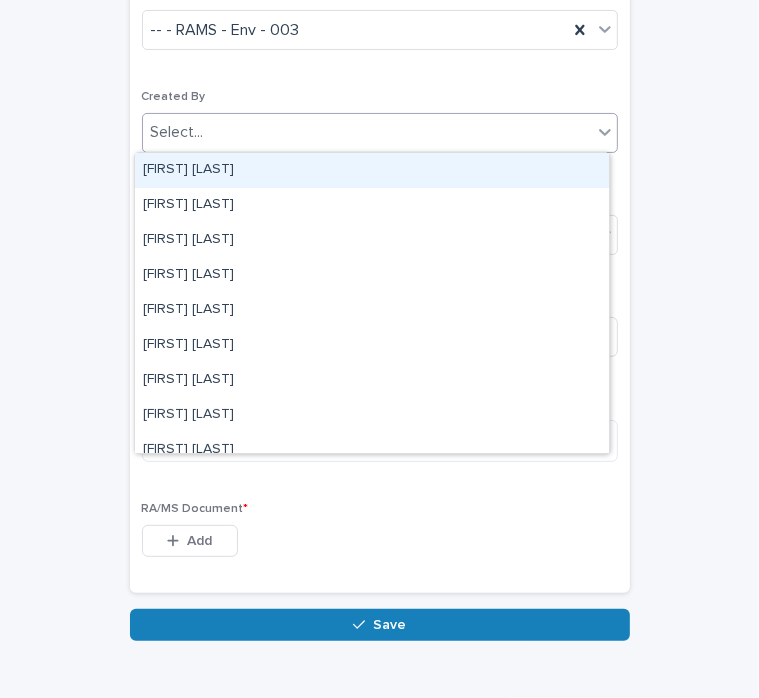 click on "Select..." at bounding box center [367, 132] 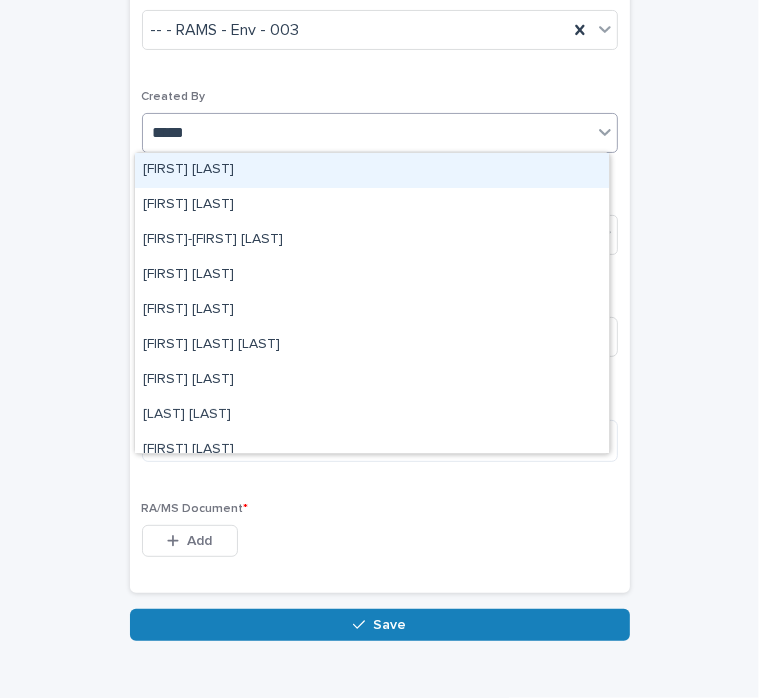 type on "******" 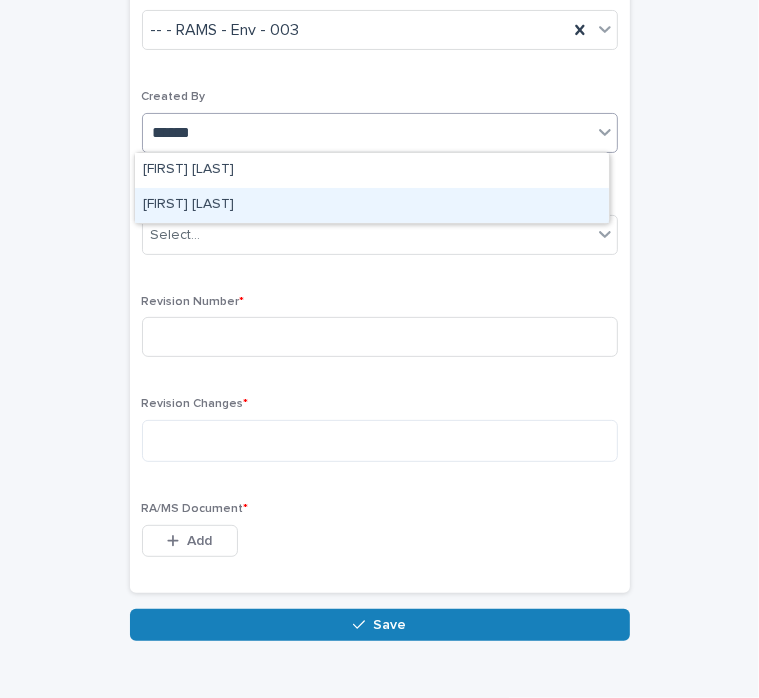 click on "[FIRST] [LAST]" at bounding box center (372, 205) 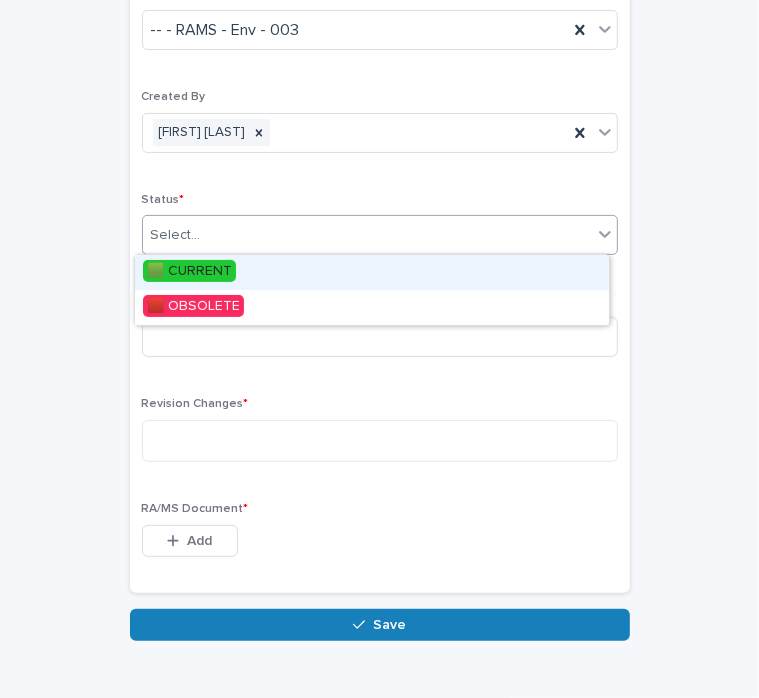 click on "Select..." at bounding box center [367, 235] 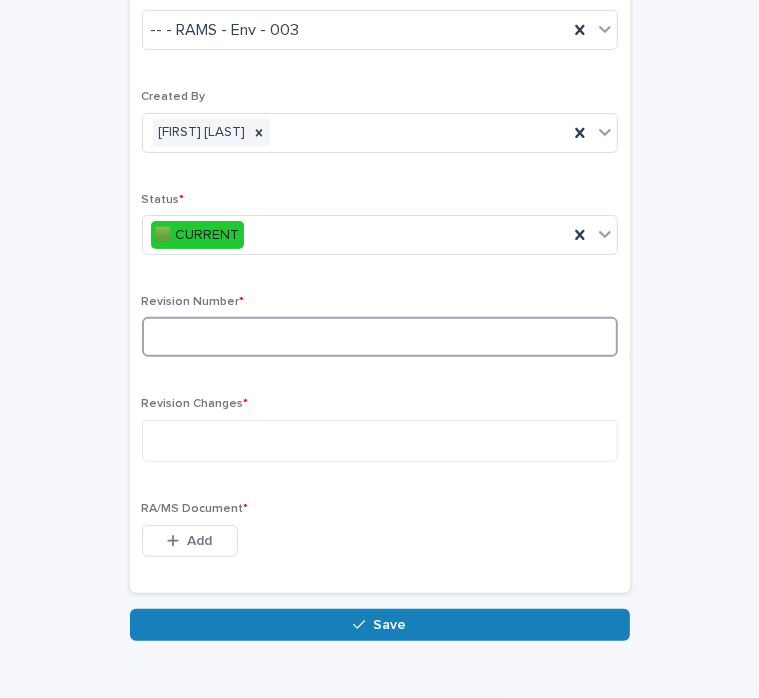 click at bounding box center [380, 337] 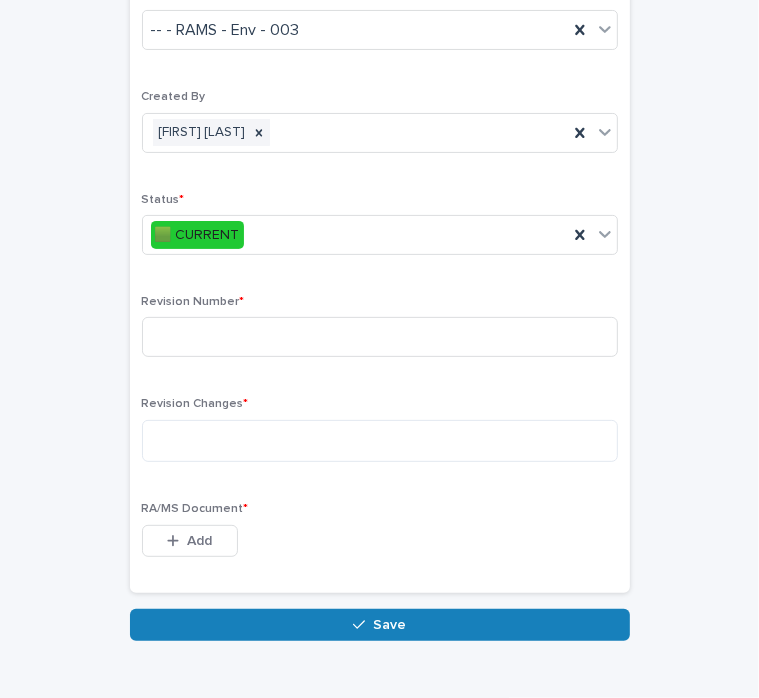 click on "Revision Number *" at bounding box center [380, 334] 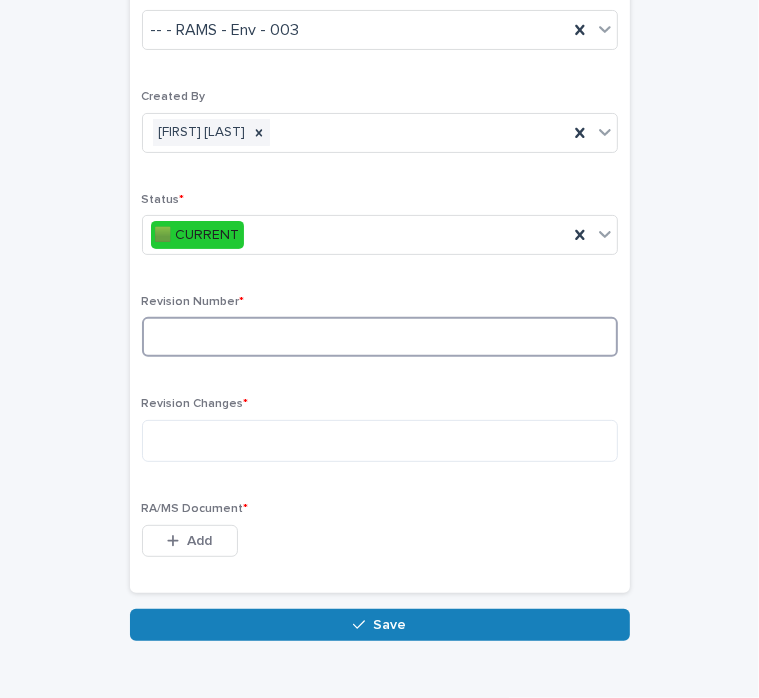 click at bounding box center [380, 337] 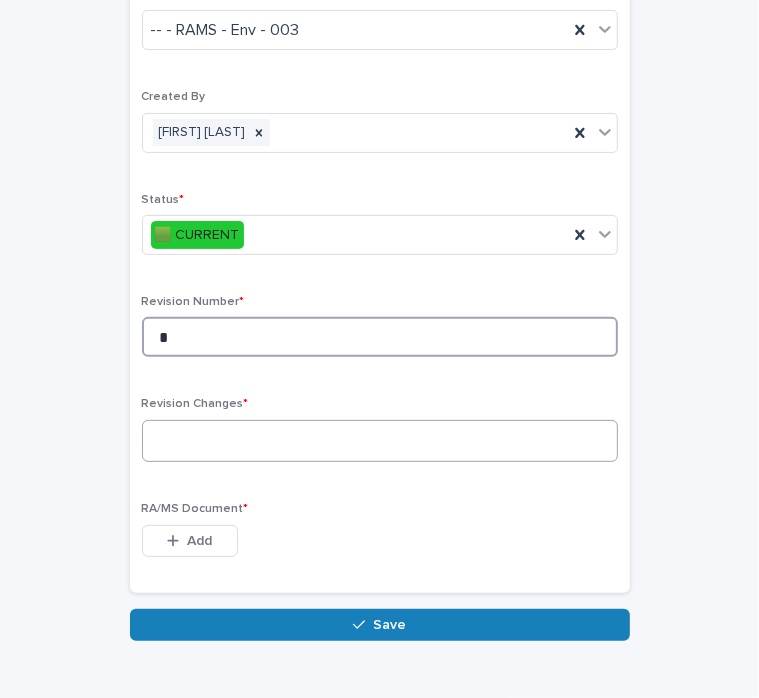 type on "*" 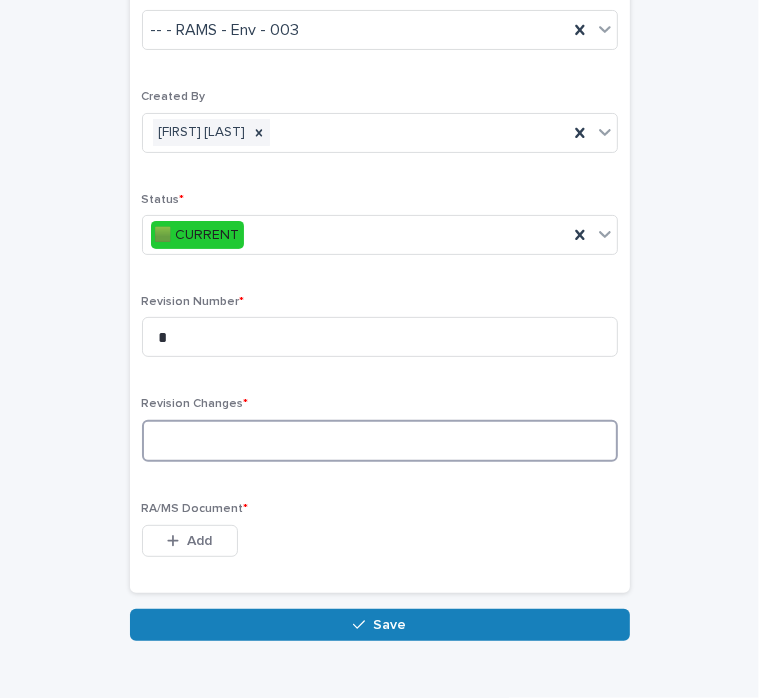 click at bounding box center [380, 441] 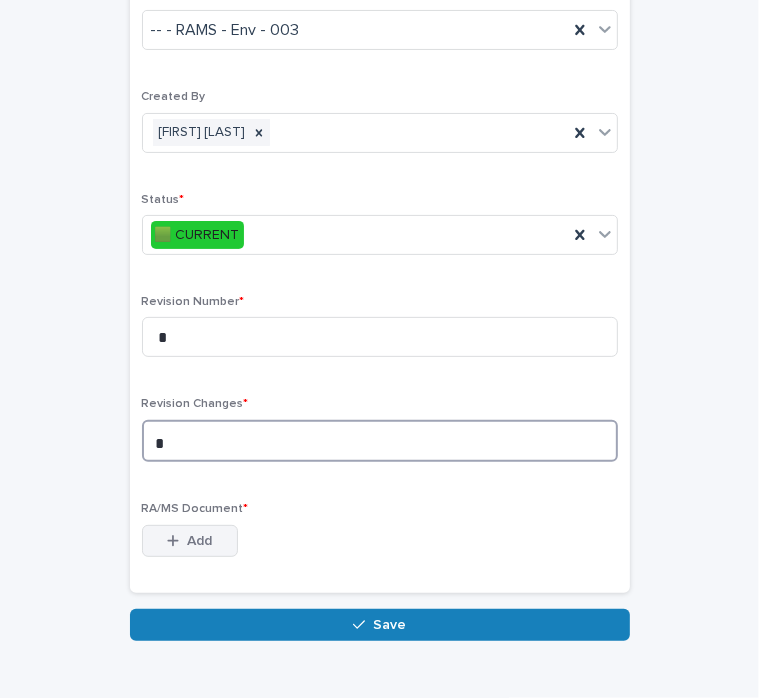 type on "*" 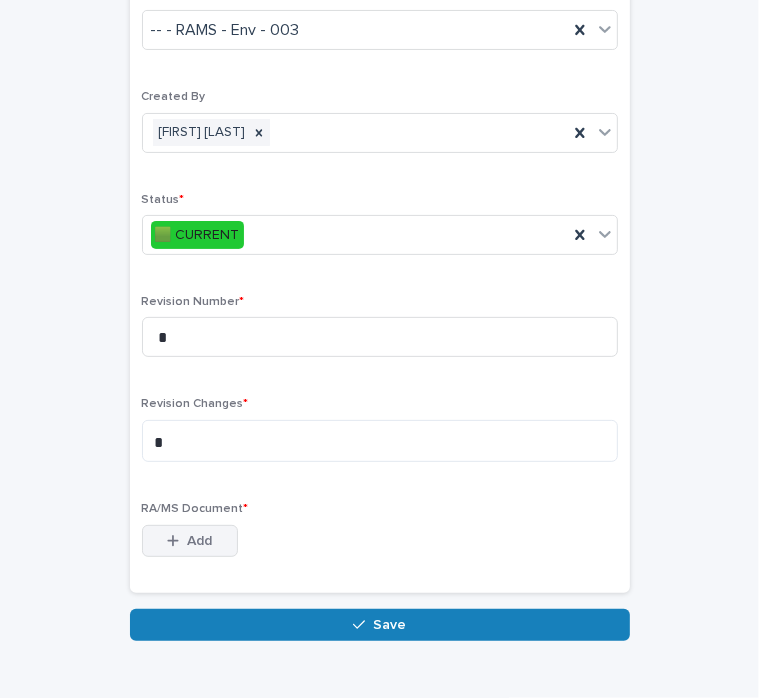 click on "Add" at bounding box center [199, 541] 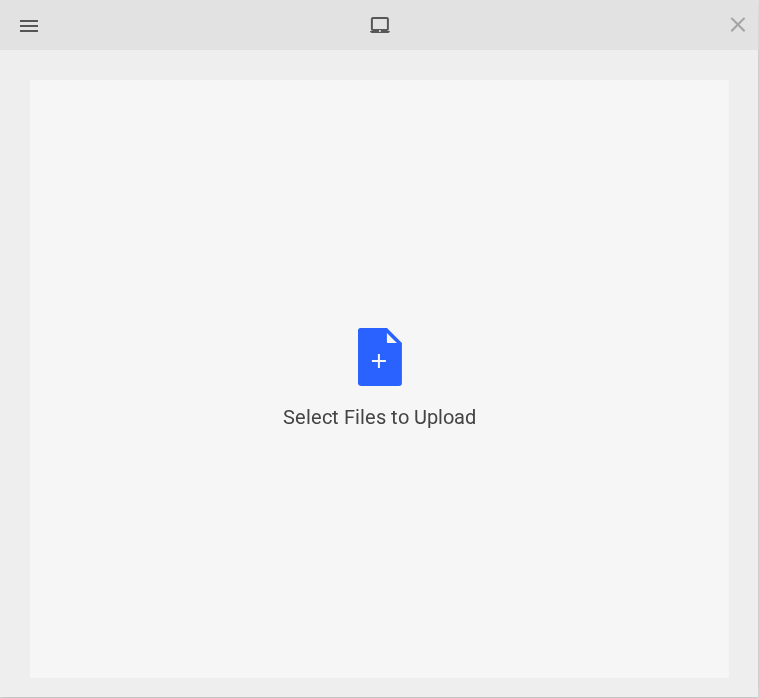 click on "Select Files to Upload
or Drag and Drop, Copy and Paste Files" at bounding box center [379, 379] 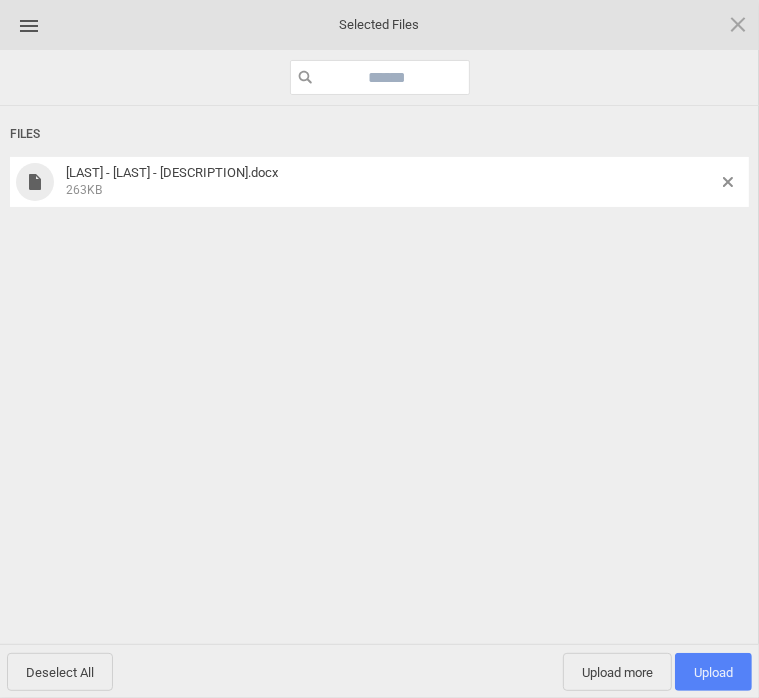 click on "Upload
1" at bounding box center (713, 672) 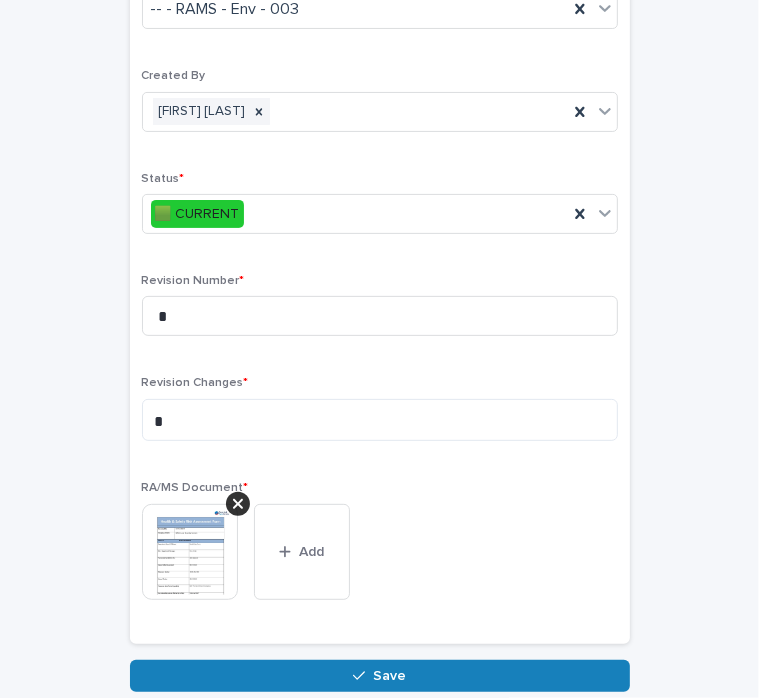 scroll, scrollTop: 196, scrollLeft: 0, axis: vertical 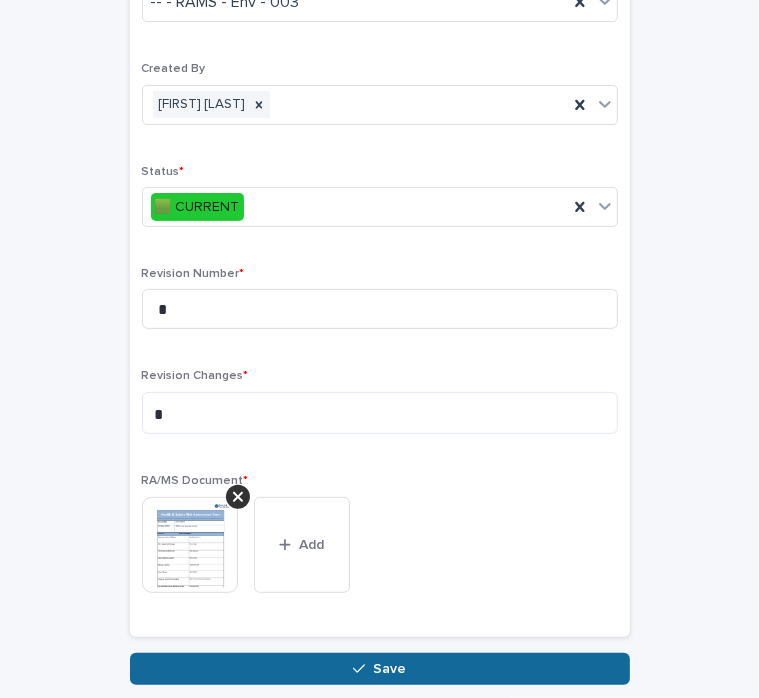 click on "Save" at bounding box center (380, 669) 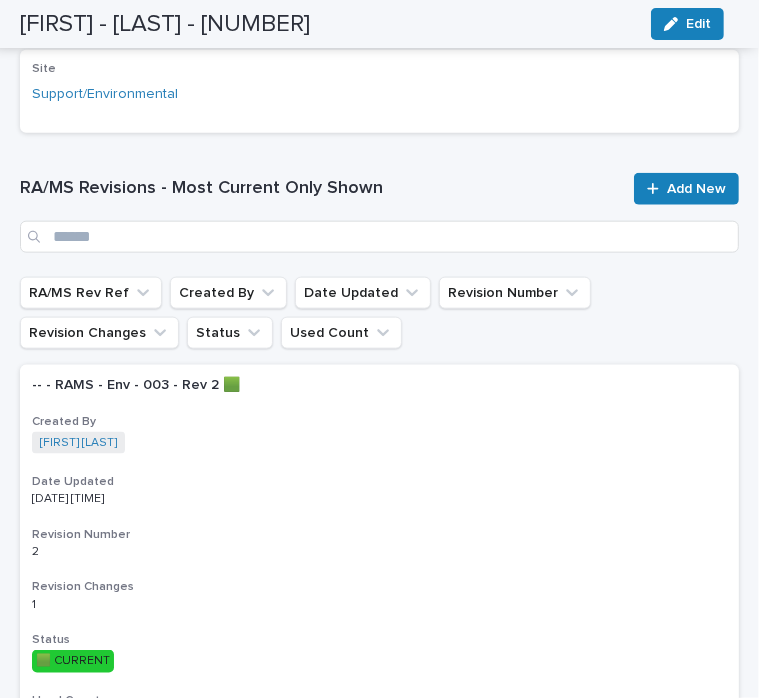 scroll, scrollTop: 1075, scrollLeft: 0, axis: vertical 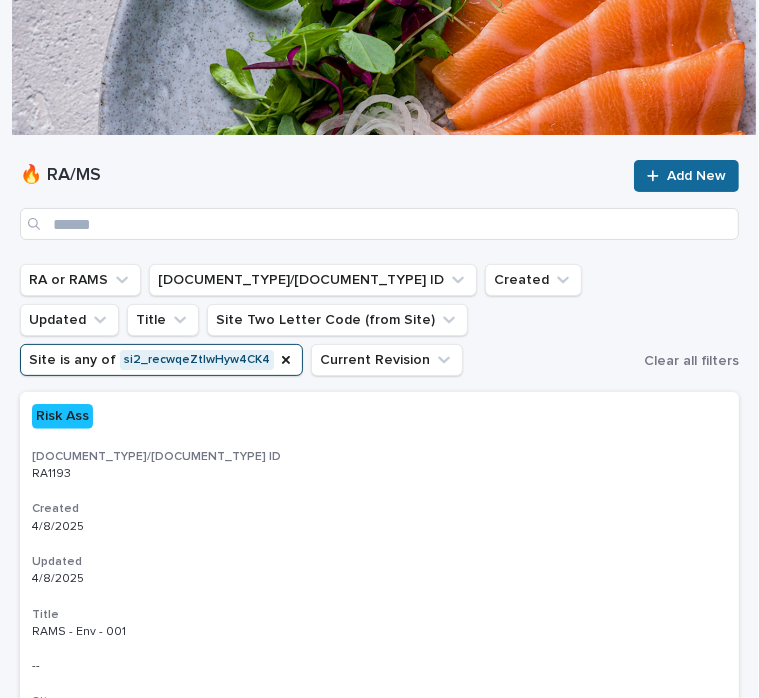 click on "Add New" at bounding box center [696, 176] 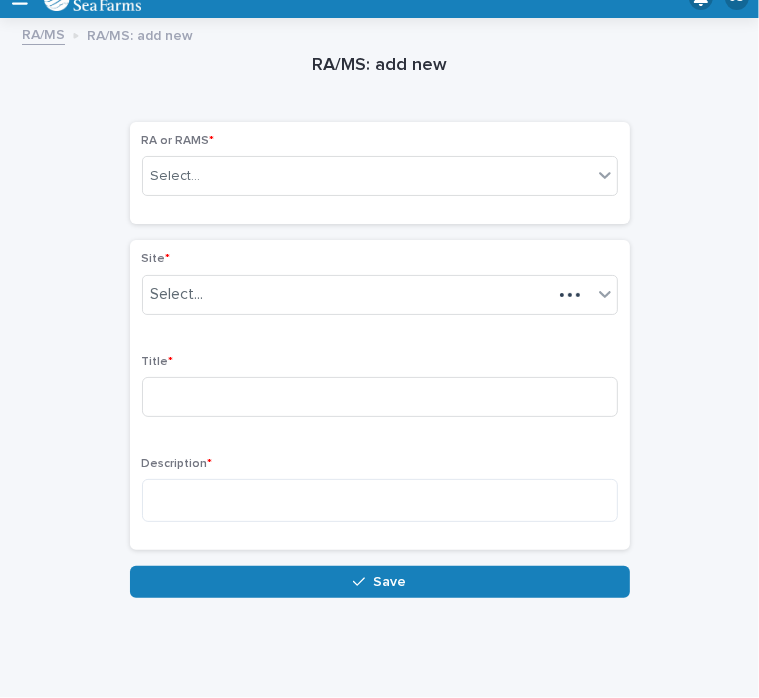 scroll, scrollTop: 9, scrollLeft: 0, axis: vertical 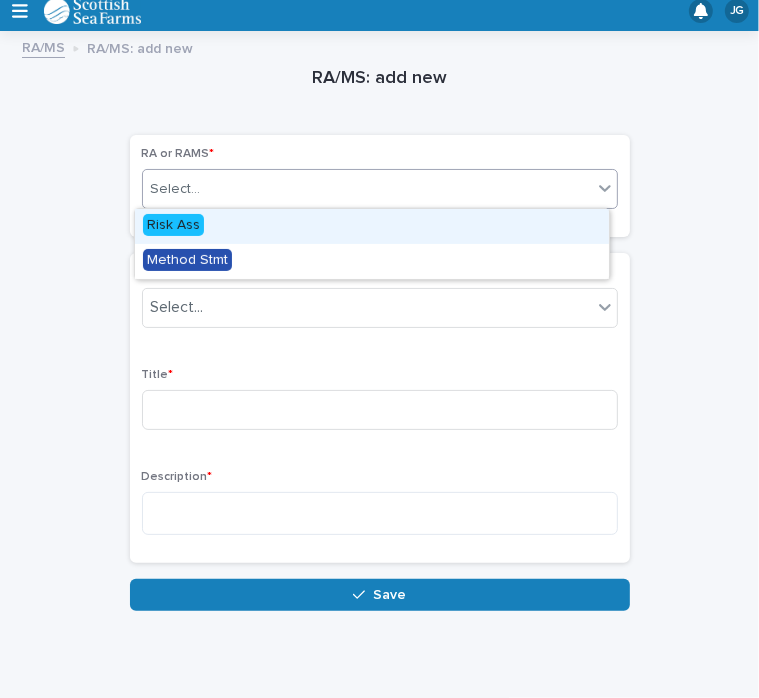 click on "Select..." at bounding box center [367, 189] 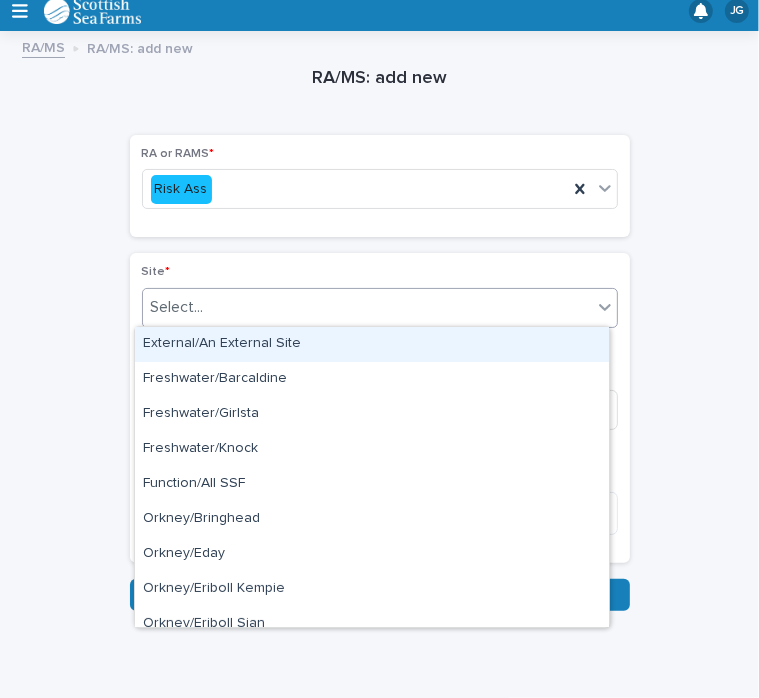 click on "Select..." at bounding box center (367, 307) 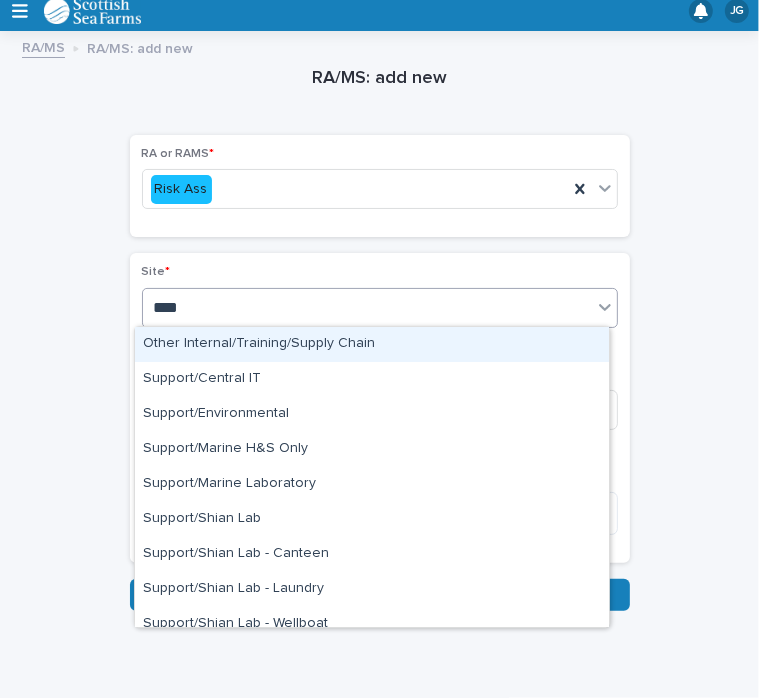 type on "*****" 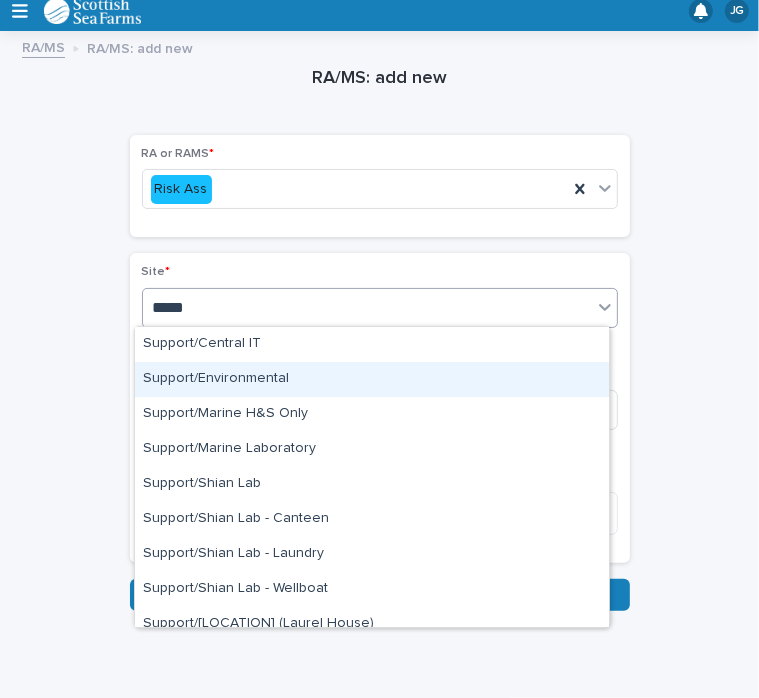 click on "Support/Environmental" at bounding box center [372, 379] 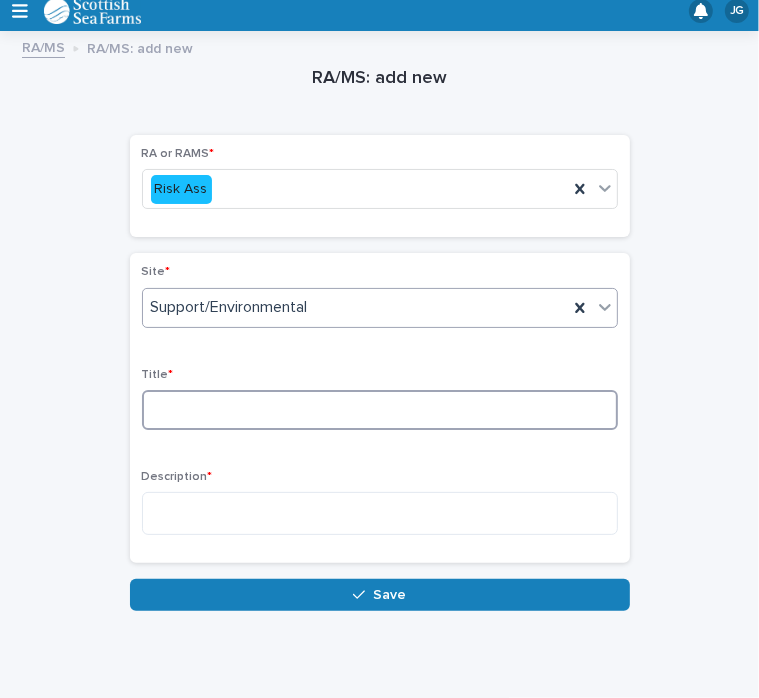 click at bounding box center [380, 410] 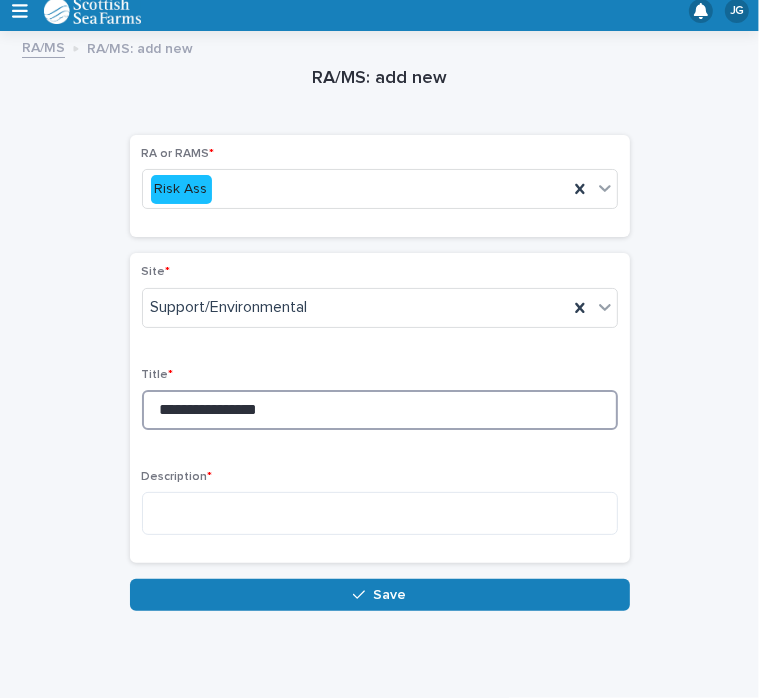 type on "**********" 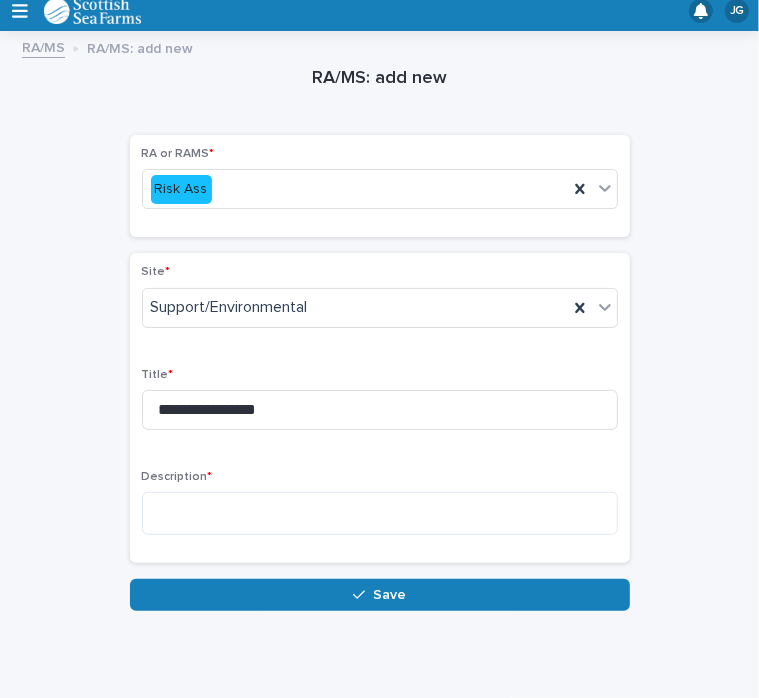 click on "Description *" at bounding box center (380, 510) 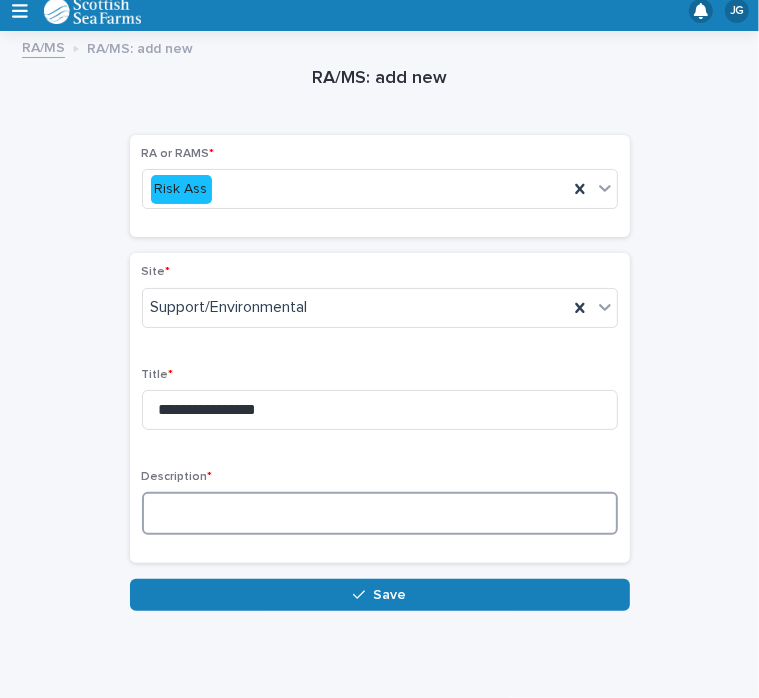 click at bounding box center [380, 513] 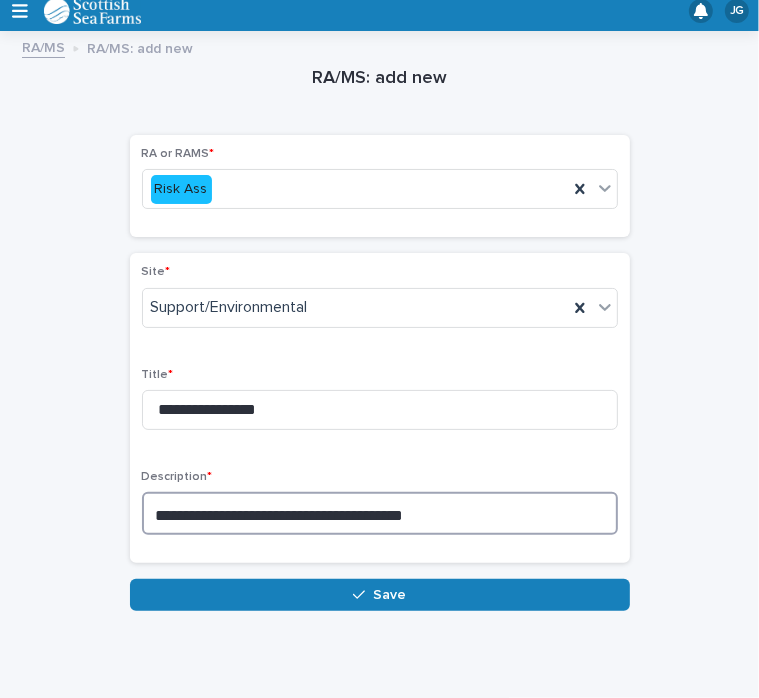 click on "**********" at bounding box center (380, 513) 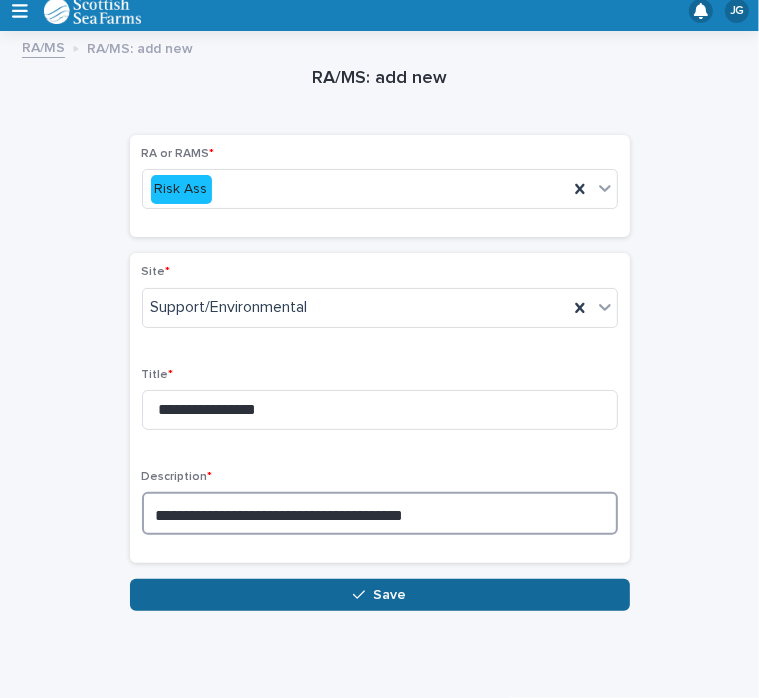 type on "**********" 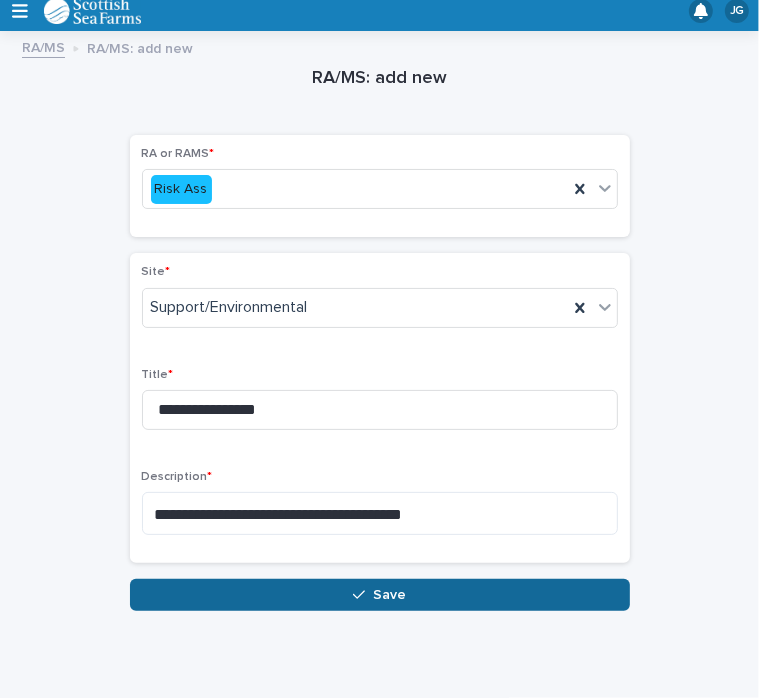 click on "Save" at bounding box center (380, 595) 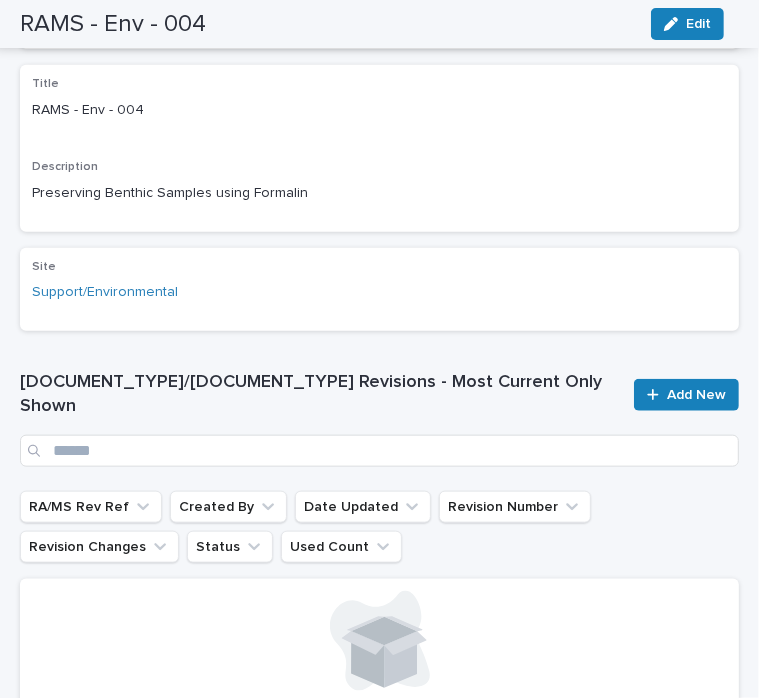 scroll, scrollTop: 878, scrollLeft: 0, axis: vertical 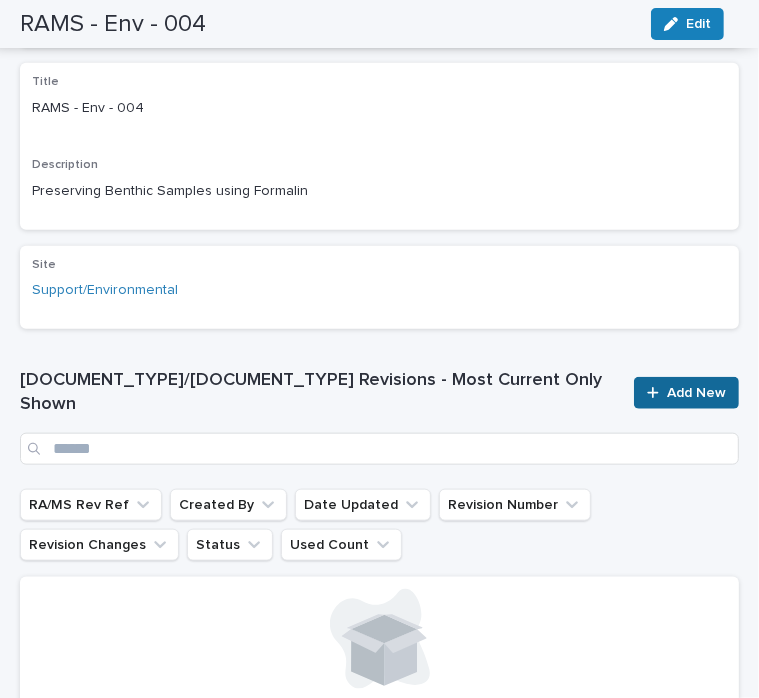 click on "Add New" at bounding box center (686, 393) 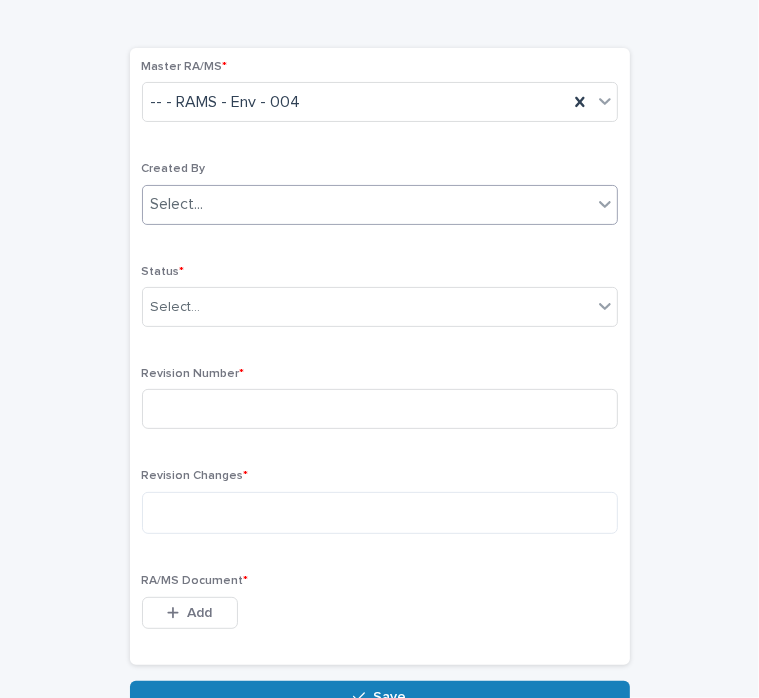 scroll, scrollTop: 104, scrollLeft: 0, axis: vertical 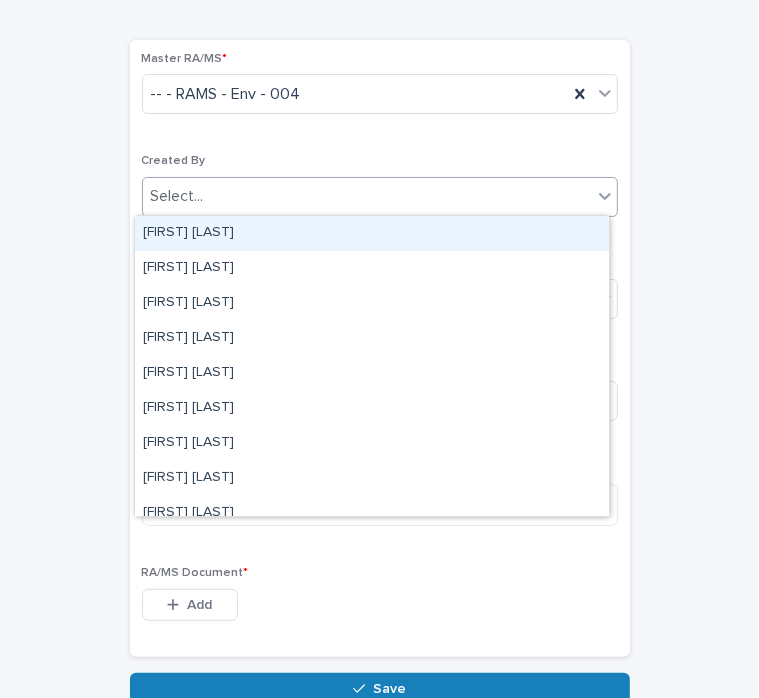 click on "Select..." at bounding box center [367, 196] 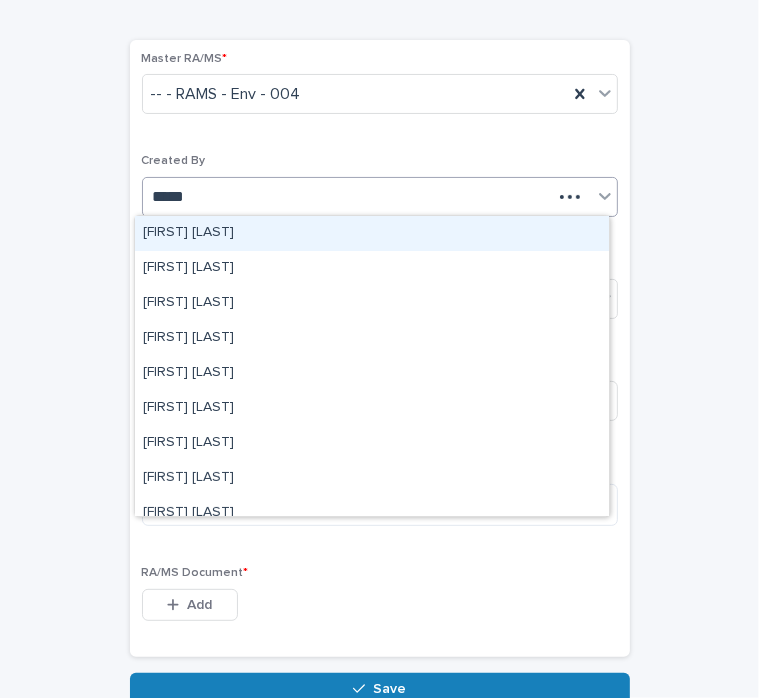 type on "******" 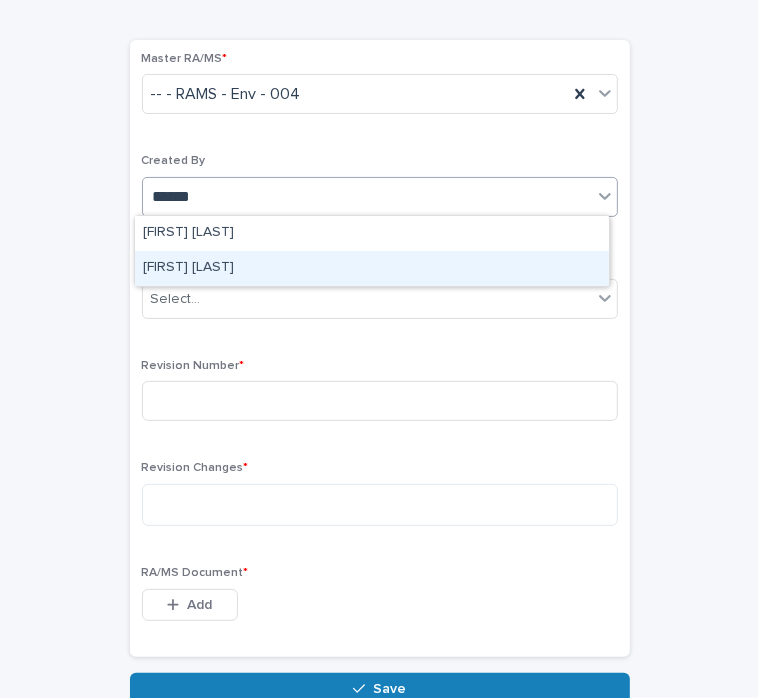 click on "[FIRST] [LAST]" at bounding box center [372, 268] 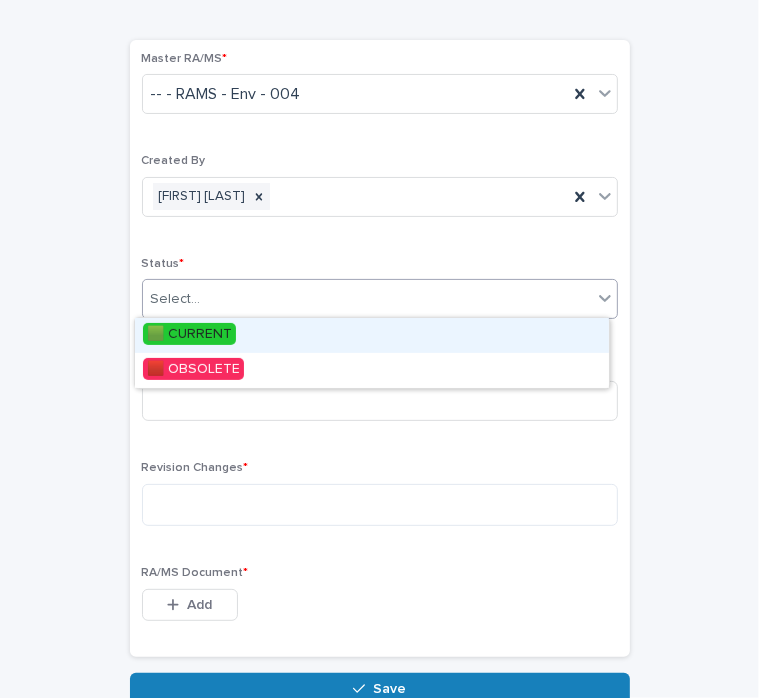 click on "Select..." at bounding box center [367, 299] 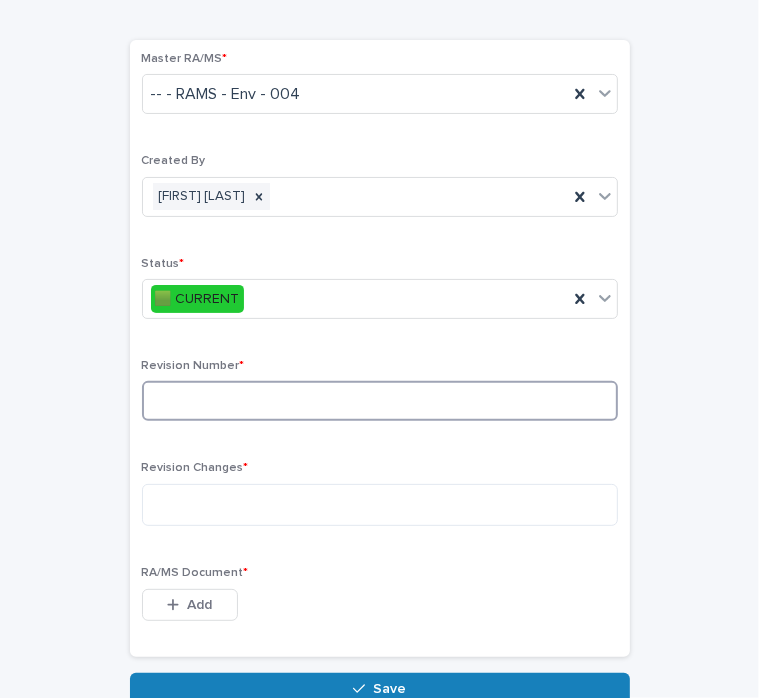 click at bounding box center (380, 401) 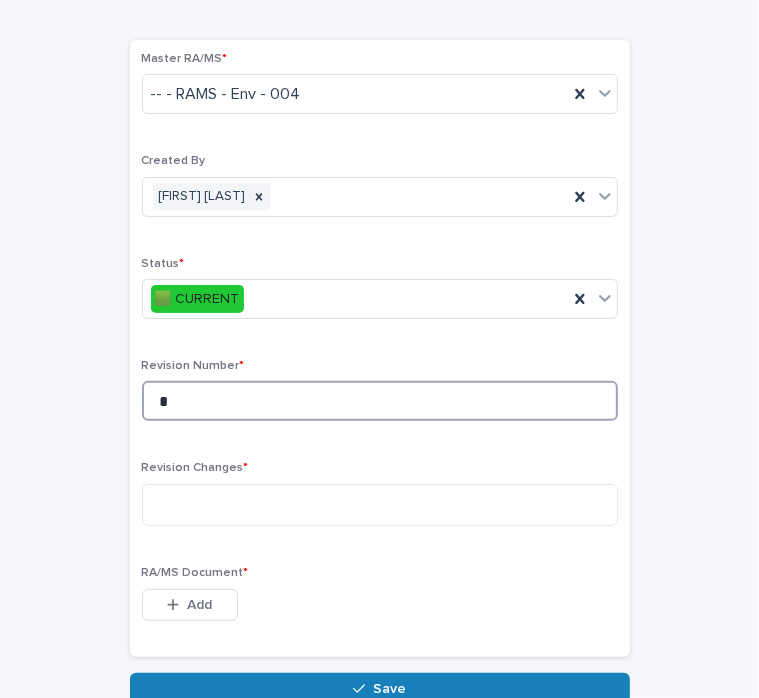 type on "*" 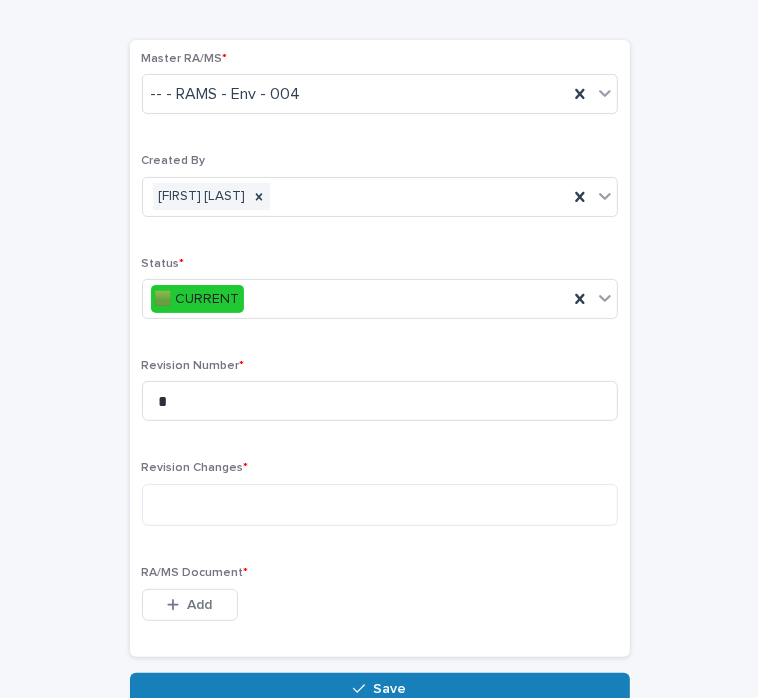 click on "Revision Changes *" at bounding box center (380, 501) 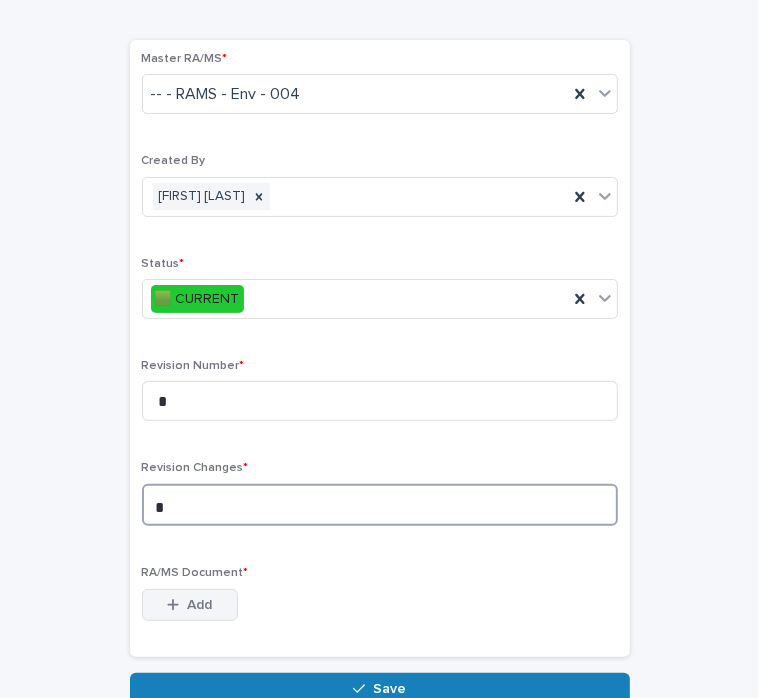 type on "*" 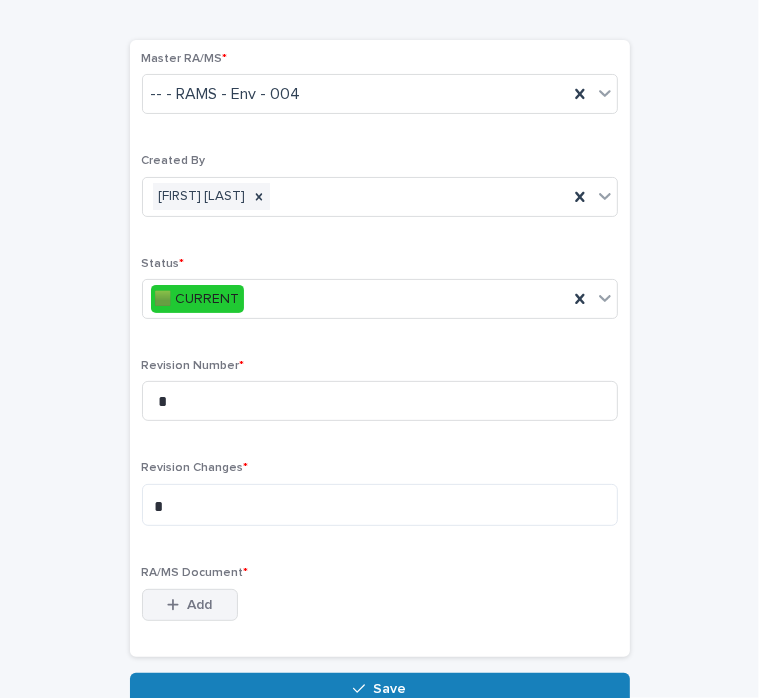 click on "Add" at bounding box center [199, 605] 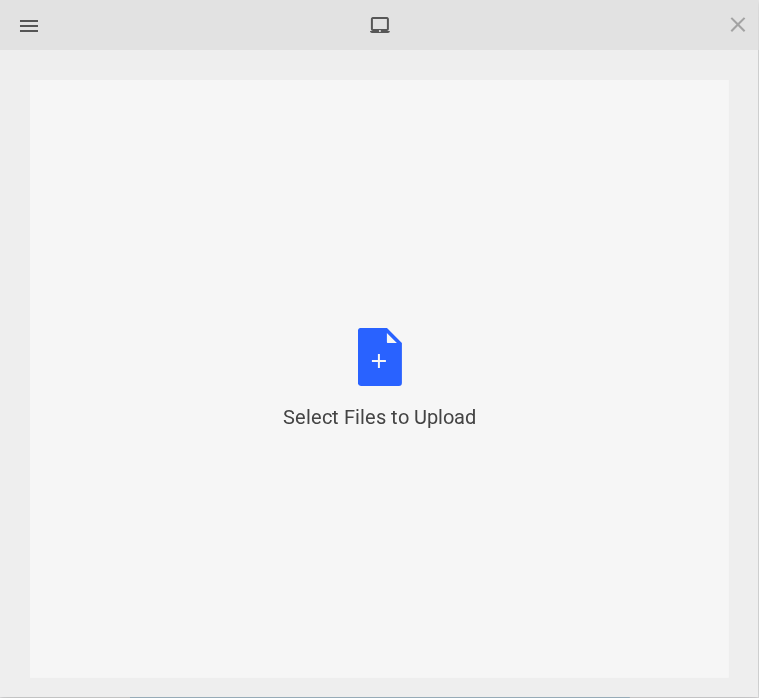 click on "Select Files to Upload" at bounding box center (379, 417) 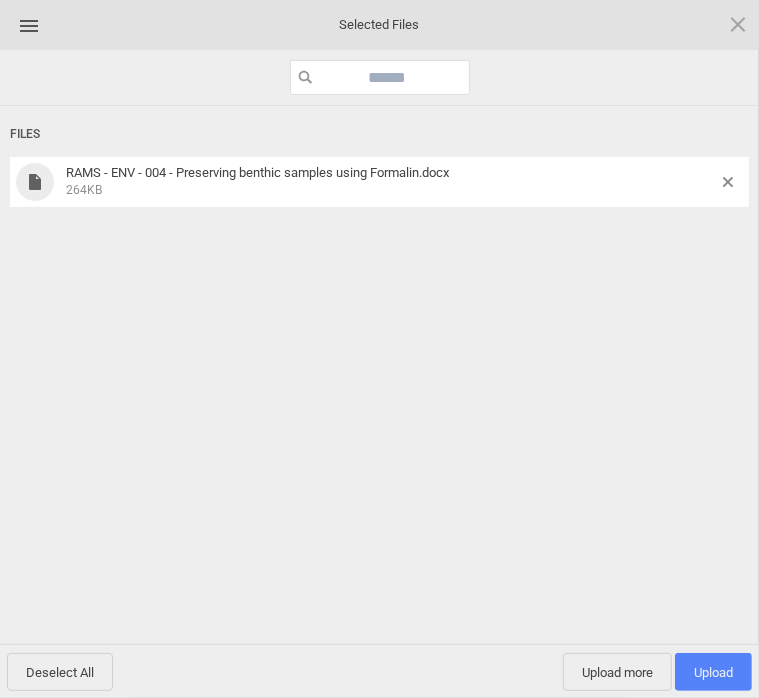 click on "Upload
1" at bounding box center [713, 672] 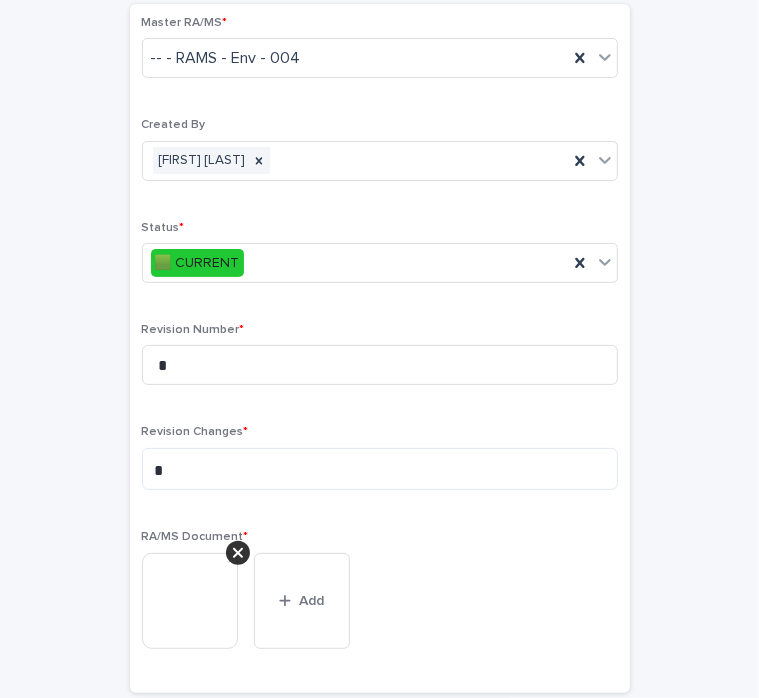 scroll, scrollTop: 0, scrollLeft: 0, axis: both 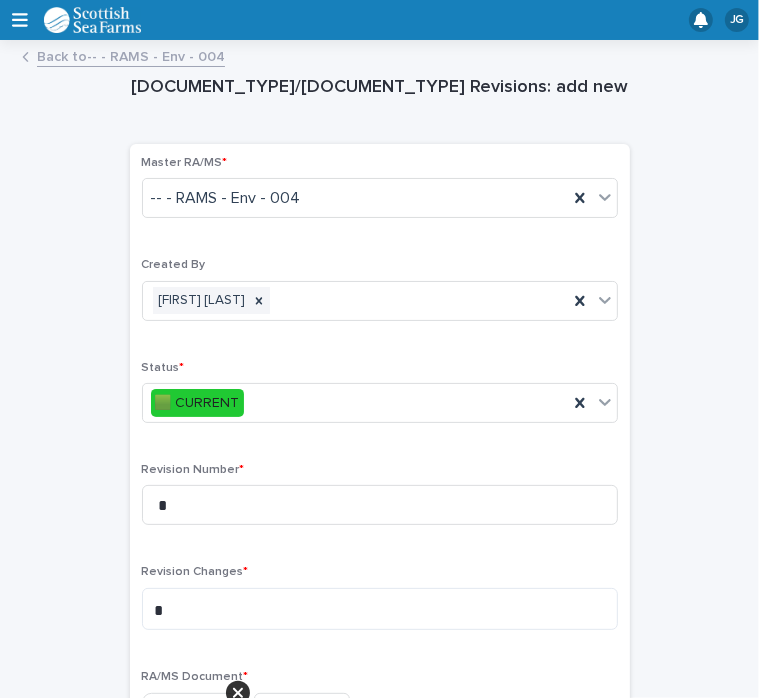 click on "Back to  -- - RAMS - Env - 004" at bounding box center (131, 55) 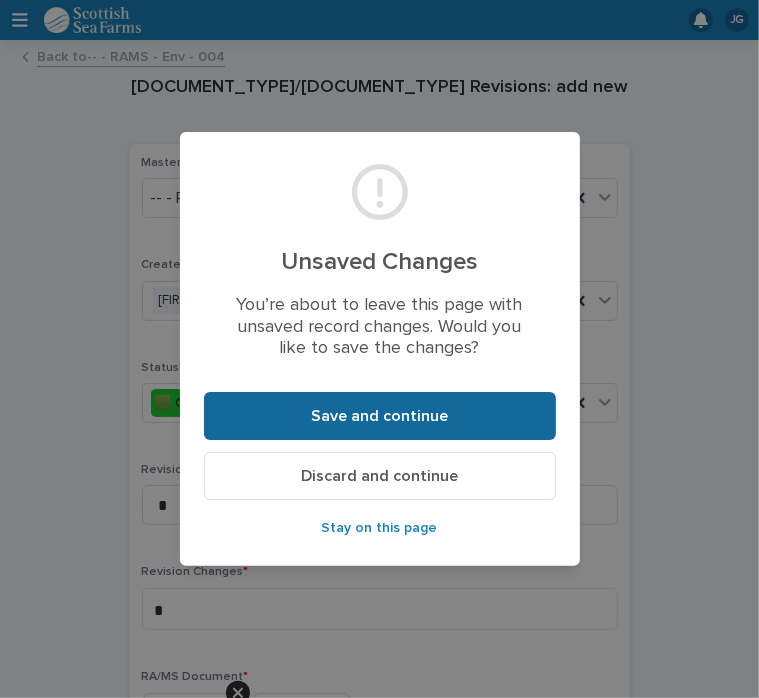 click on "Save and continue" at bounding box center (380, 416) 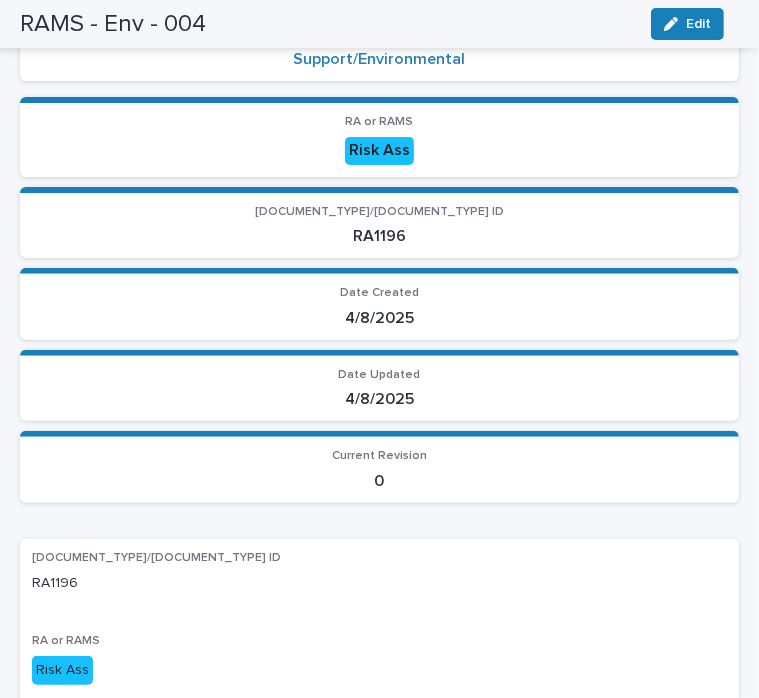 scroll, scrollTop: 0, scrollLeft: 0, axis: both 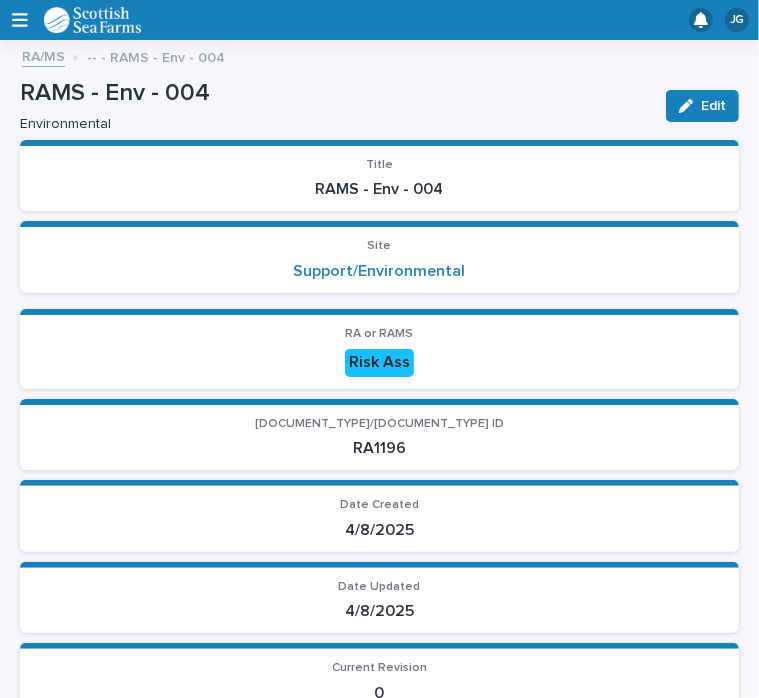 click on "RA/MS" at bounding box center (43, 55) 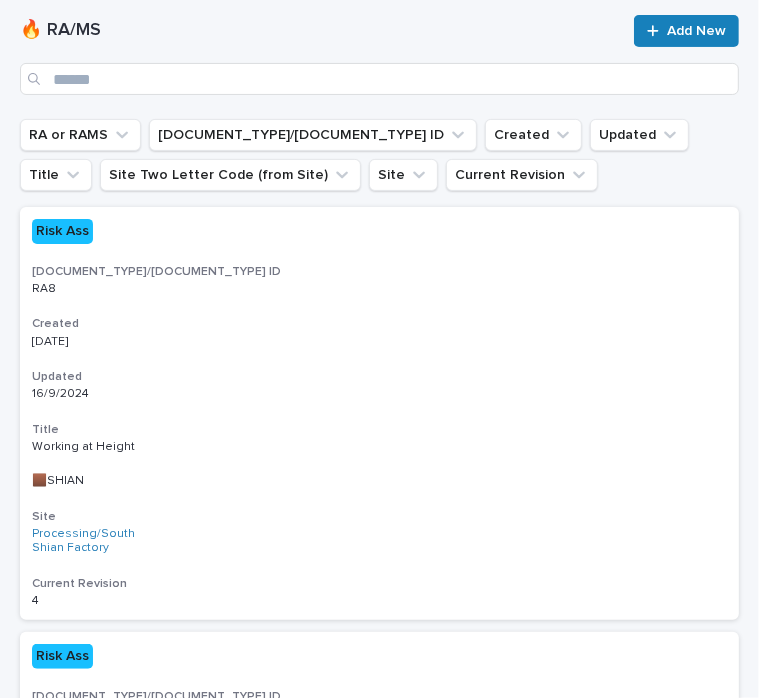 scroll, scrollTop: 0, scrollLeft: 0, axis: both 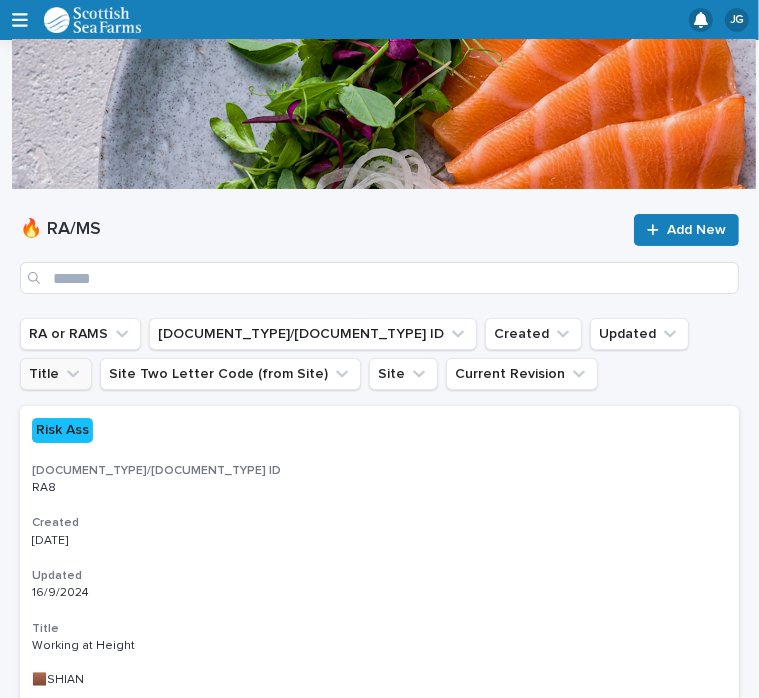 click 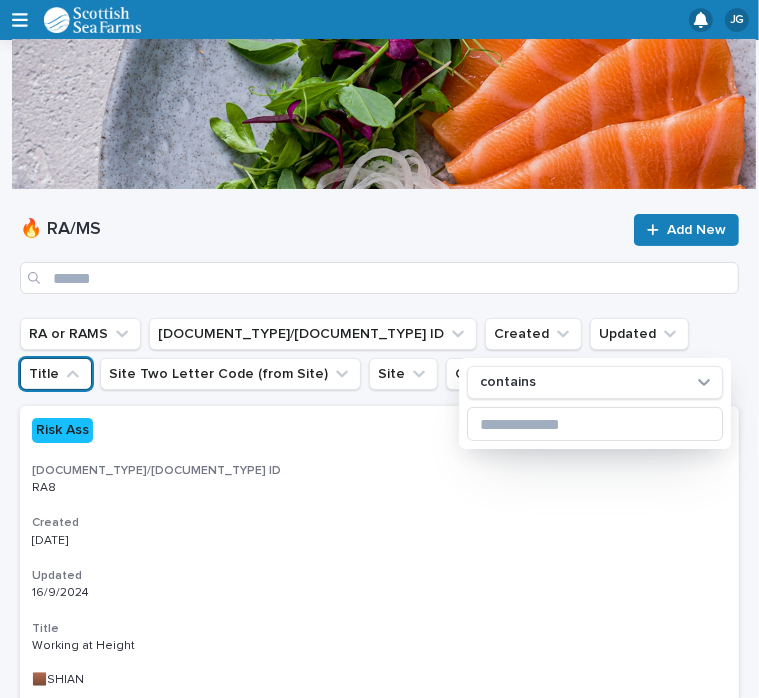 type 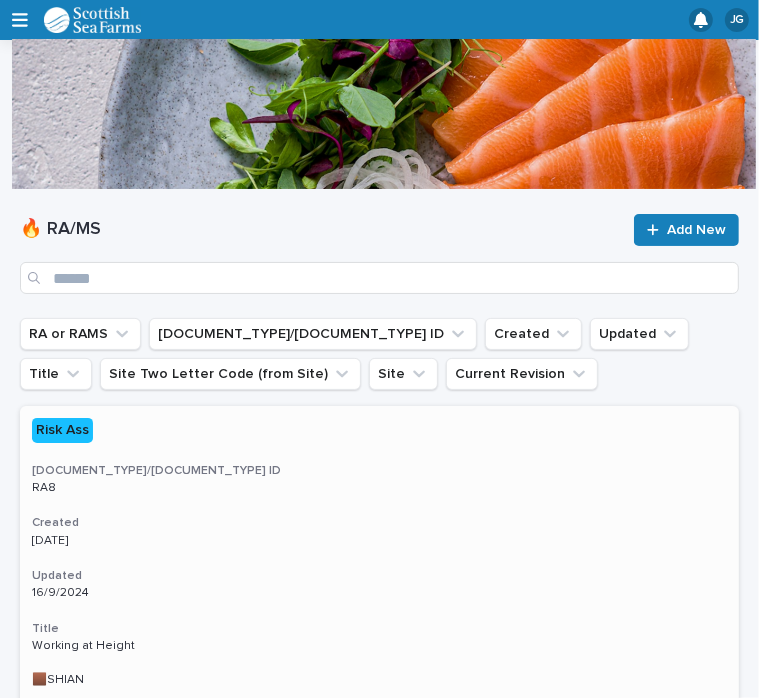 click on "Risk Ass RA/MS ID RA8 RA8   Created 13/6/2022 Updated 16/9/2024 Title Working at Height 🟫SHIAN 🟫SHIAN   Site Processing/South Shian Factory   Current Revision 4 4" at bounding box center [379, 612] 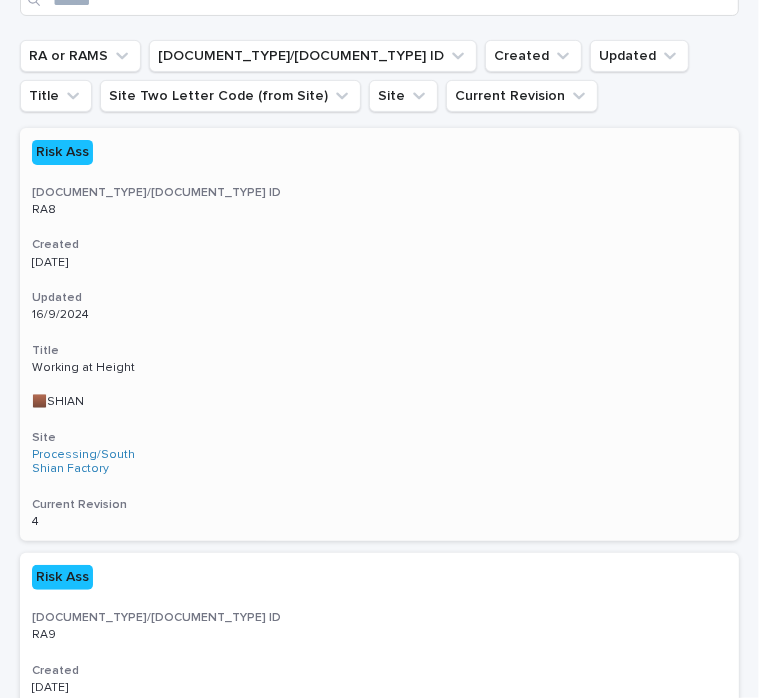 scroll, scrollTop: 43, scrollLeft: 0, axis: vertical 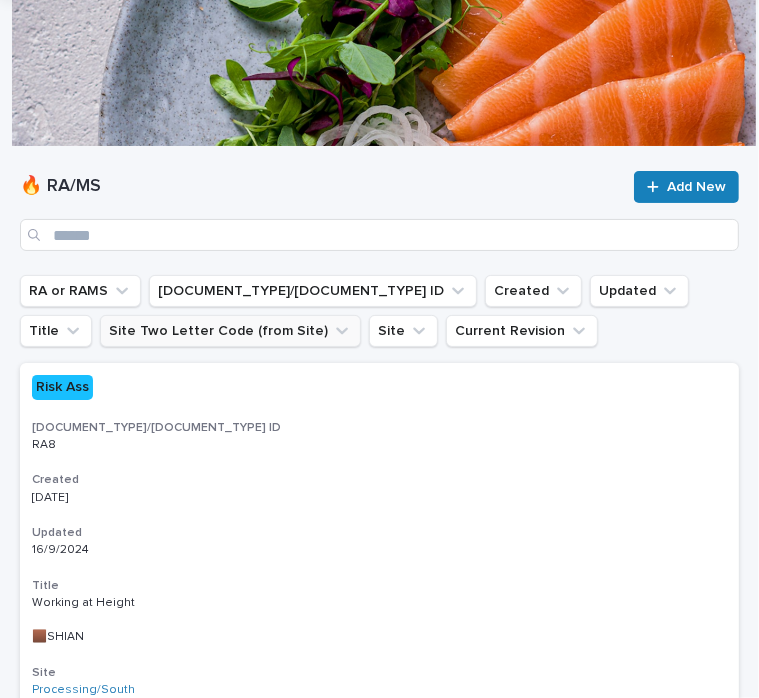 click on "[SITE_CODE]" at bounding box center (230, 331) 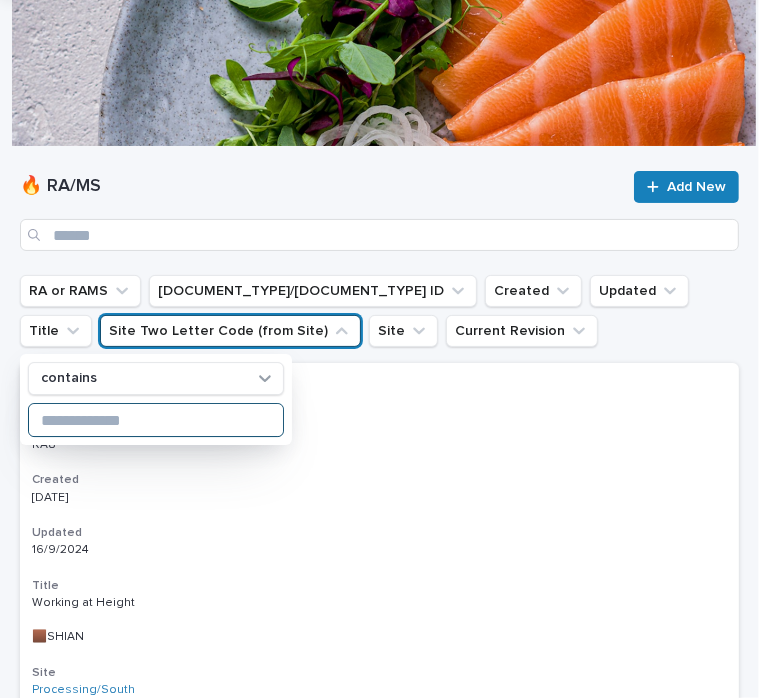 click at bounding box center [156, 420] 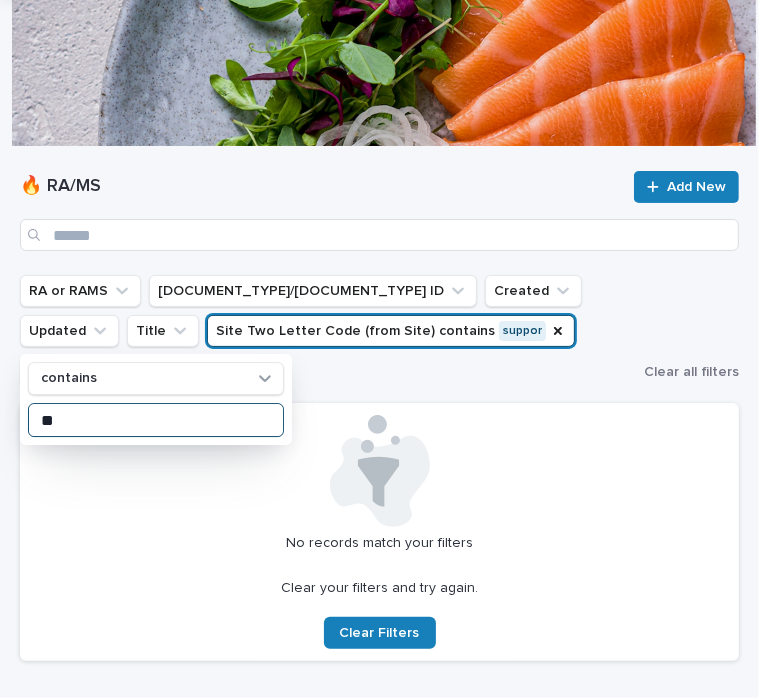 type on "*" 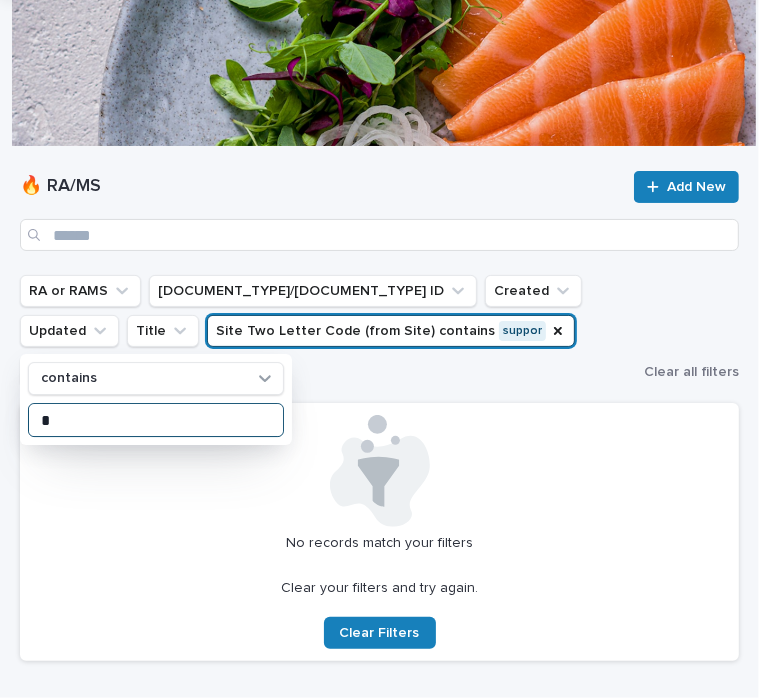 type 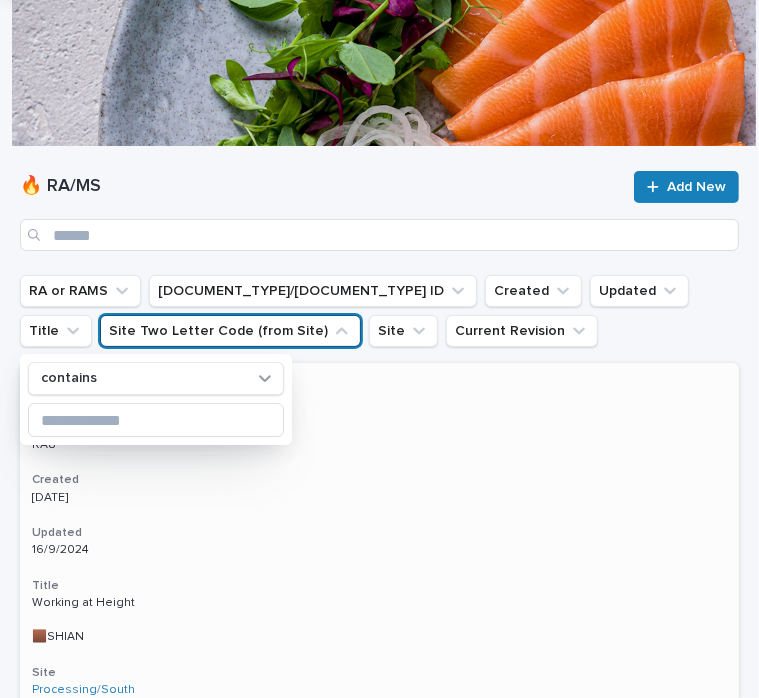 click on "Risk Ass" at bounding box center (379, 387) 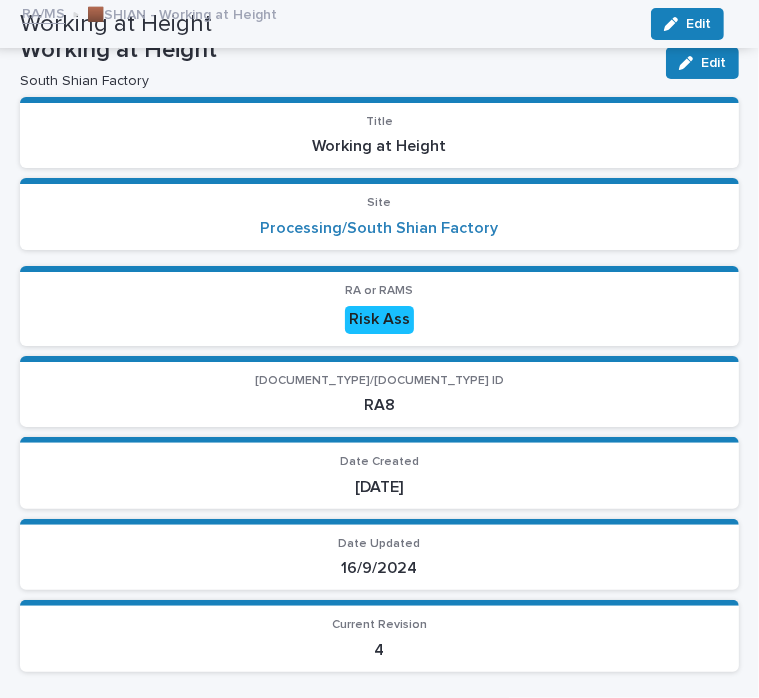 scroll, scrollTop: 352, scrollLeft: 0, axis: vertical 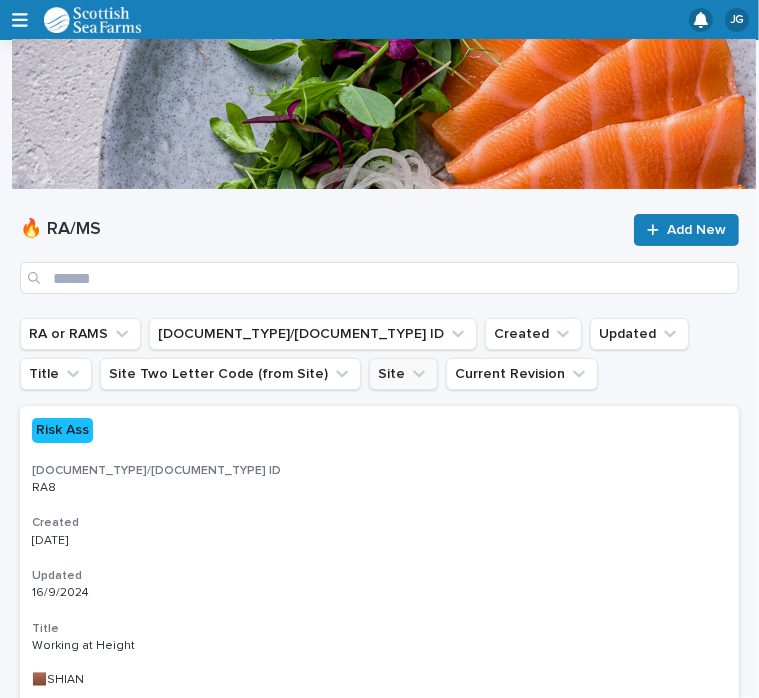 click 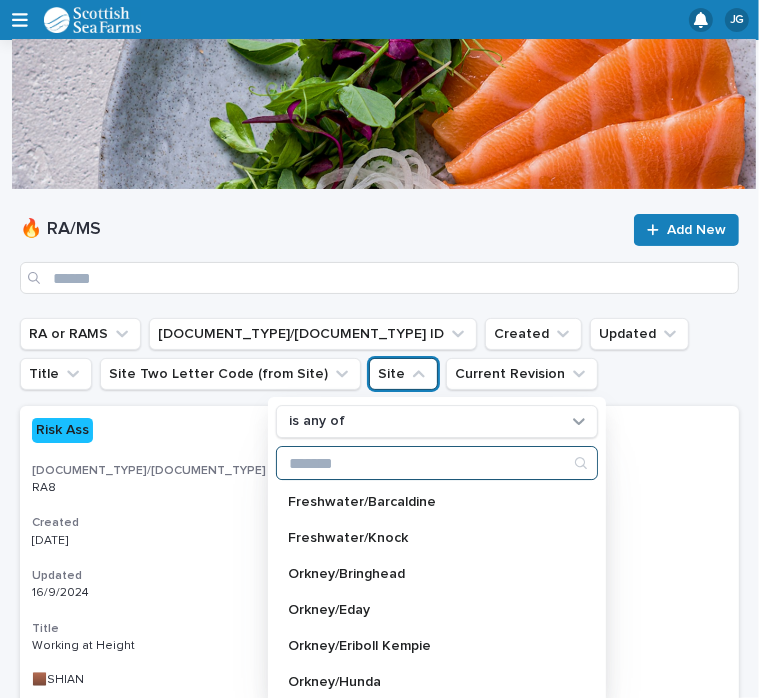 click at bounding box center (437, 463) 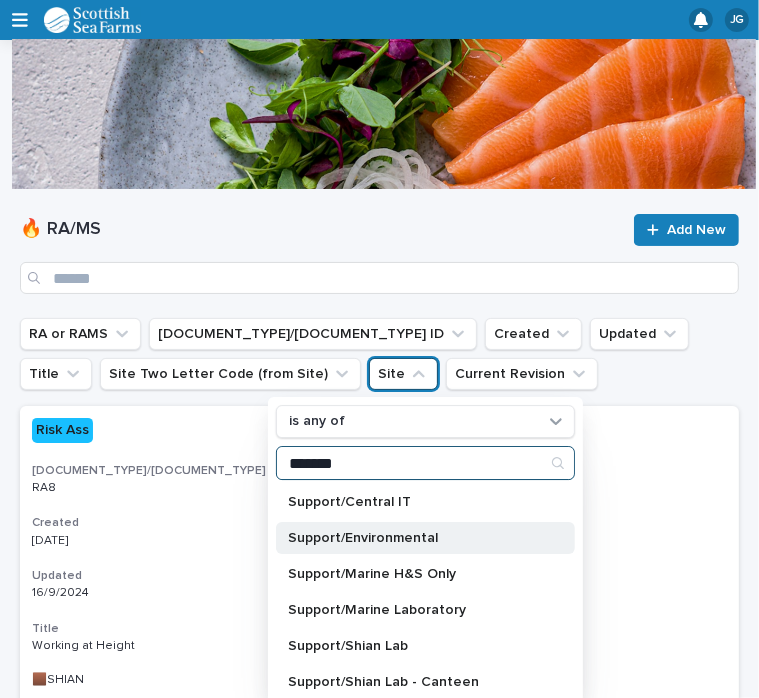 type on "*******" 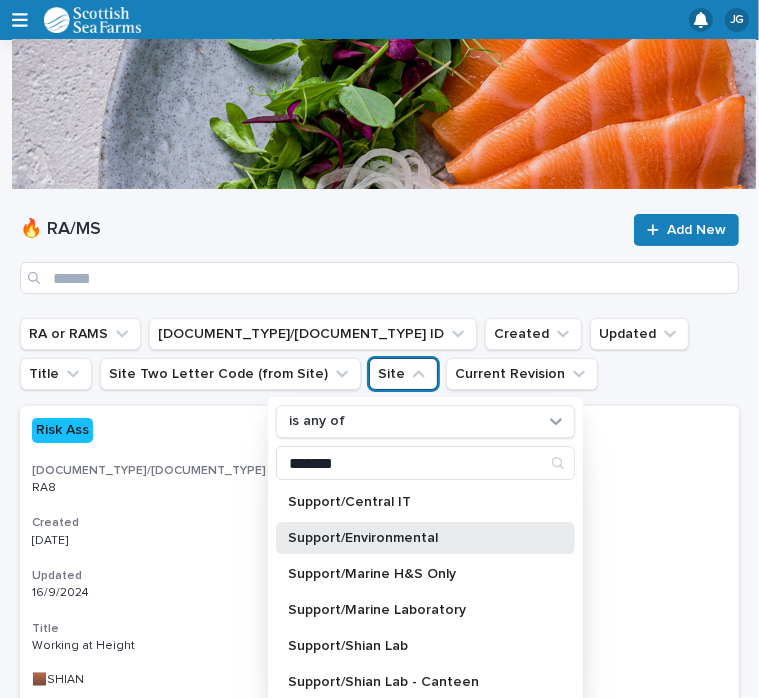 click on "Support/Environmental" at bounding box center [425, 538] 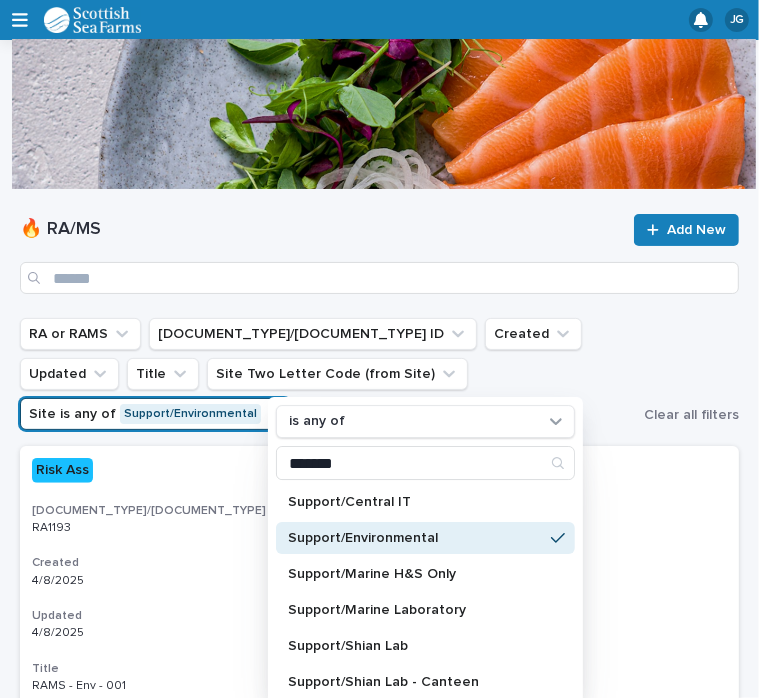 click on "RA or RAMS RA/MS ID Created Updated Title Site Two Letter Code (from Site) Site is any of Support/Environmental is any of ******* Support/Central IT Support/Environmental Support/Marine H&S Only Support/Marine Laboratory  Support/Shian Lab Support/Shian Lab - Canteen Support/Shian Lab - Laundry Support/Shian Lab - Wellboat Support/Stirling Office (Laurel House) Support/Stirling Office (Wallace House) Support/Vets Current Revision" at bounding box center [328, 374] 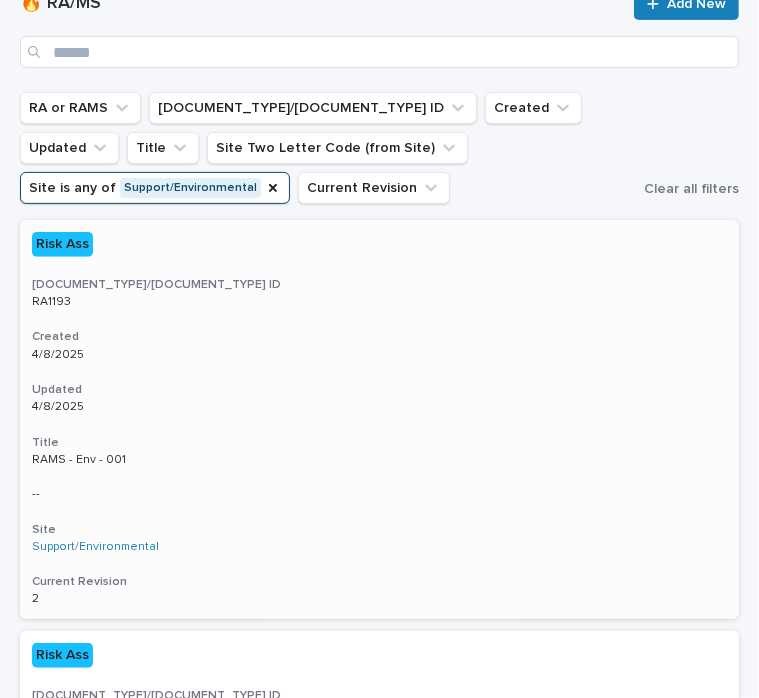 scroll, scrollTop: 127, scrollLeft: 0, axis: vertical 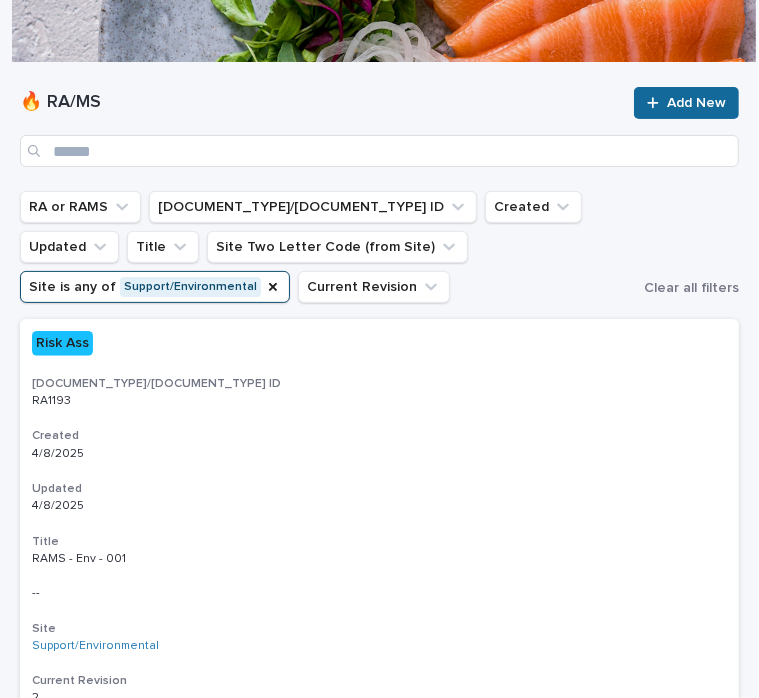 click on "Add New" at bounding box center [696, 103] 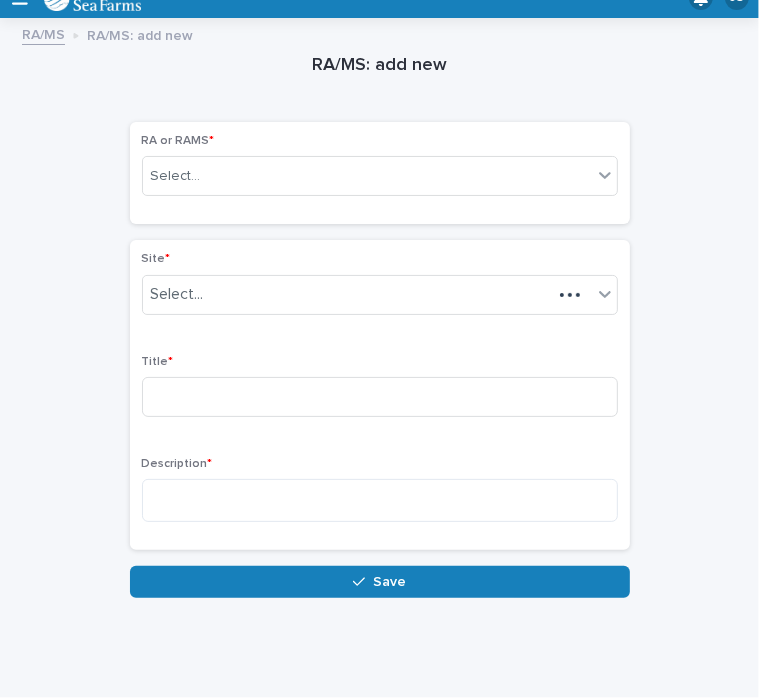 scroll, scrollTop: 9, scrollLeft: 0, axis: vertical 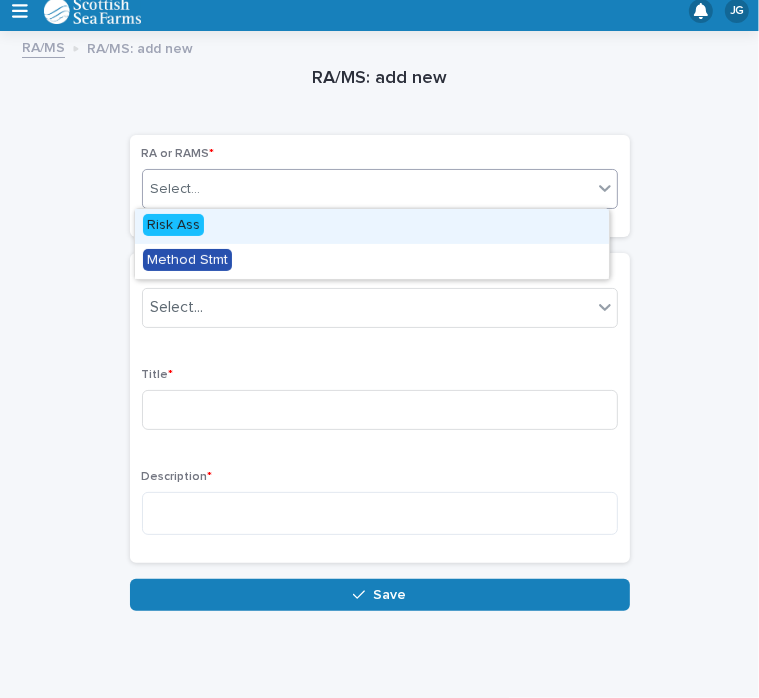 click on "Select..." at bounding box center [367, 189] 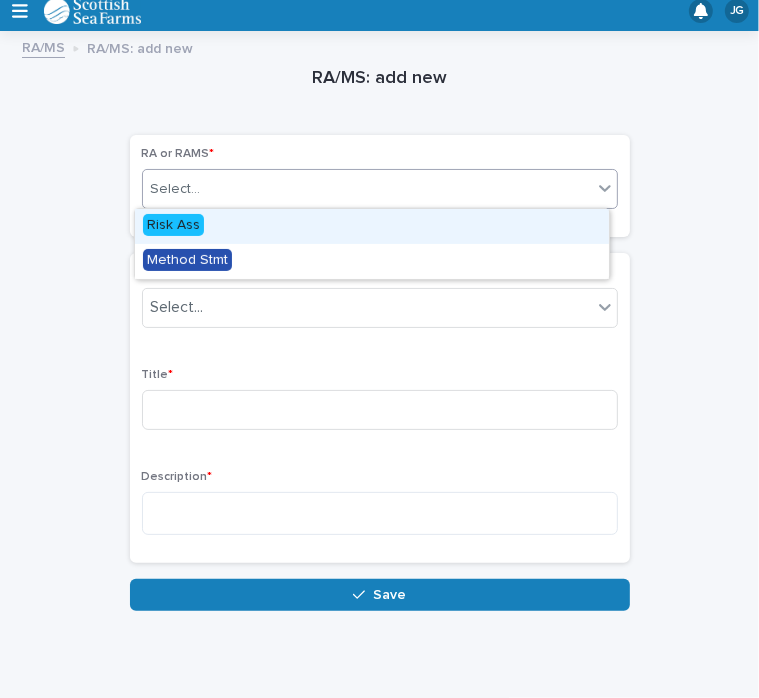 click on "Risk Ass" at bounding box center [372, 226] 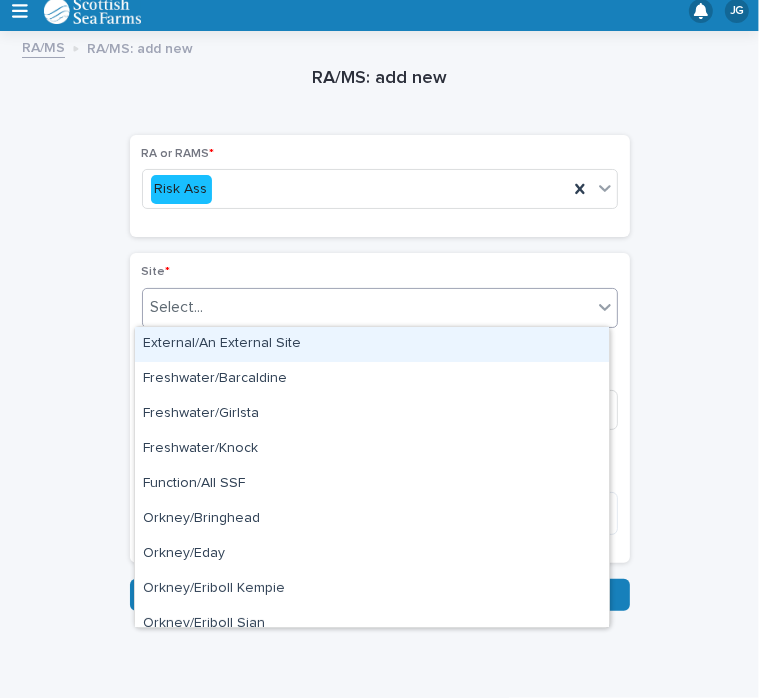click on "Select..." at bounding box center (367, 307) 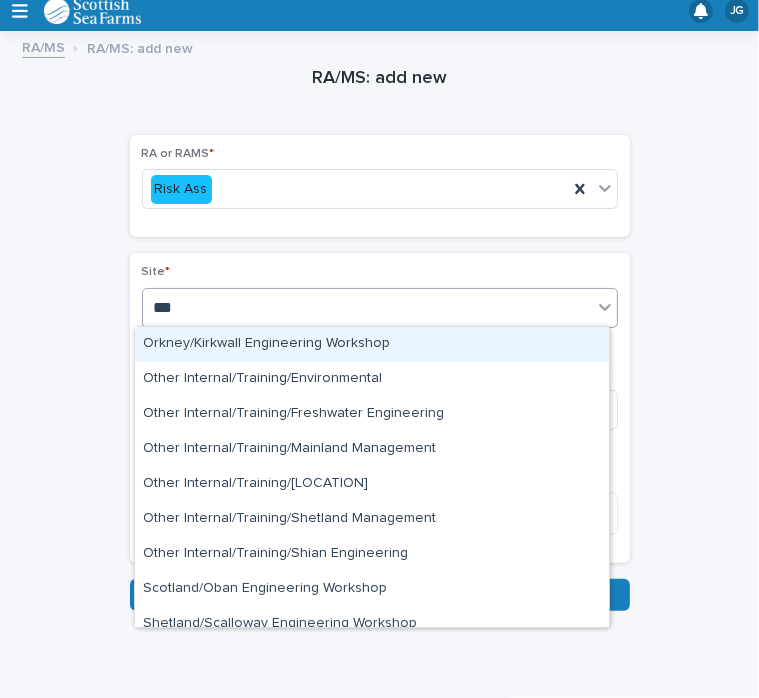 type on "****" 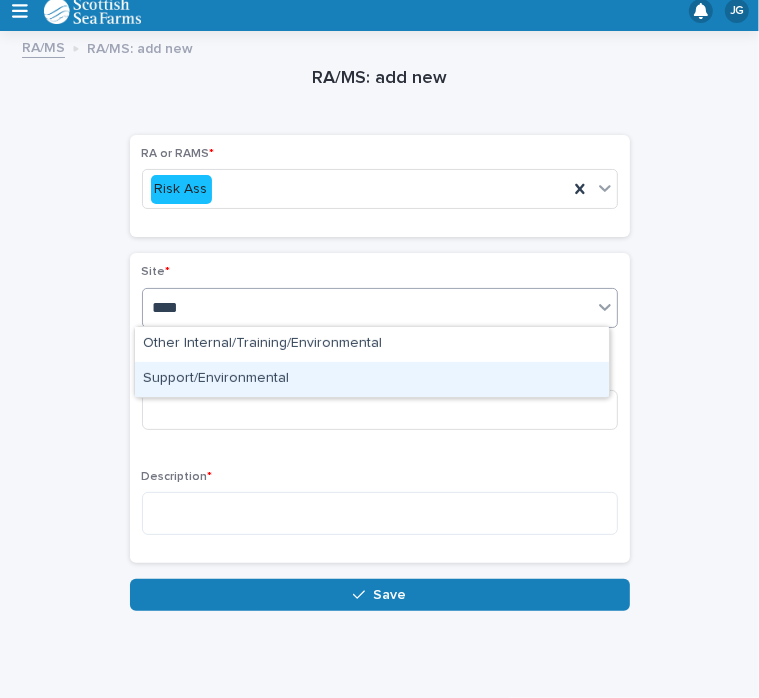 click on "Support/Environmental" at bounding box center [372, 379] 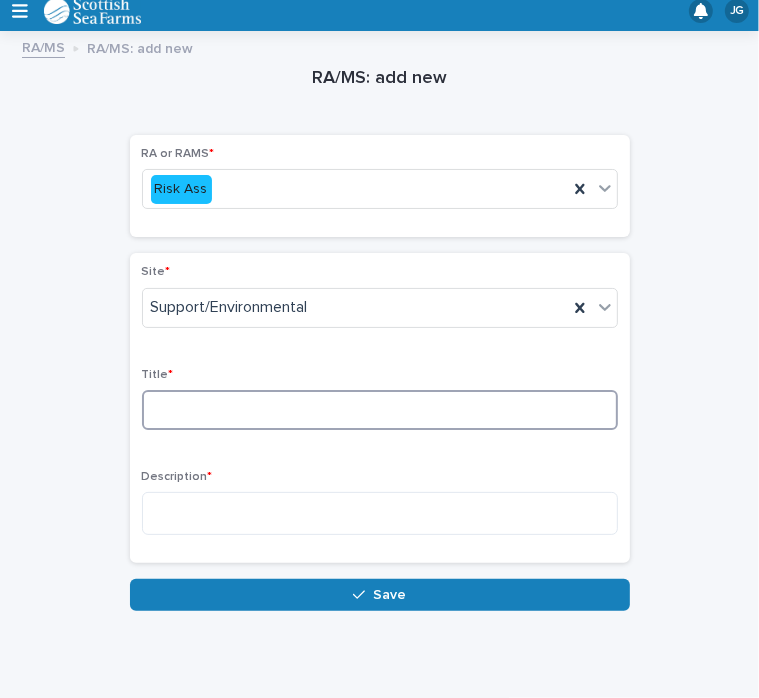 click at bounding box center (380, 410) 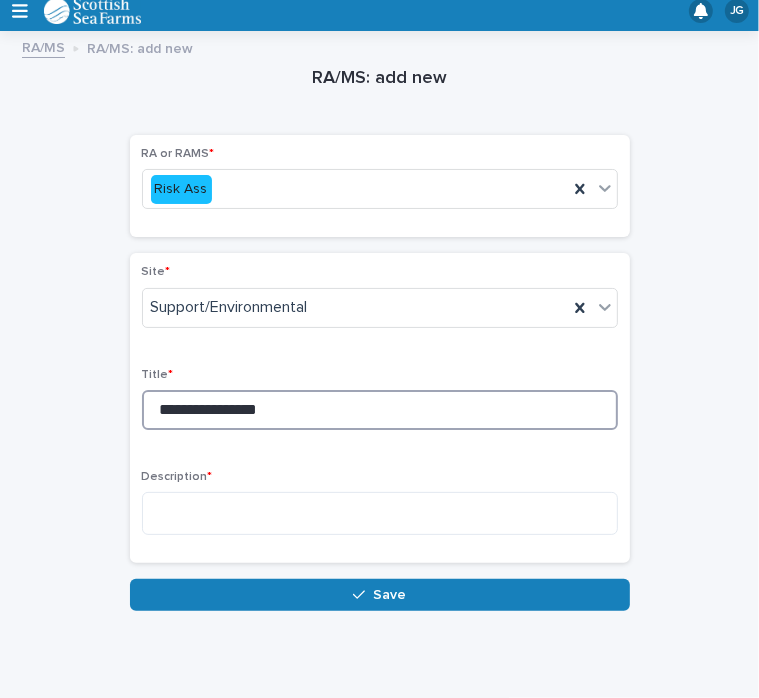 type on "**********" 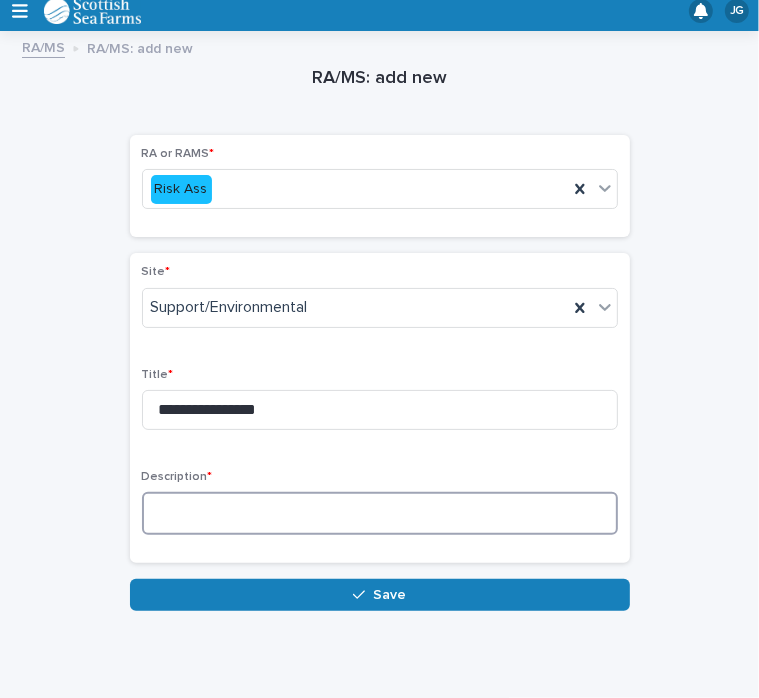click at bounding box center (380, 513) 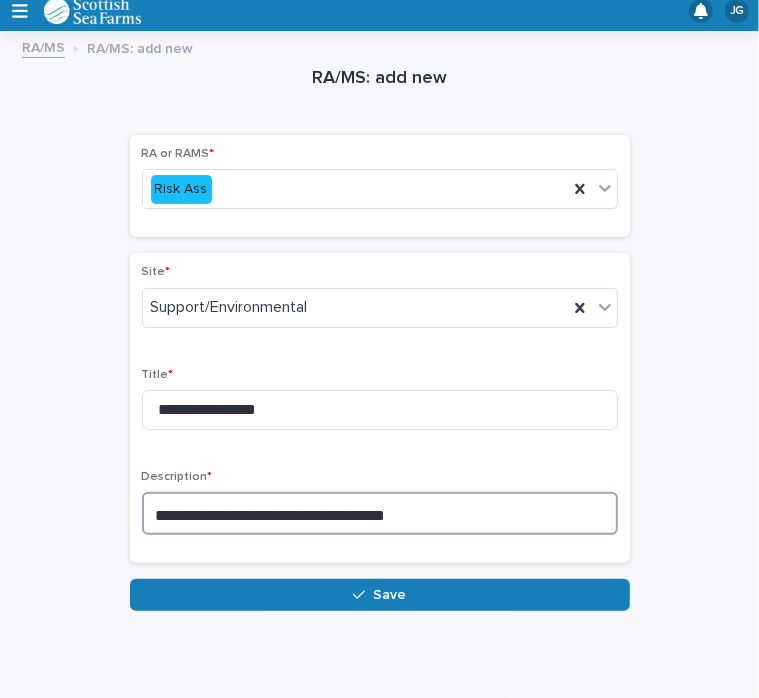 click on "**********" at bounding box center (380, 513) 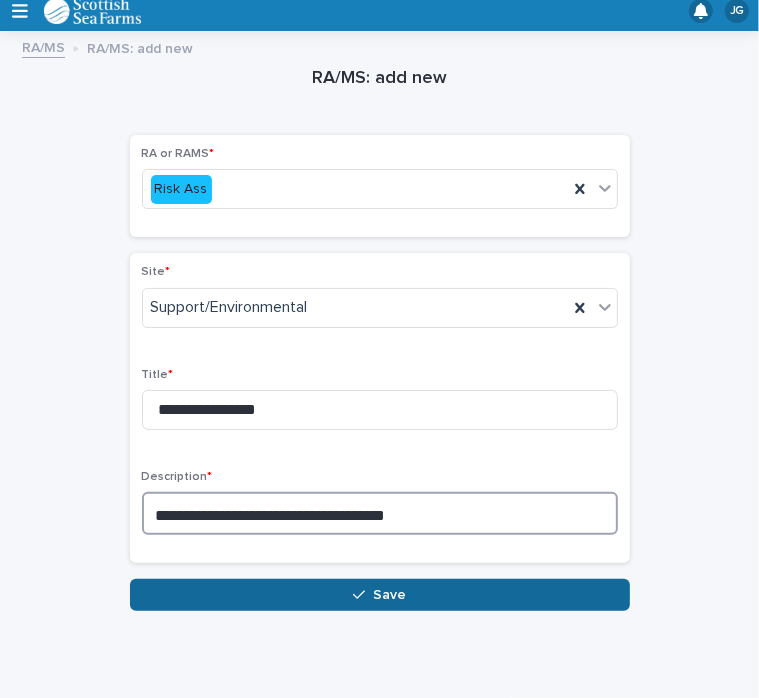 type on "**********" 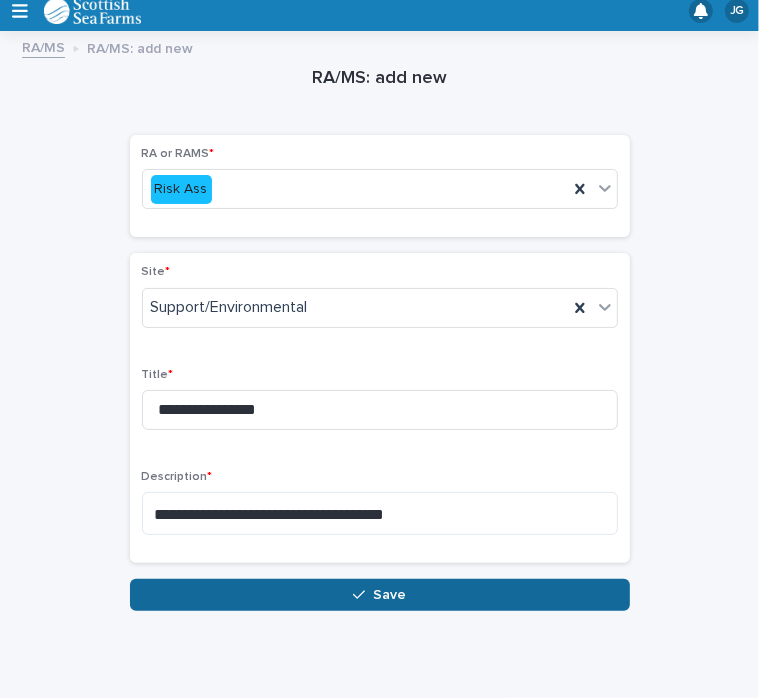 click on "Save" at bounding box center [389, 595] 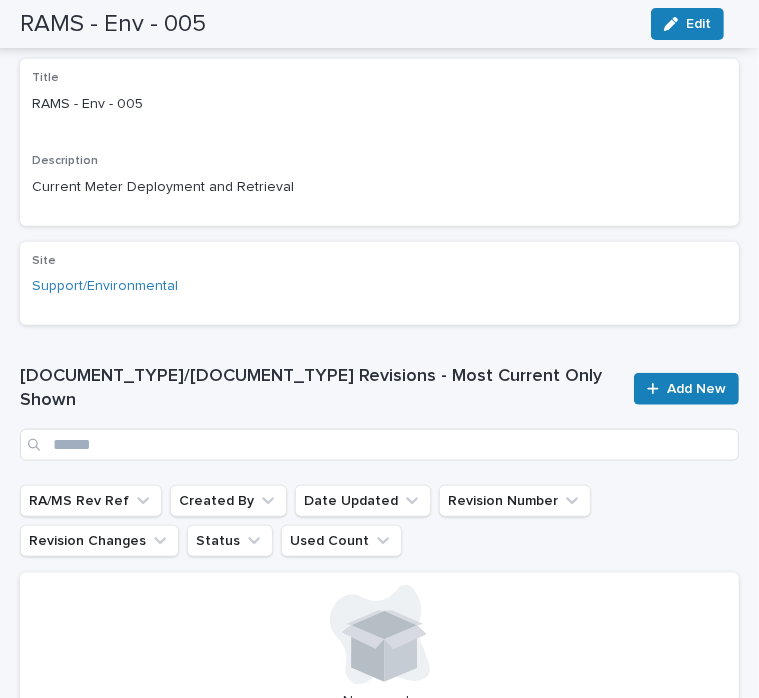 scroll, scrollTop: 883, scrollLeft: 0, axis: vertical 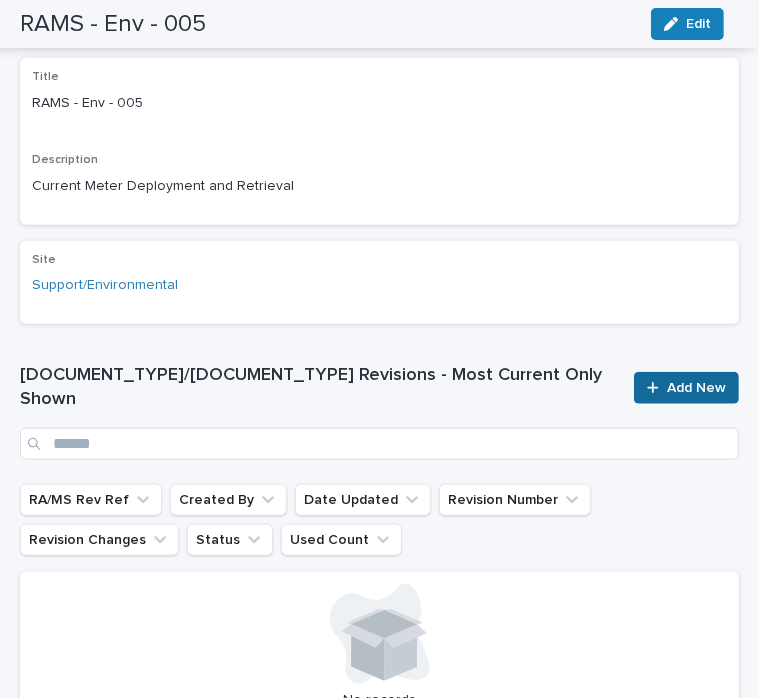 click on "Add New" at bounding box center (696, 388) 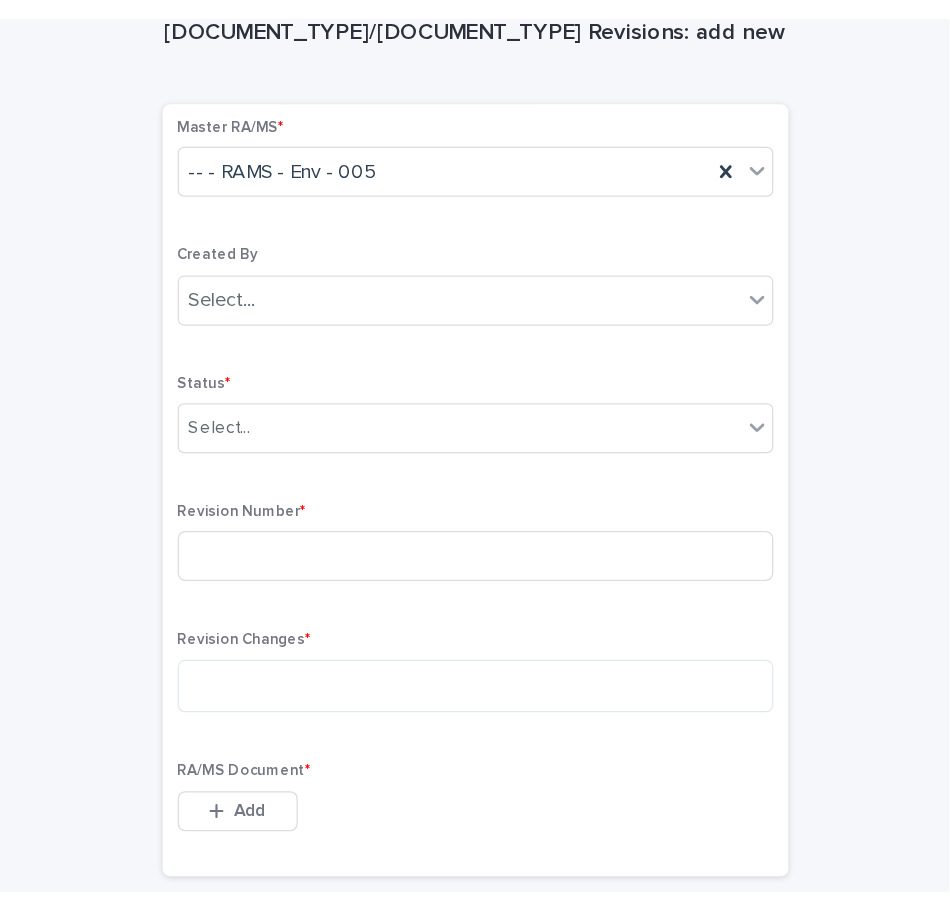 scroll, scrollTop: 72, scrollLeft: 0, axis: vertical 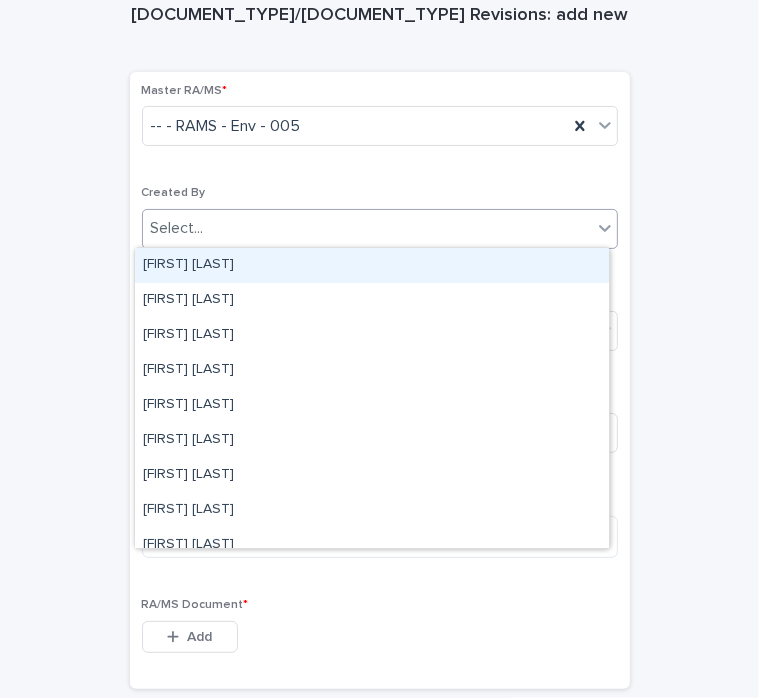click on "Select..." at bounding box center [367, 228] 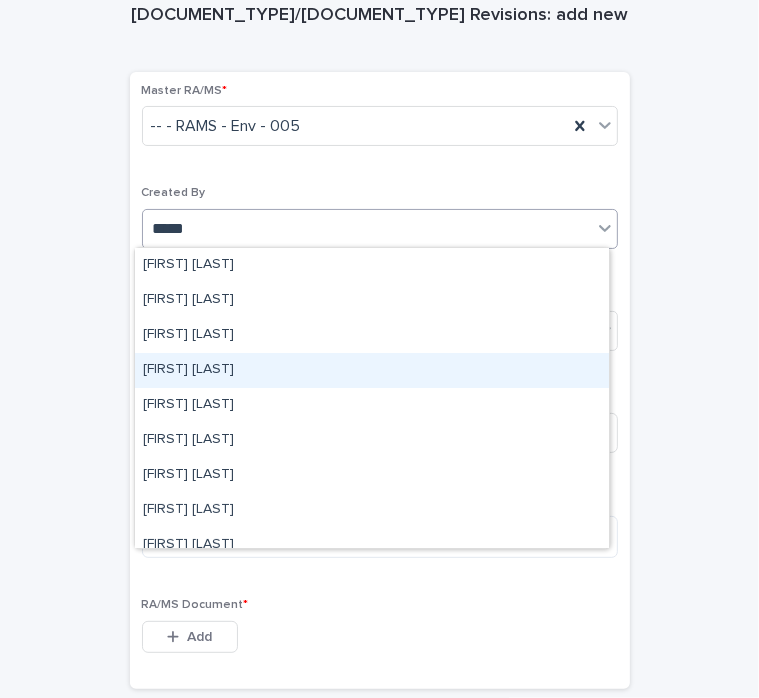 type on "******" 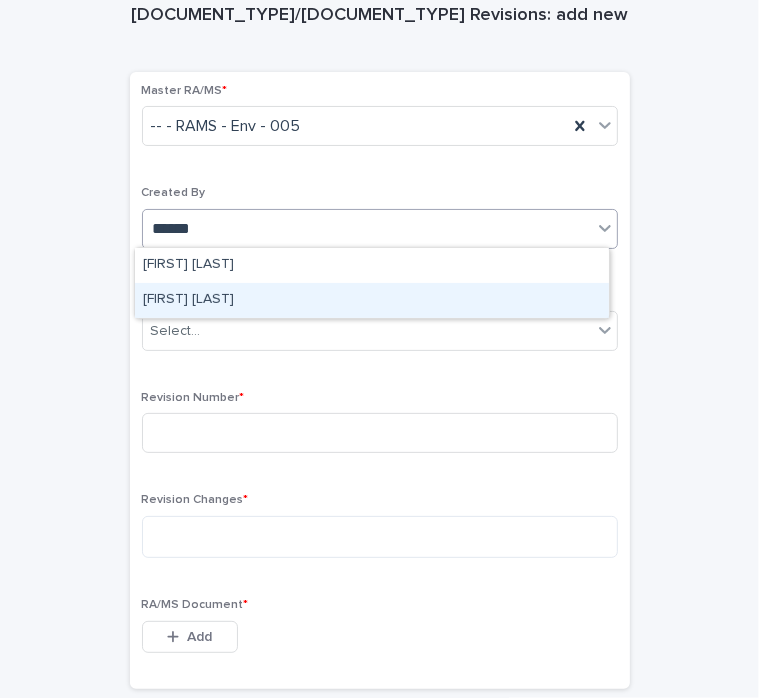 click on "[FIRST] [LAST]" at bounding box center [372, 300] 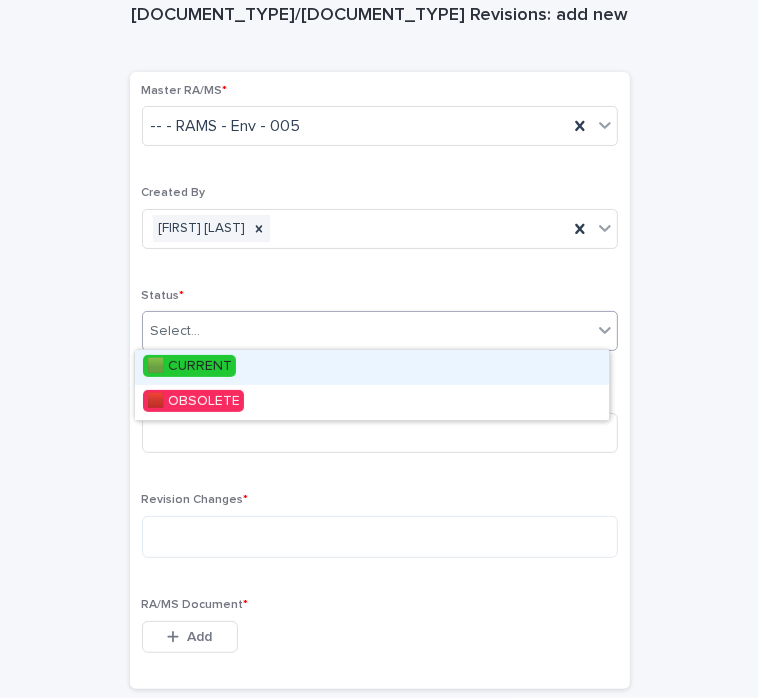 click on "Select..." at bounding box center (367, 331) 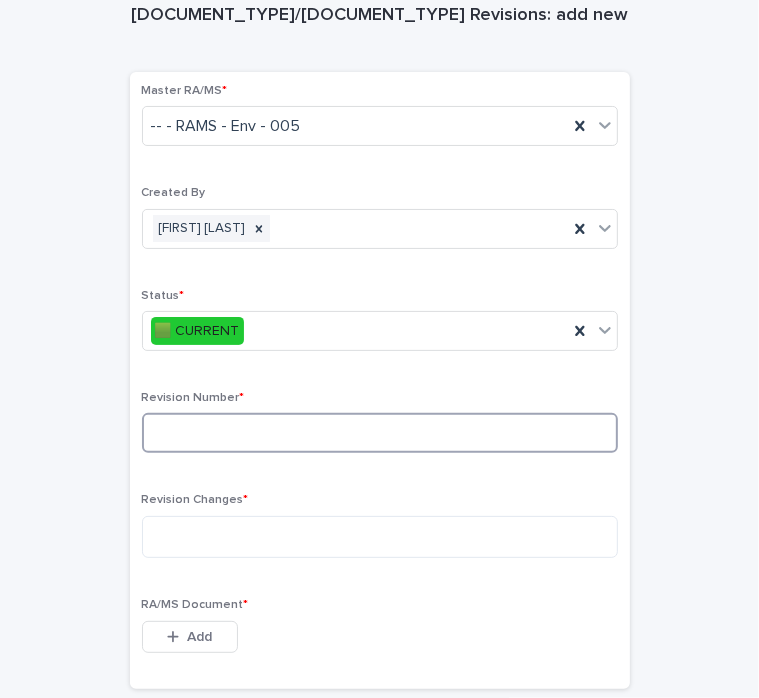 click at bounding box center (380, 433) 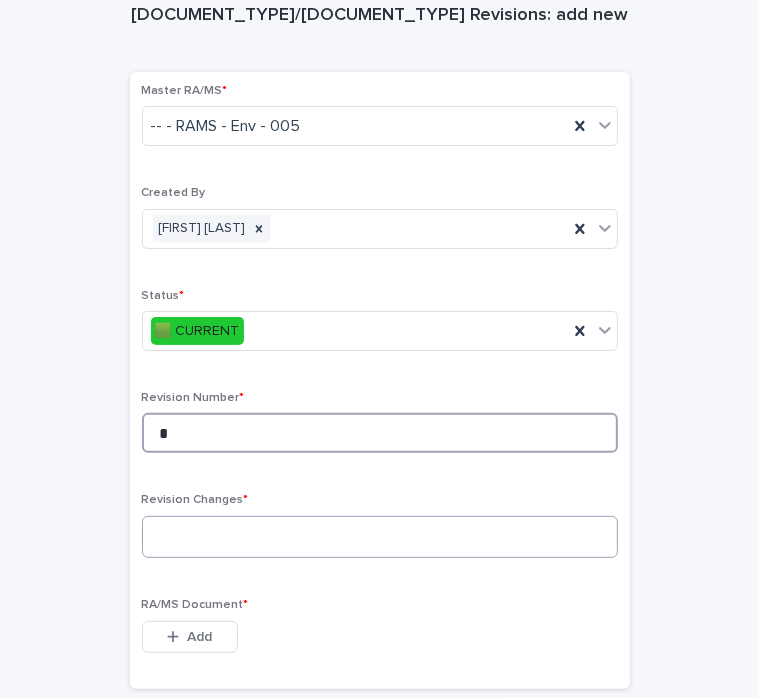 type on "*" 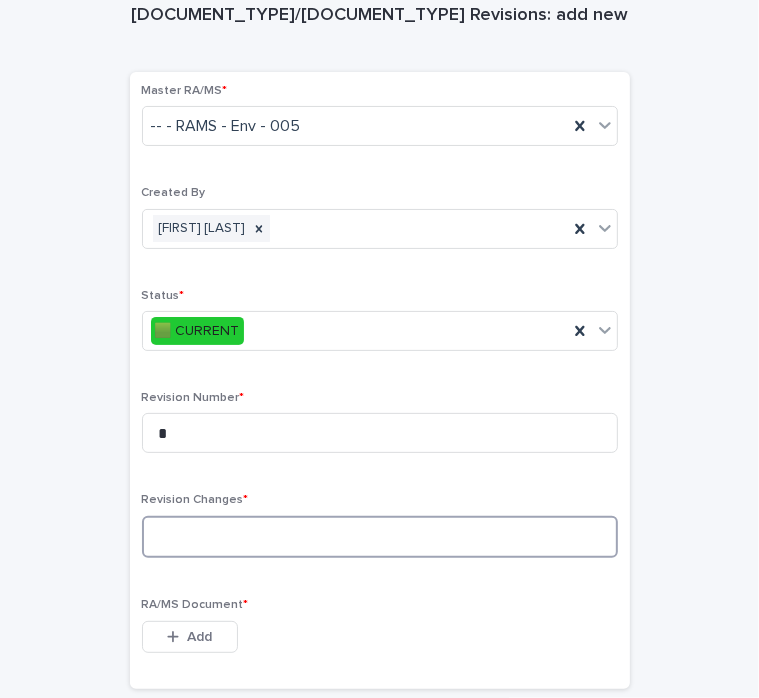 click at bounding box center [380, 537] 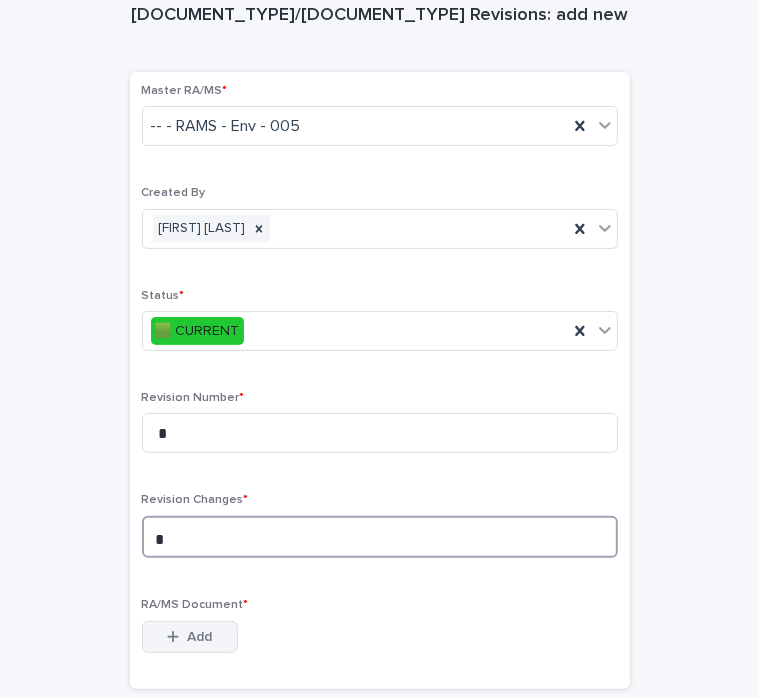 type on "*" 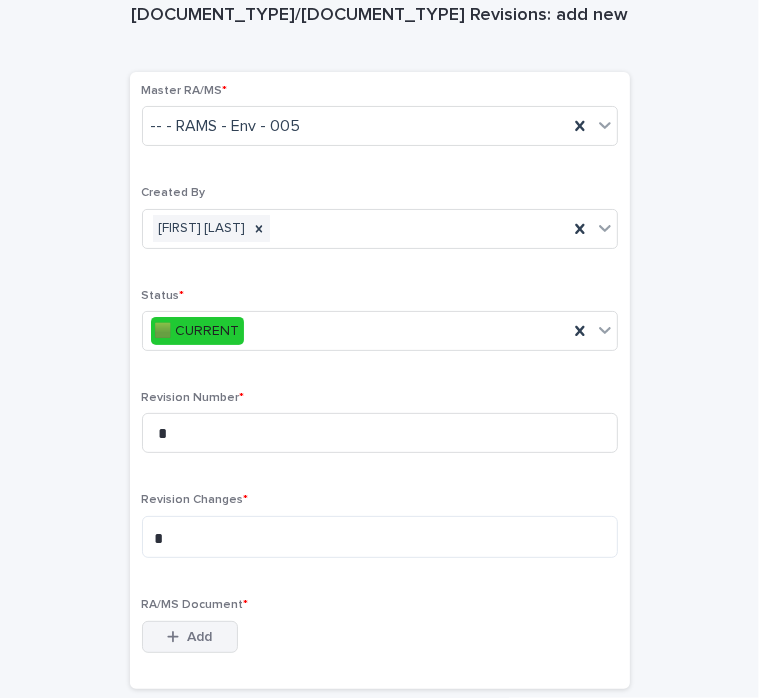 click on "Add" at bounding box center [199, 637] 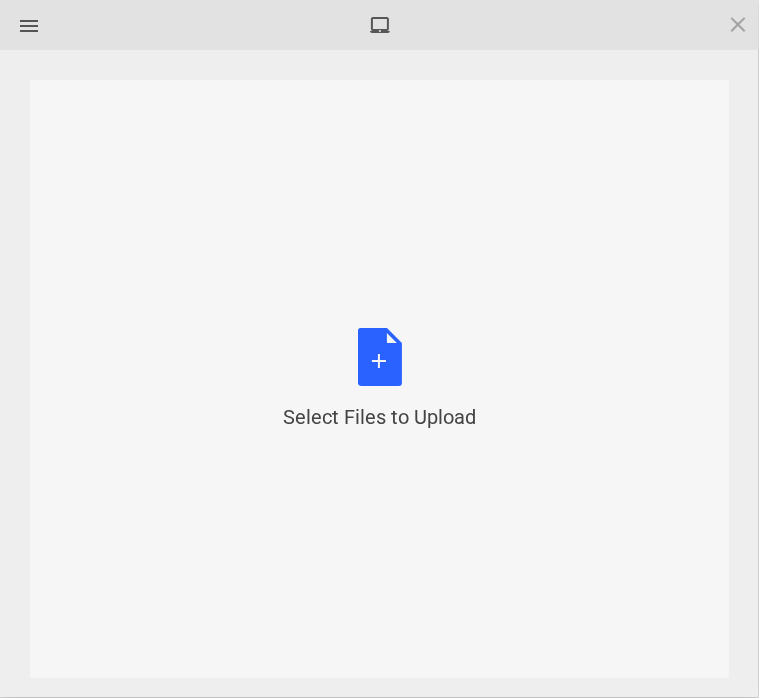 click on "Select Files to Upload
or Drag and Drop, Copy and Paste Files" at bounding box center (379, 379) 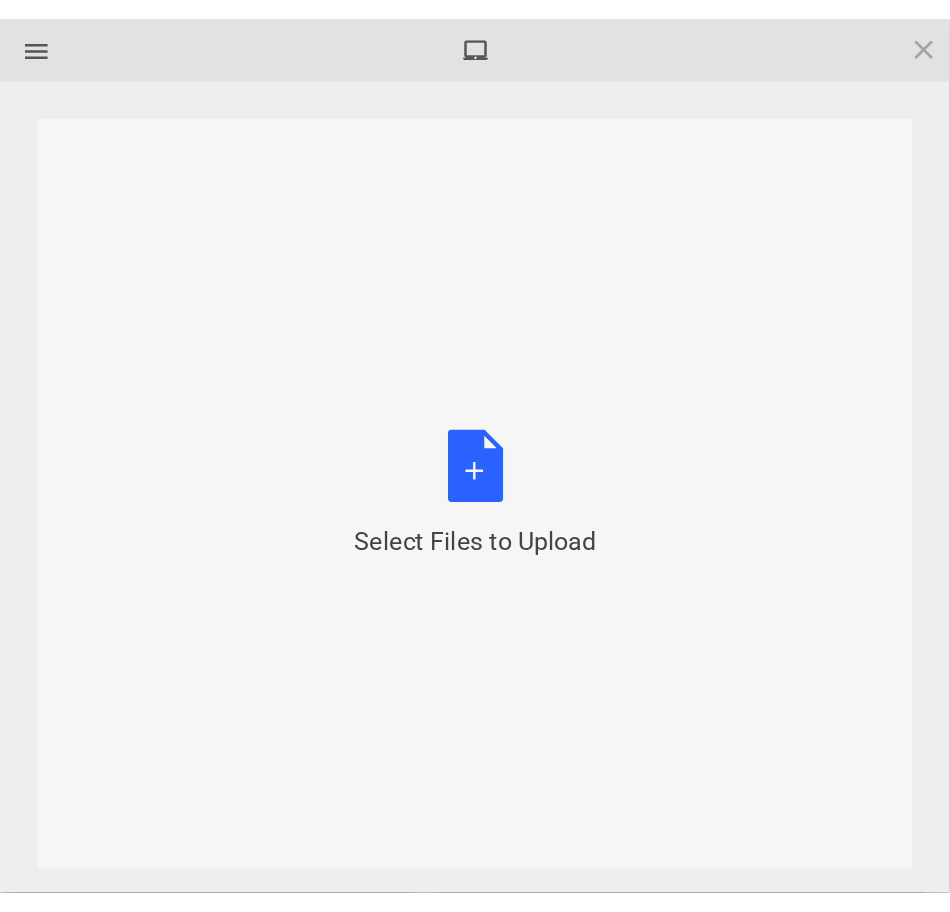 scroll, scrollTop: 0, scrollLeft: 0, axis: both 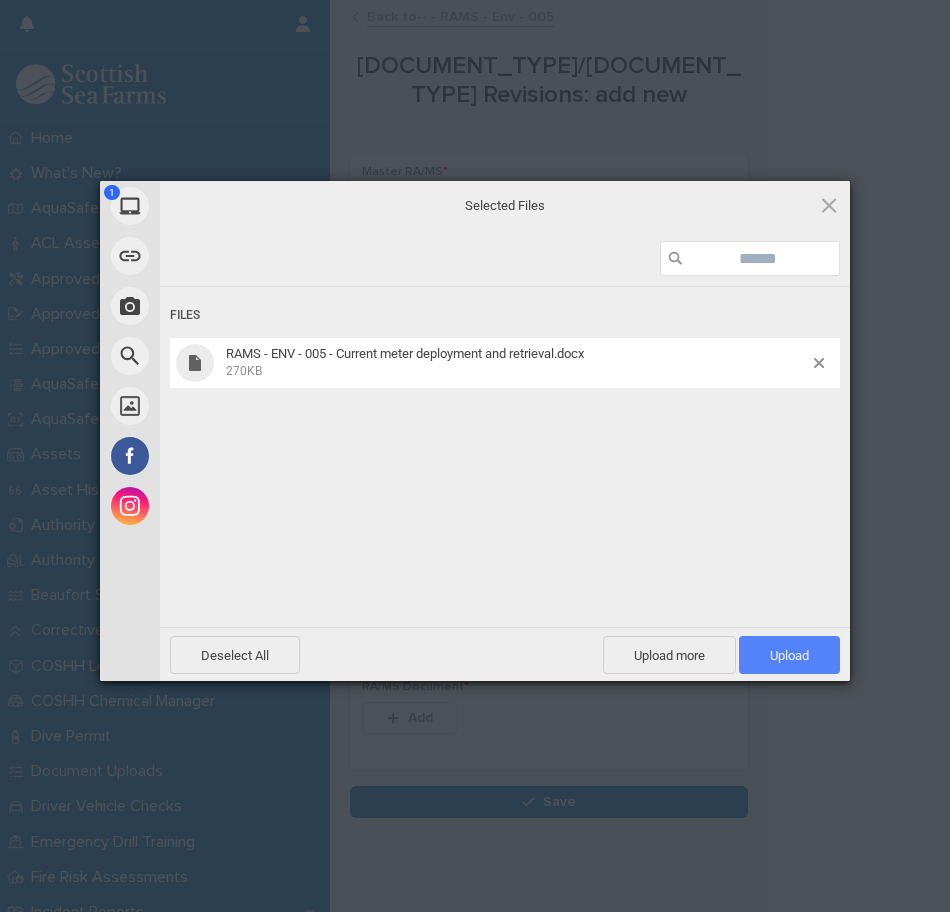 click on "Upload
1" at bounding box center (789, 655) 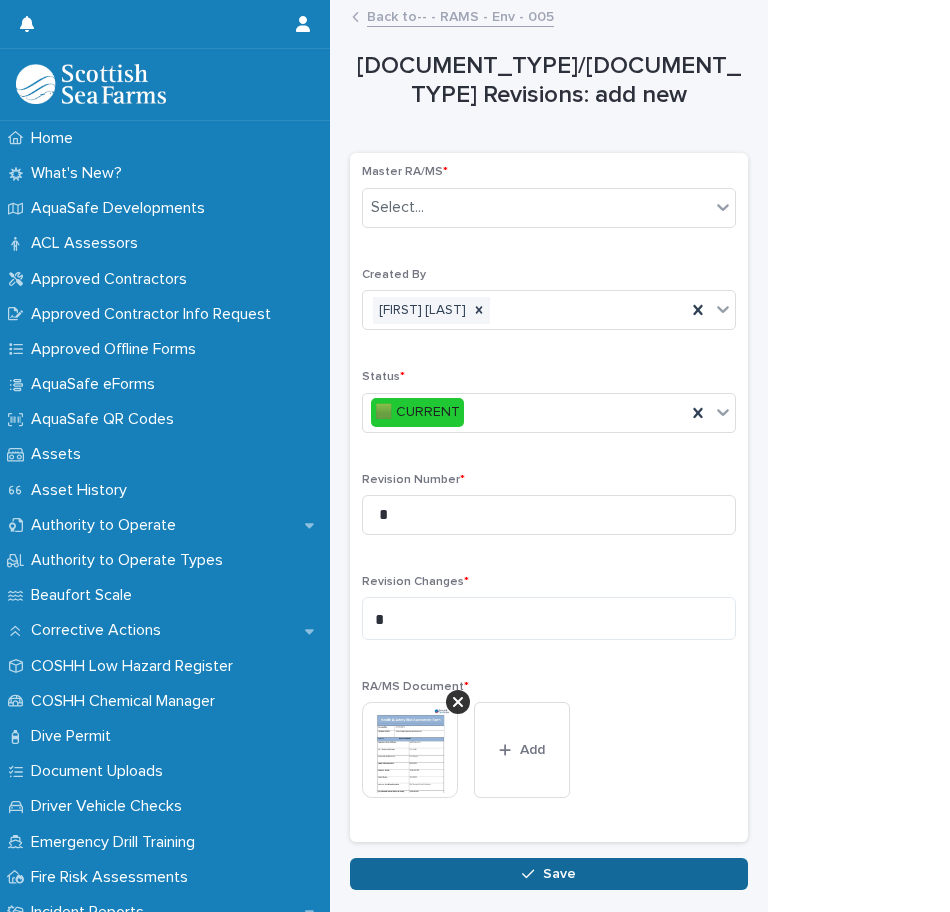 click on "Save" at bounding box center (549, 874) 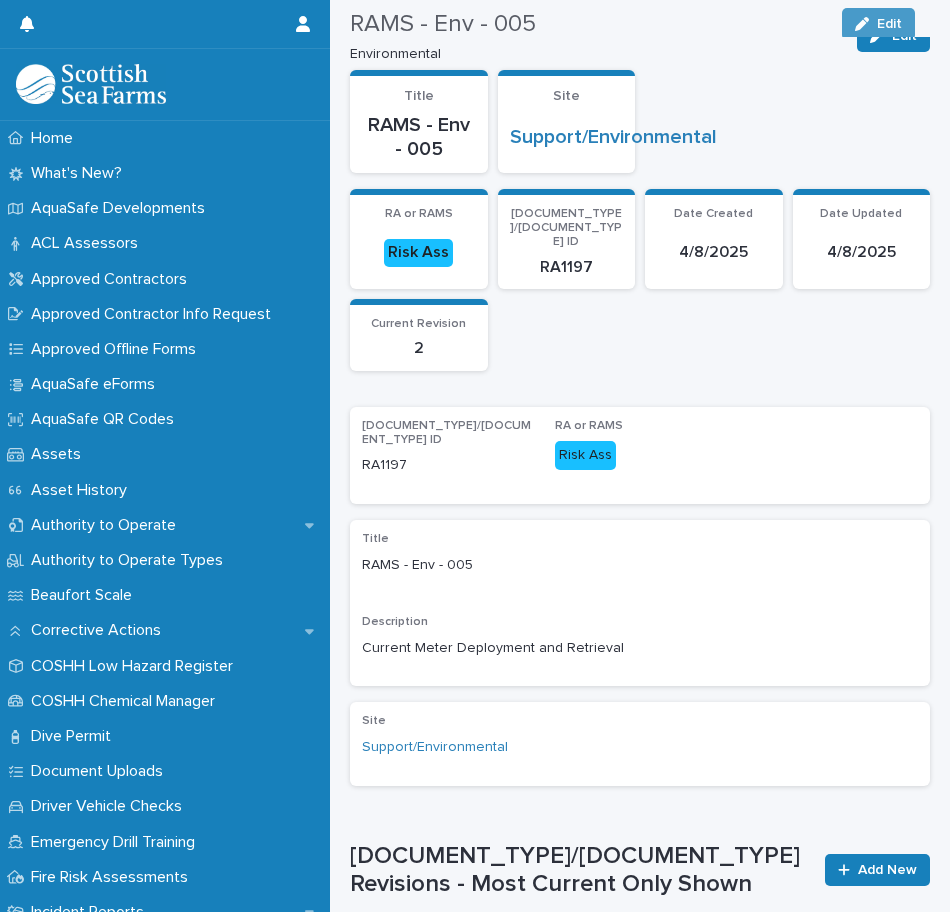 scroll, scrollTop: 0, scrollLeft: 0, axis: both 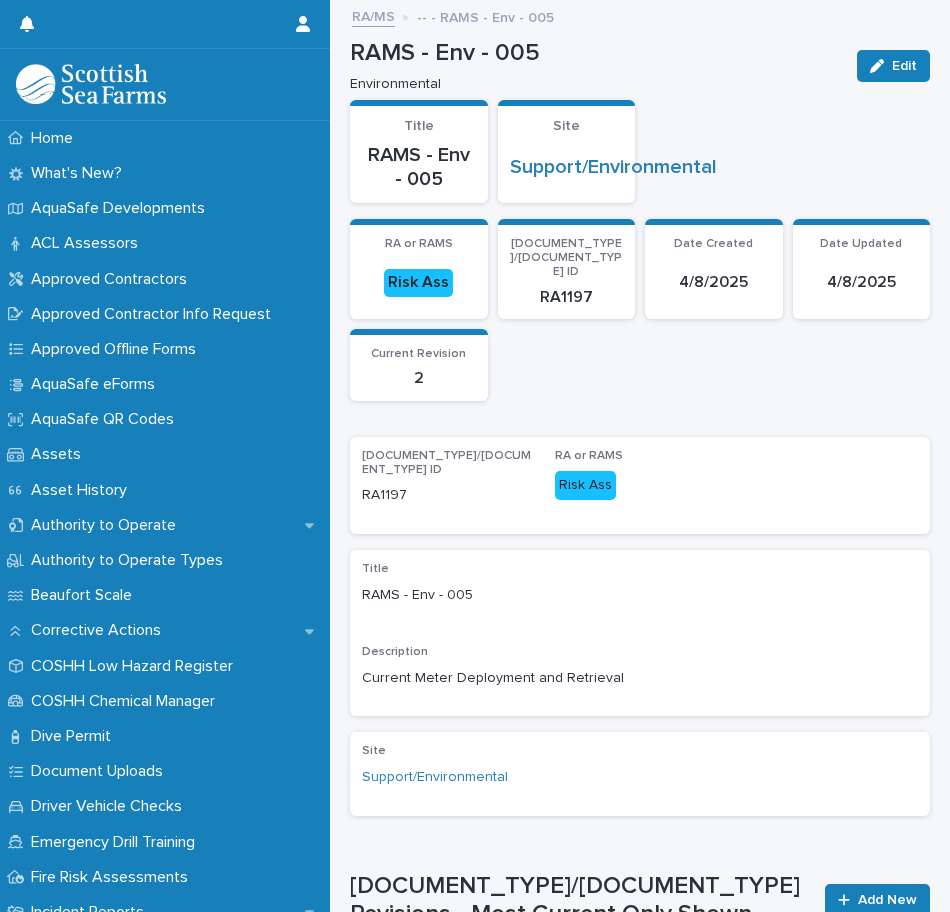 click on "RA/MS" at bounding box center (373, 15) 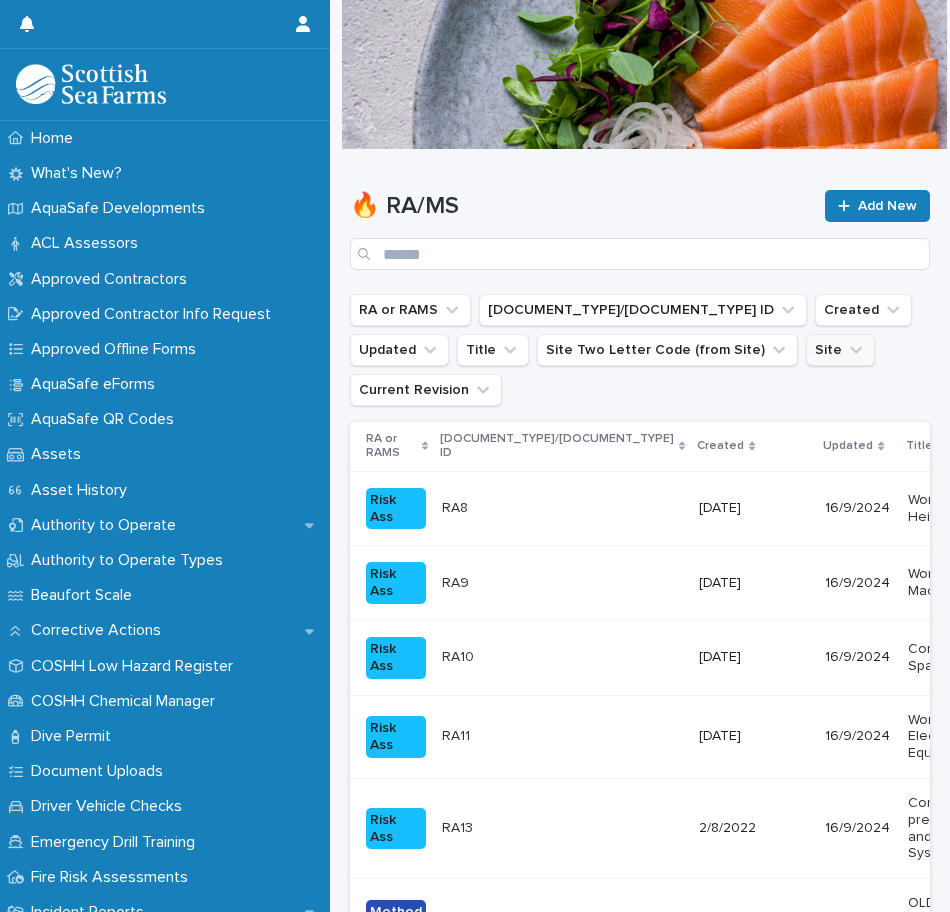 click 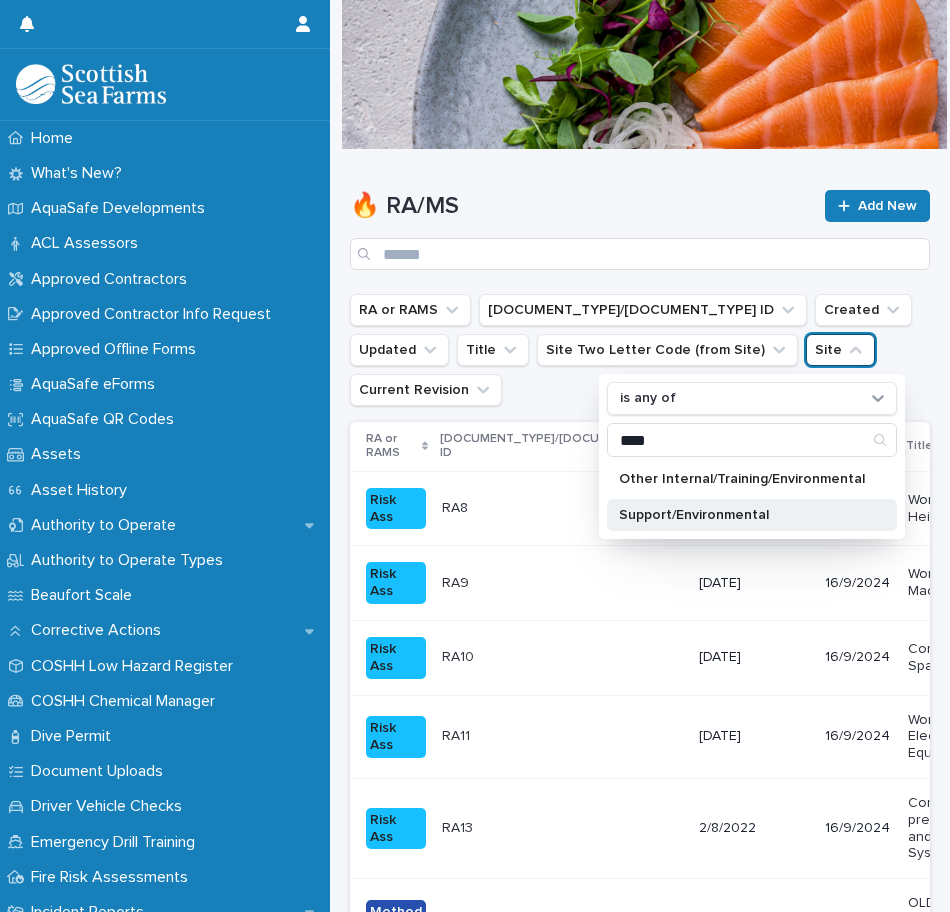 type on "****" 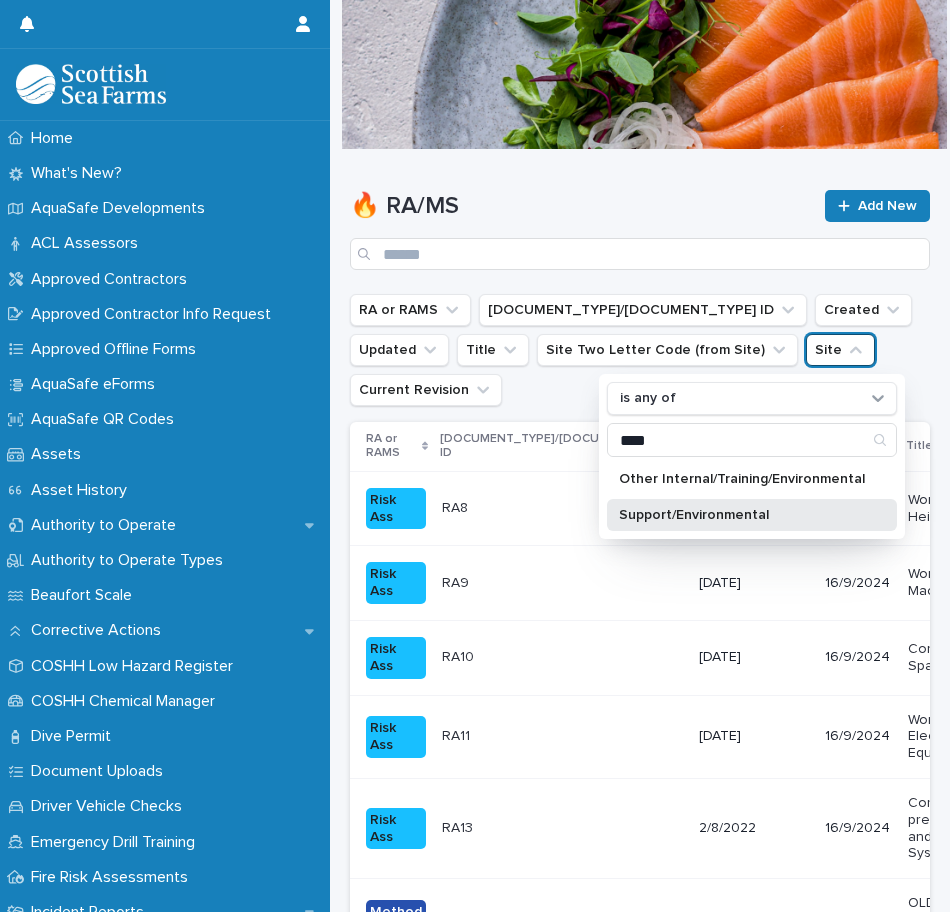 click on "Support/Environmental" at bounding box center [742, 515] 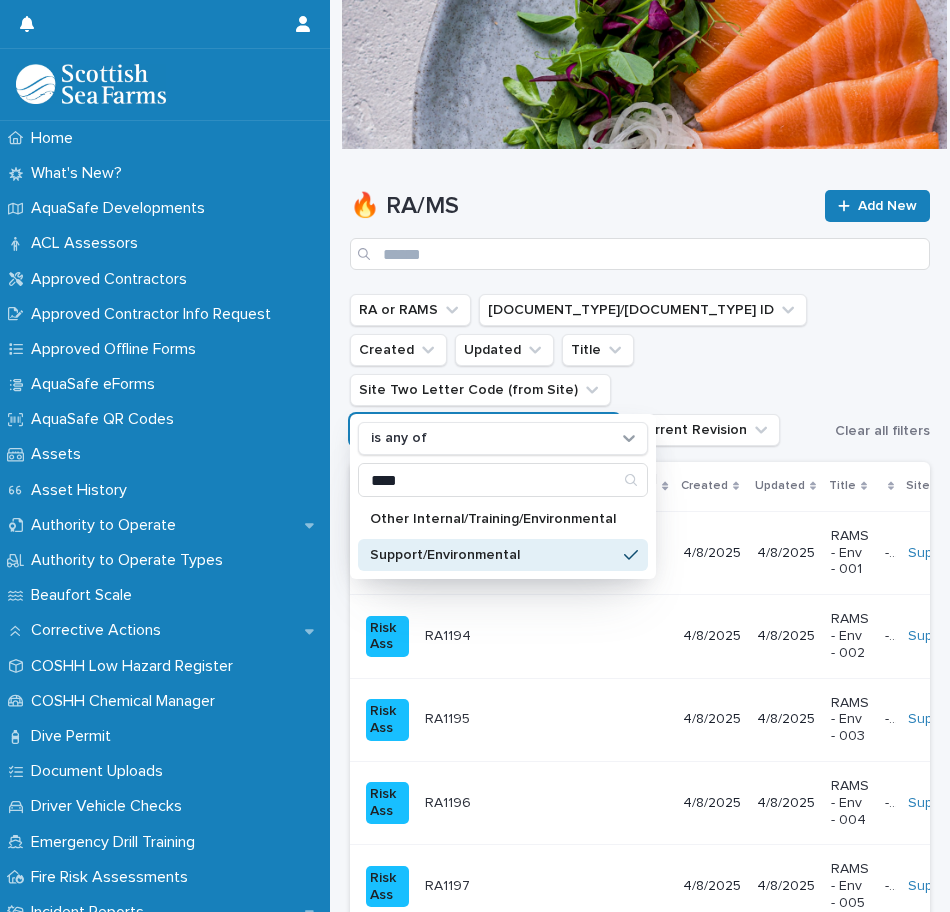 click on "RA or RAMS RA/MS ID Created Updated Title Site Two Letter Code (from Site) Site is any of Support/Environmental is any of **** Other Internal/Training/Environmental Support/Environmental Current Revision" at bounding box center (588, 370) 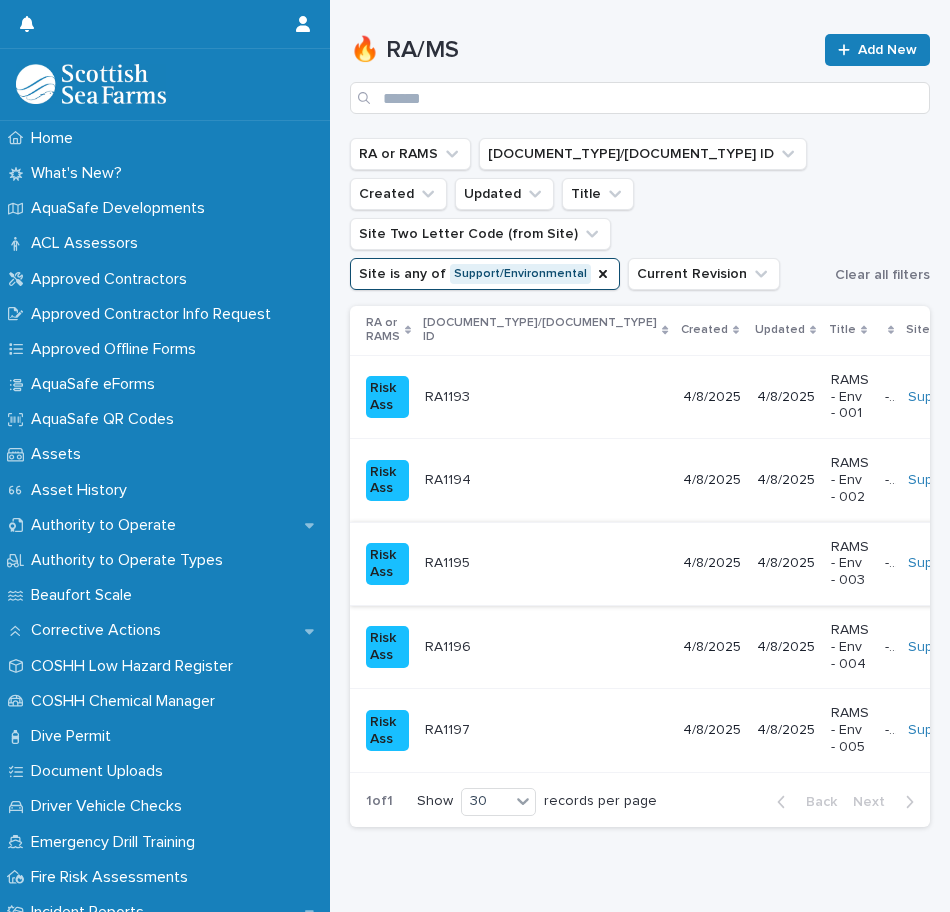 scroll, scrollTop: 177, scrollLeft: 0, axis: vertical 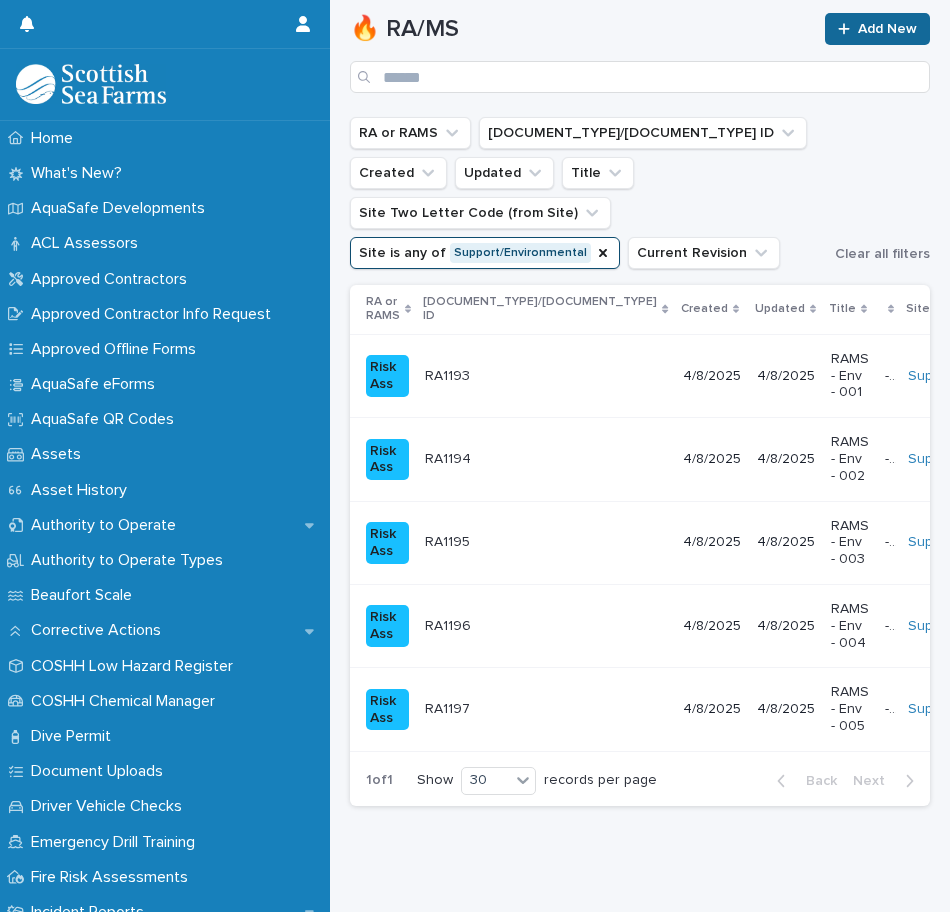 click on "Add New" at bounding box center [887, 29] 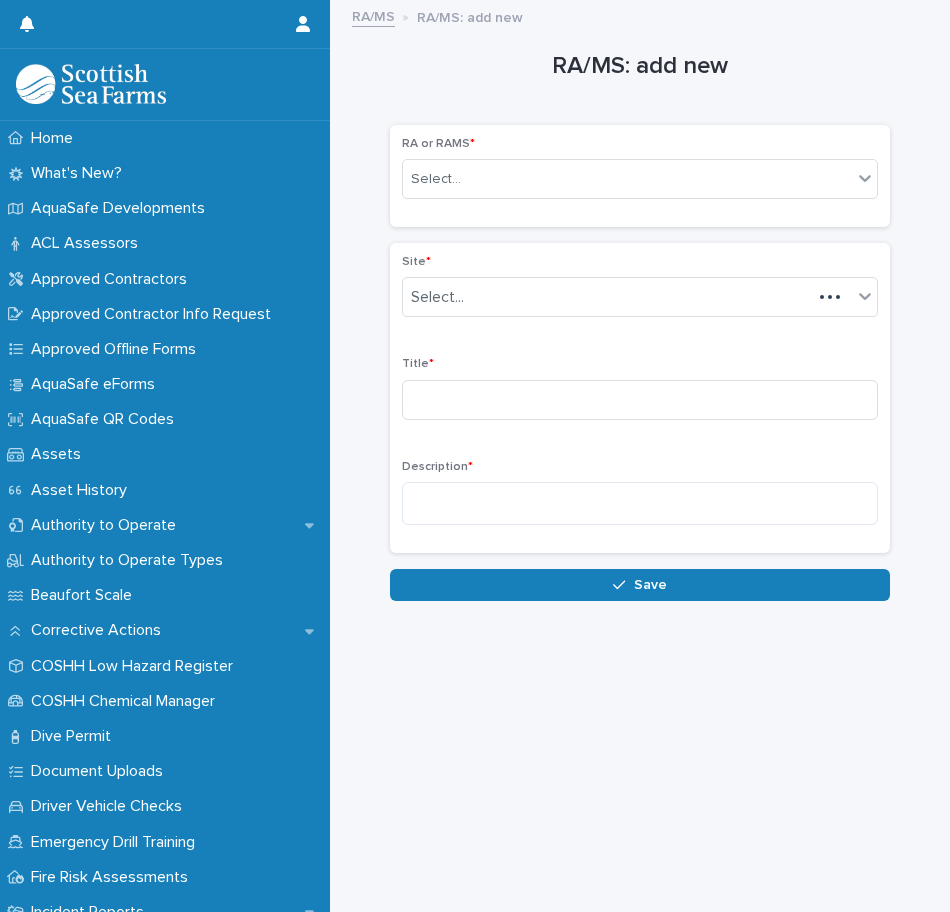 scroll, scrollTop: 0, scrollLeft: 0, axis: both 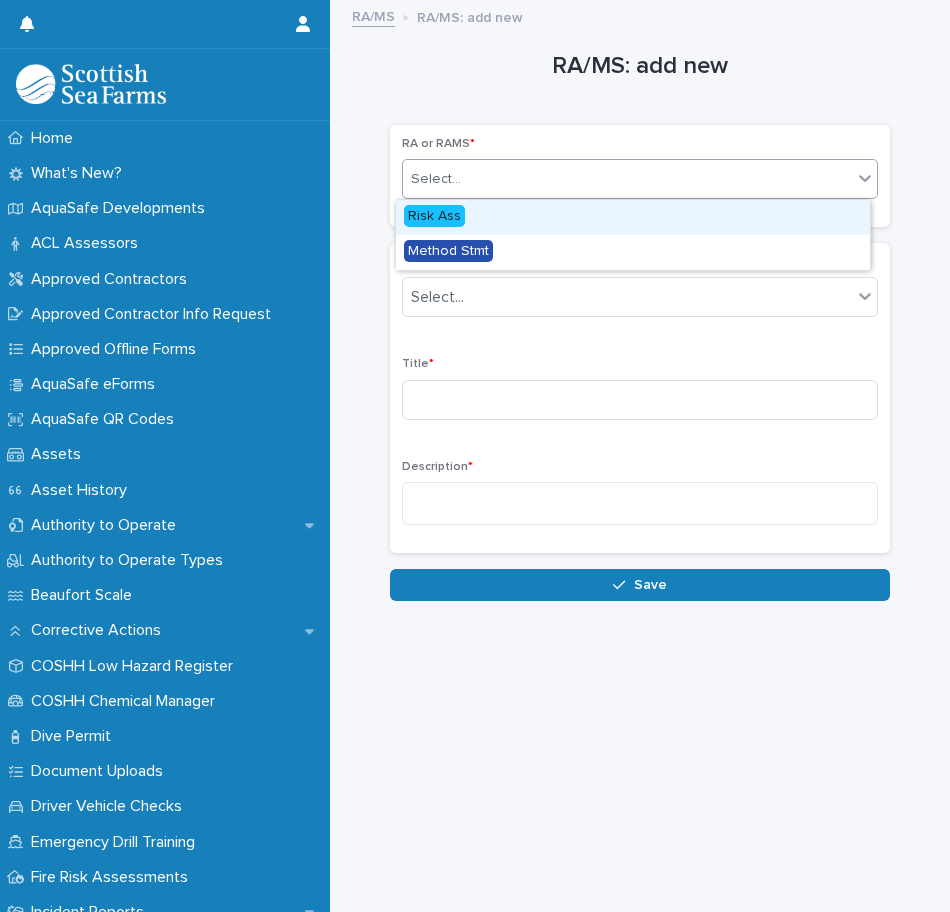 click on "Select..." at bounding box center (627, 179) 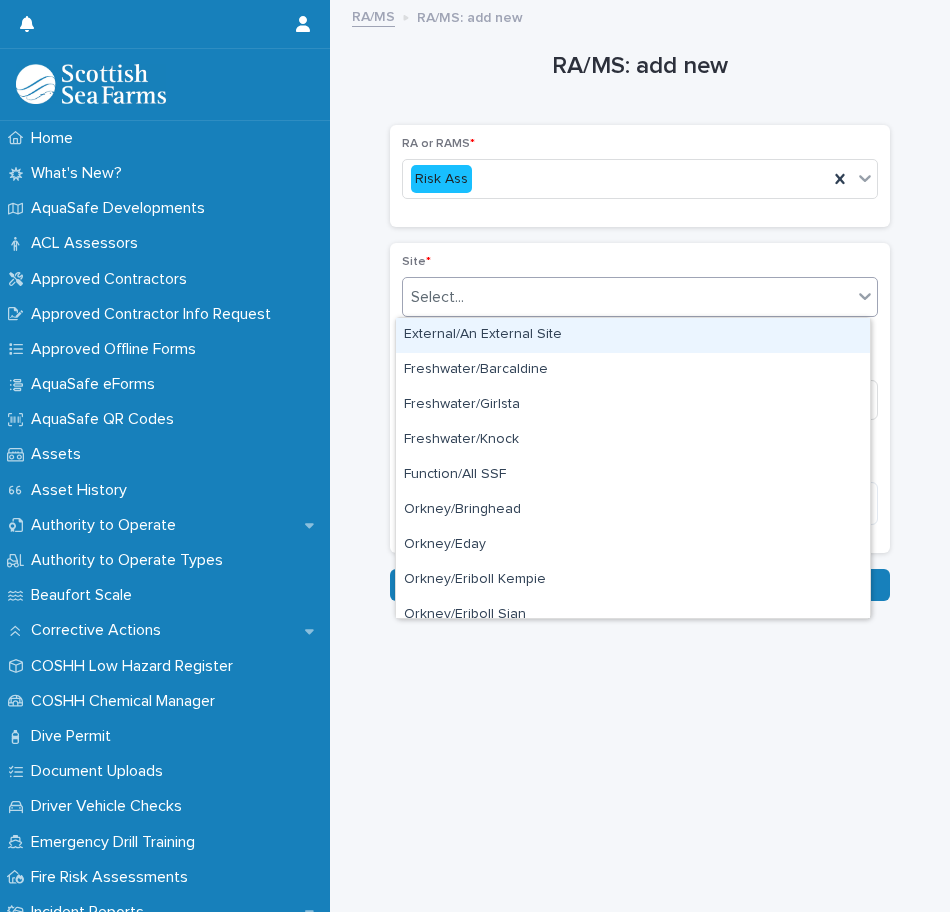 click on "Select..." at bounding box center [627, 297] 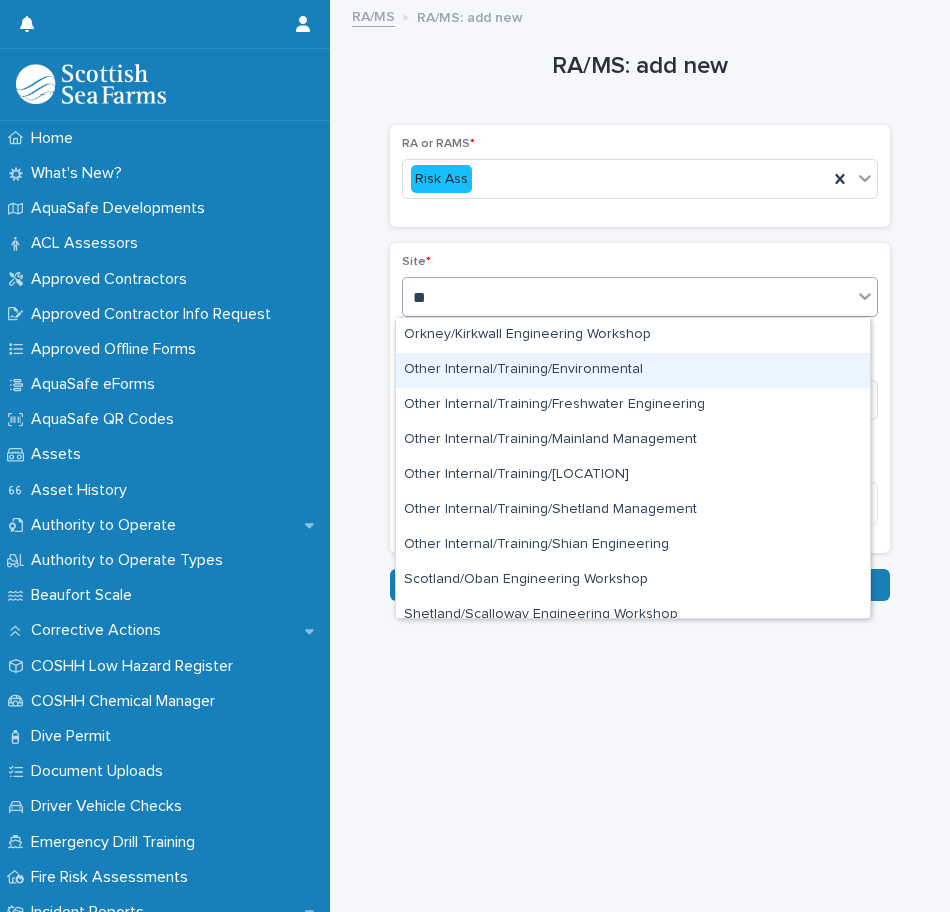 type on "***" 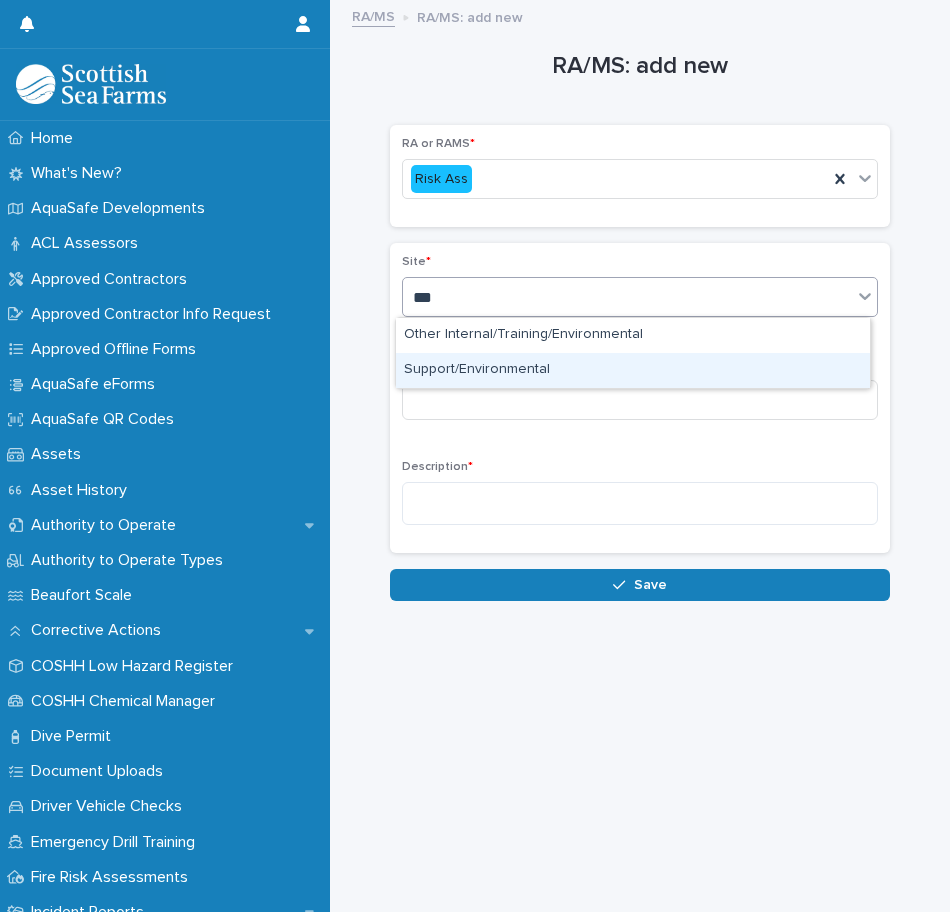 click on "Support/Environmental" at bounding box center [633, 370] 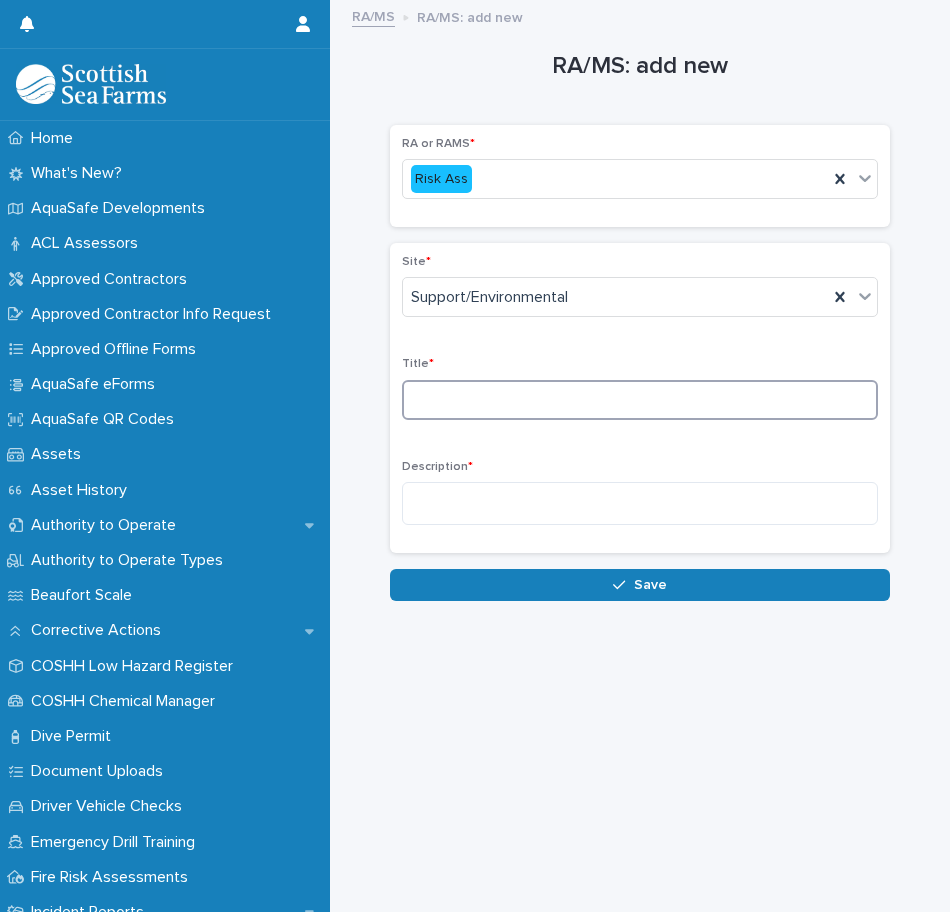 click at bounding box center (640, 400) 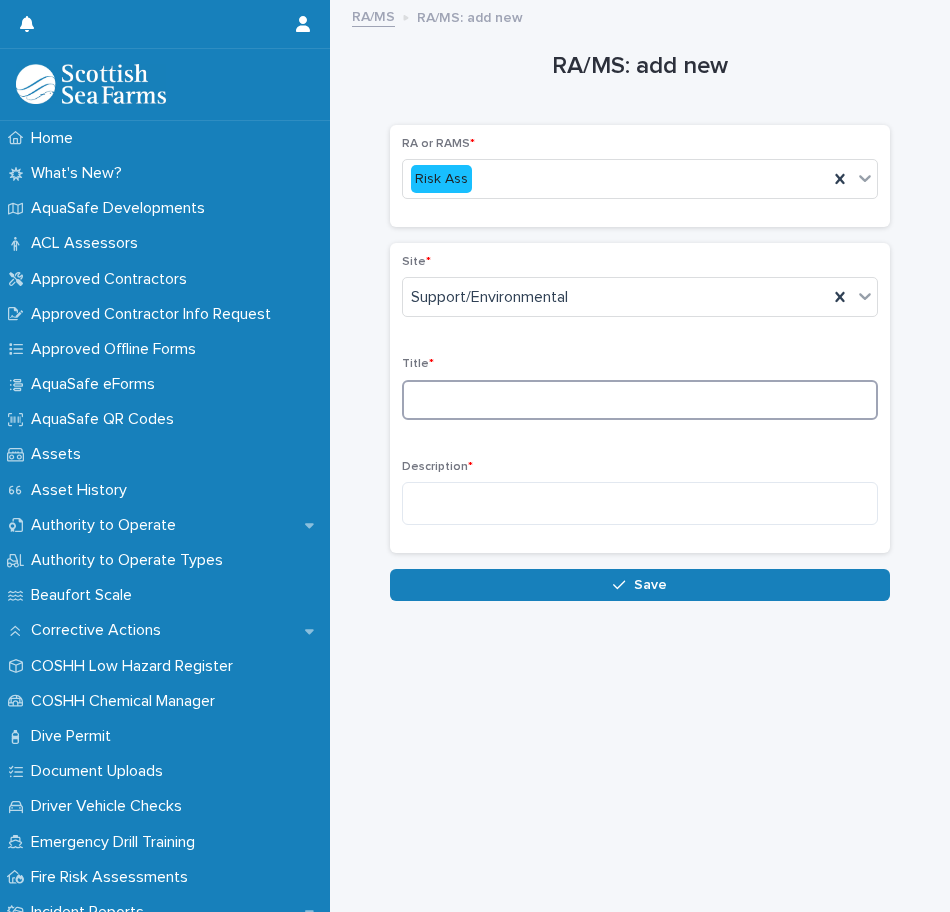 click at bounding box center (640, 400) 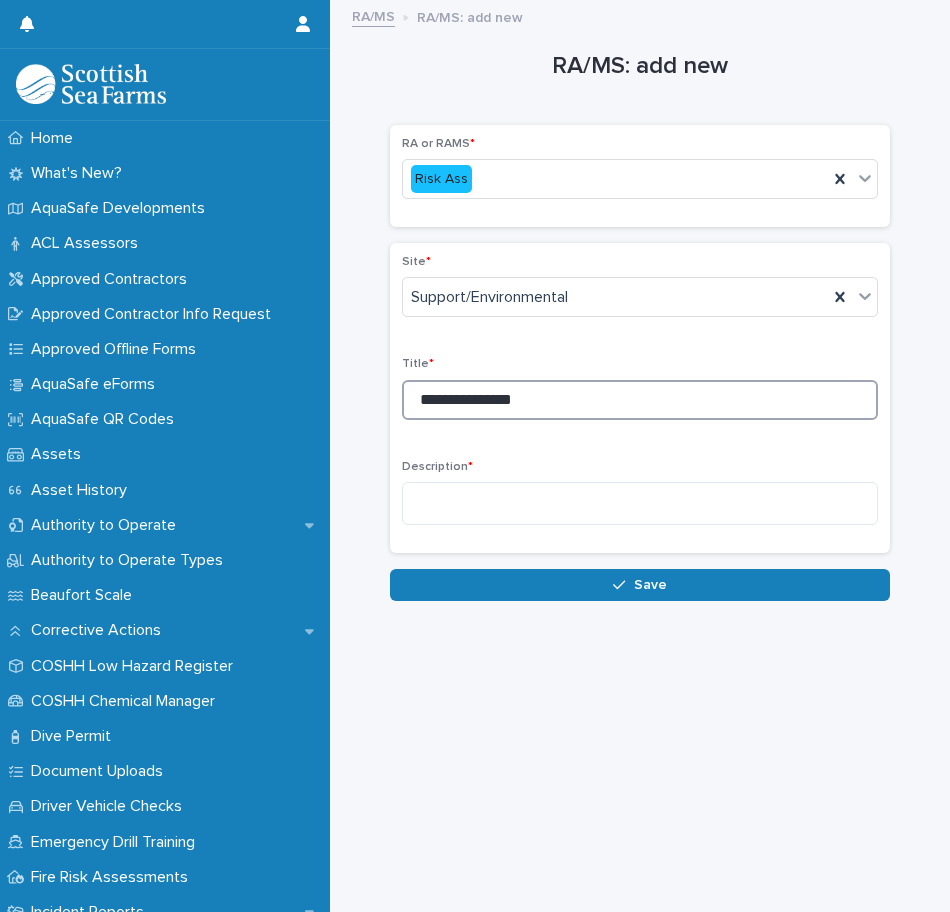 click on "**********" at bounding box center [640, 400] 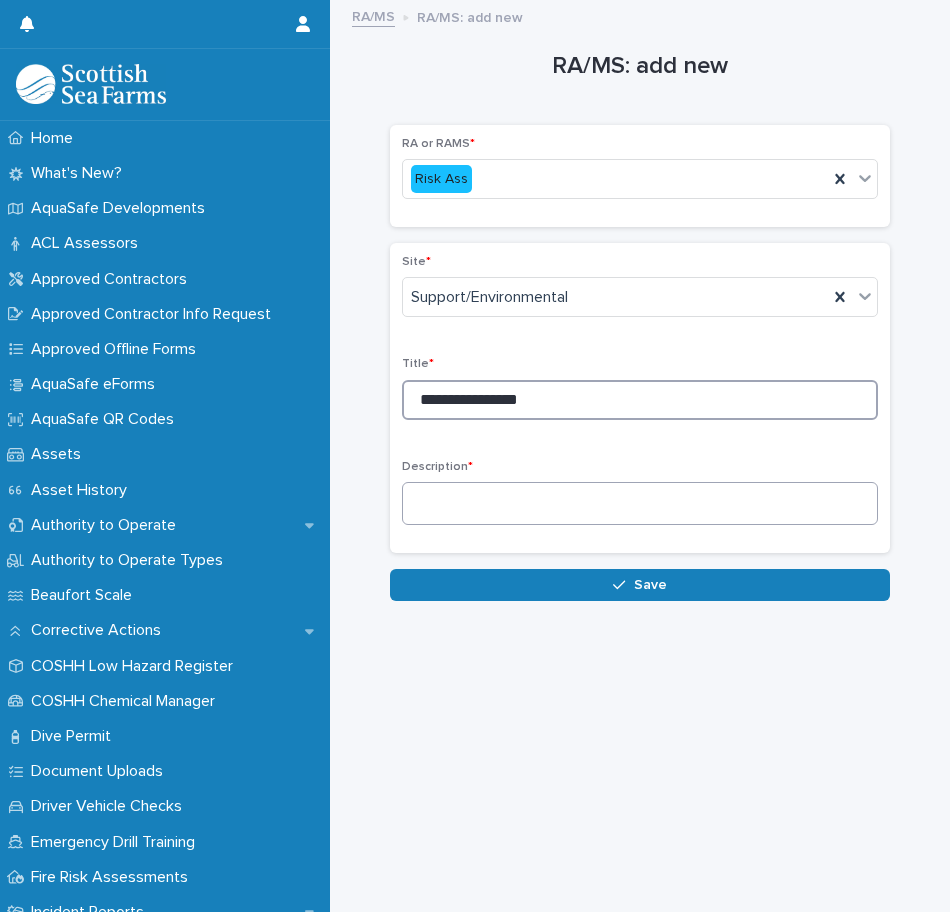 type on "**********" 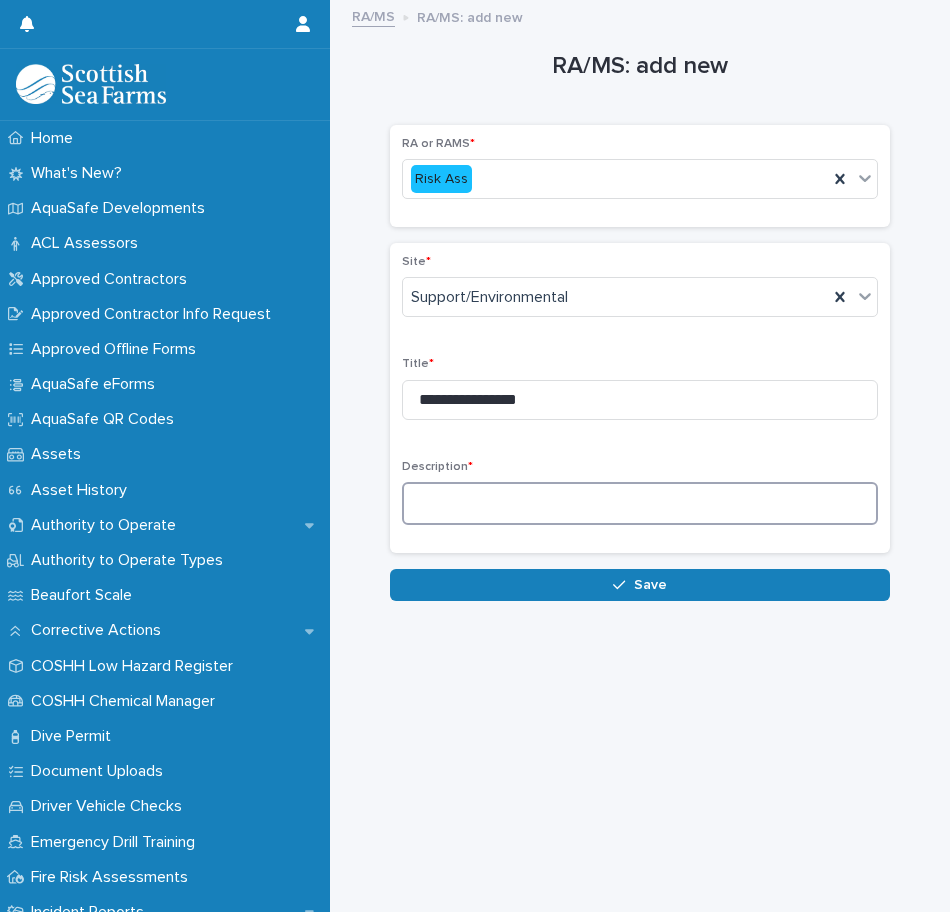 click at bounding box center [640, 503] 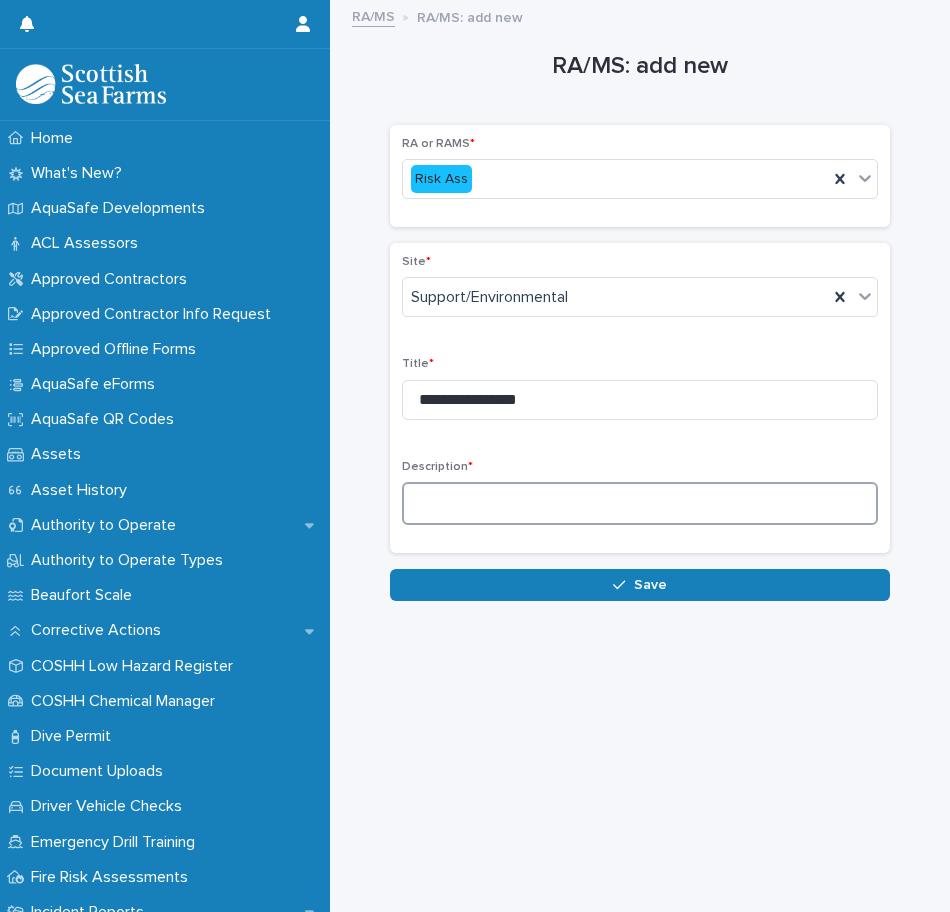 click at bounding box center [640, 503] 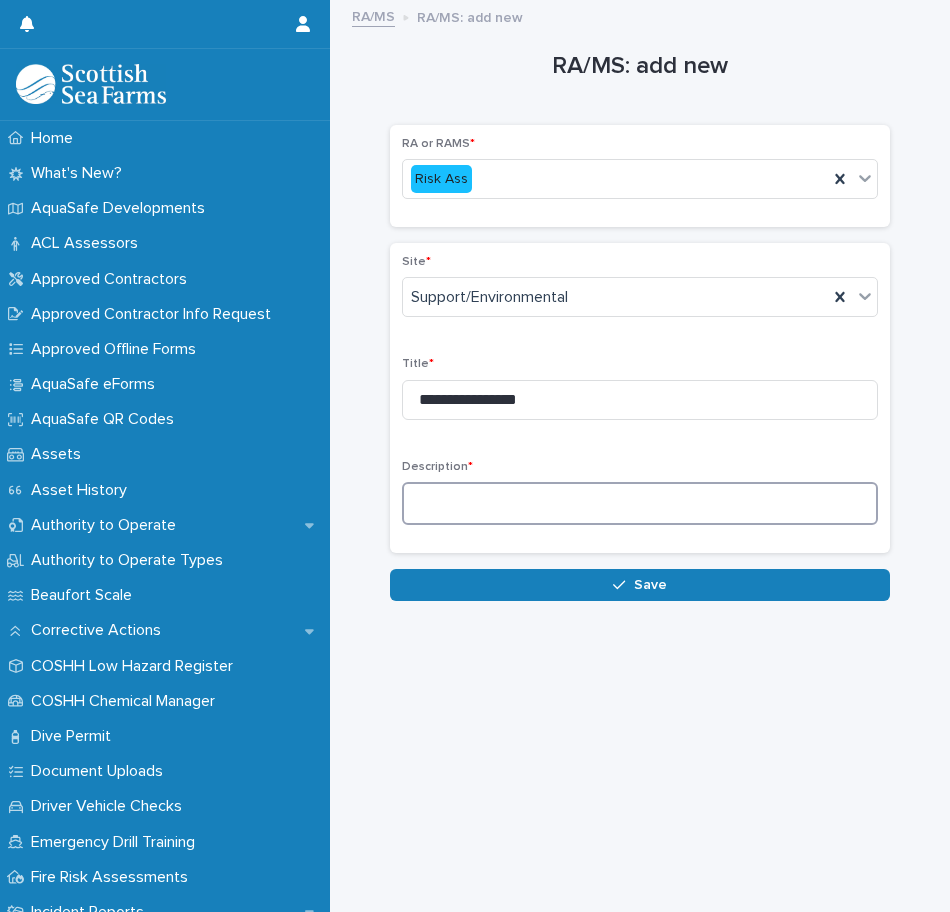 paste on "**********" 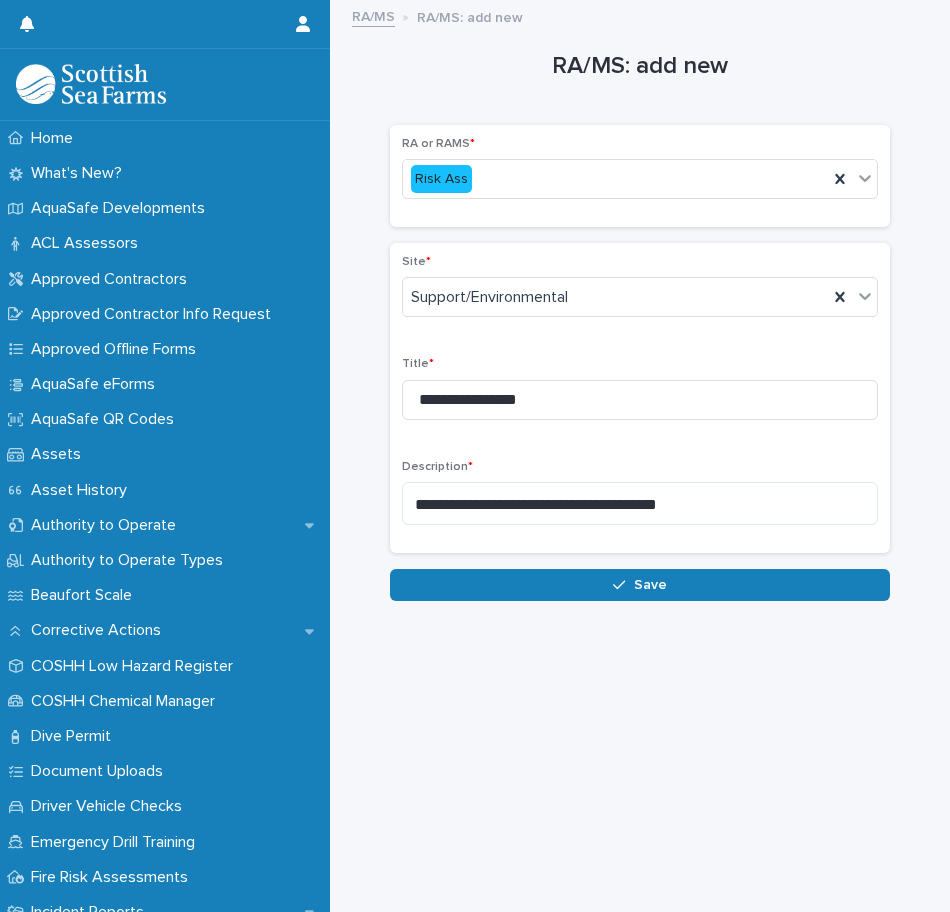 click on "**********" at bounding box center (640, 437) 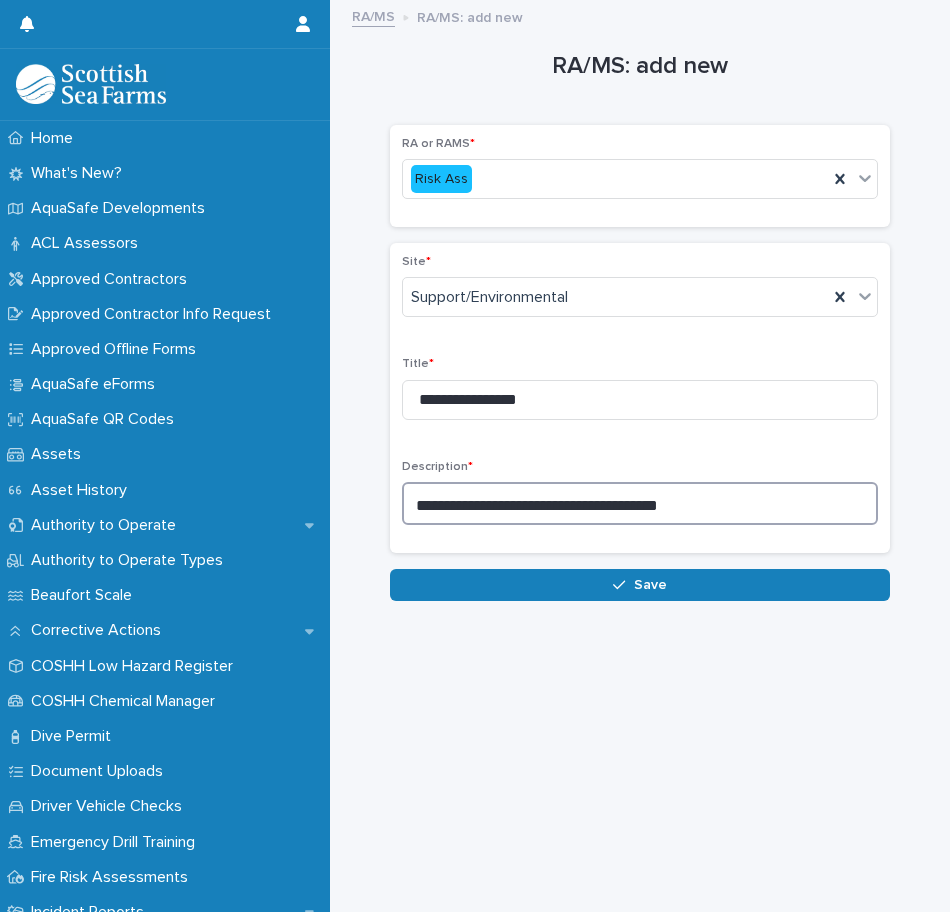 click on "**********" at bounding box center (640, 503) 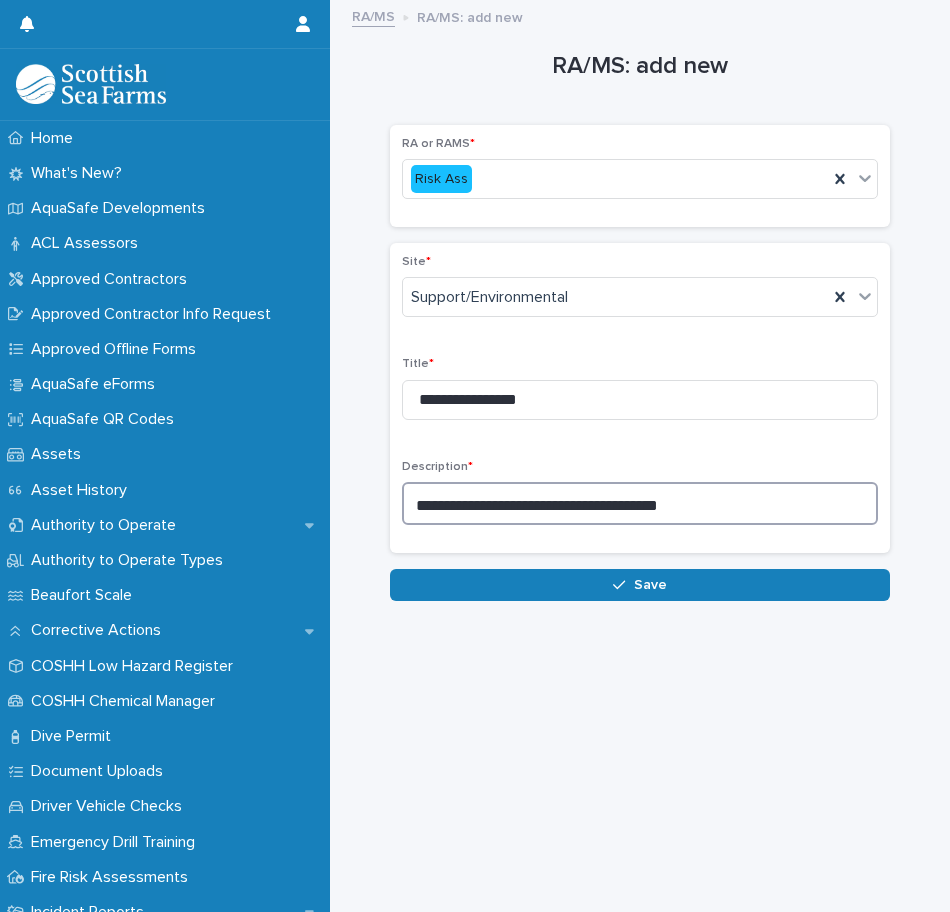 click on "**********" at bounding box center [640, 503] 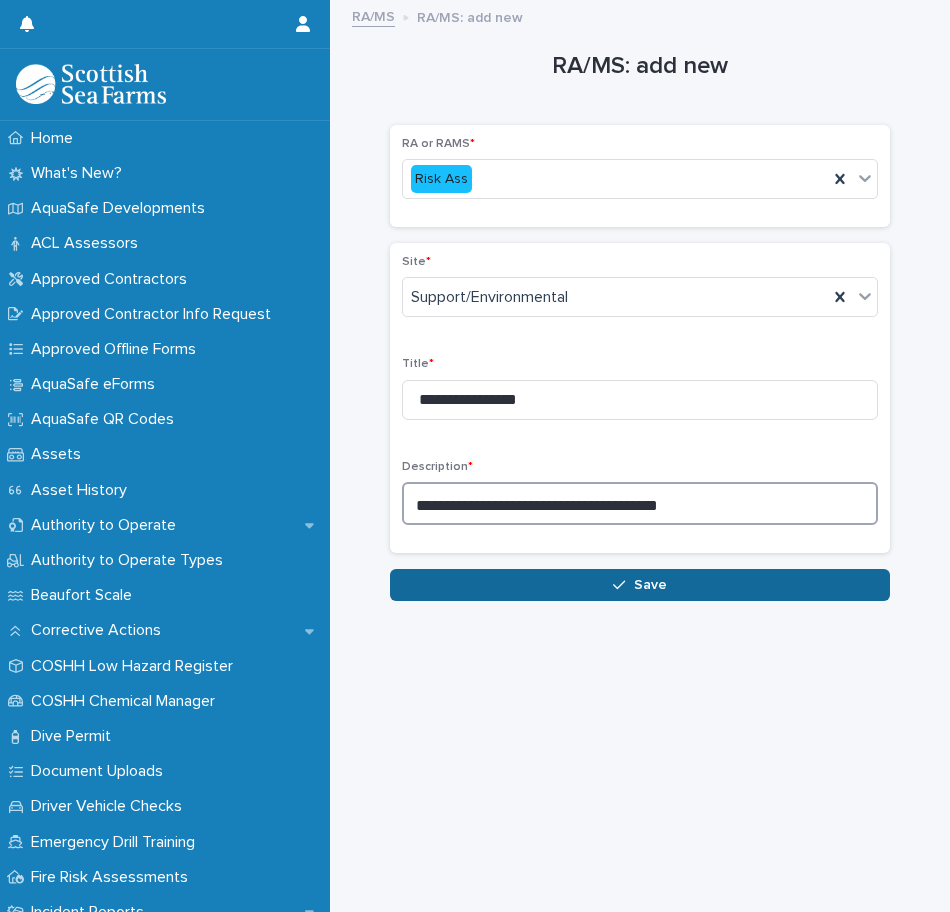 type on "**********" 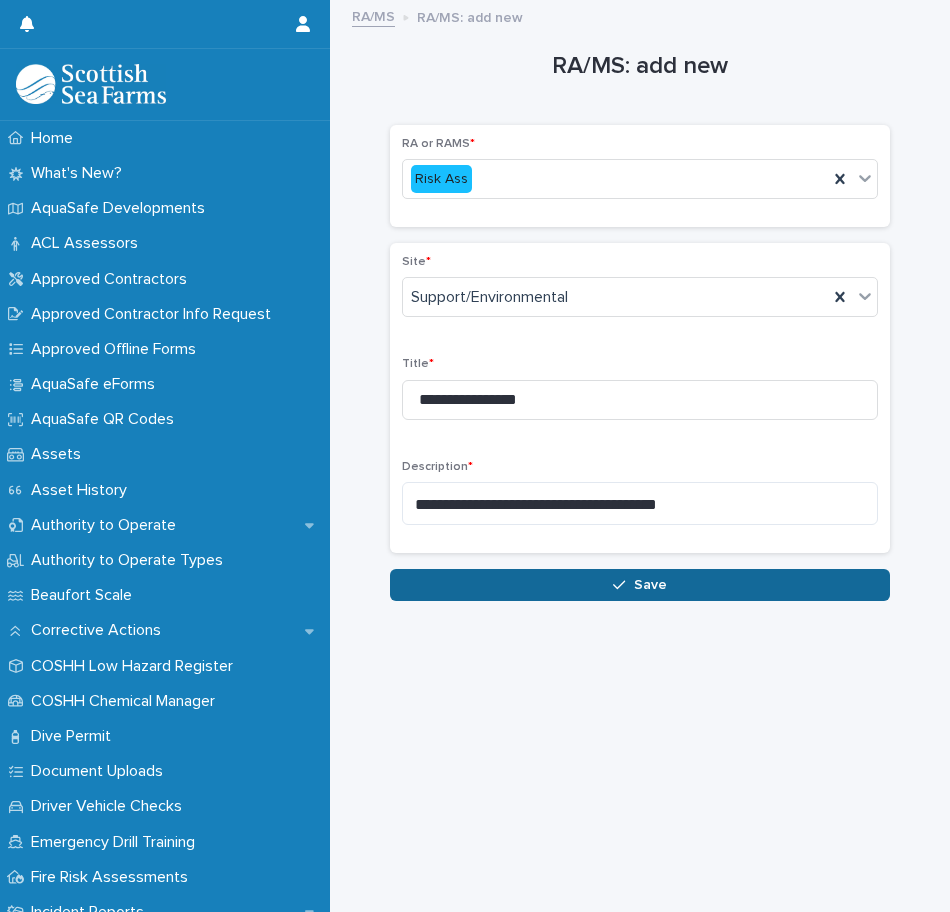 click at bounding box center [623, 585] 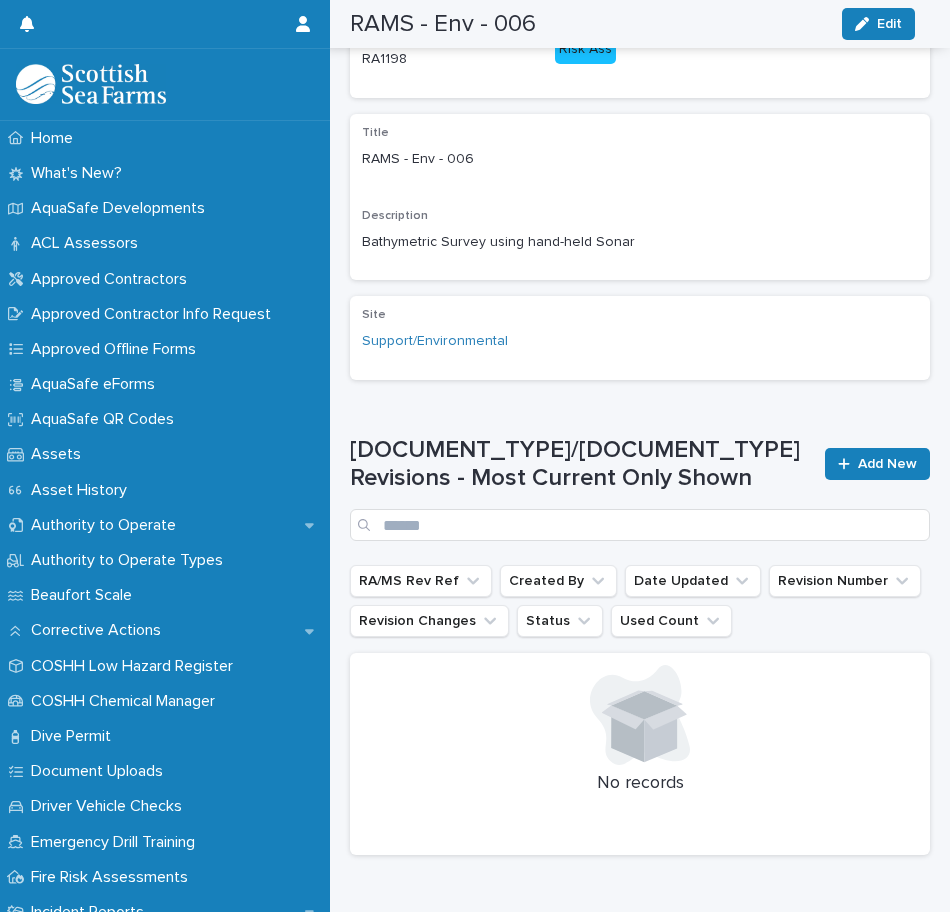 scroll, scrollTop: 483, scrollLeft: 0, axis: vertical 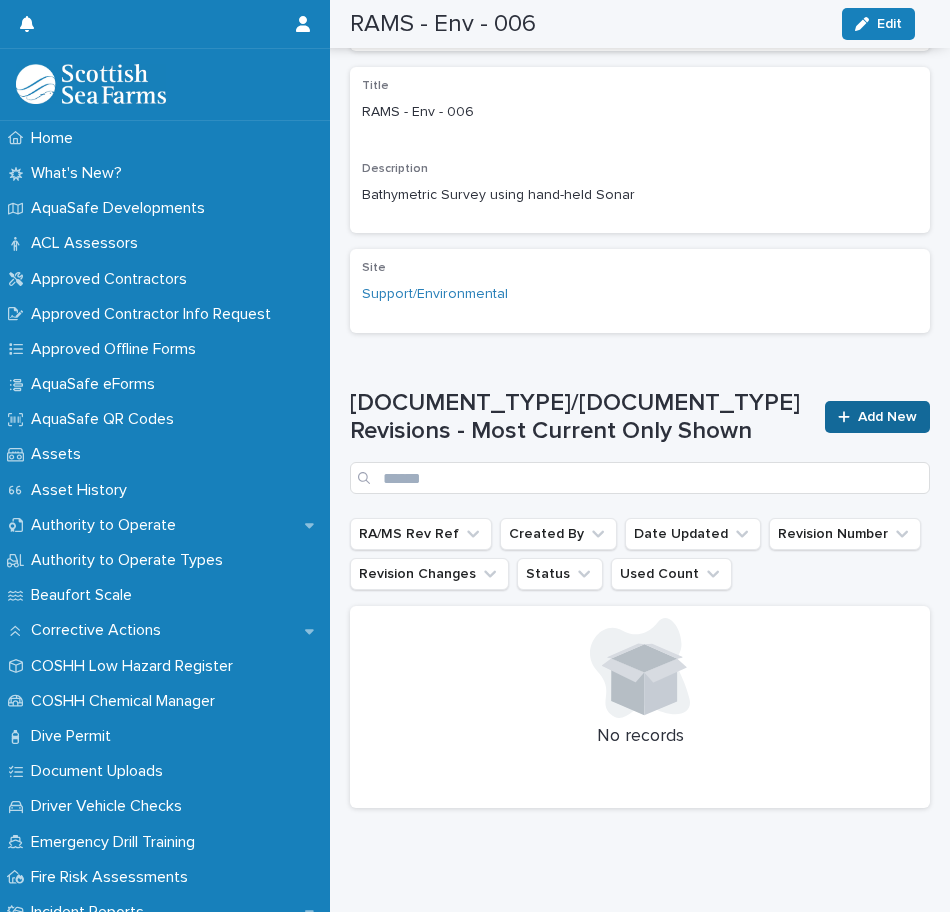click on "Add New" at bounding box center [887, 417] 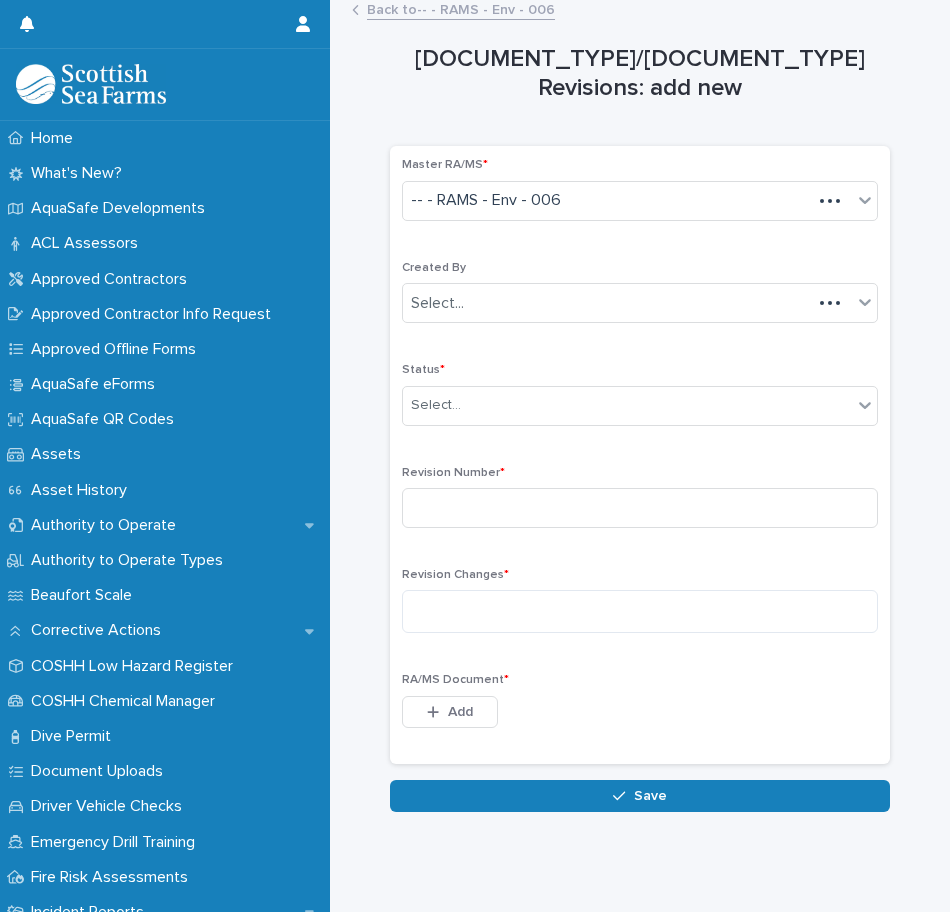 scroll, scrollTop: 0, scrollLeft: 0, axis: both 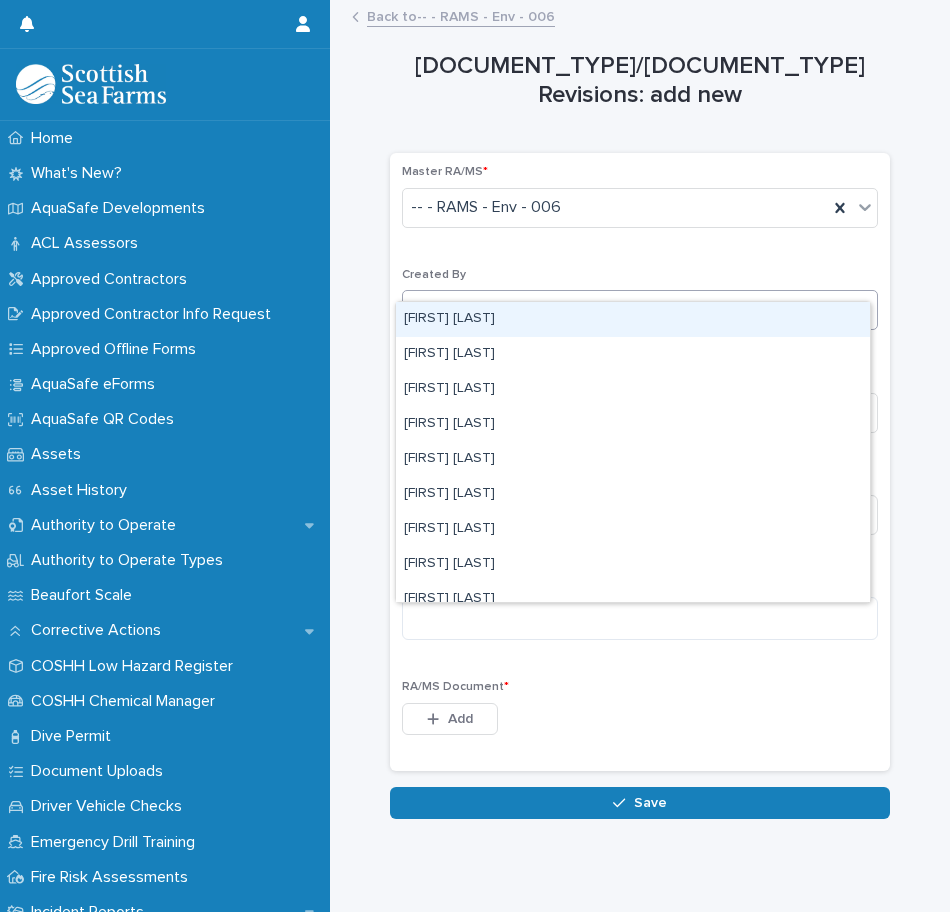 click on "Select..." at bounding box center (627, 310) 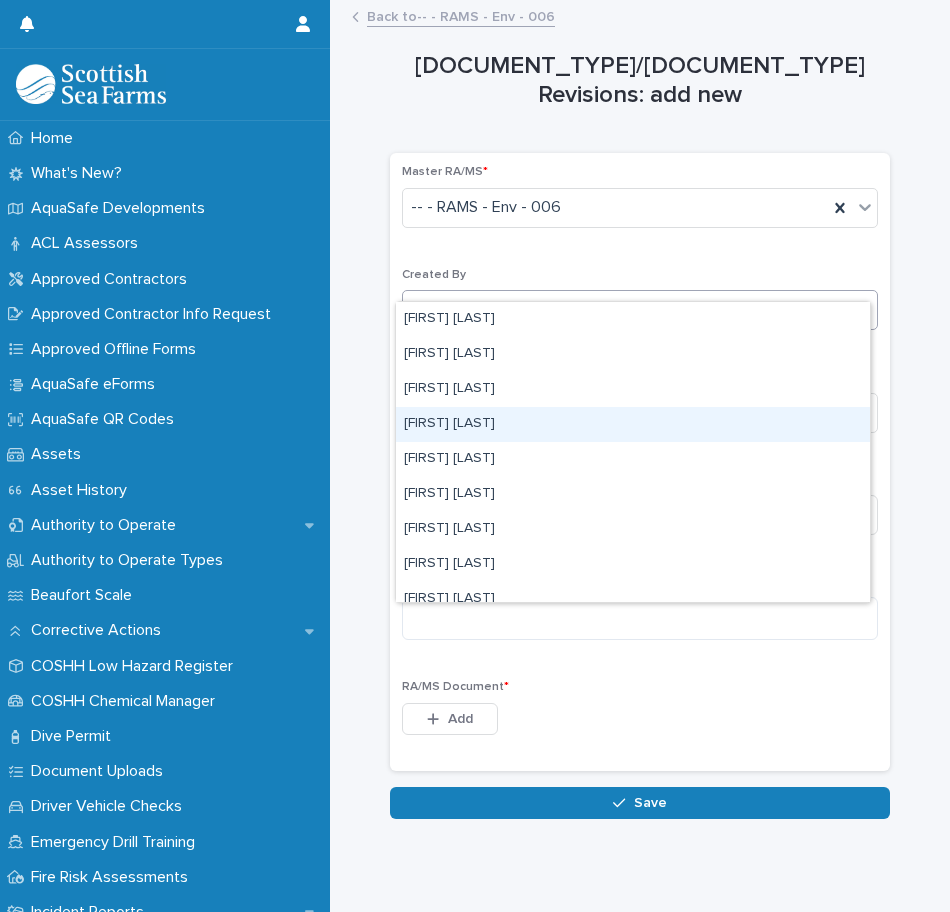 scroll, scrollTop: 100, scrollLeft: 0, axis: vertical 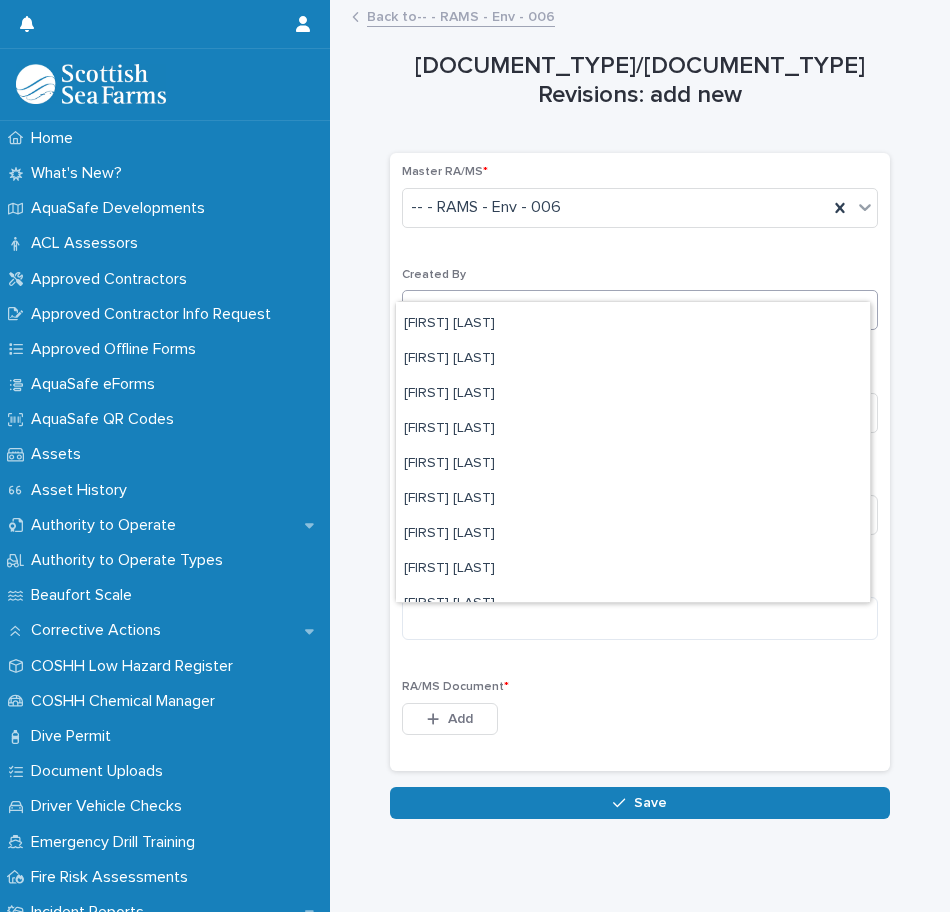 type on "******" 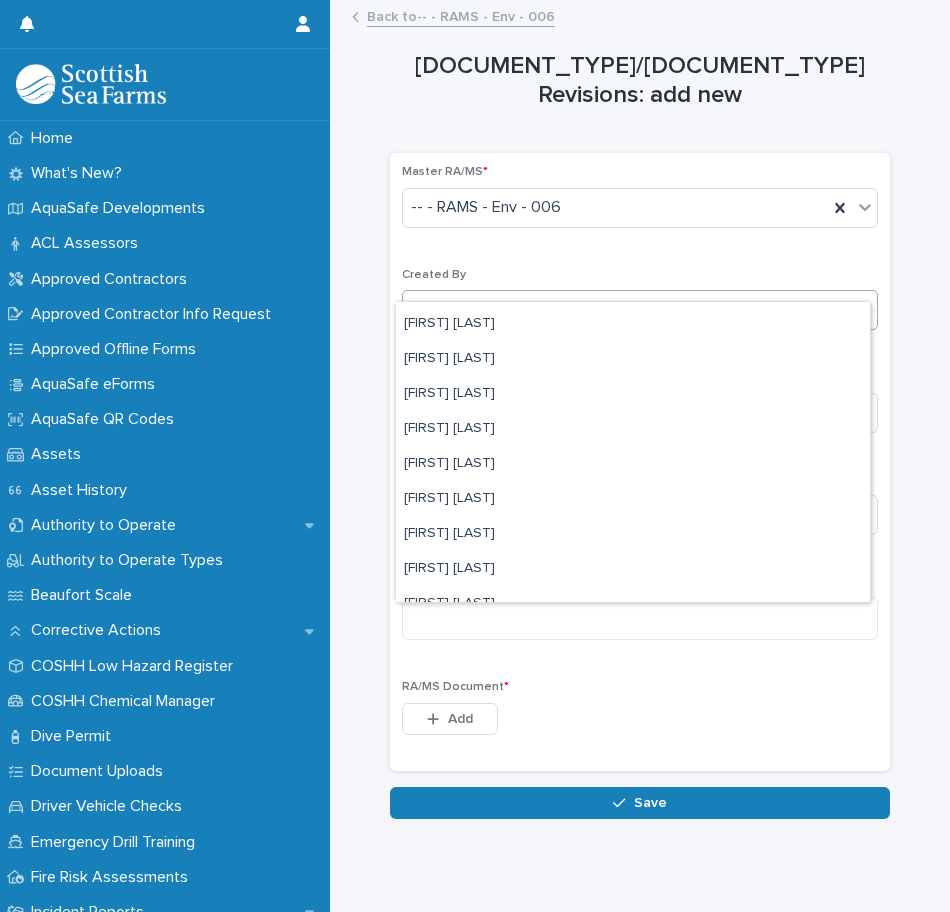 scroll, scrollTop: 0, scrollLeft: 0, axis: both 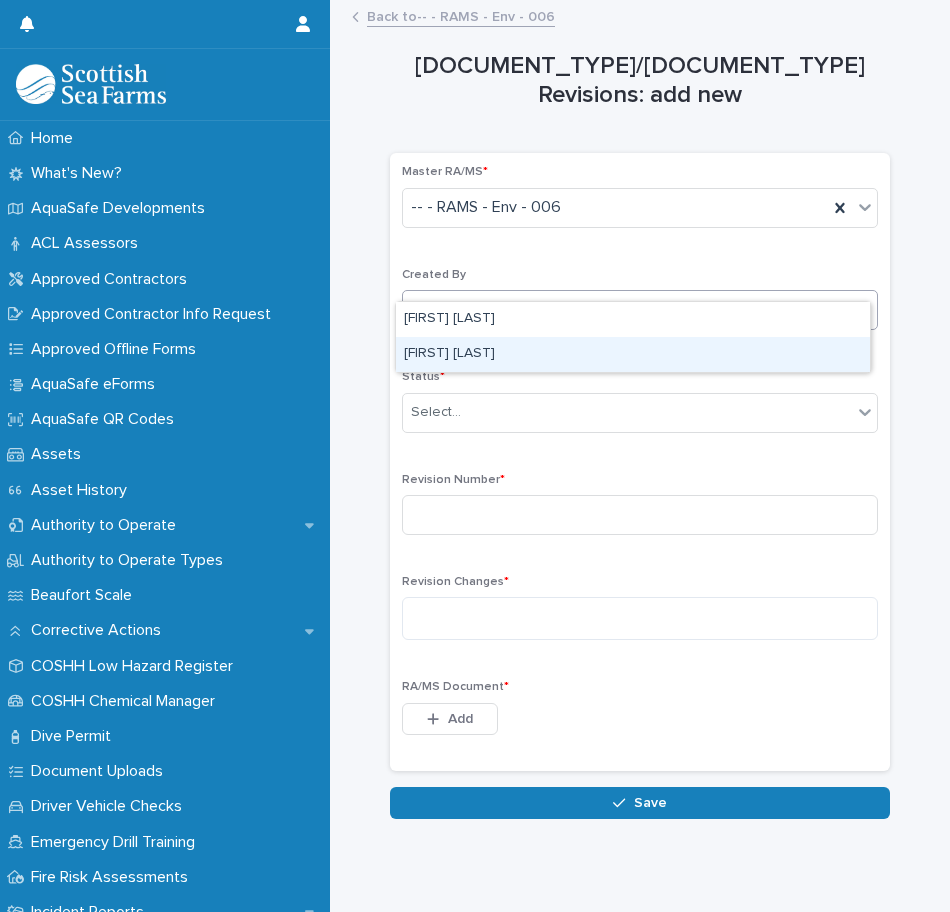 click on "[FIRST] [LAST]" at bounding box center (633, 354) 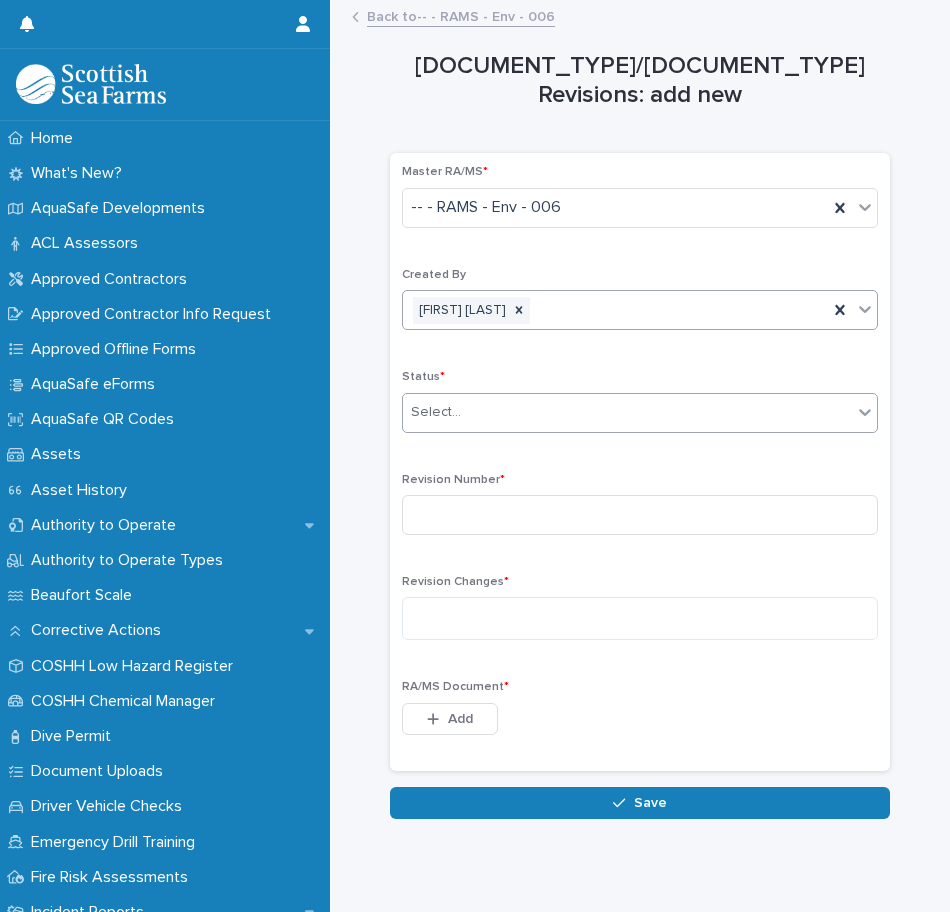 click on "Select..." at bounding box center (627, 412) 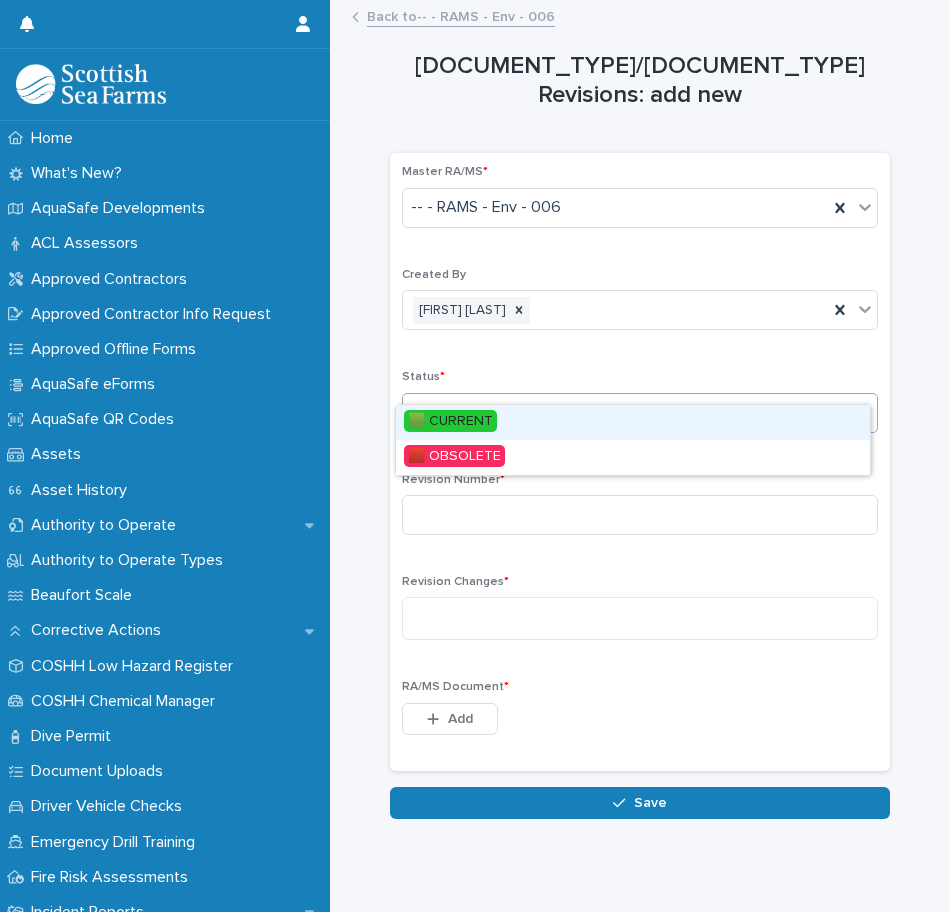 click on "🟩 CURRENT" at bounding box center [633, 422] 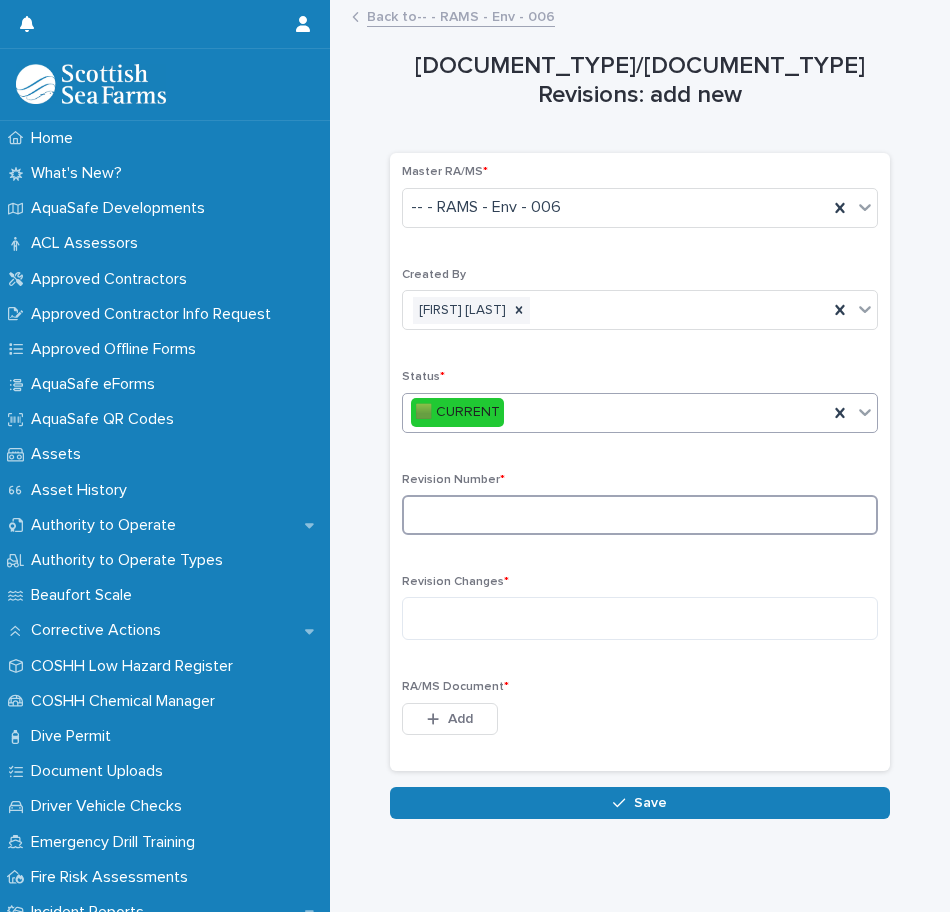 click at bounding box center [640, 515] 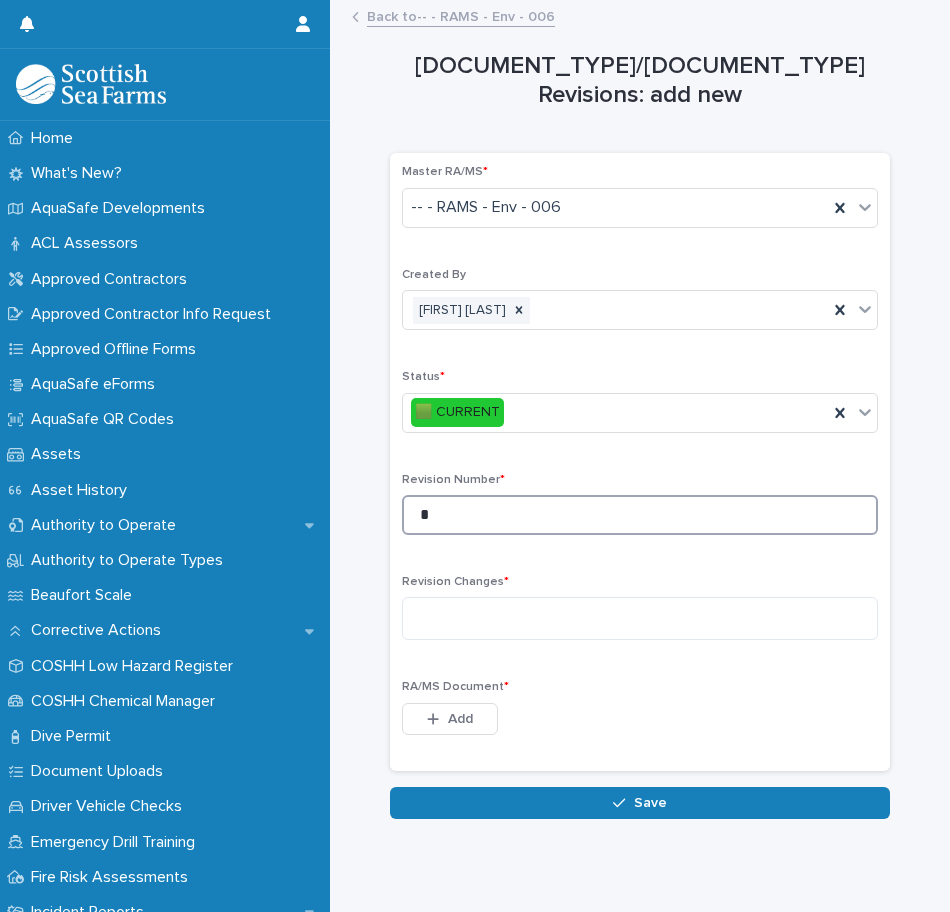 type on "*" 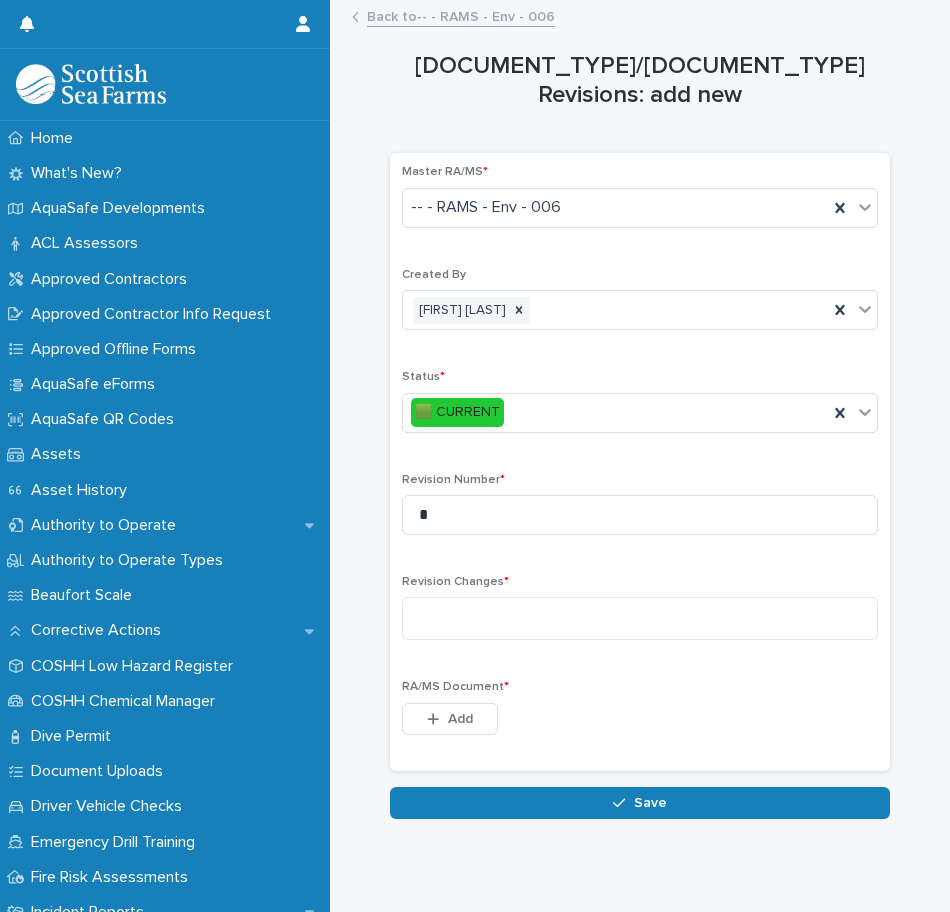 click on "Revision Changes *" at bounding box center (640, 615) 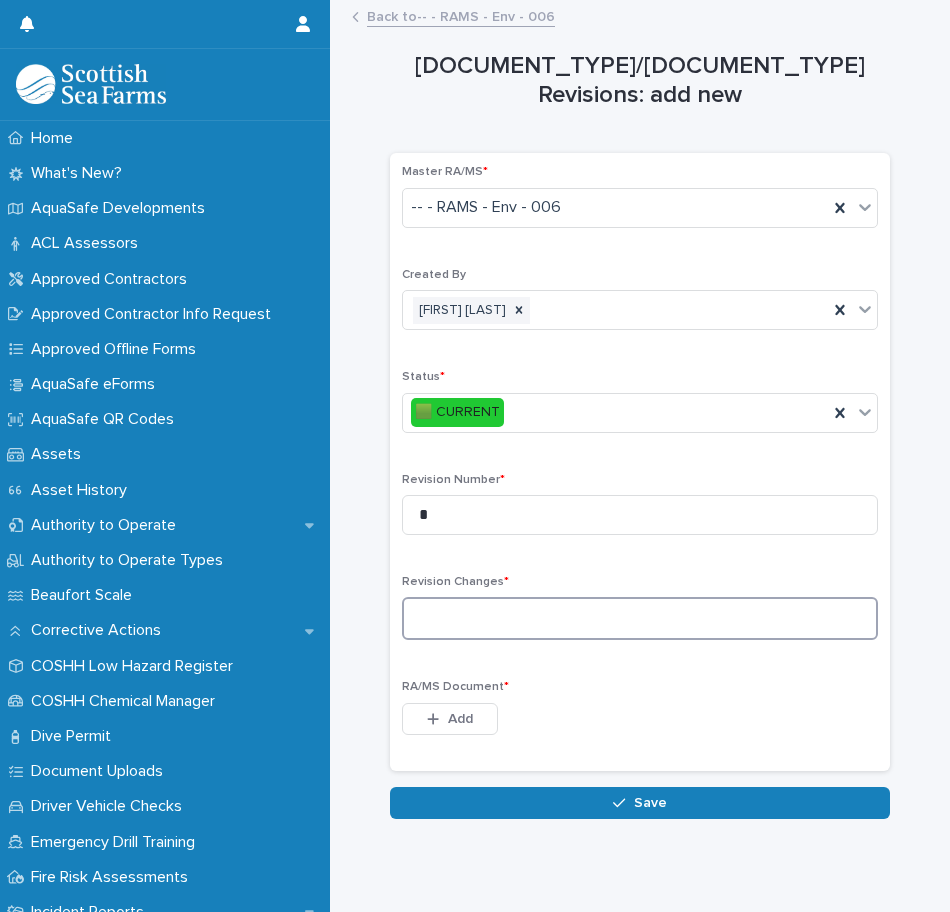 click at bounding box center [640, 618] 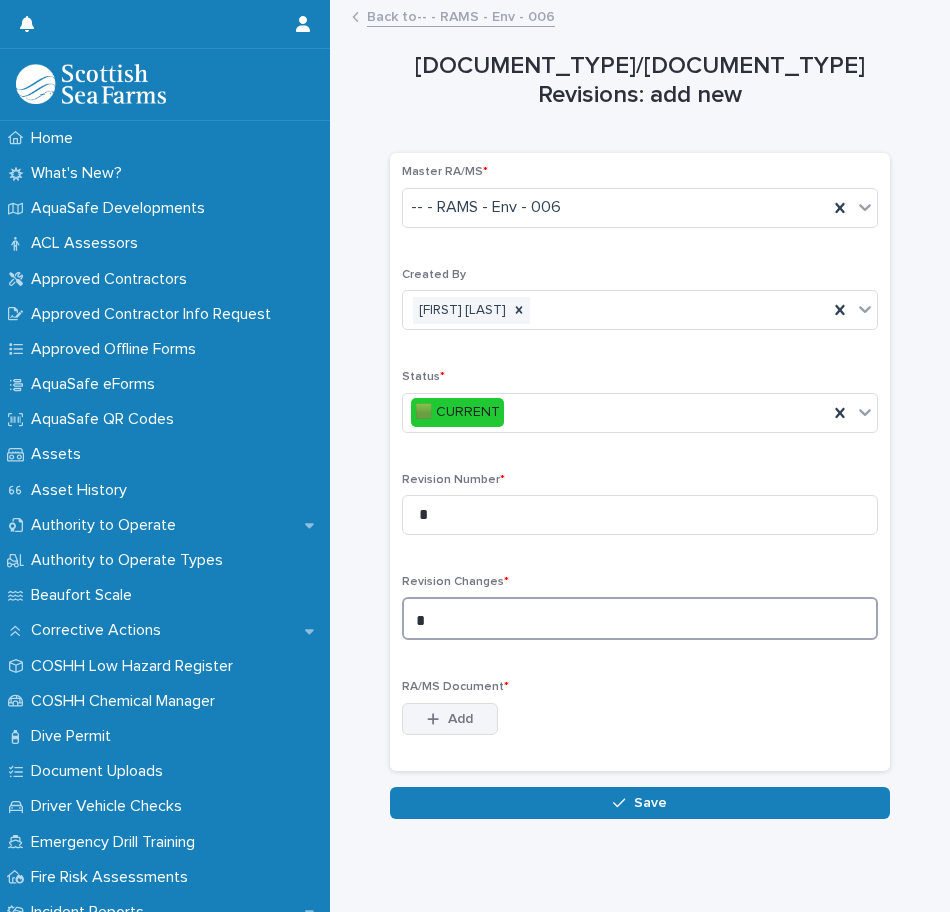 type on "*" 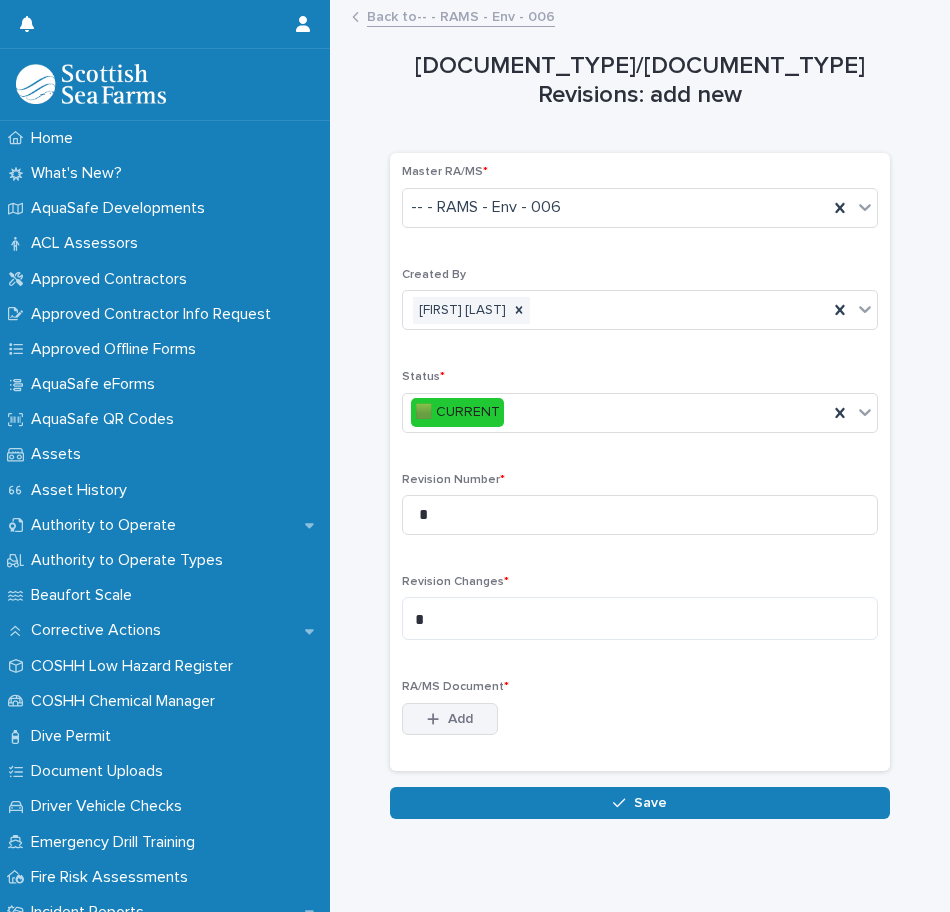 click on "Add" at bounding box center (460, 719) 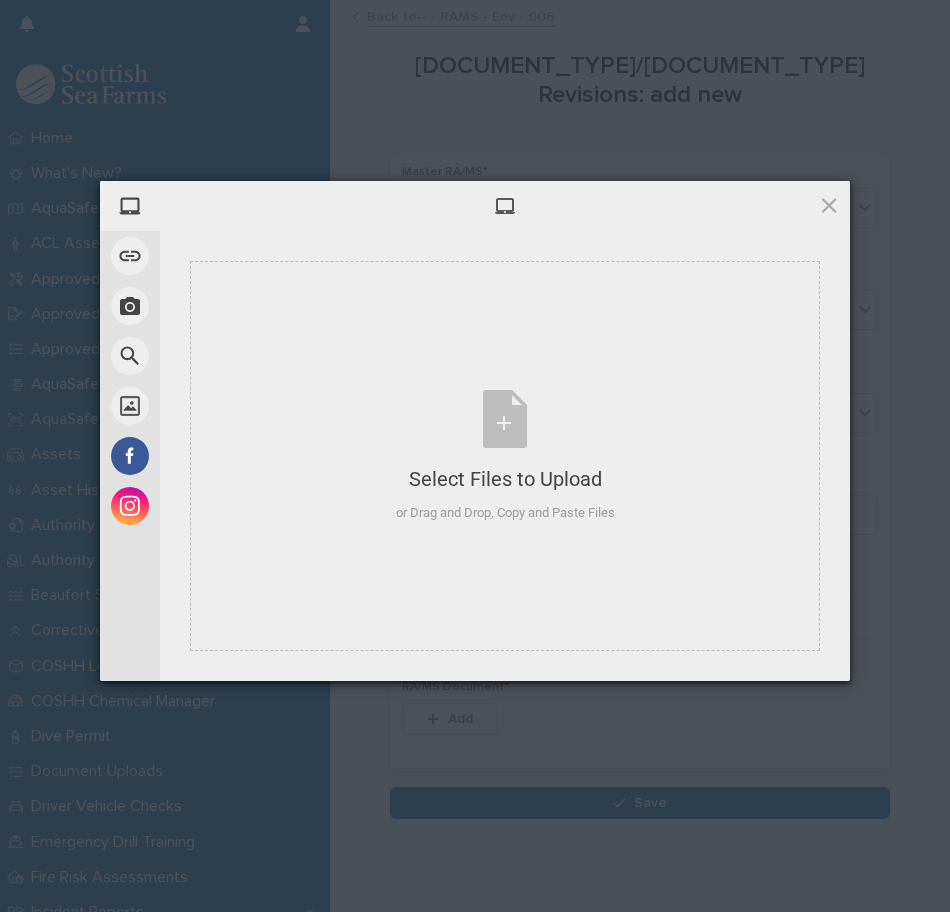 click on "Select Files to Upload
or Drag and Drop, Copy and Paste Files" at bounding box center (505, 456) 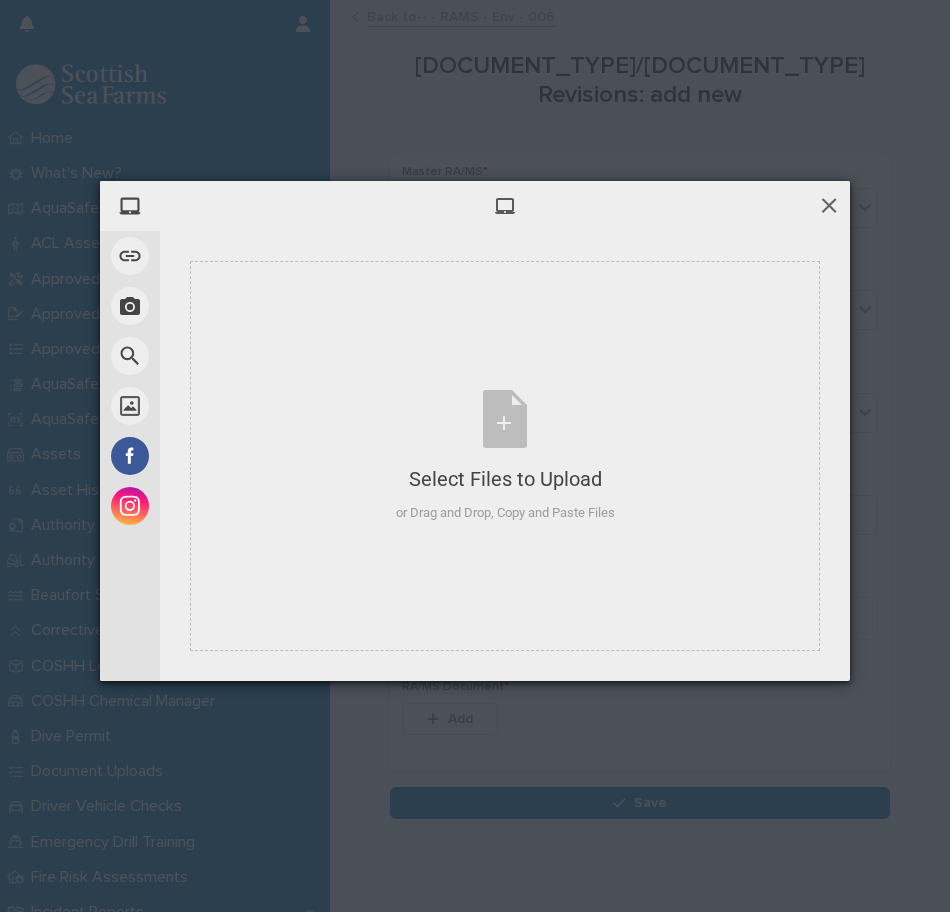 click at bounding box center [829, 205] 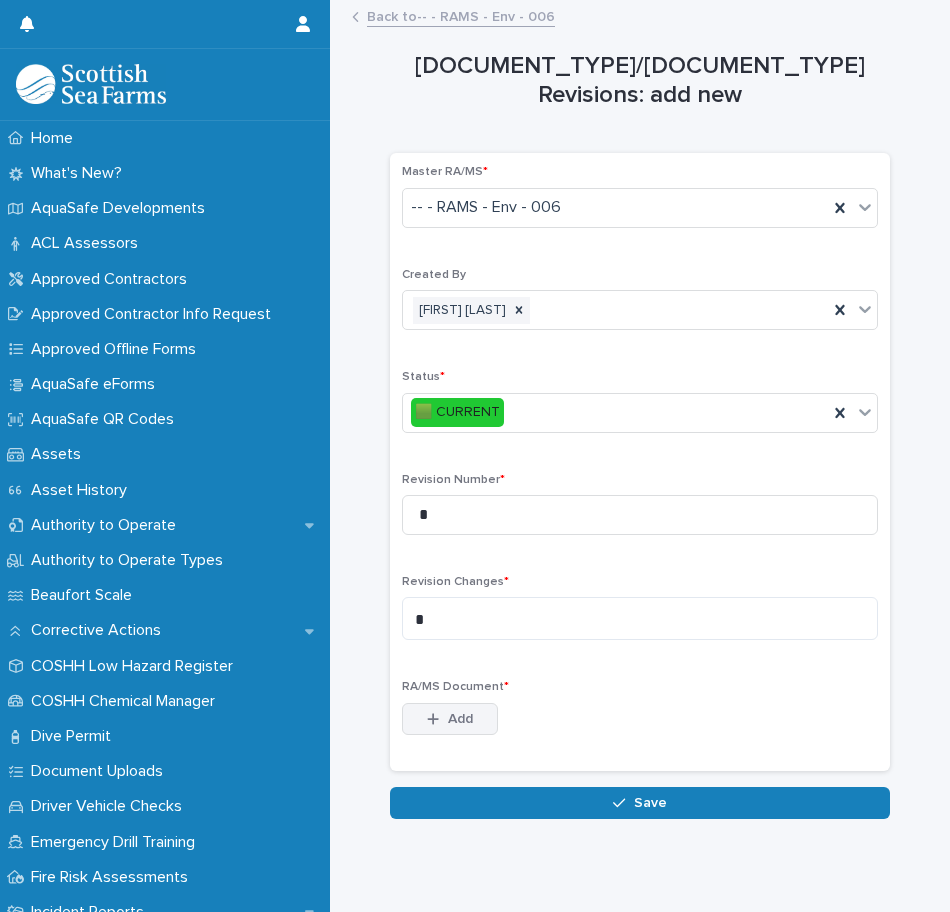 click on "Add" at bounding box center (460, 719) 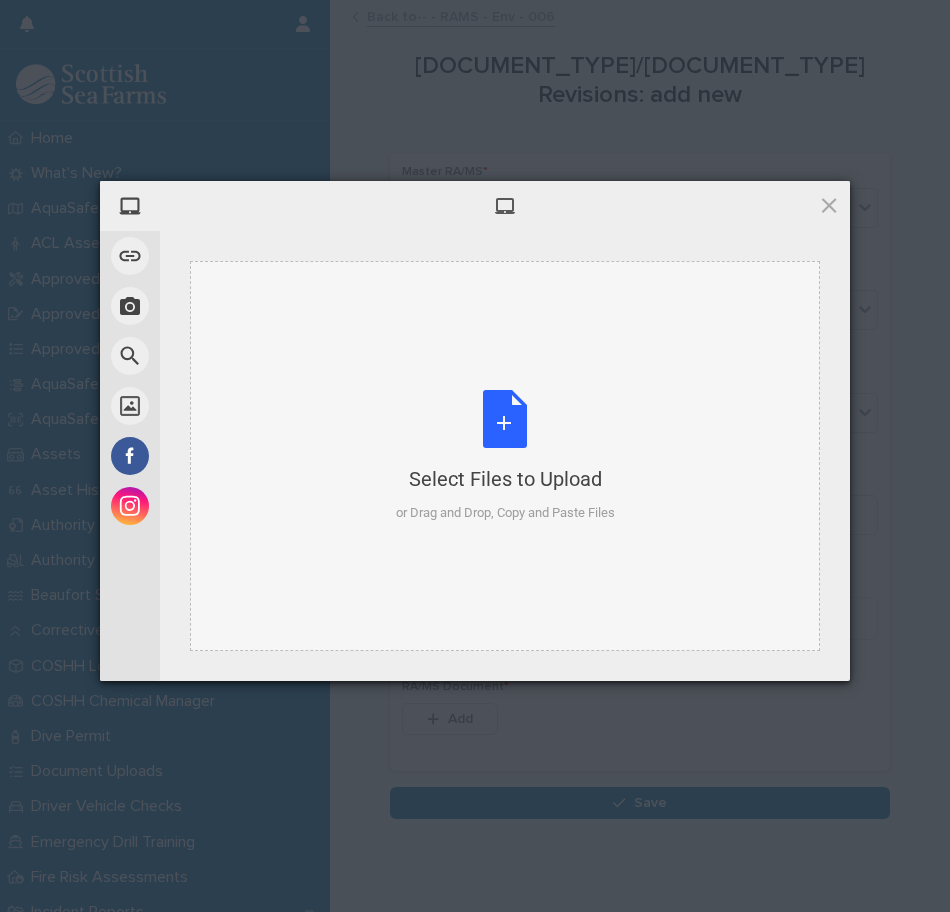click on "Select Files to Upload
or Drag and Drop, Copy and Paste Files" at bounding box center [505, 456] 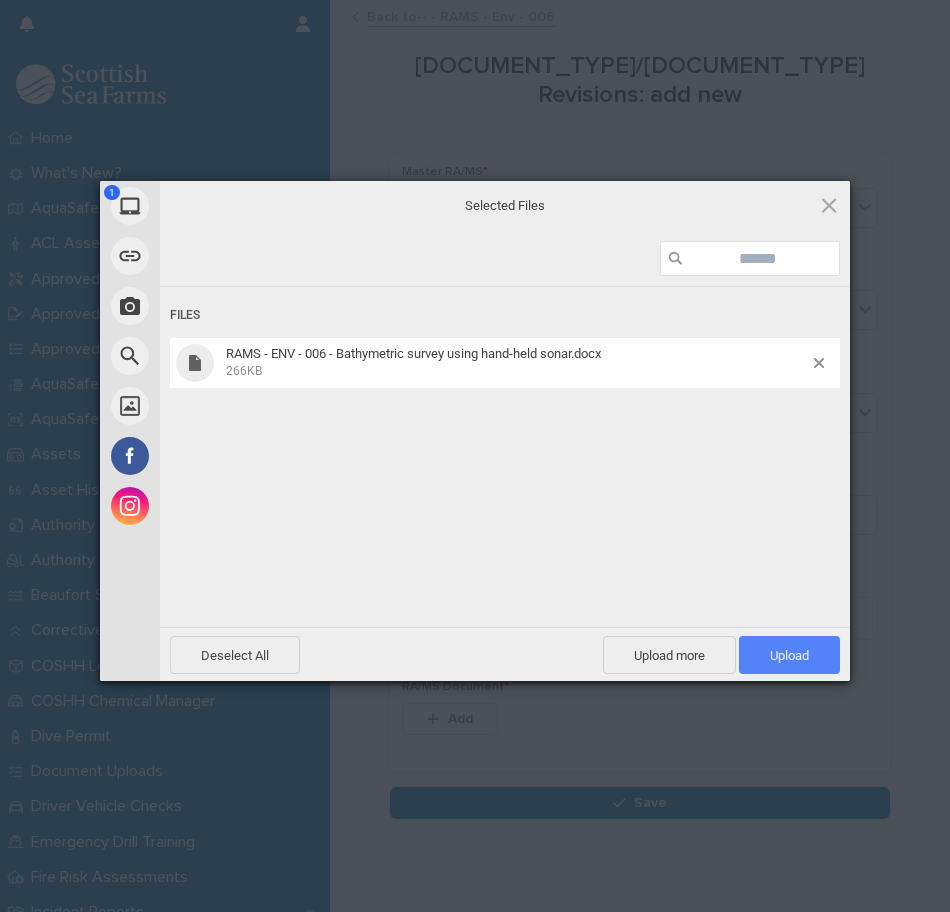 click on "Upload
1" at bounding box center [789, 655] 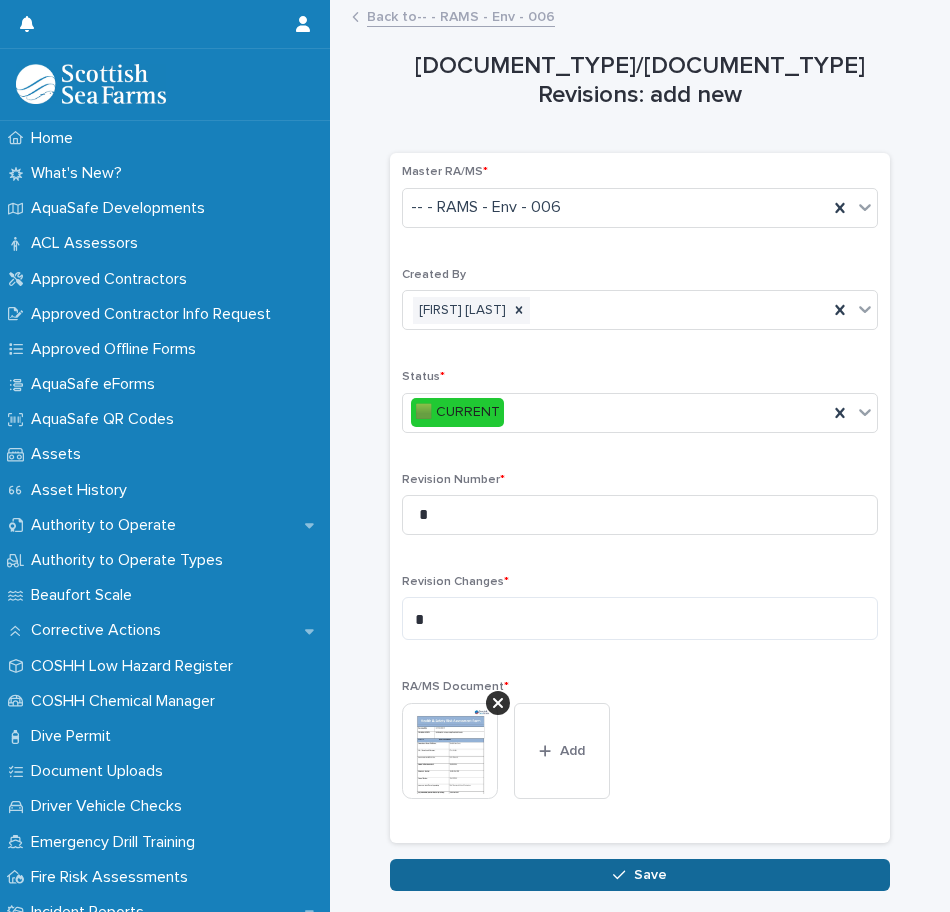 click on "Save" at bounding box center (640, 875) 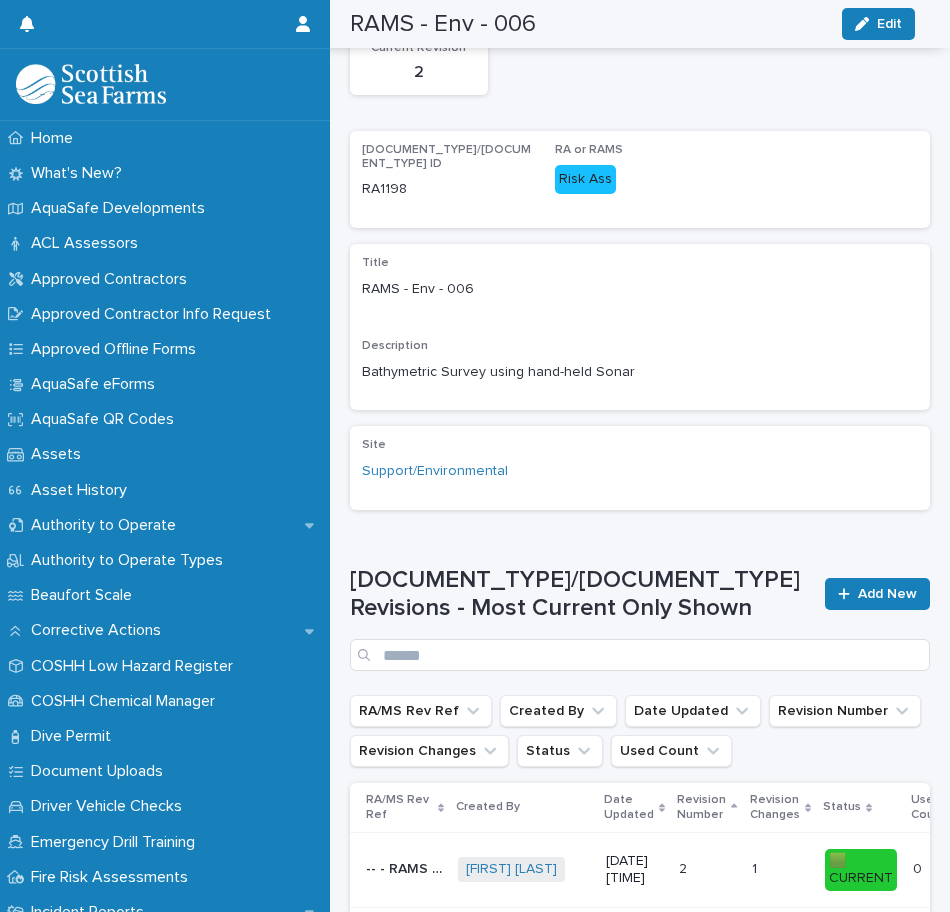 scroll, scrollTop: 0, scrollLeft: 0, axis: both 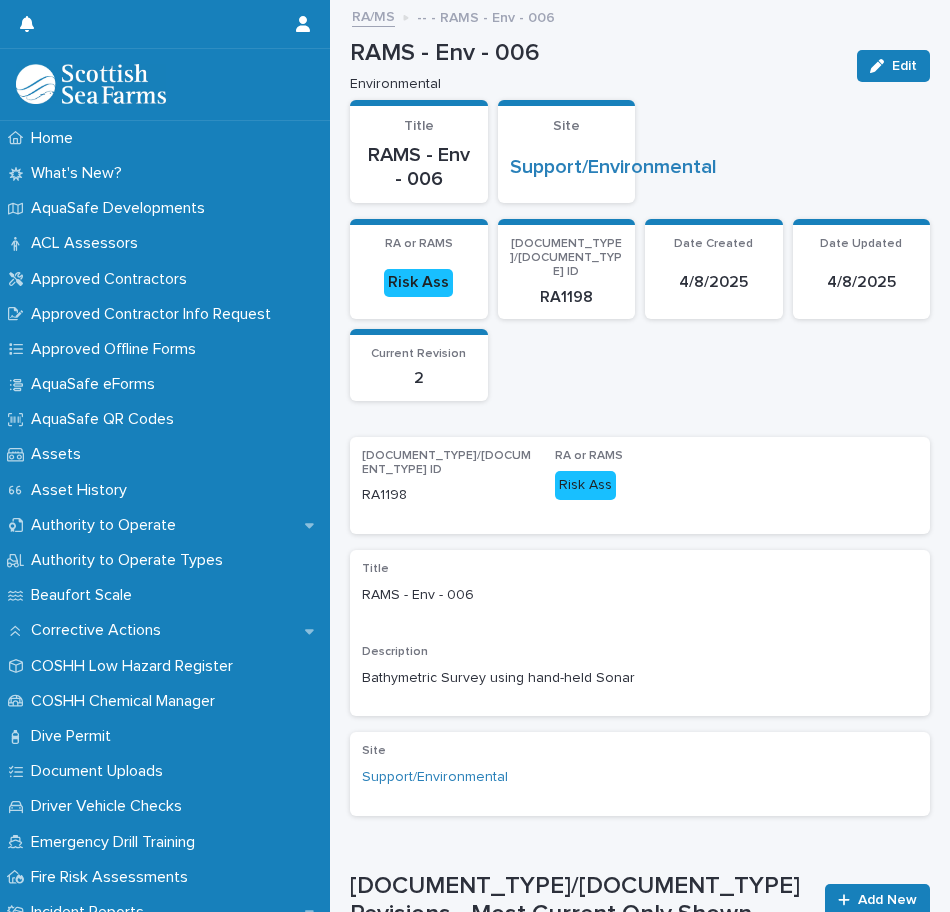 click on "RA/MS" at bounding box center [373, 15] 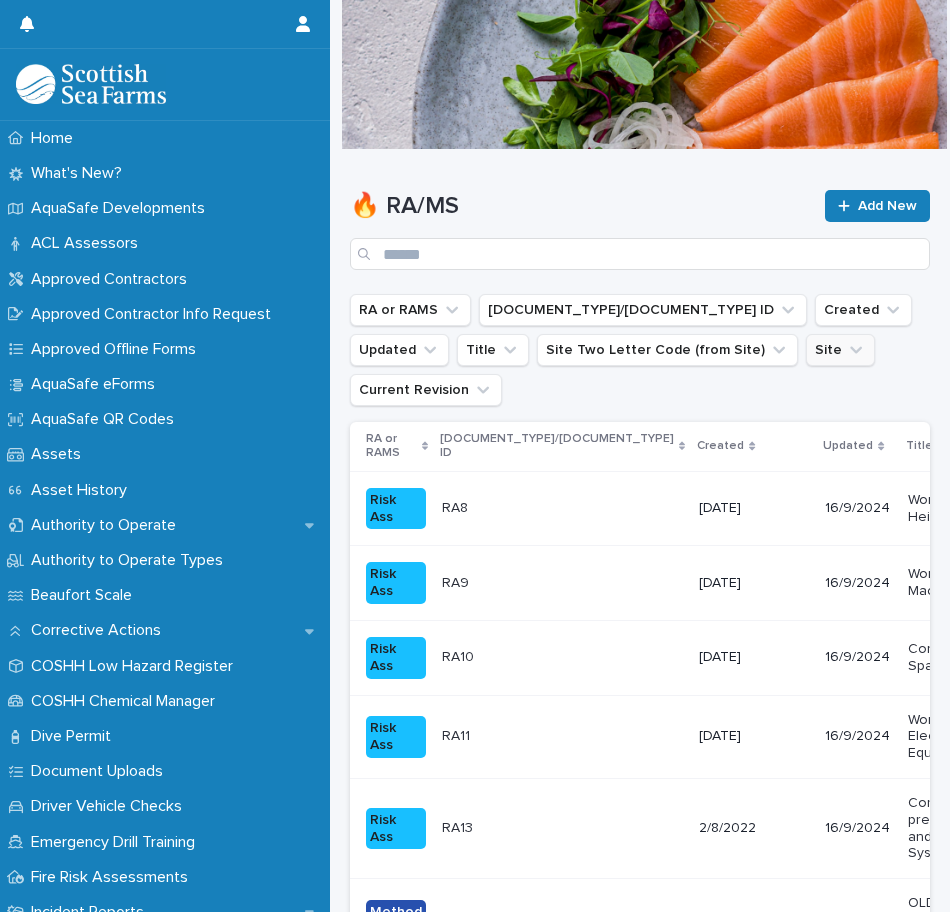 click 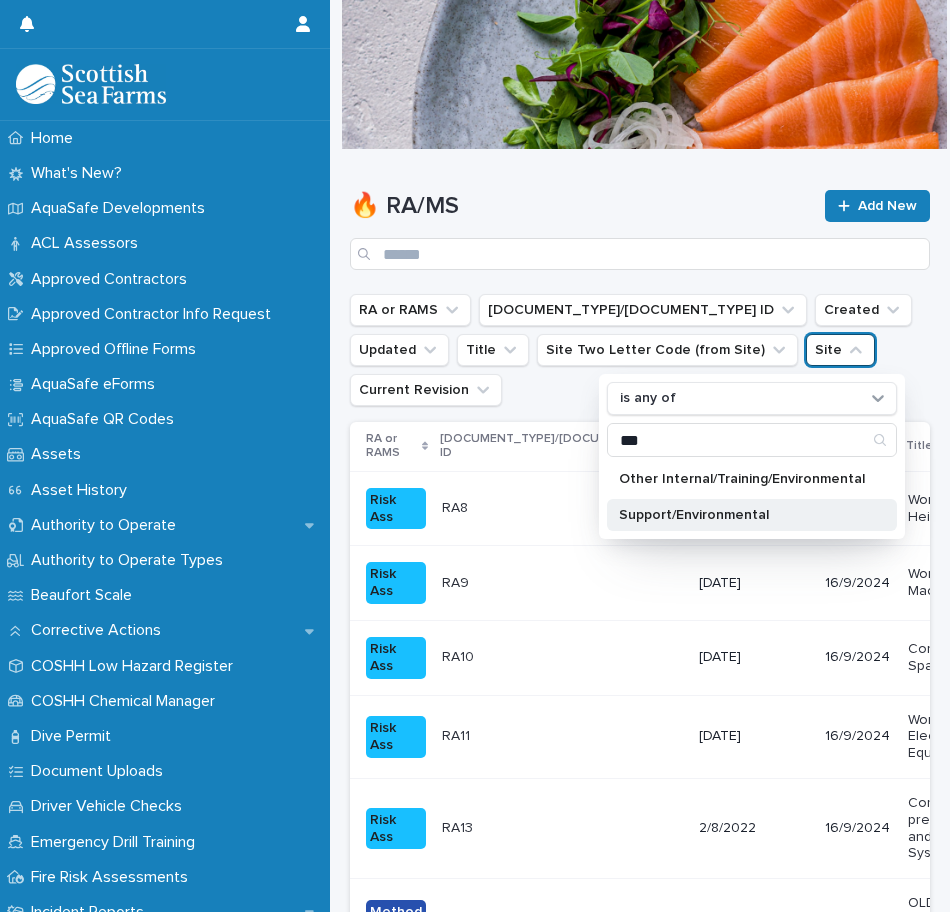 type on "***" 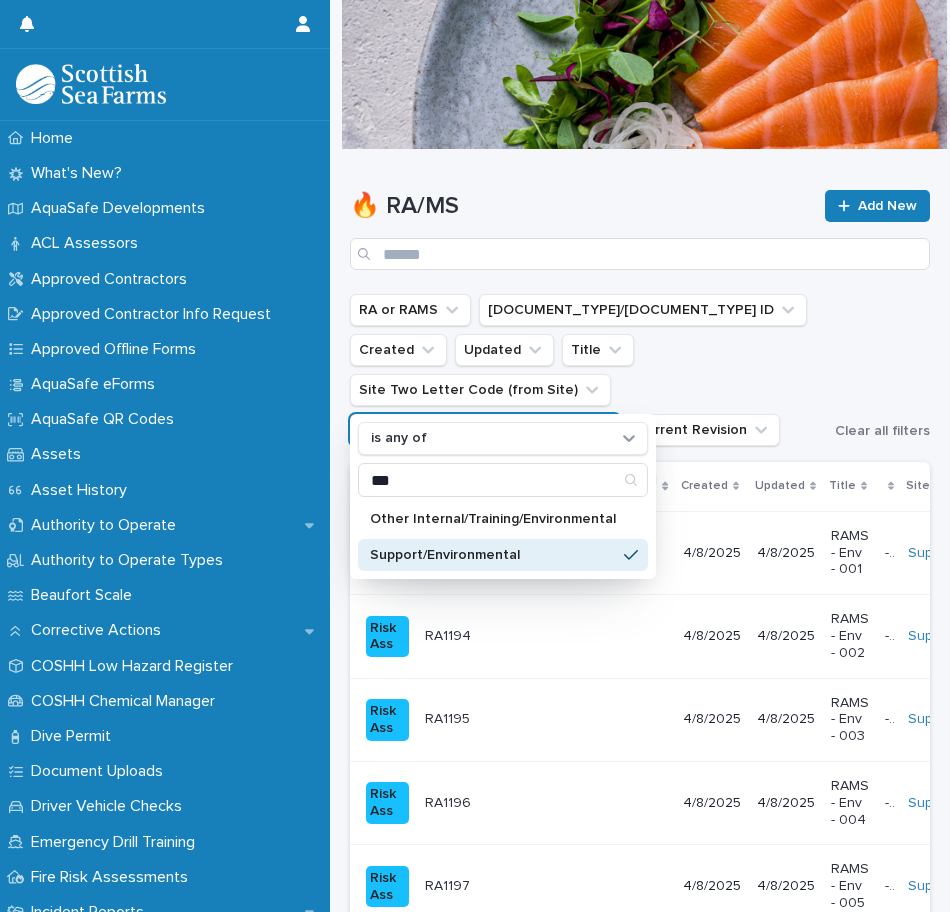 click on "RA or RAMS RA/MS ID Created Updated Title Site Two Letter Code (from Site) Site is any of Support/Environmental is any of *** Other Internal/Training/Environmental Support/Environmental Current Revision" at bounding box center [588, 370] 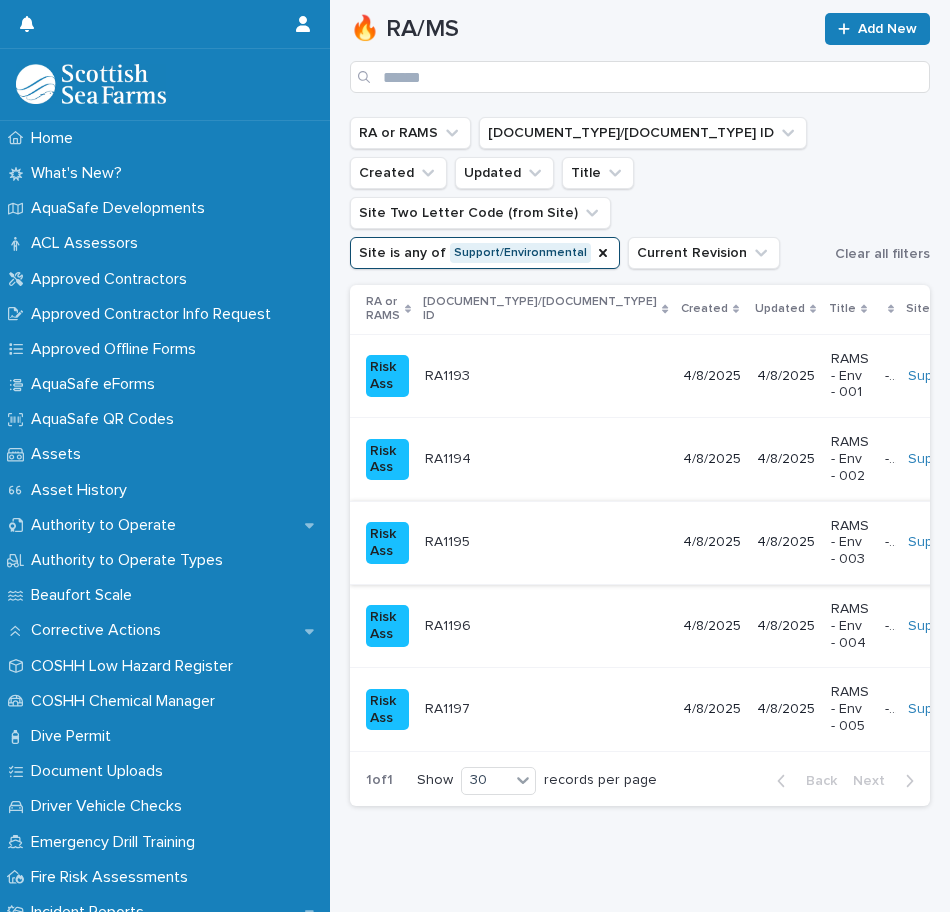 scroll, scrollTop: 77, scrollLeft: 0, axis: vertical 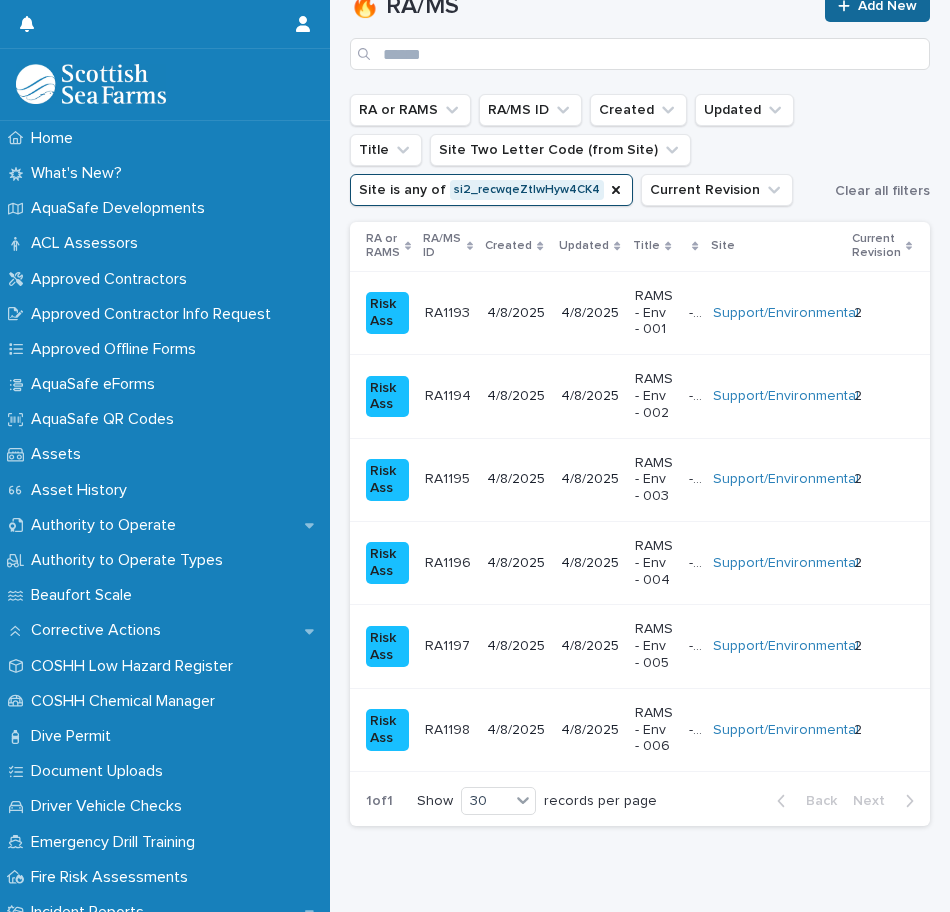 click on "Add New" at bounding box center (877, 6) 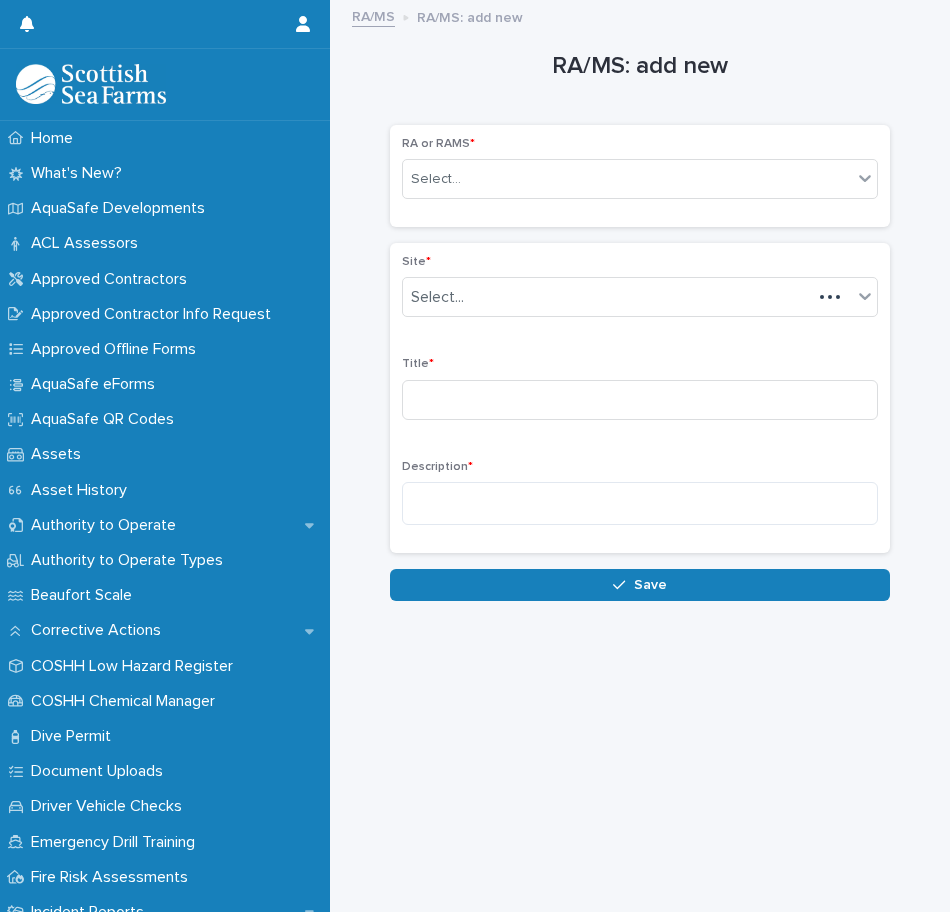 scroll, scrollTop: 0, scrollLeft: 0, axis: both 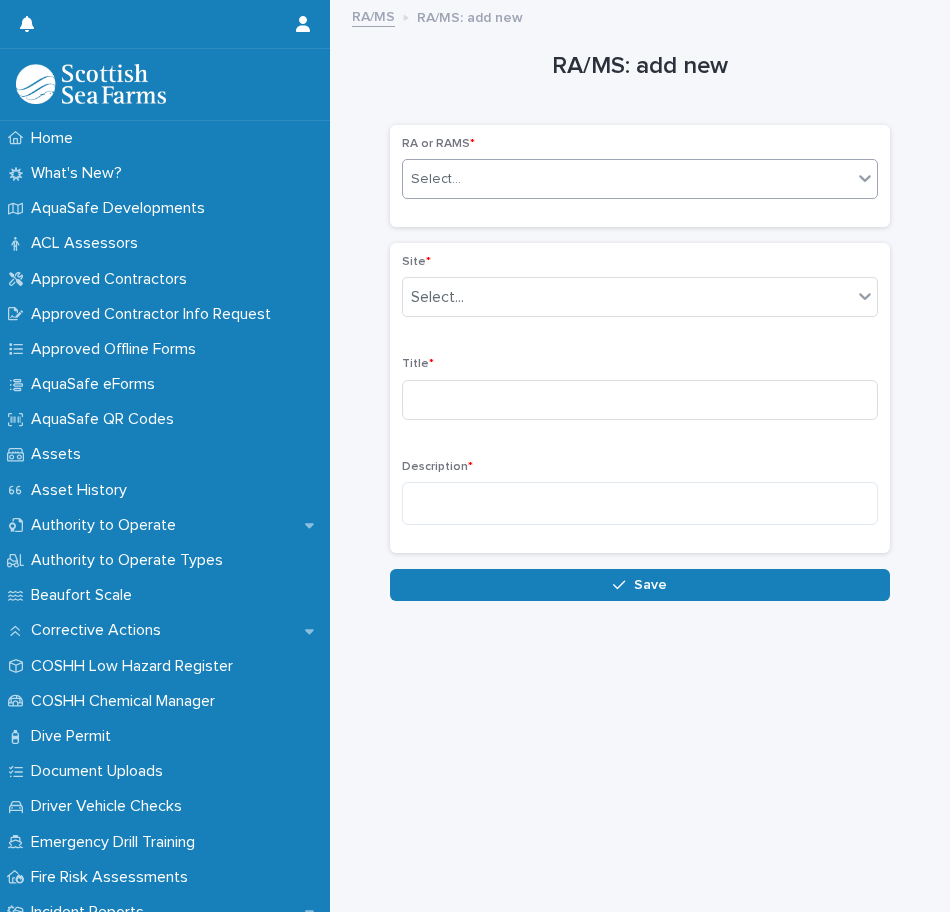 click on "Select..." at bounding box center [627, 179] 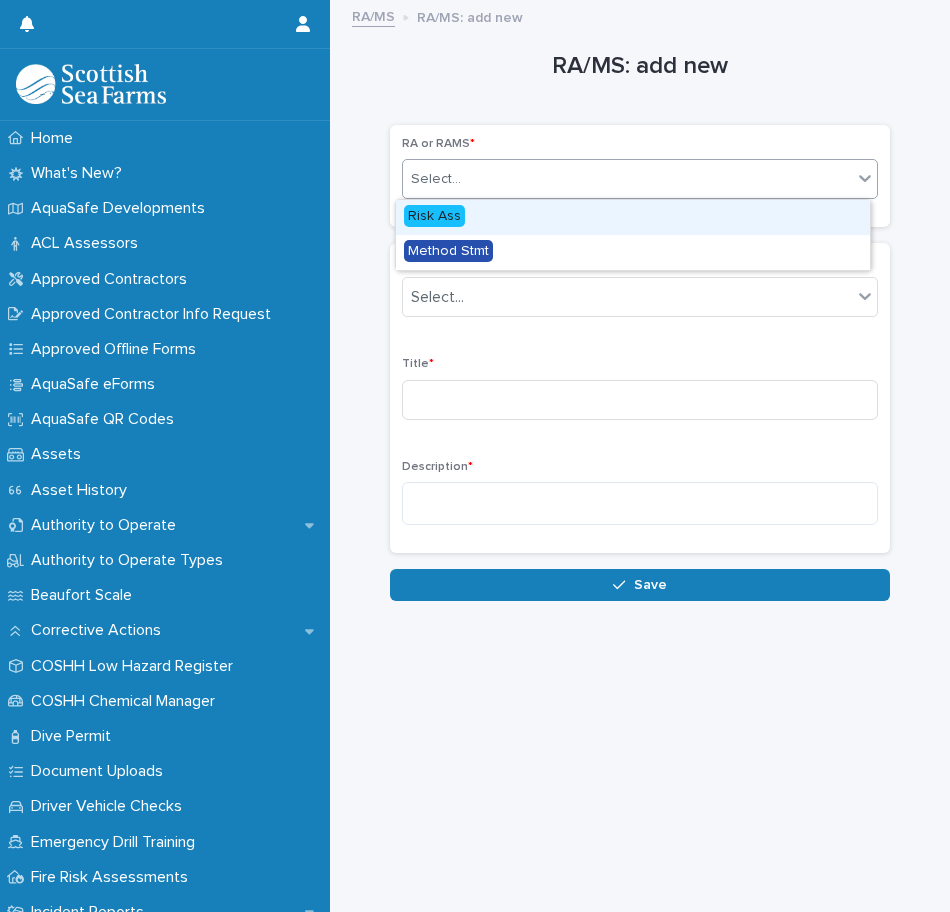 click on "Risk Ass" at bounding box center [633, 217] 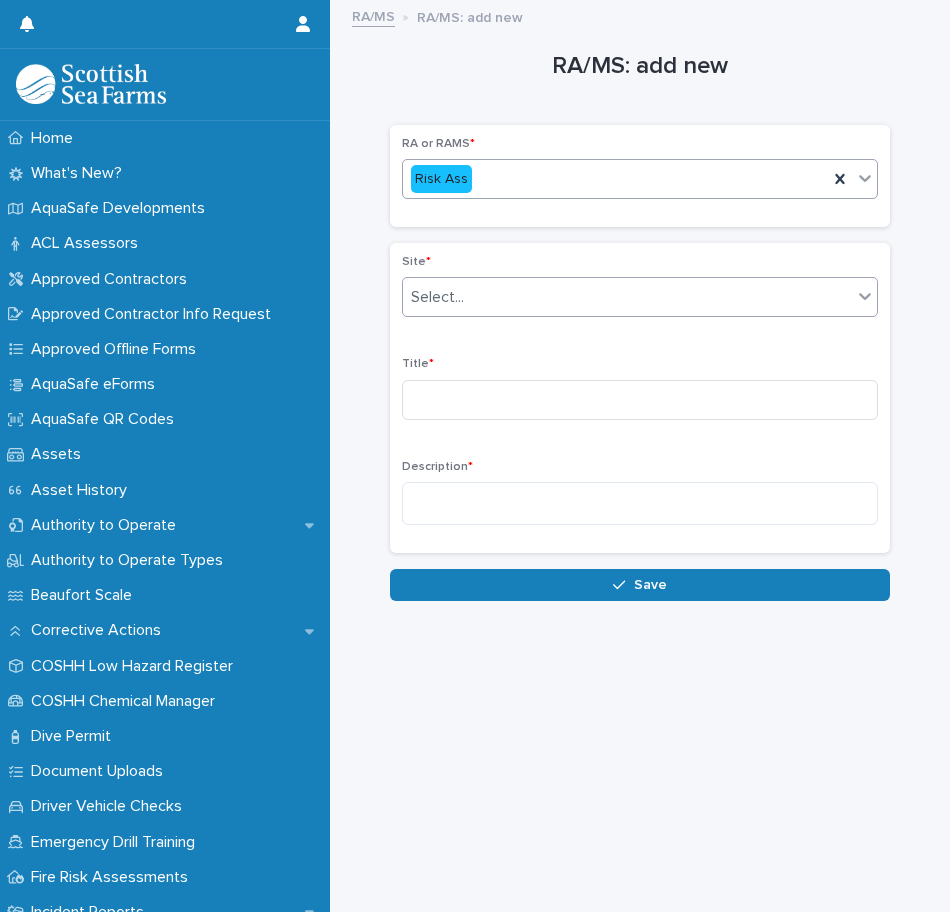 click on "Select..." at bounding box center [627, 297] 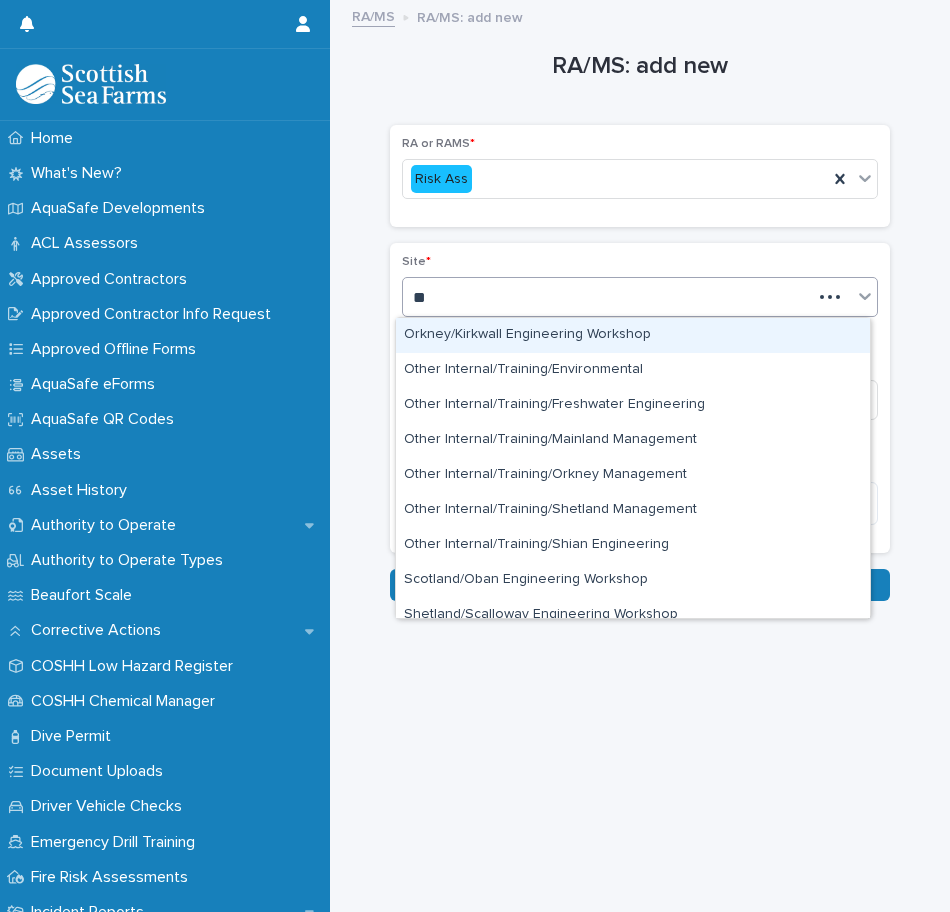 type on "***" 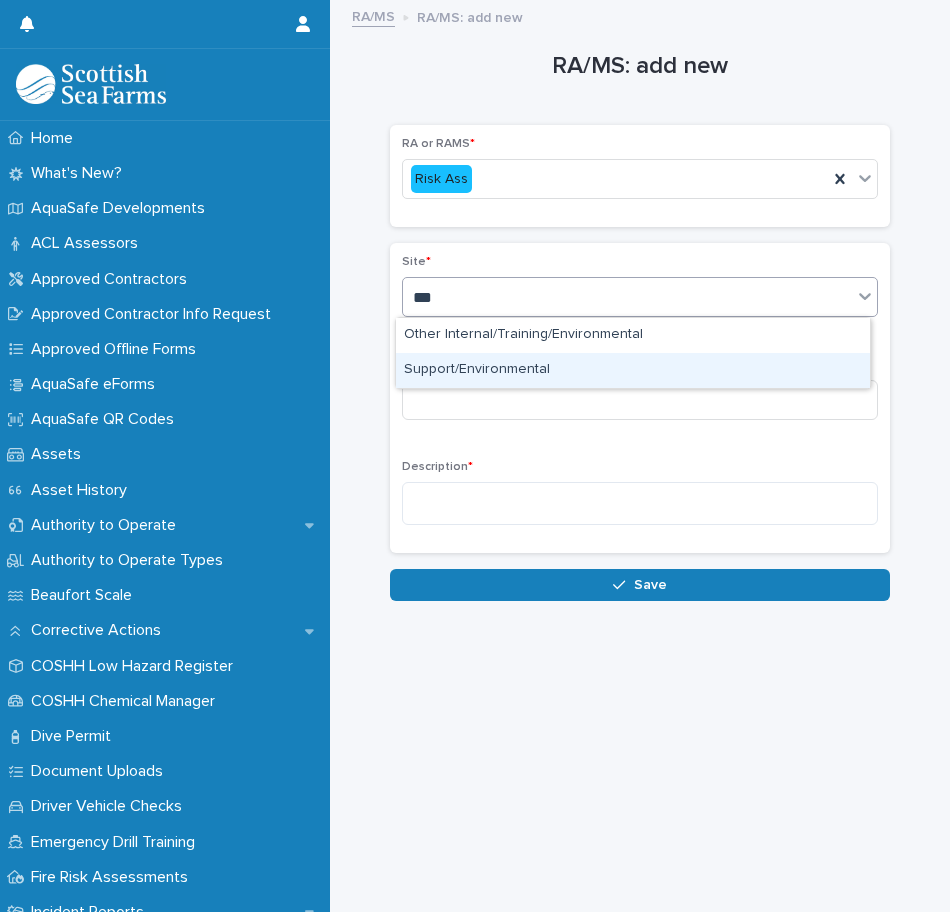 click on "Support/Environmental" at bounding box center (633, 370) 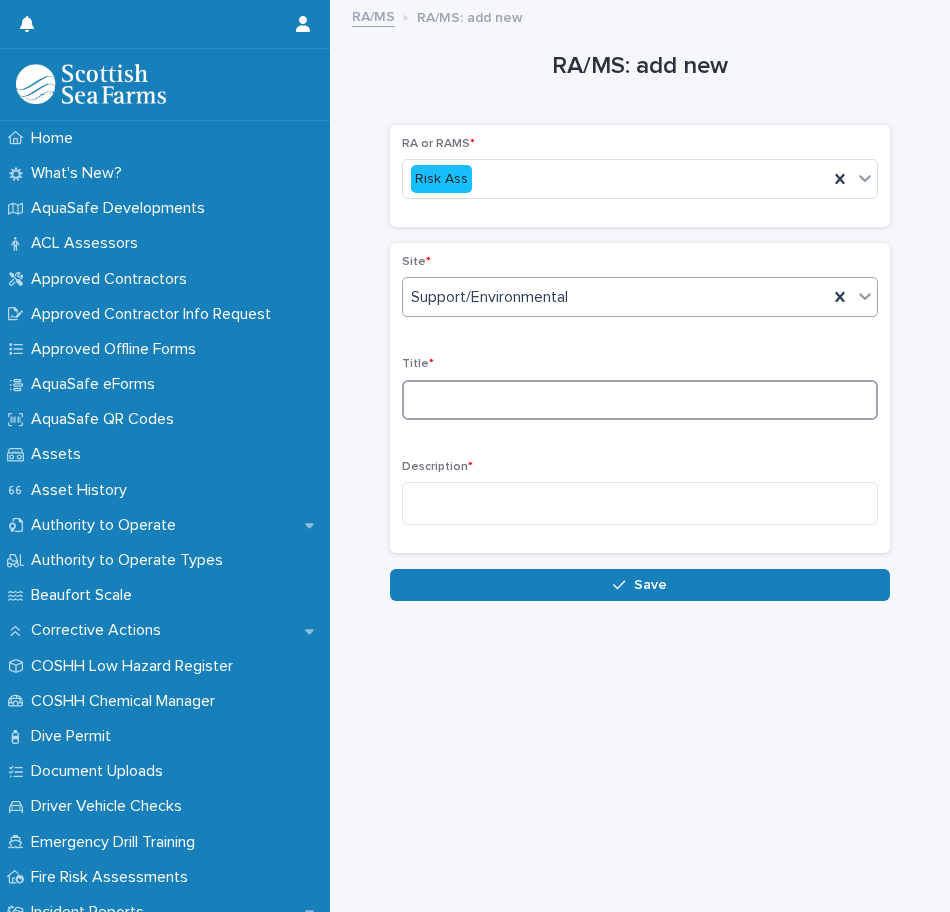 click at bounding box center (640, 400) 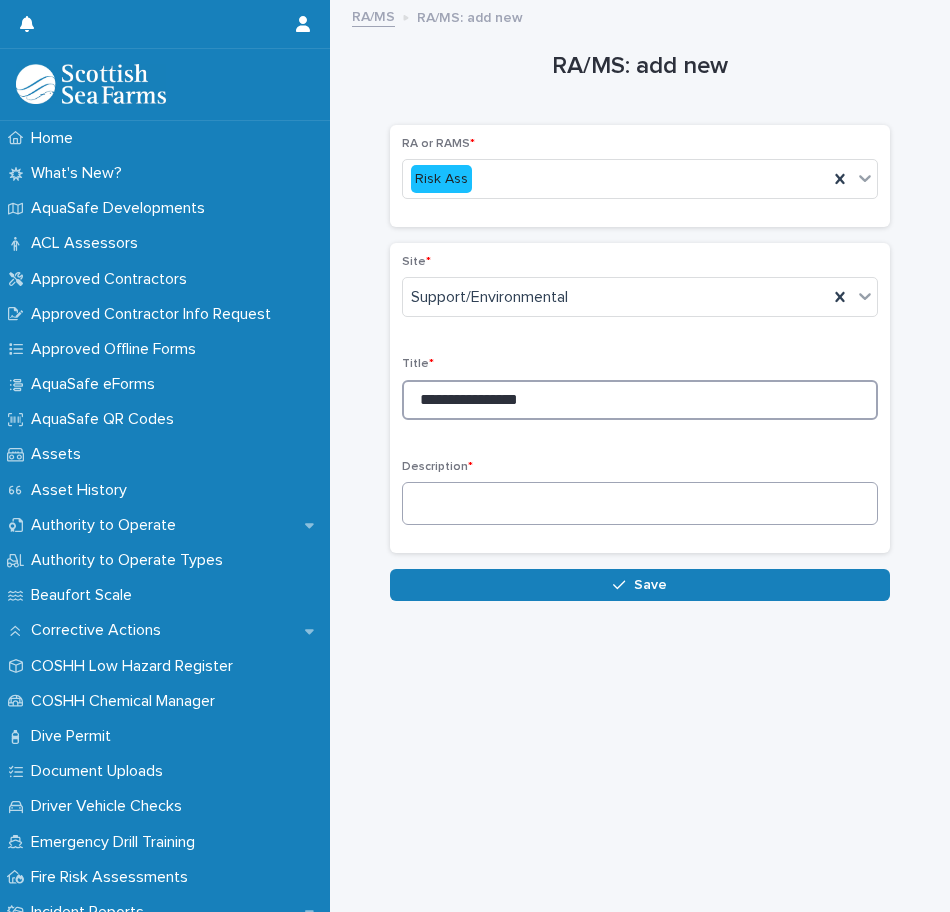 type on "**********" 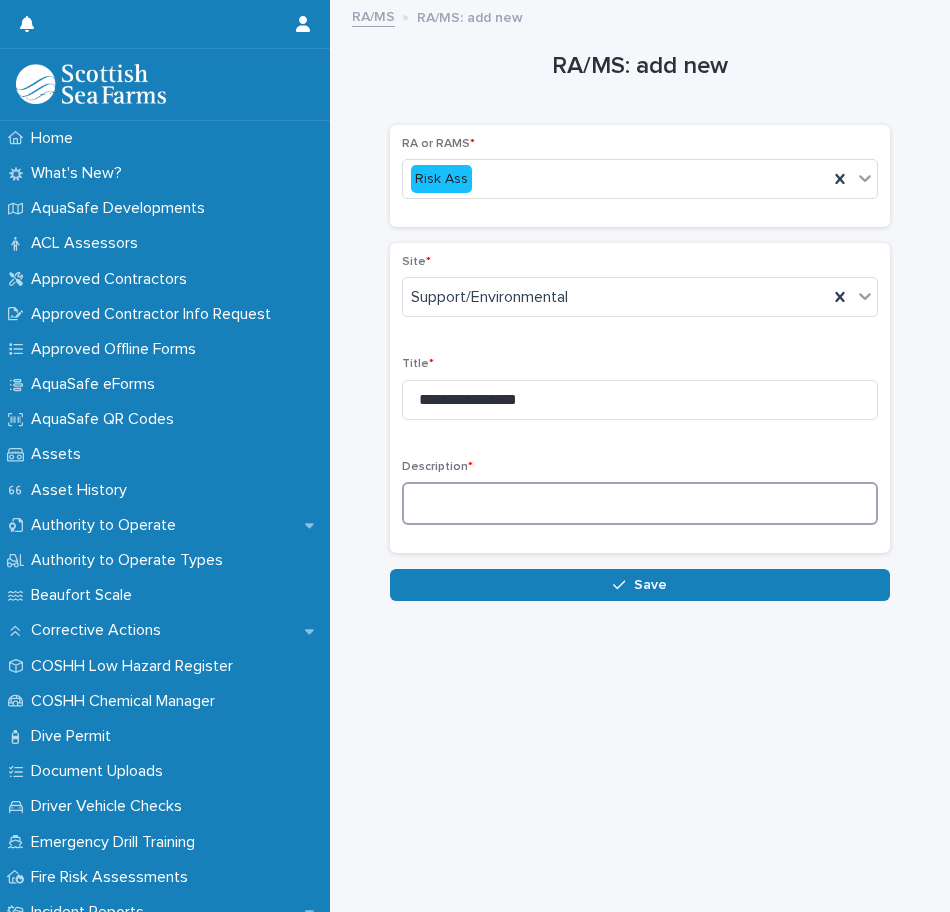 click at bounding box center (640, 503) 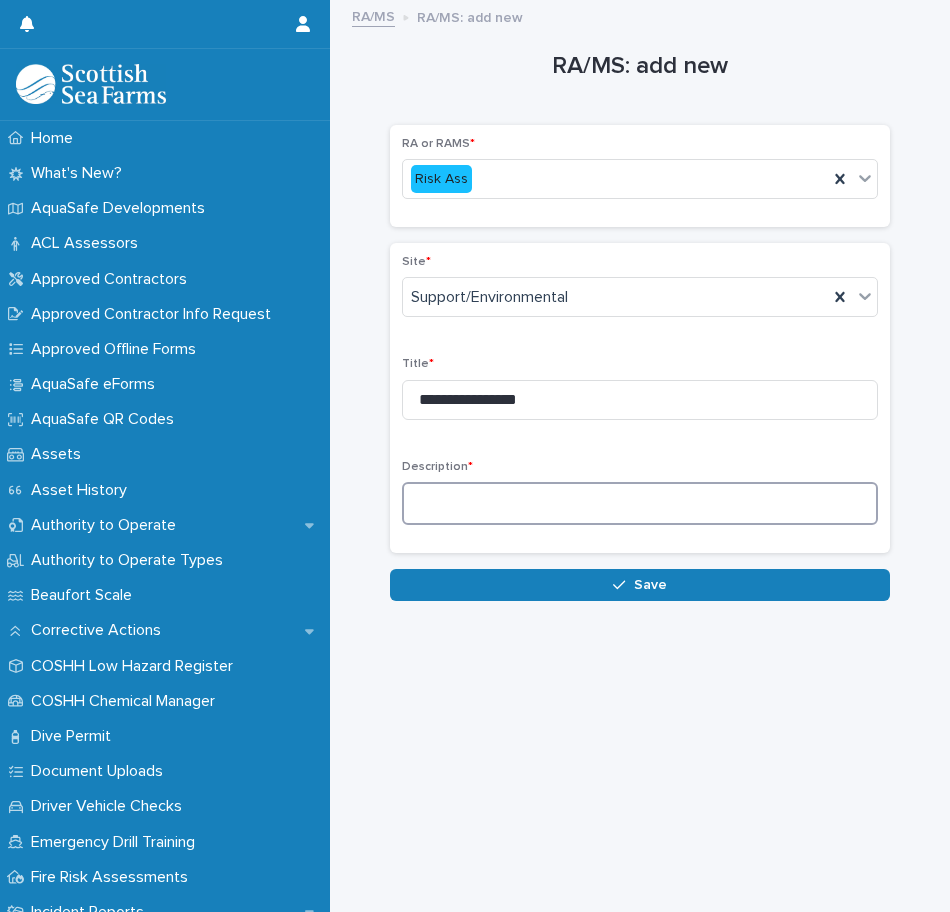 click at bounding box center (640, 503) 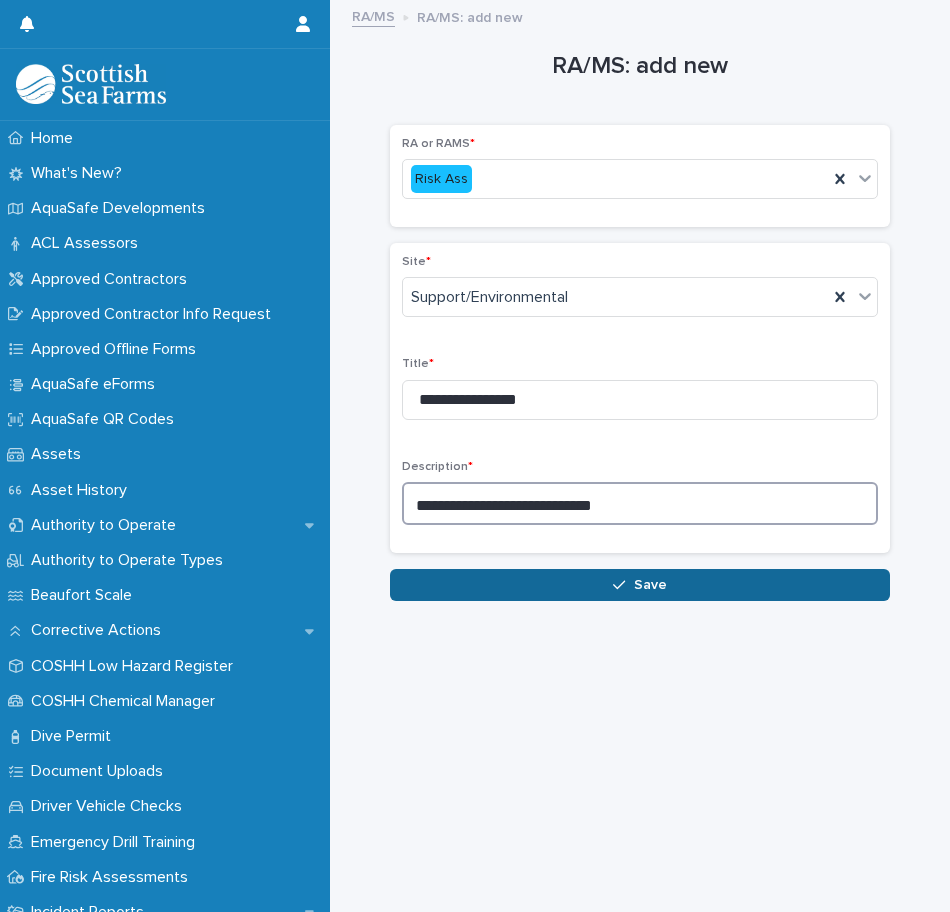 type on "**********" 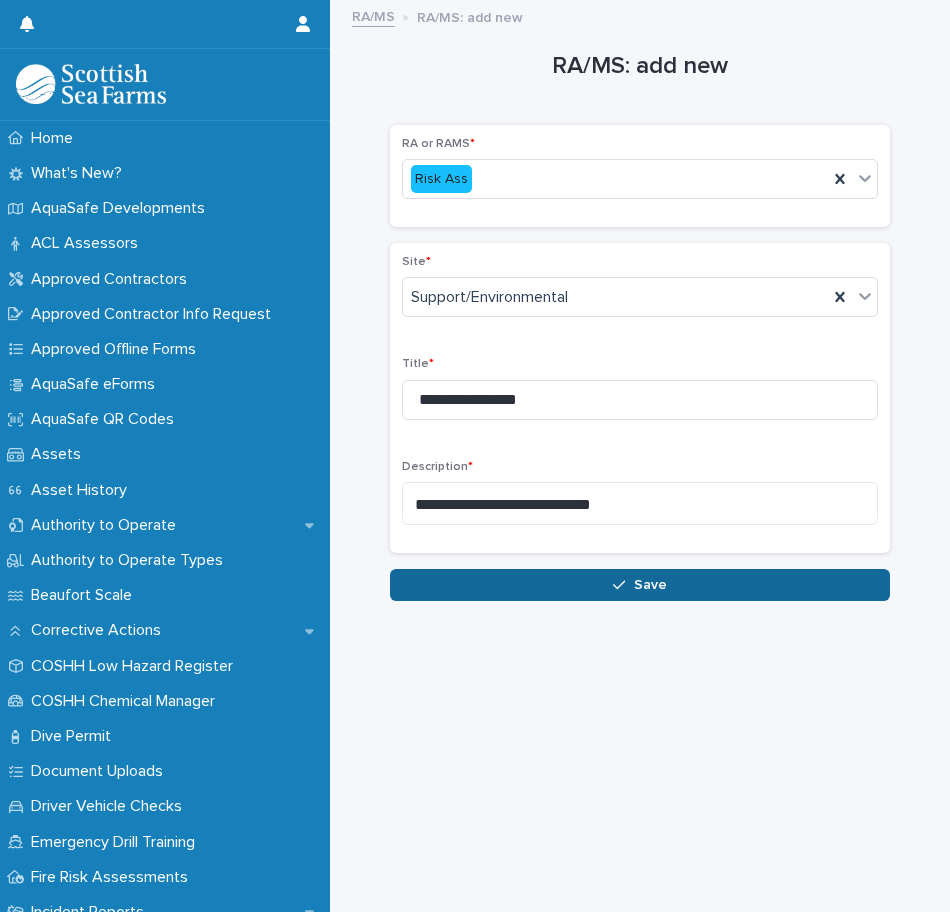 click at bounding box center [623, 585] 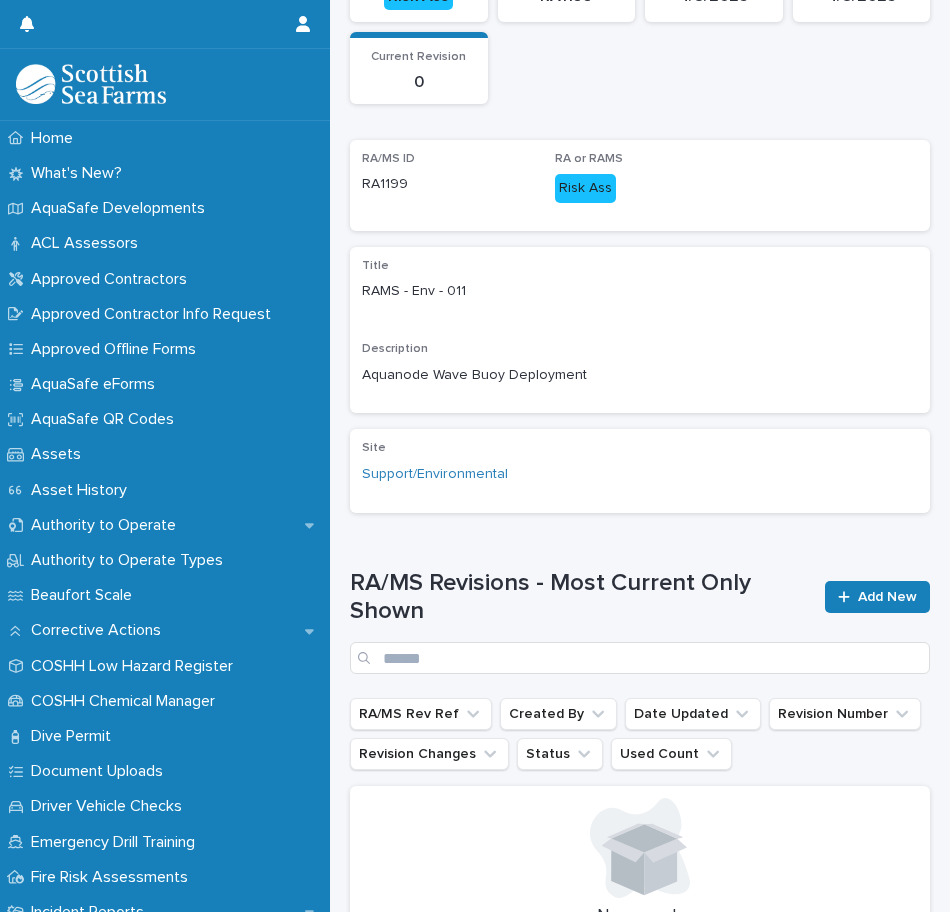 scroll, scrollTop: 300, scrollLeft: 0, axis: vertical 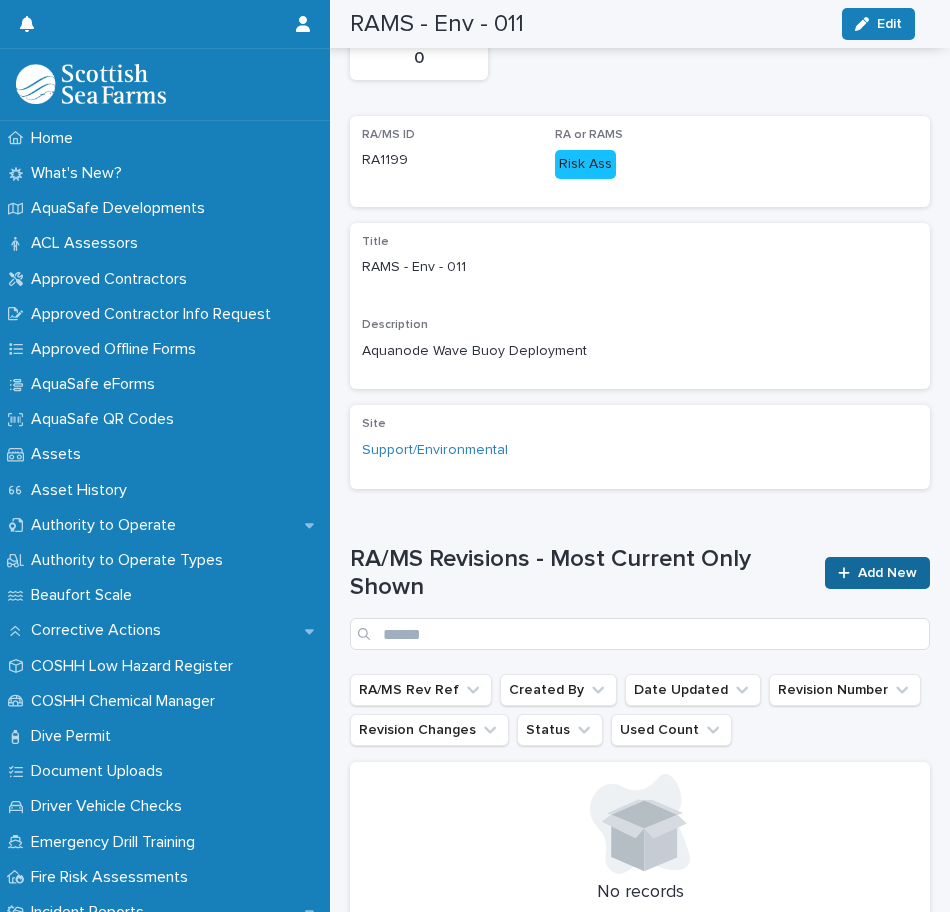 click on "Add New" at bounding box center [887, 573] 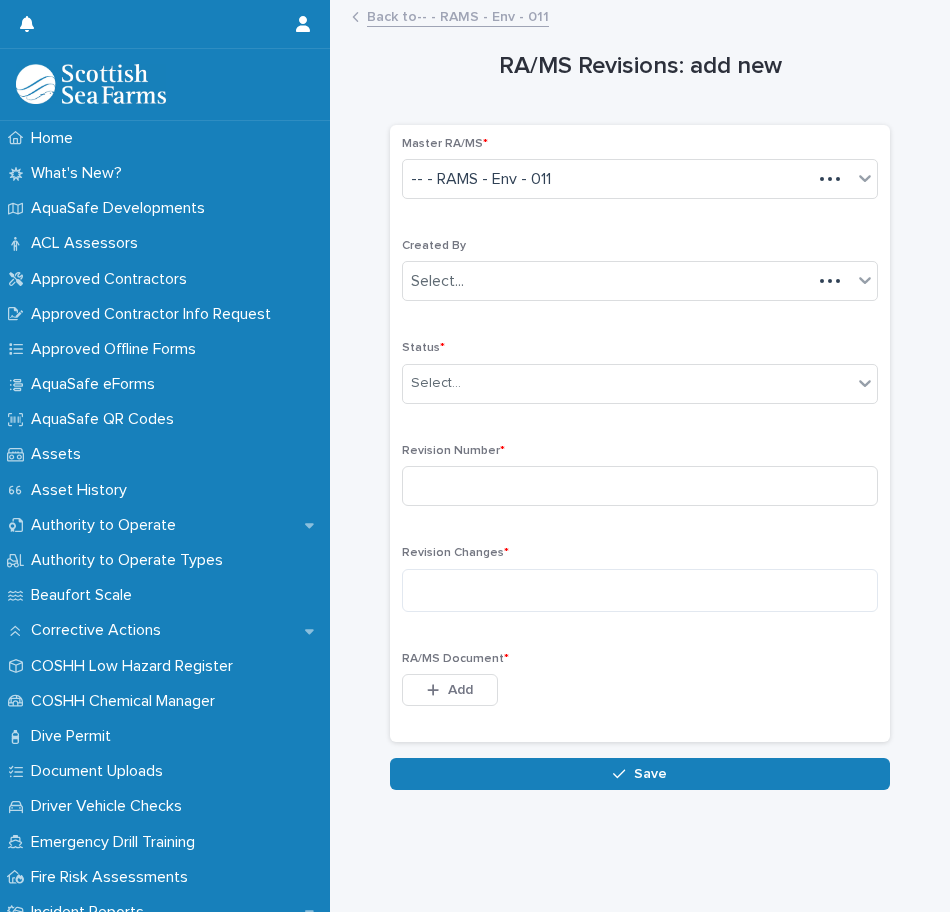 scroll, scrollTop: 0, scrollLeft: 0, axis: both 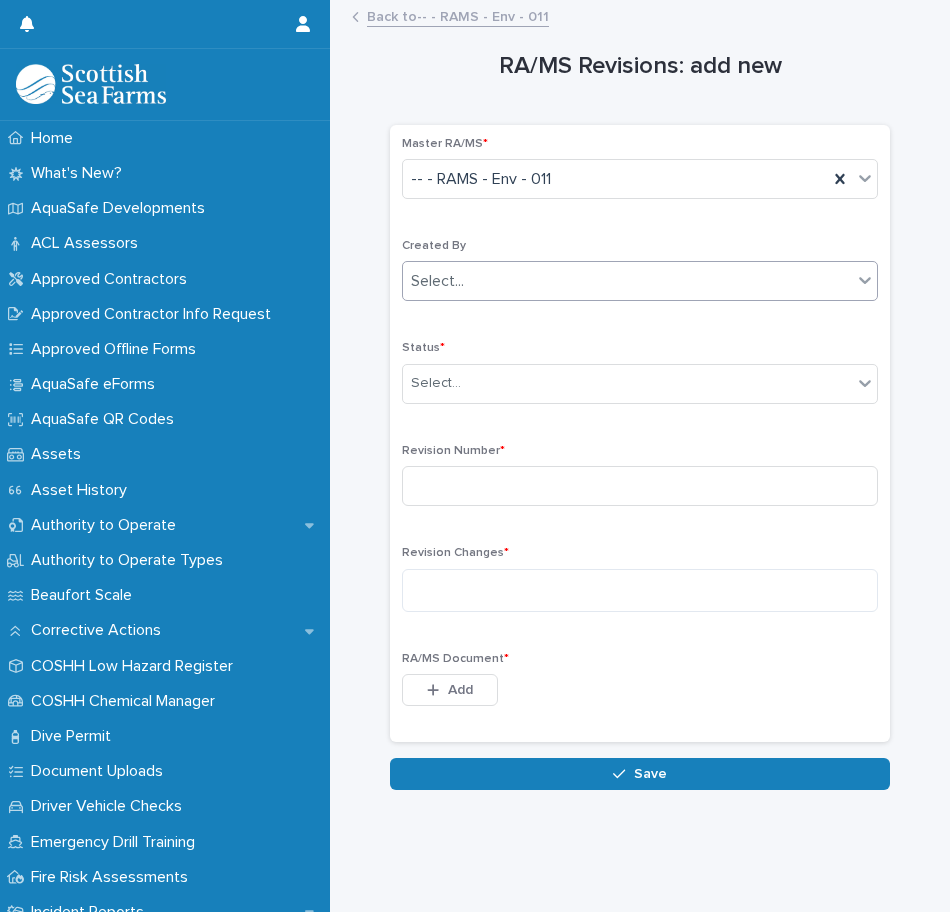 click on "Select..." at bounding box center [640, 281] 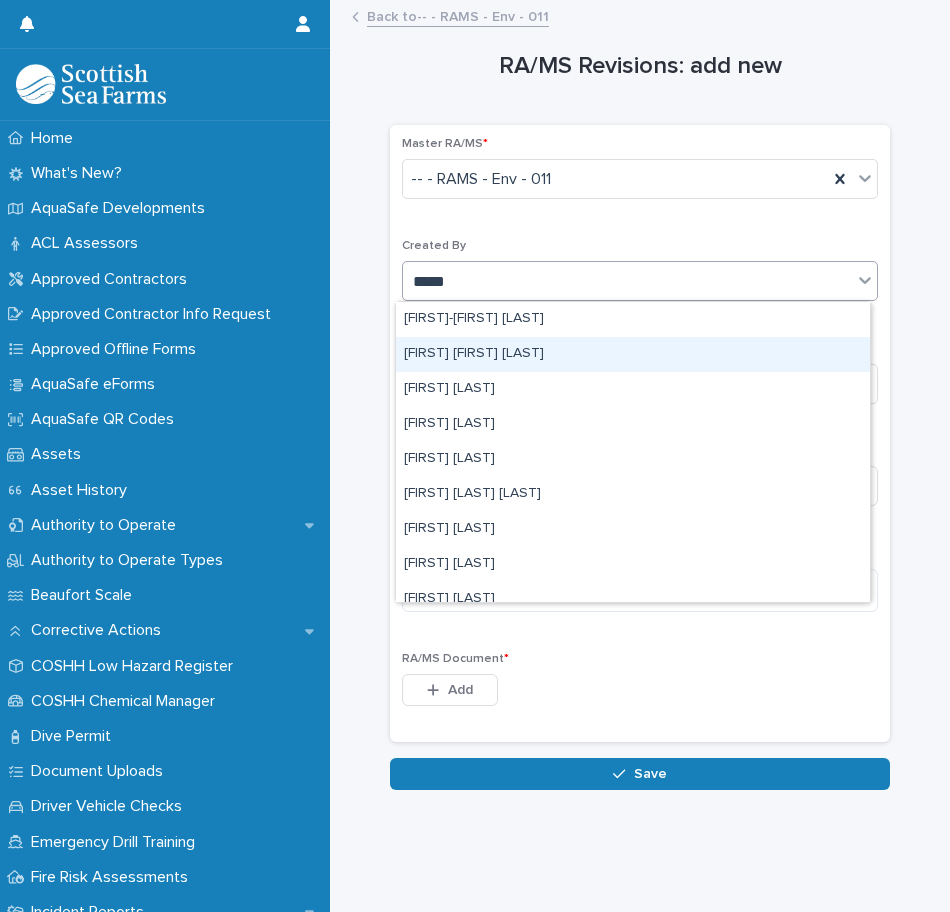 type on "******" 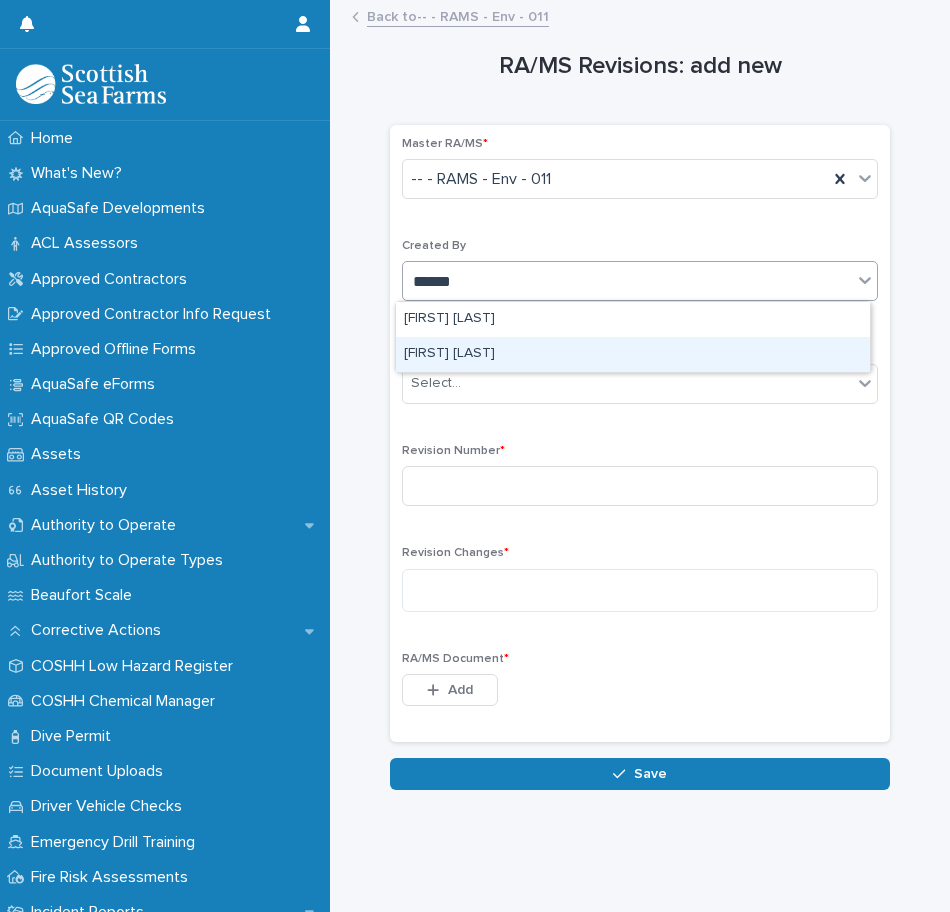 click on "[FIRST] [LAST]" at bounding box center [633, 354] 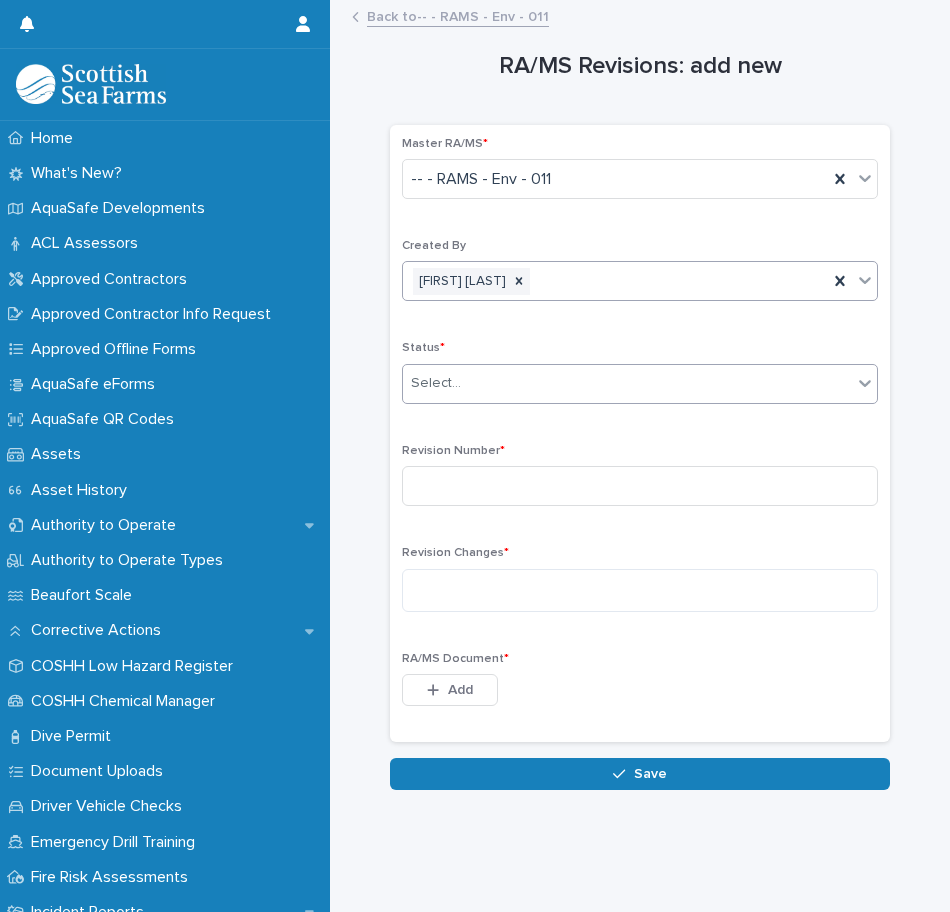 click on "Select..." at bounding box center (627, 383) 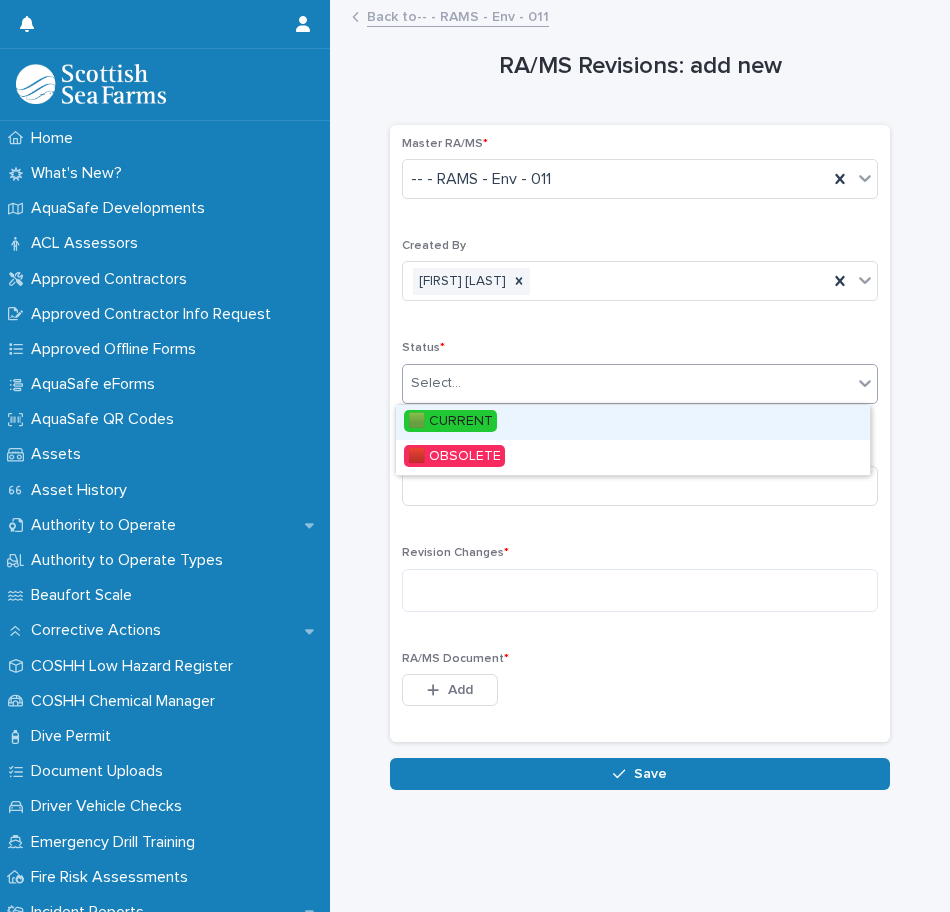 click on "🟩 CURRENT" at bounding box center [633, 422] 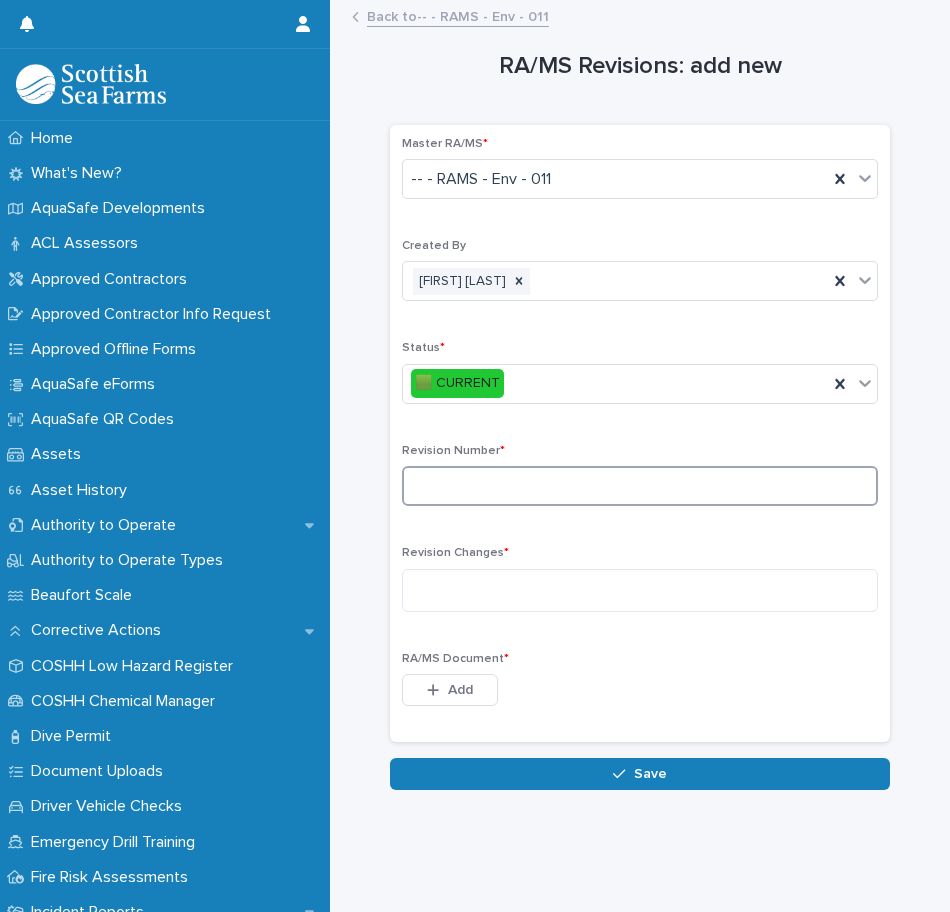click at bounding box center [640, 486] 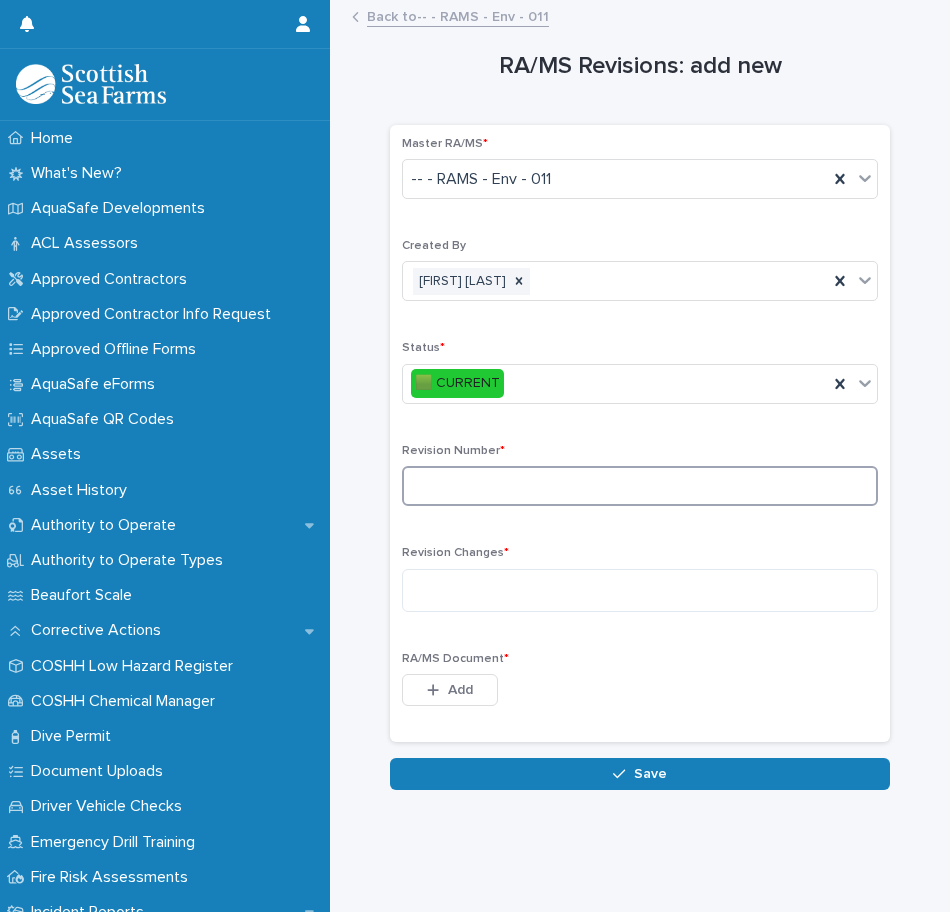 drag, startPoint x: 661, startPoint y: 485, endPoint x: 622, endPoint y: 471, distance: 41.4367 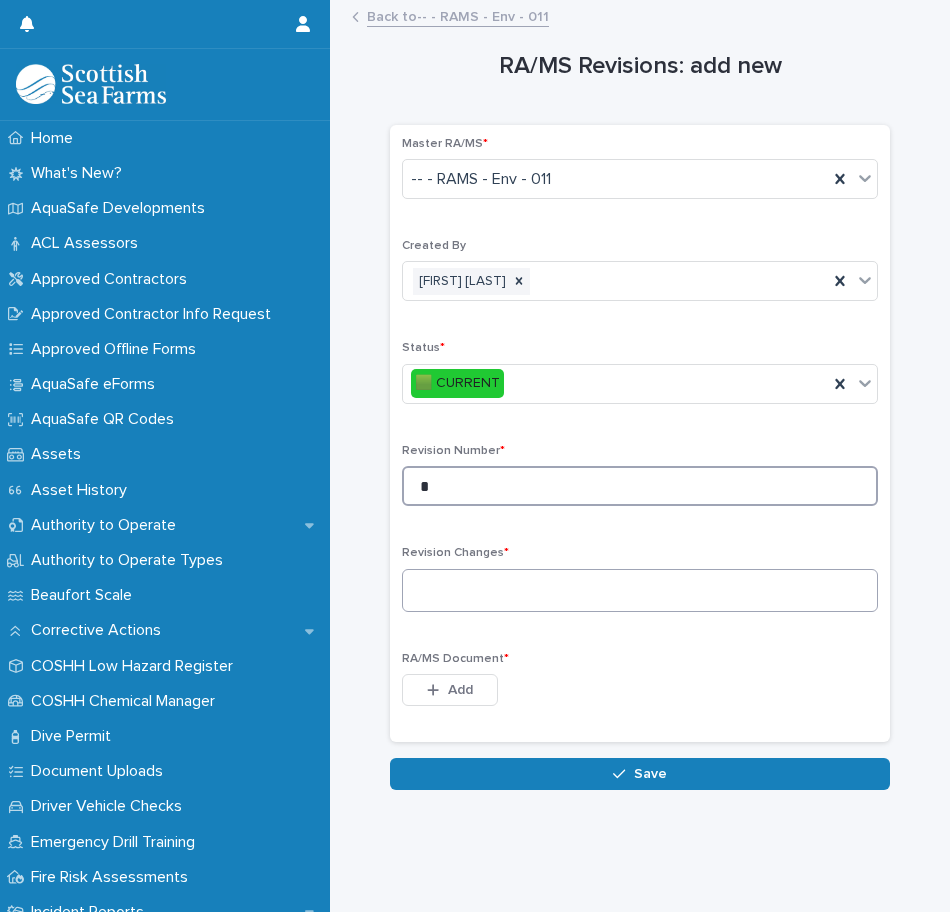 type on "*" 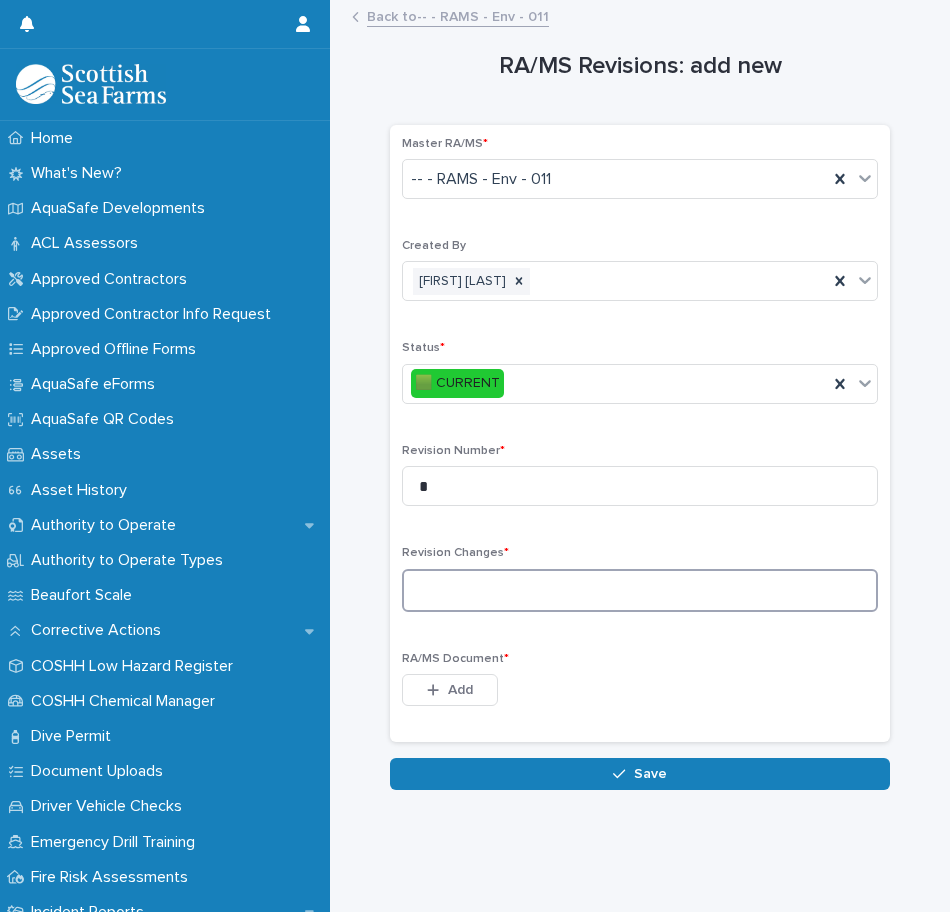 click at bounding box center [640, 590] 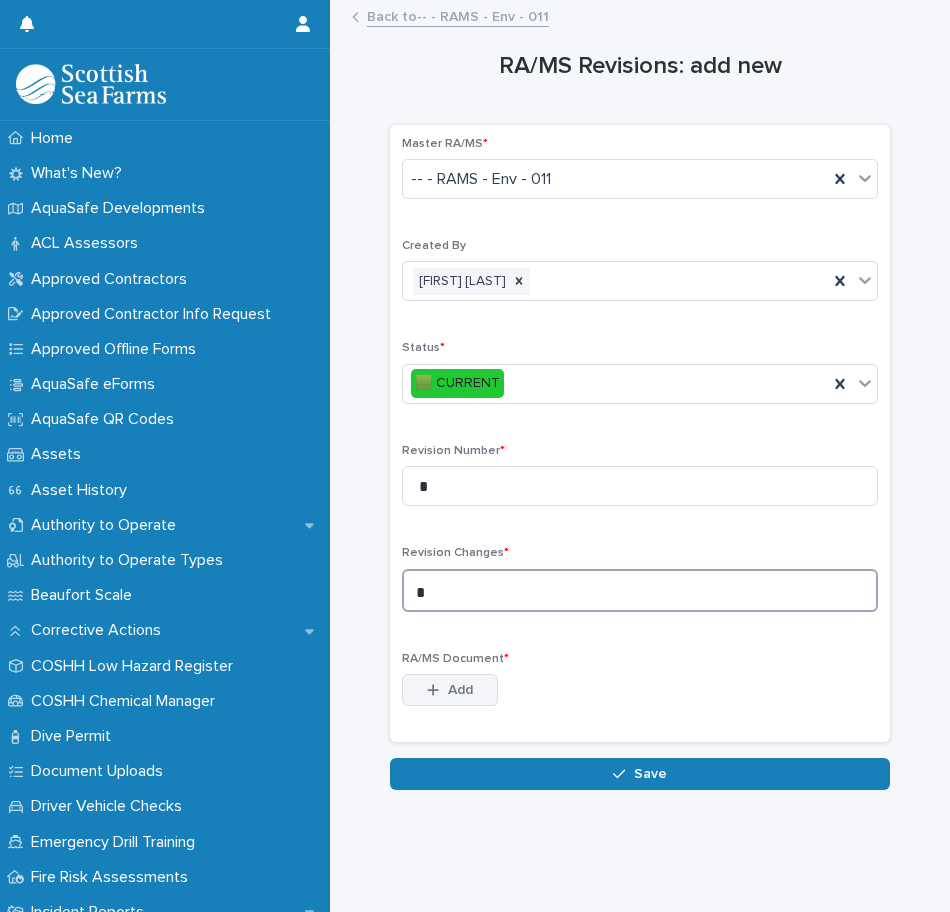 type on "*" 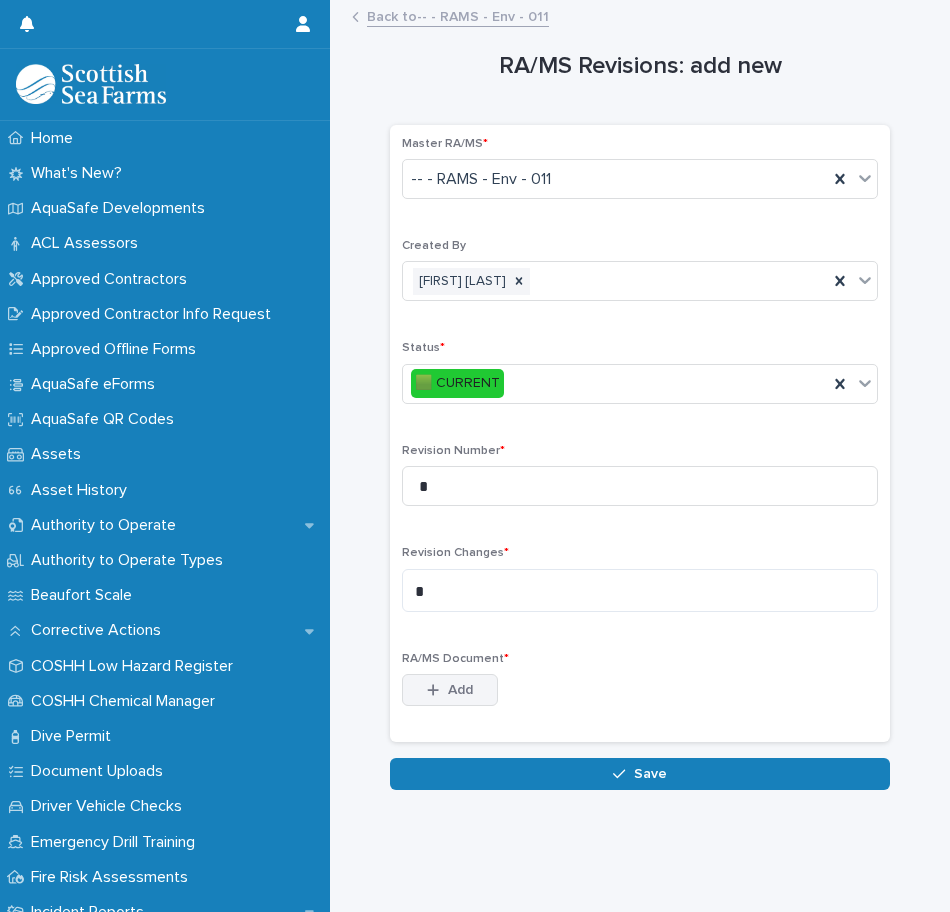 click on "Add" at bounding box center [450, 690] 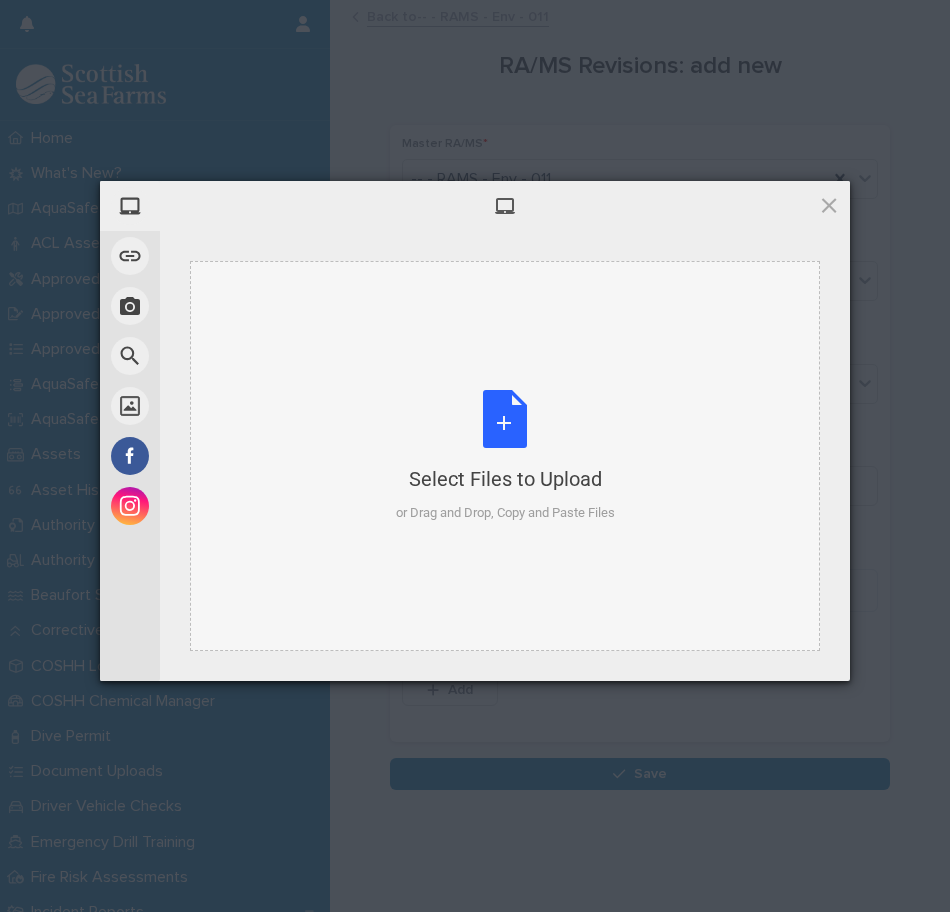 click on "Select Files to Upload
or Drag and Drop, Copy and Paste Files" at bounding box center (505, 456) 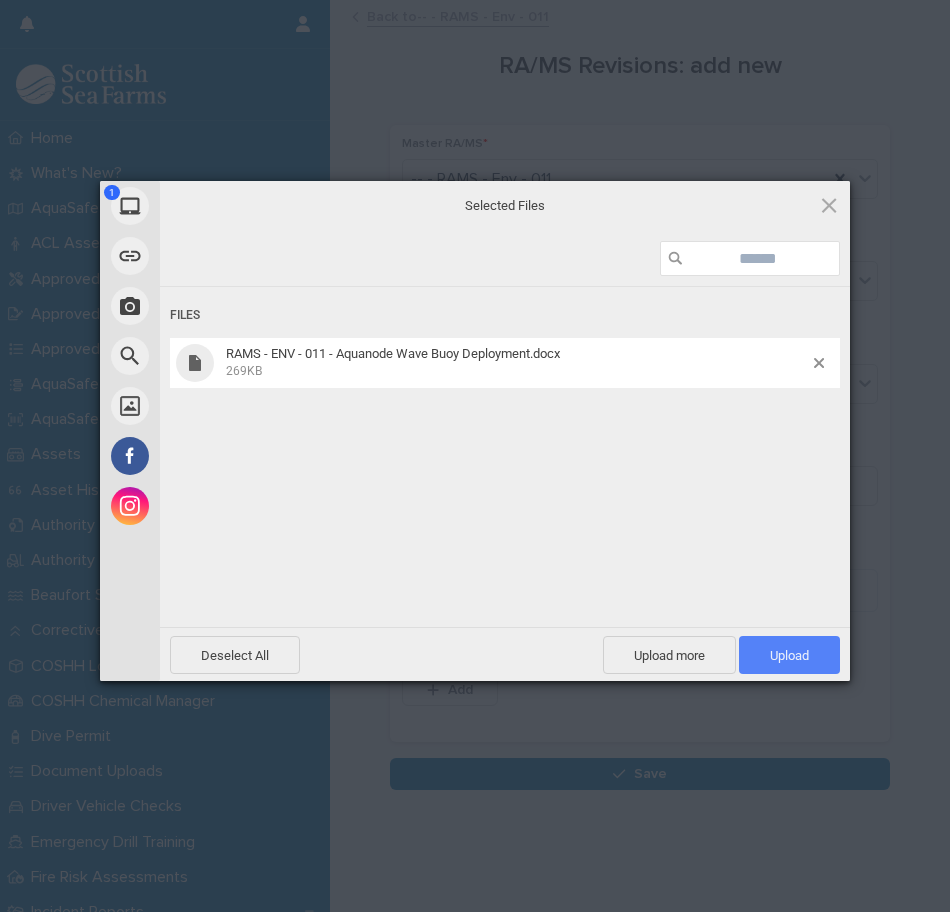 click on "Upload
1" at bounding box center [789, 655] 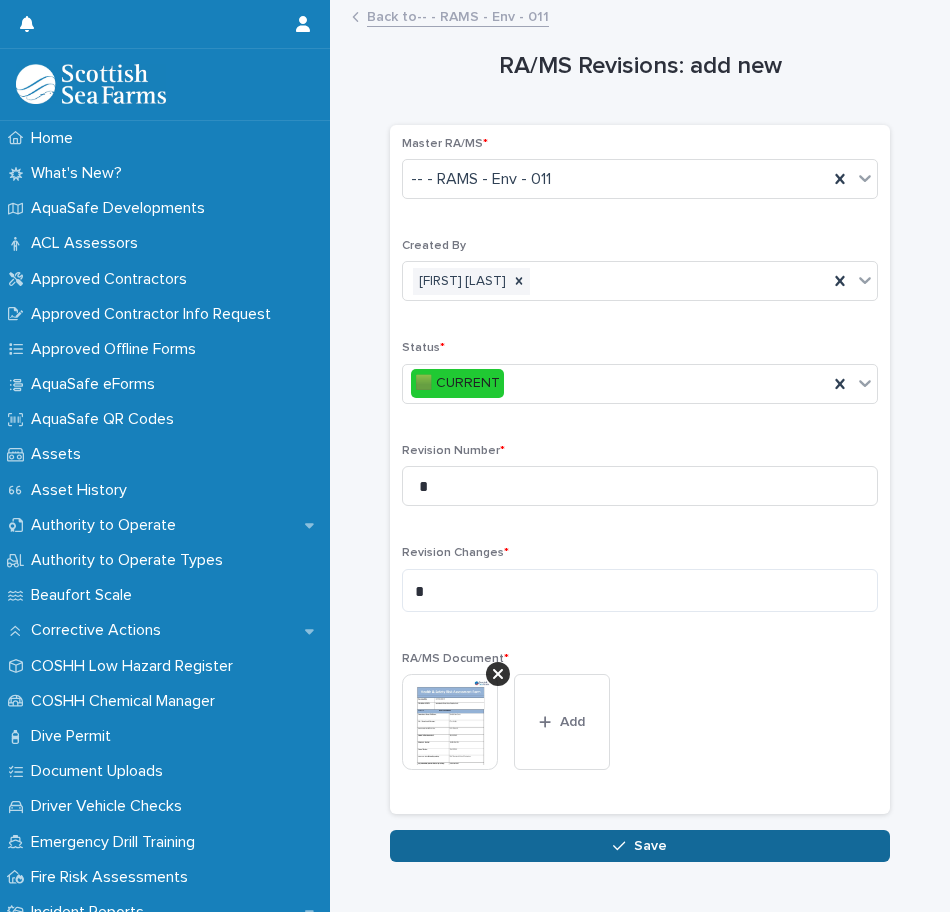 click at bounding box center (623, 846) 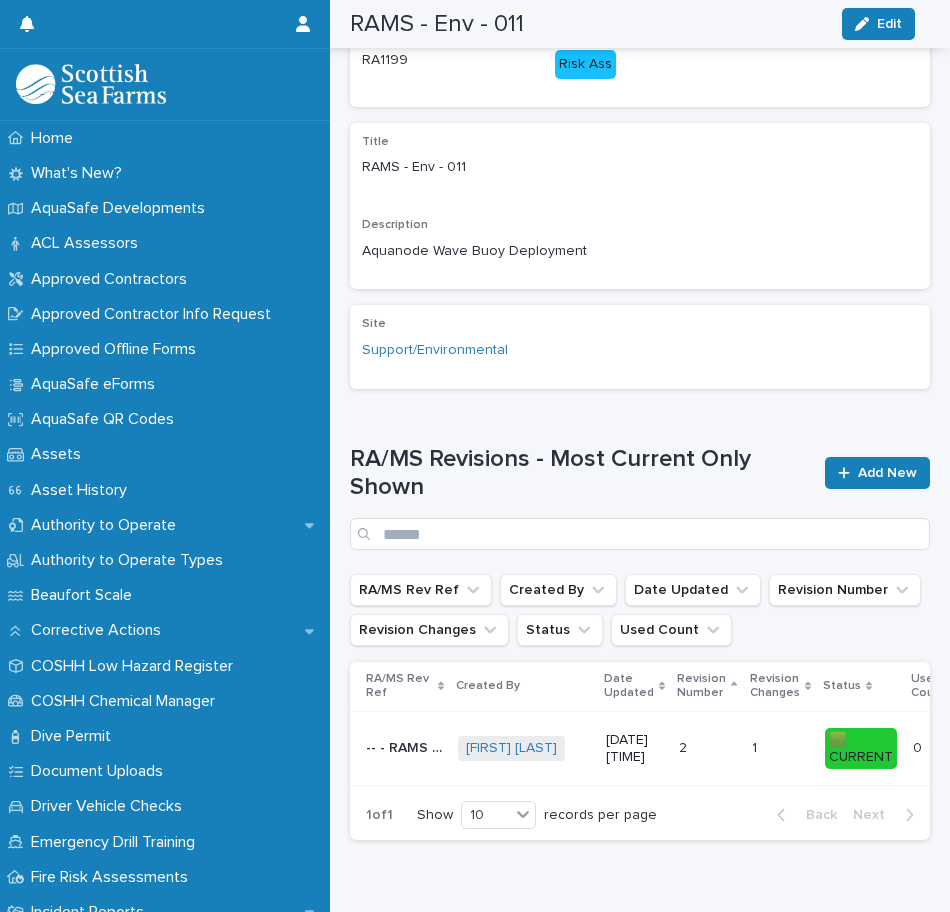 scroll, scrollTop: 200, scrollLeft: 0, axis: vertical 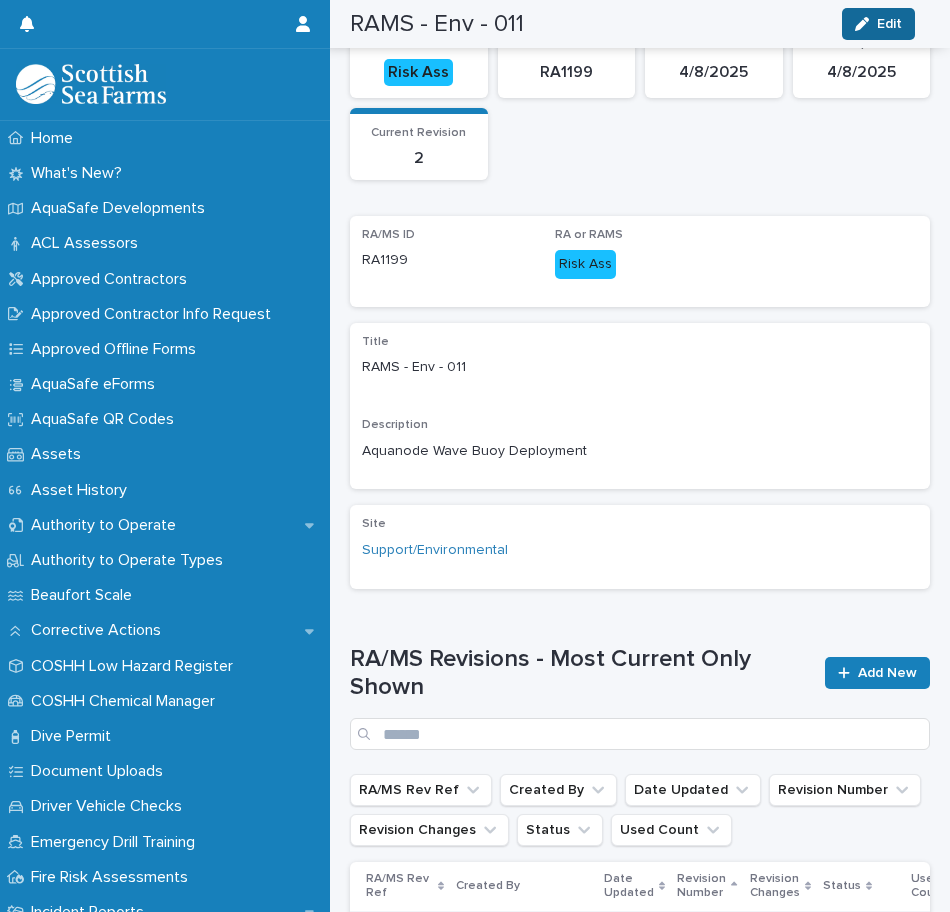 click on "Edit" at bounding box center (889, 24) 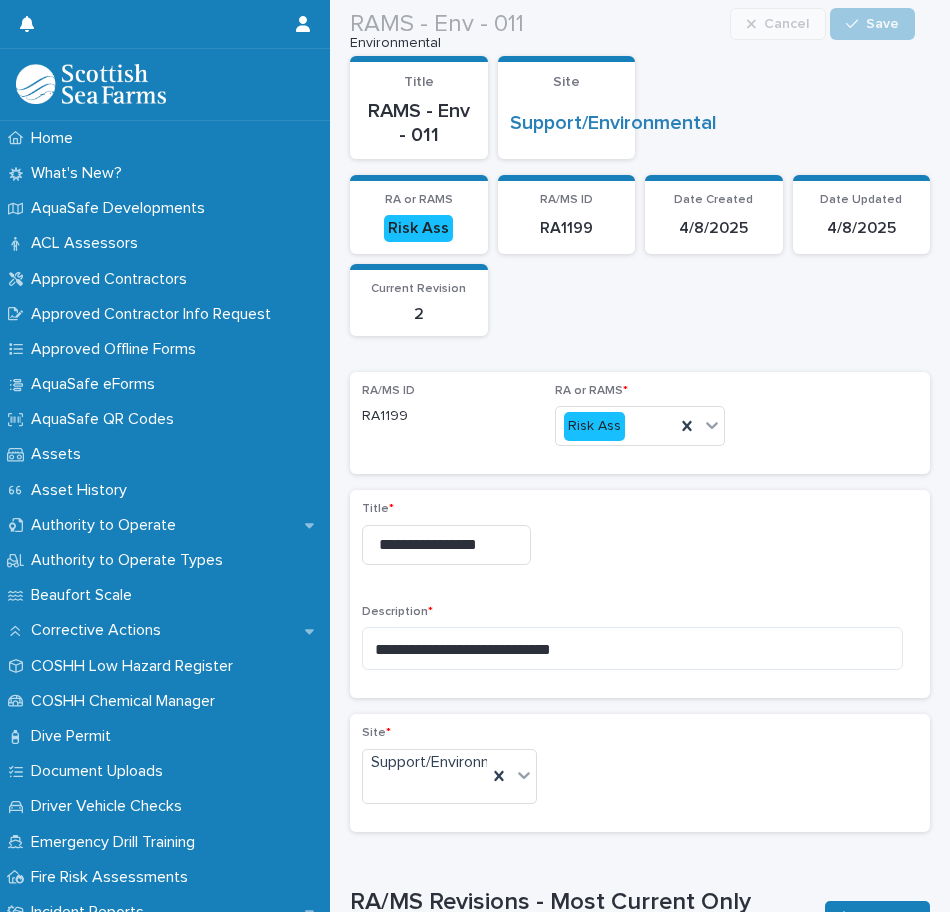 scroll, scrollTop: 0, scrollLeft: 0, axis: both 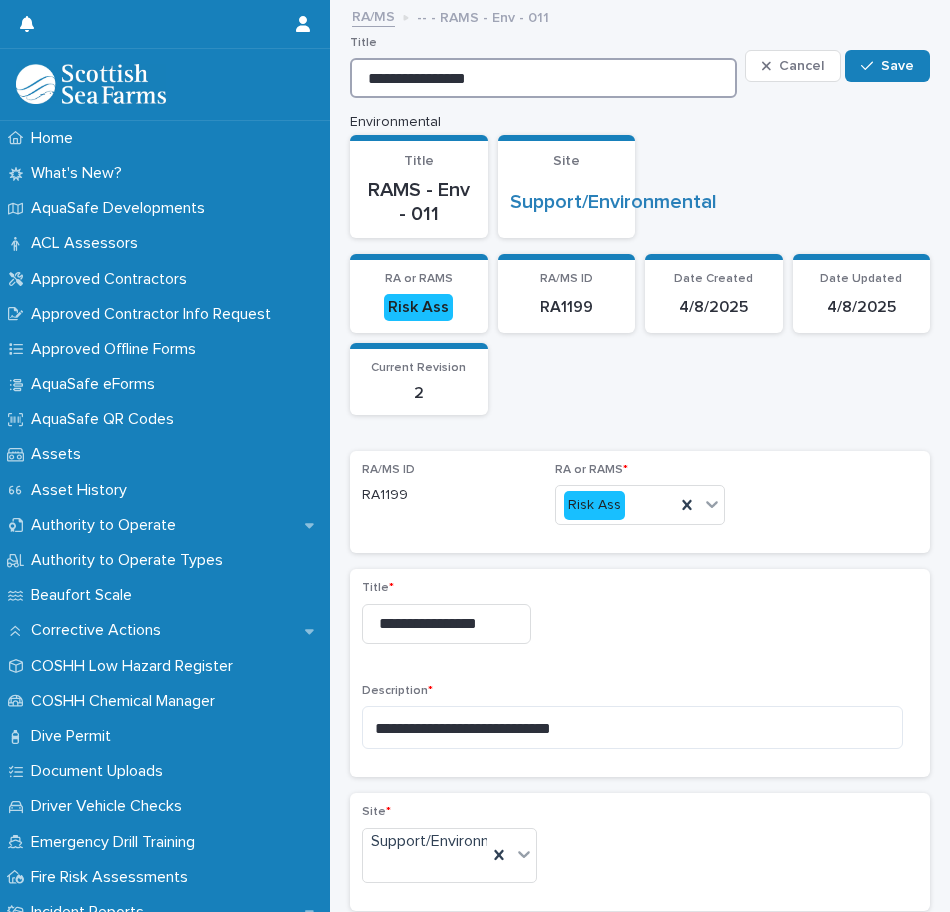 click on "**********" at bounding box center [543, 78] 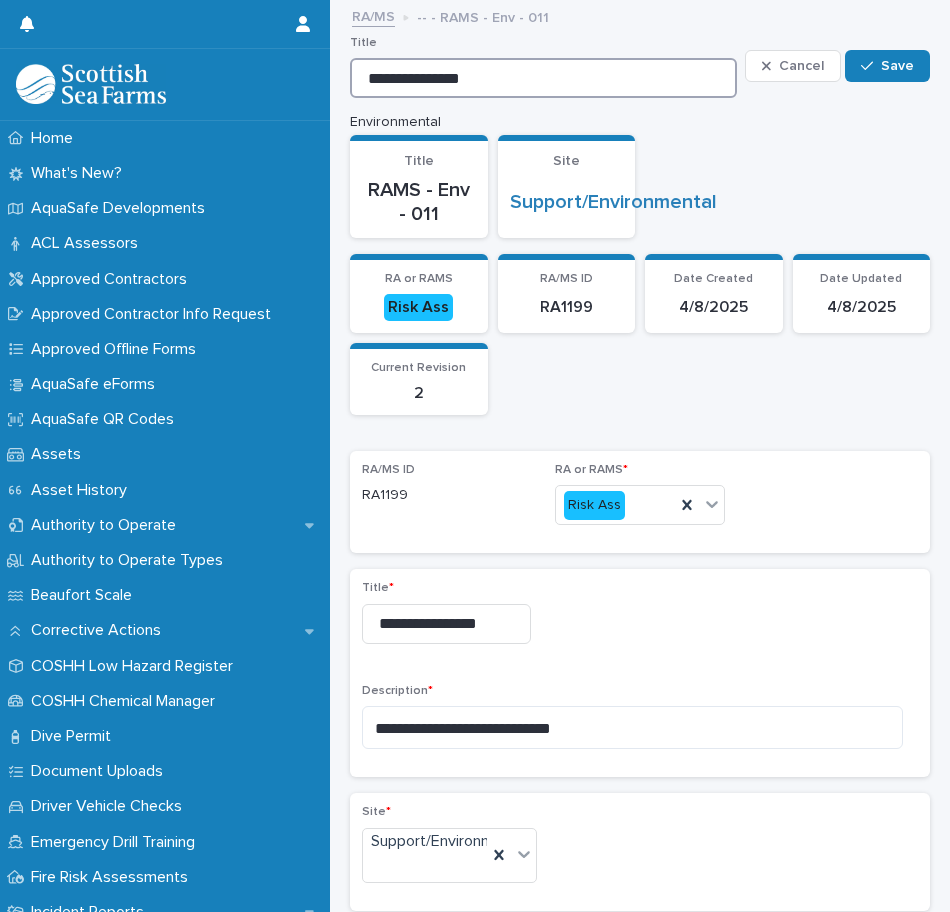 type on "**********" 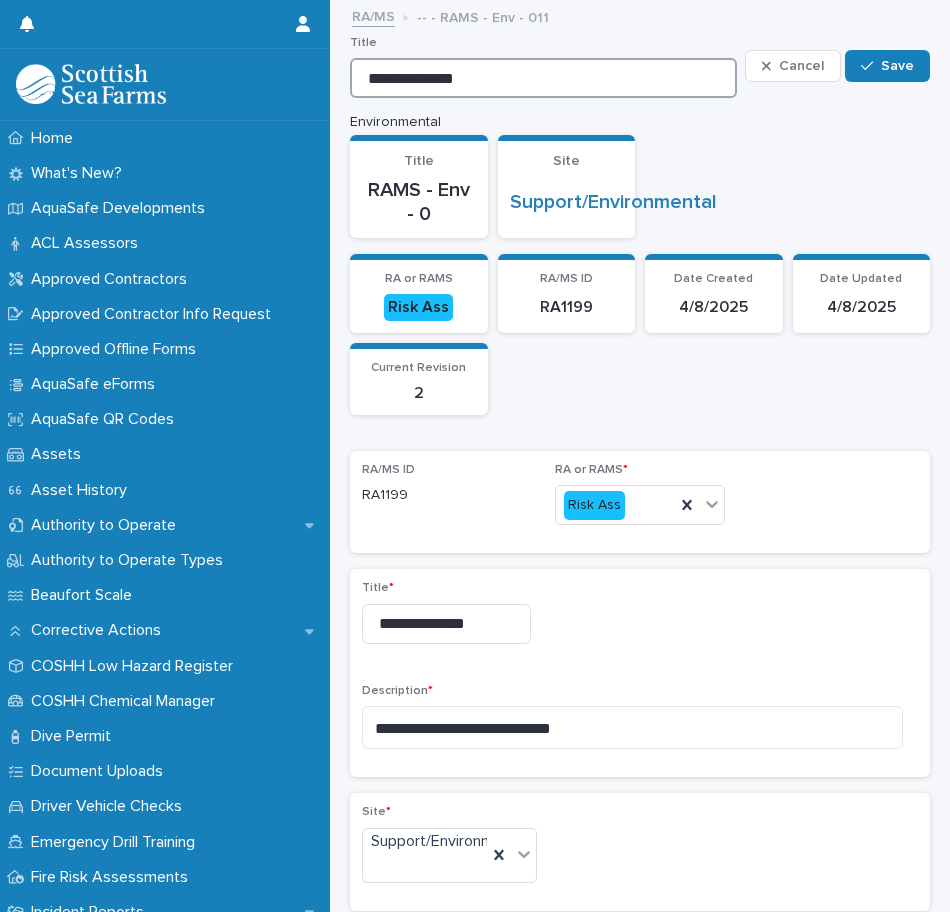 type on "**********" 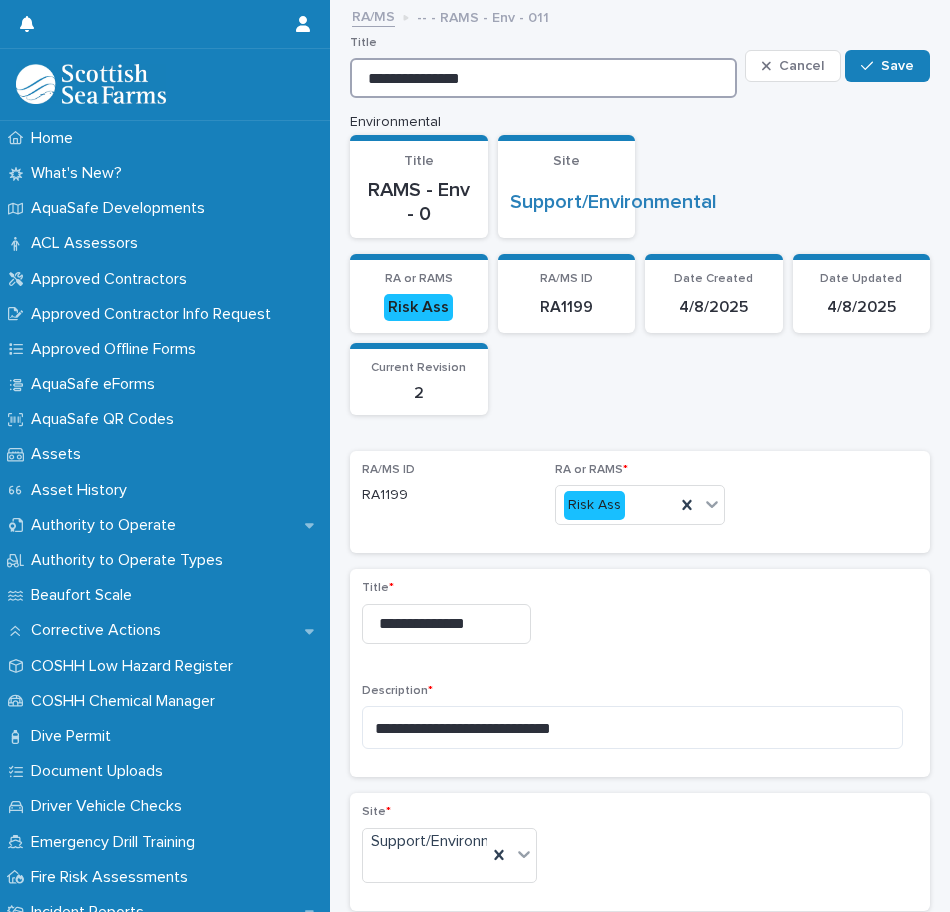 type on "**********" 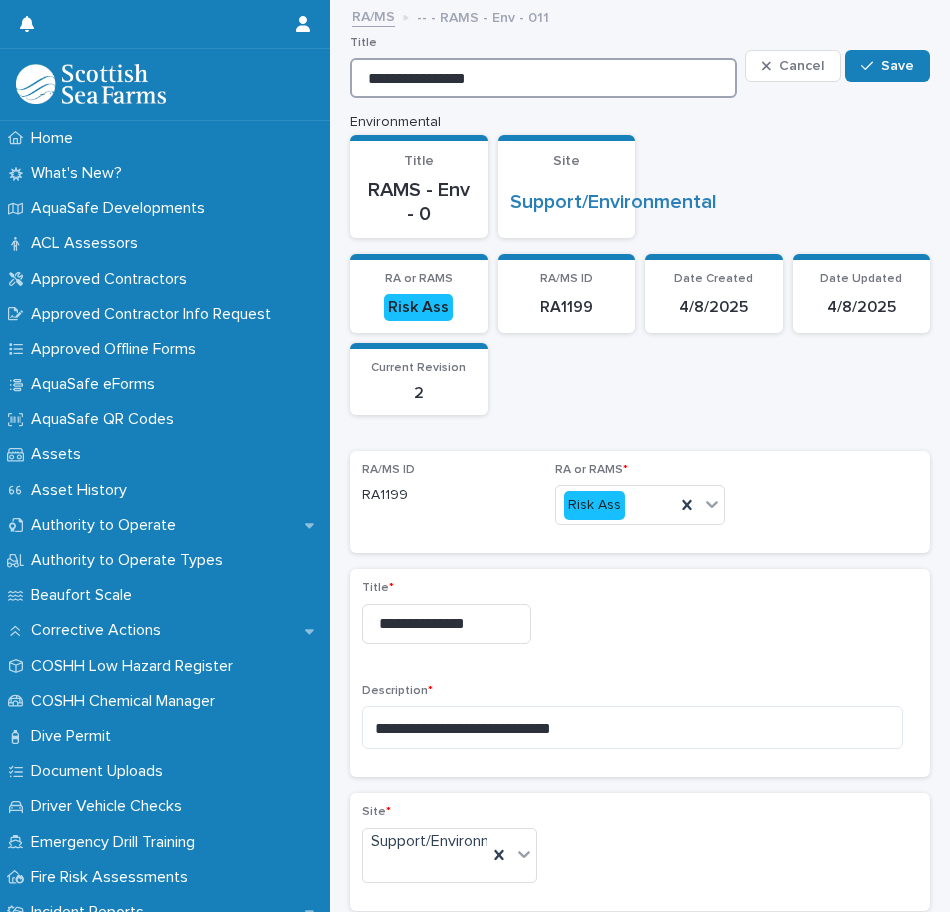 type on "**********" 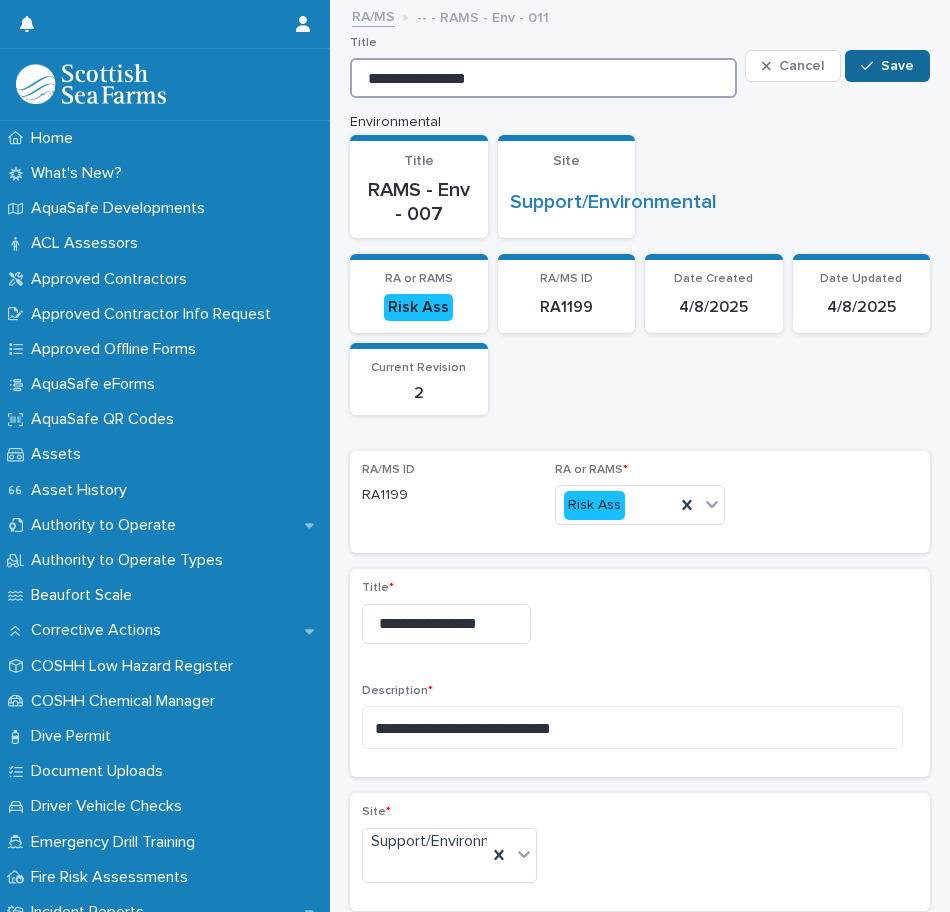 type on "**********" 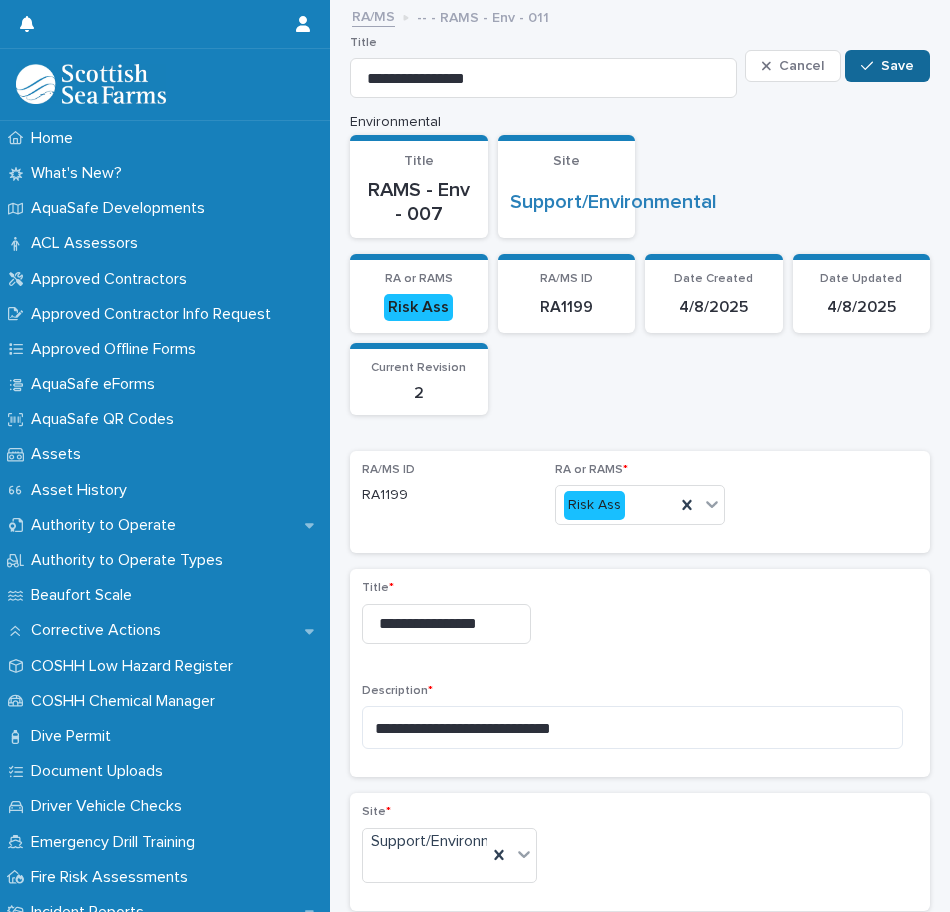 click on "Save" at bounding box center (887, 66) 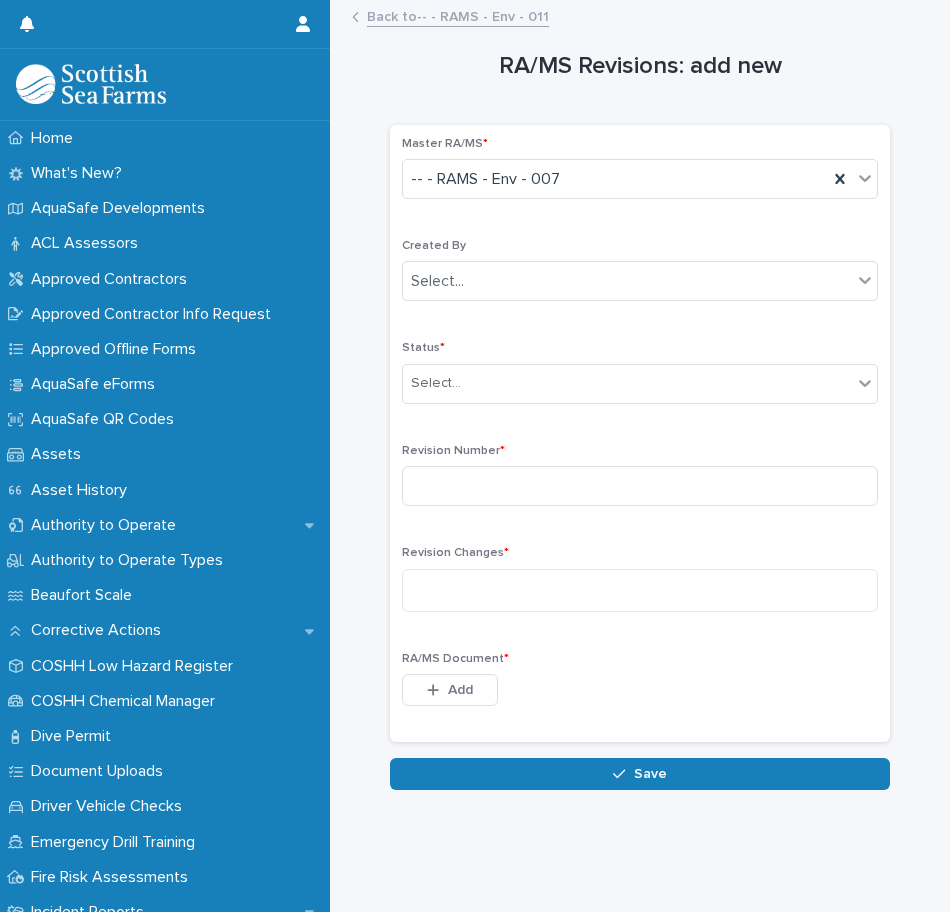 click on "Back to  -- - RAMS - Env - 011" at bounding box center (458, 15) 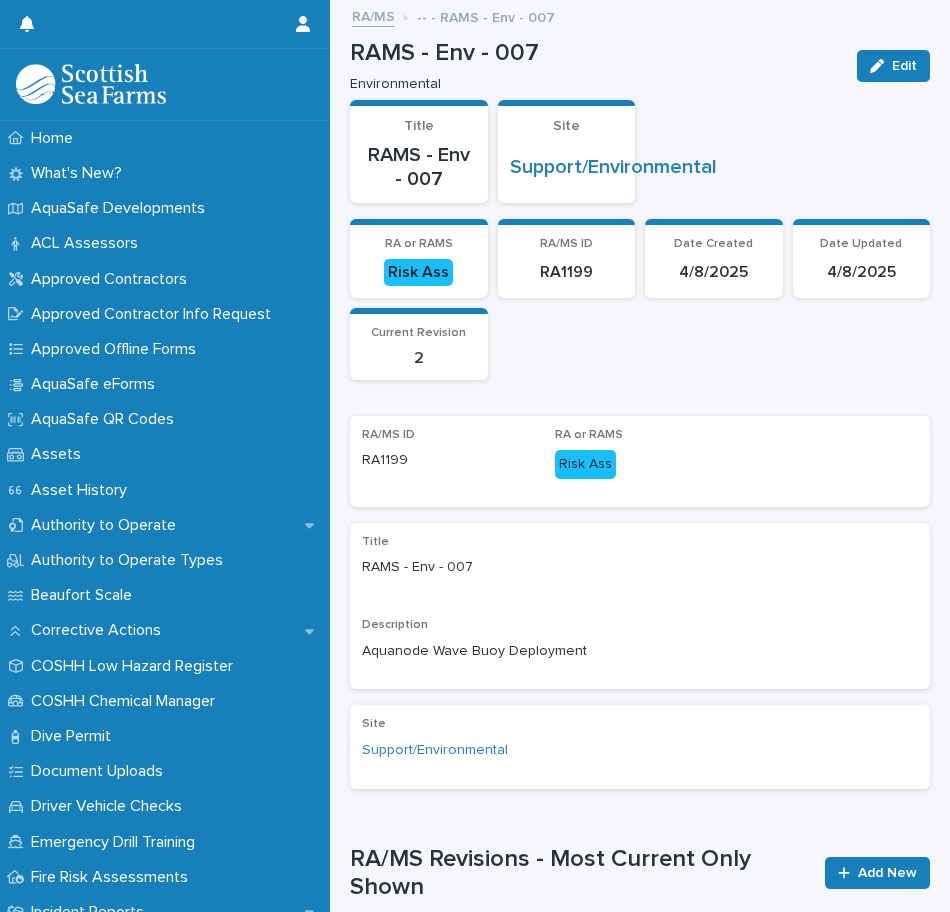 click on "RA/MS" at bounding box center (373, 15) 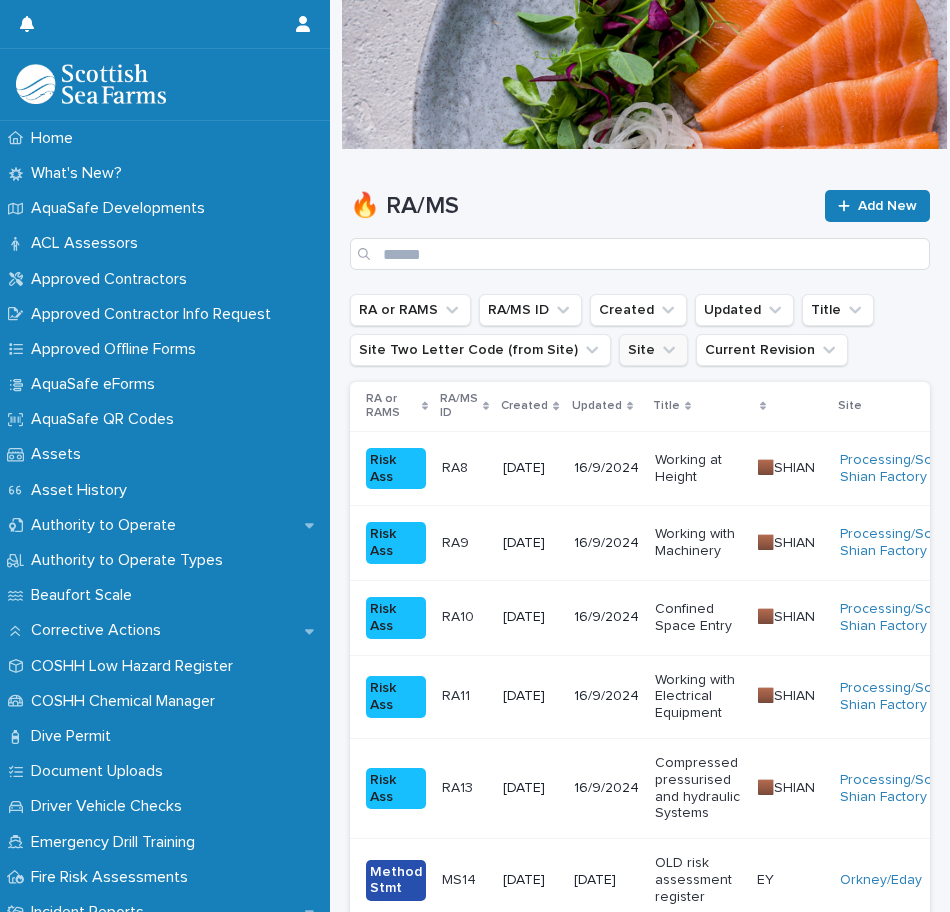 click 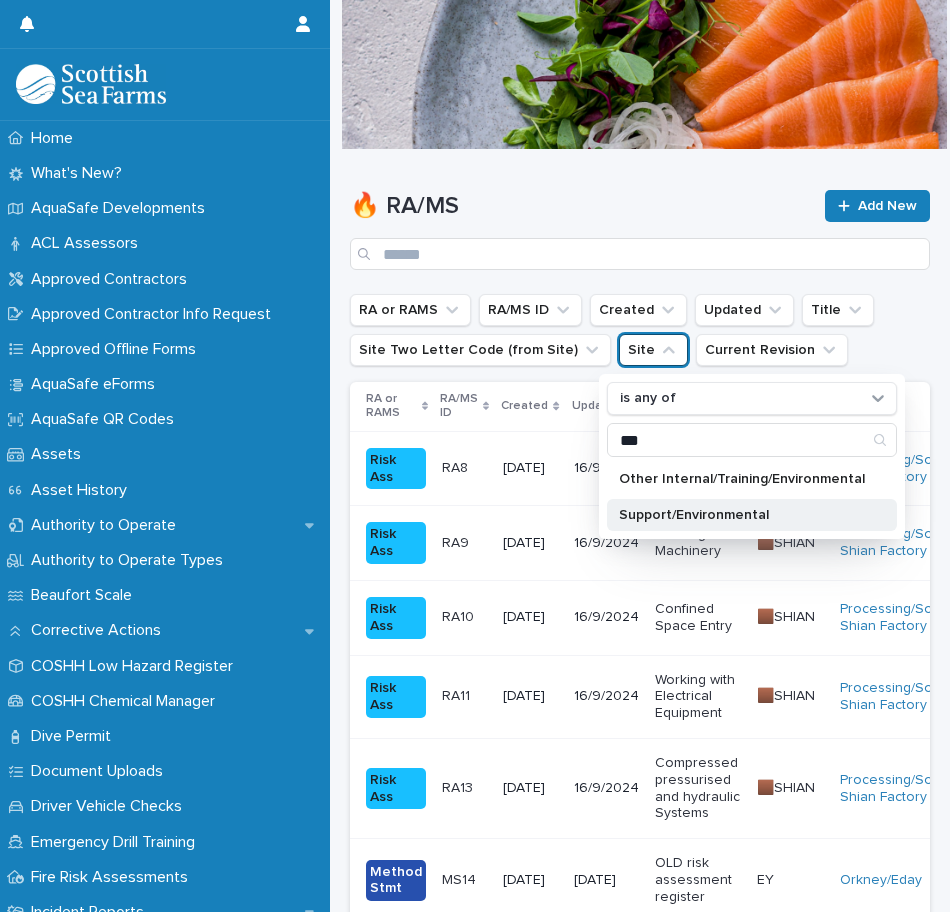 type on "***" 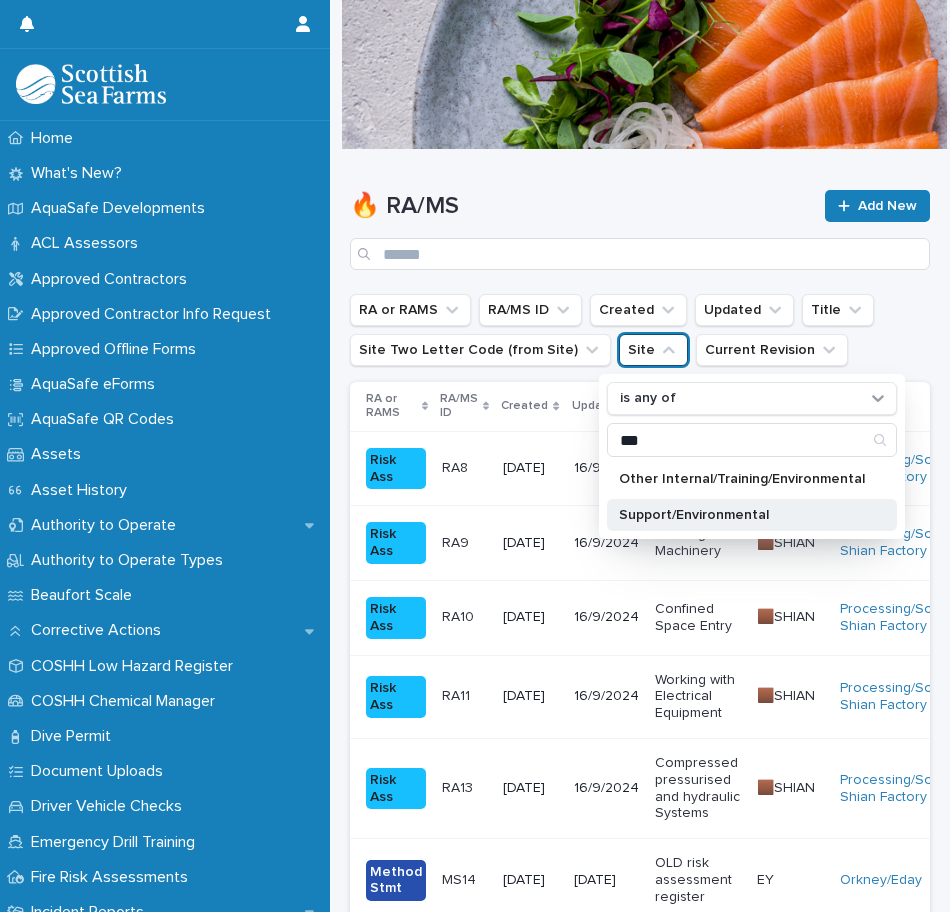 click on "Support/Environmental" at bounding box center [742, 515] 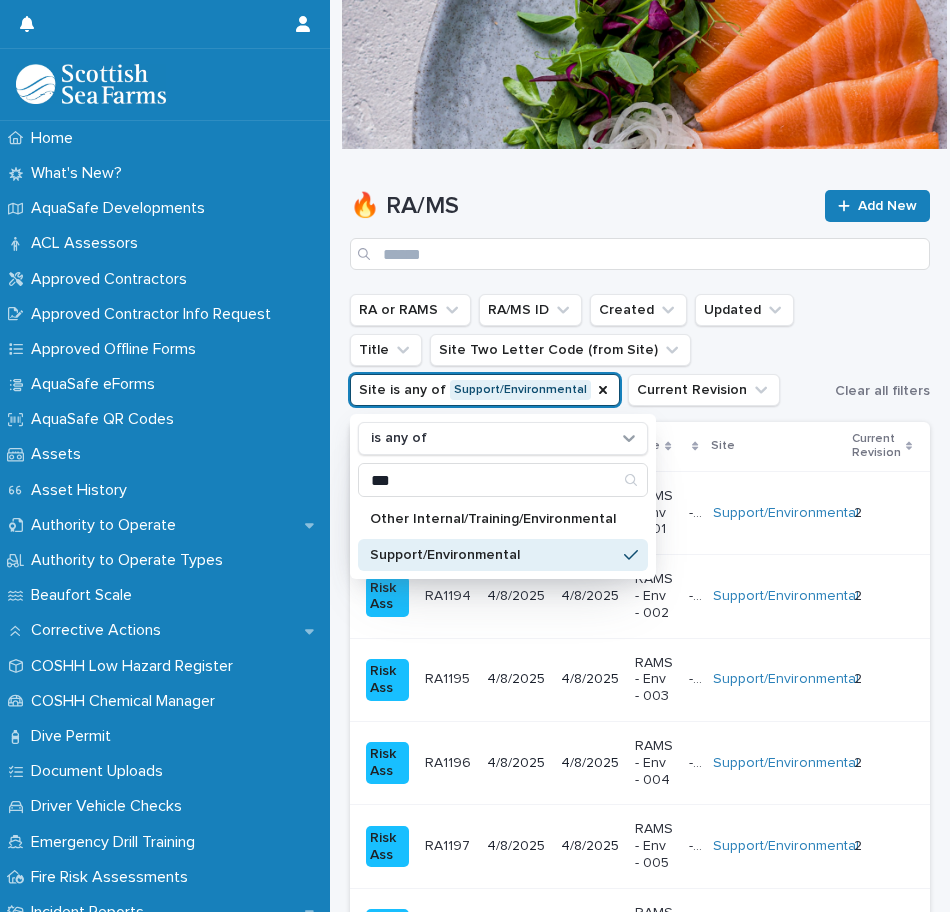 click on "RA or RAMS RA/MS ID Created Updated Title Site Two Letter Code (from Site) Site is any of Support/Environmental is any of *** Other Internal/Training/Environmental Support/Environmental Current Revision" at bounding box center [588, 350] 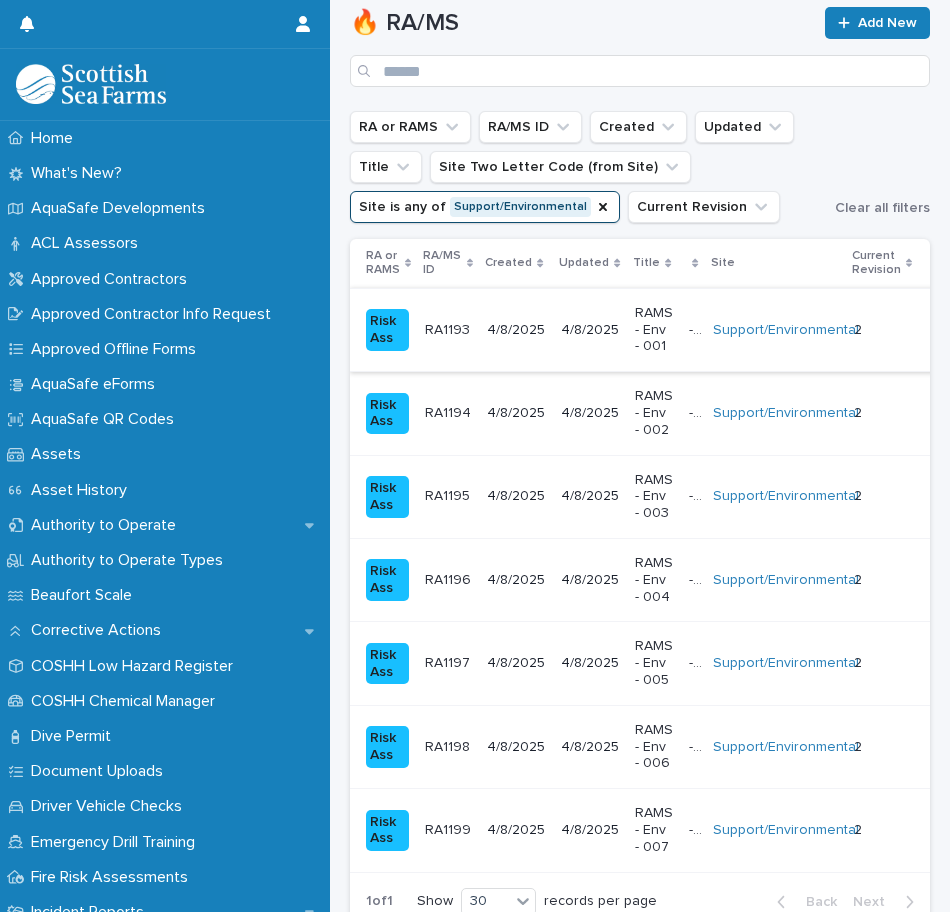 scroll, scrollTop: 200, scrollLeft: 0, axis: vertical 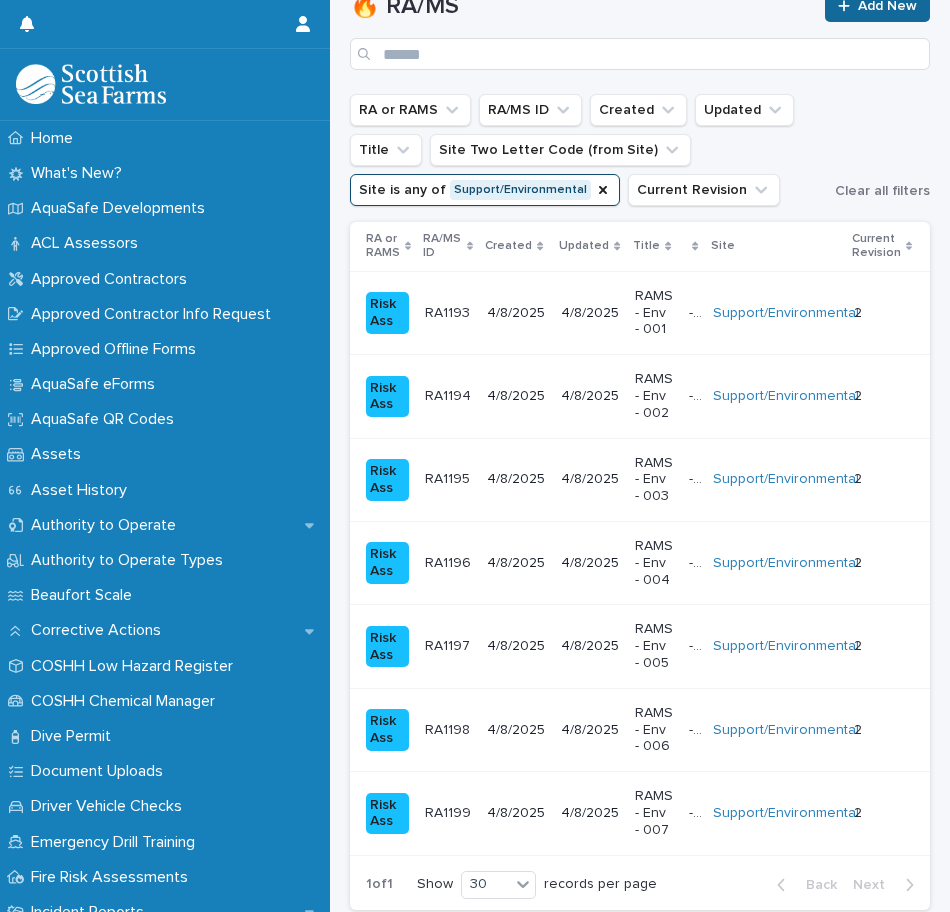 click on "Add New" at bounding box center [887, 6] 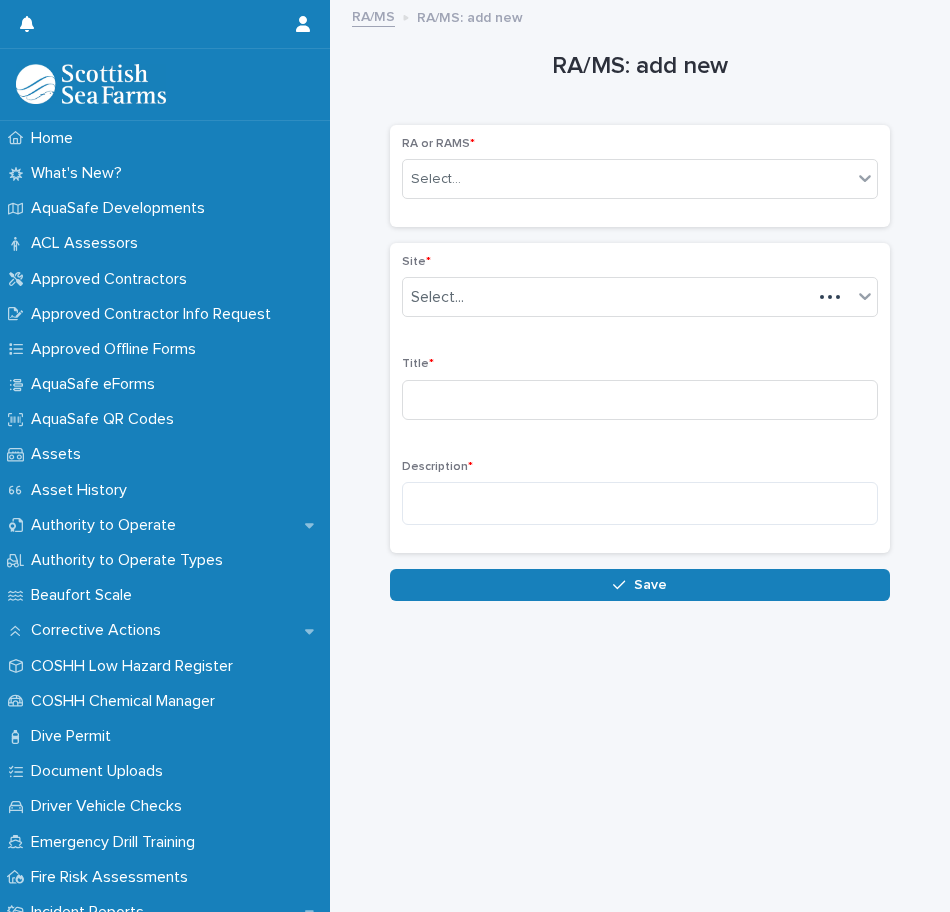 scroll, scrollTop: 0, scrollLeft: 0, axis: both 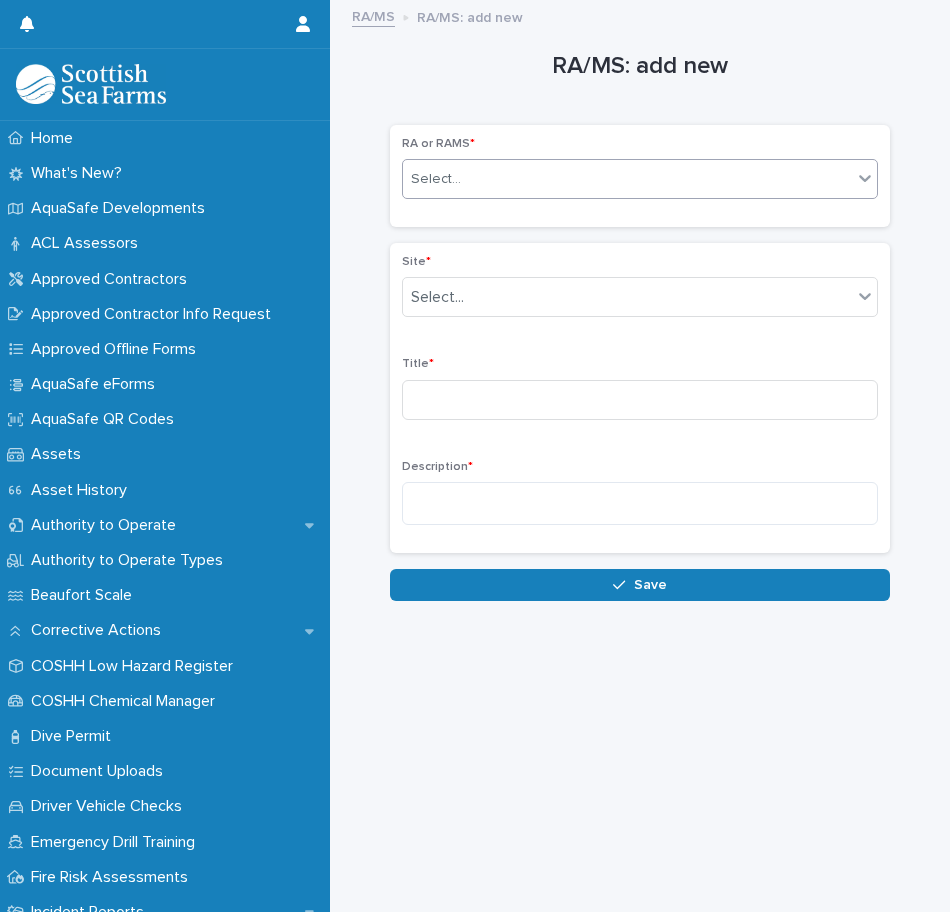 click on "Select..." at bounding box center (627, 179) 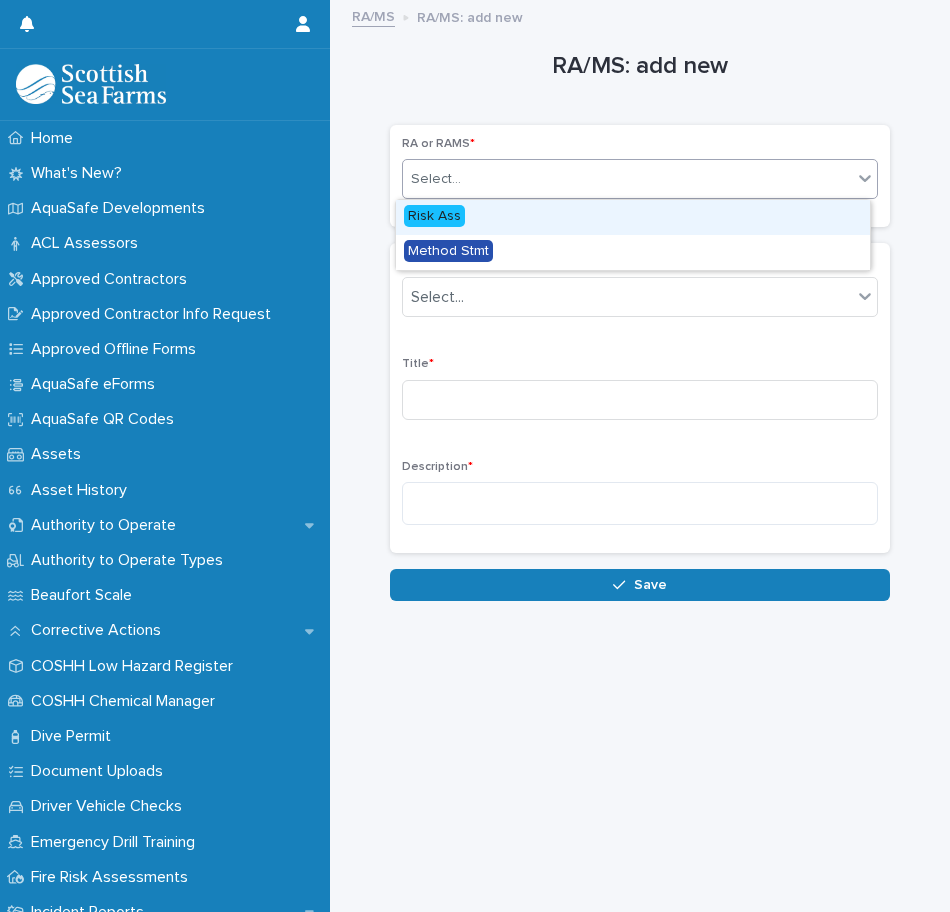 click on "Risk Ass" at bounding box center (633, 217) 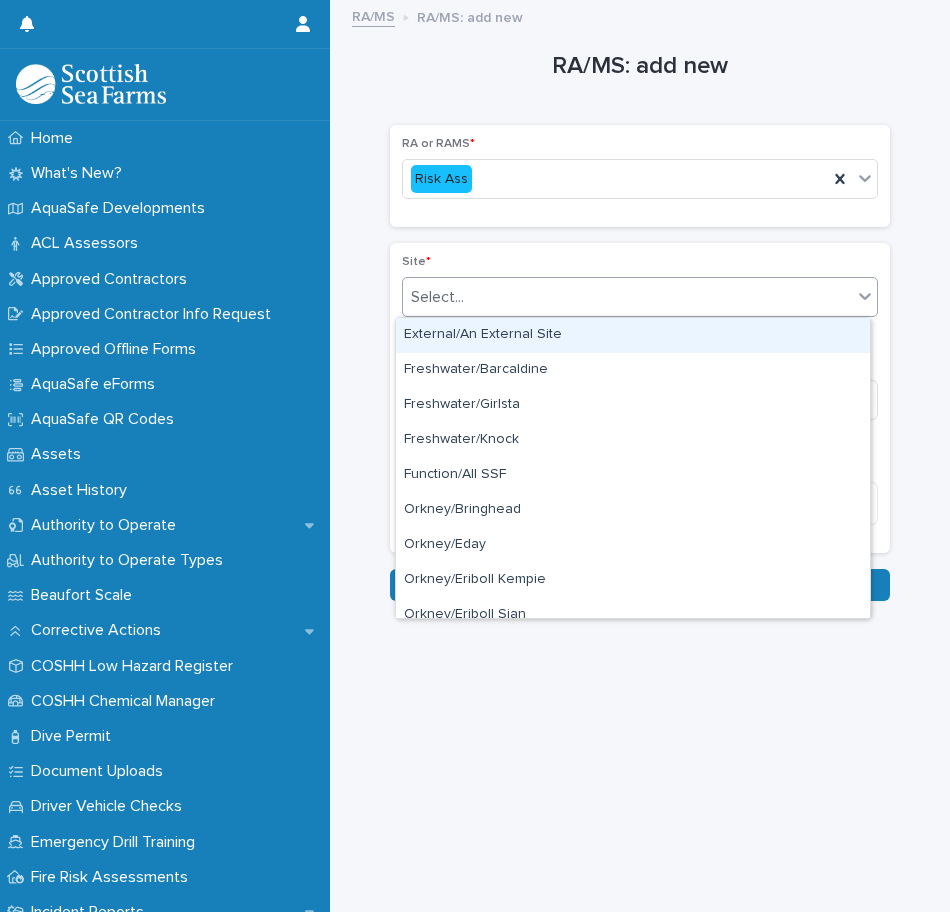 click on "Select..." at bounding box center [627, 297] 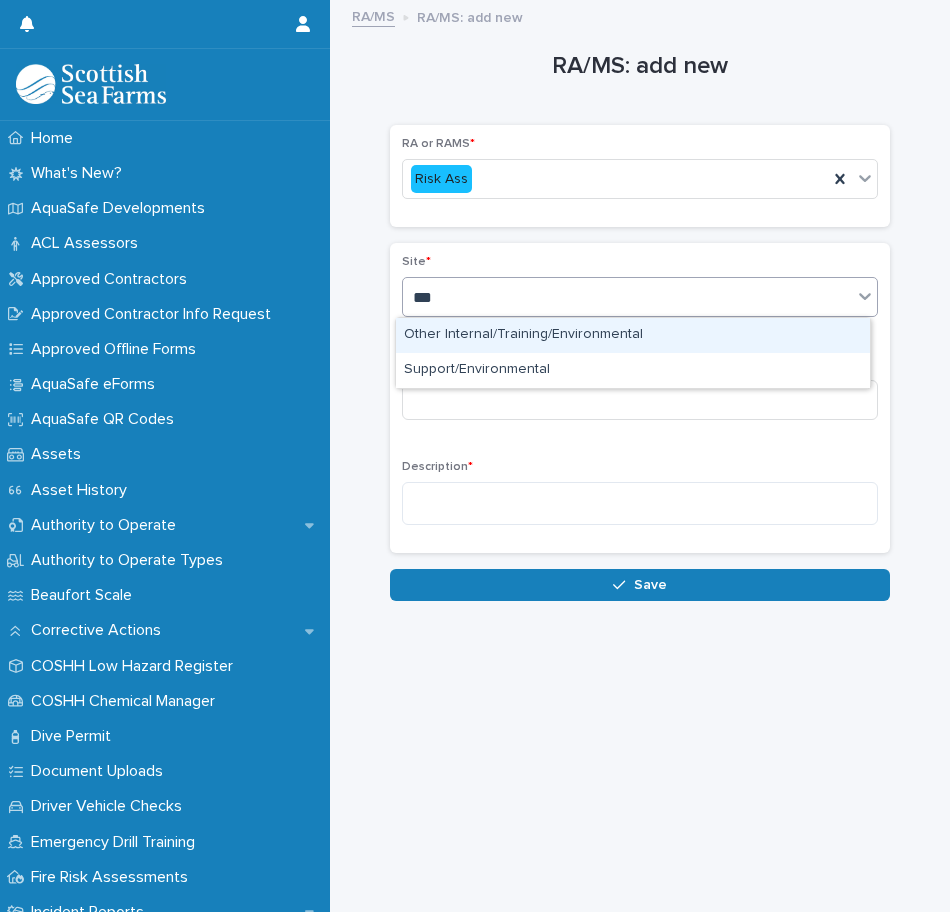 type on "****" 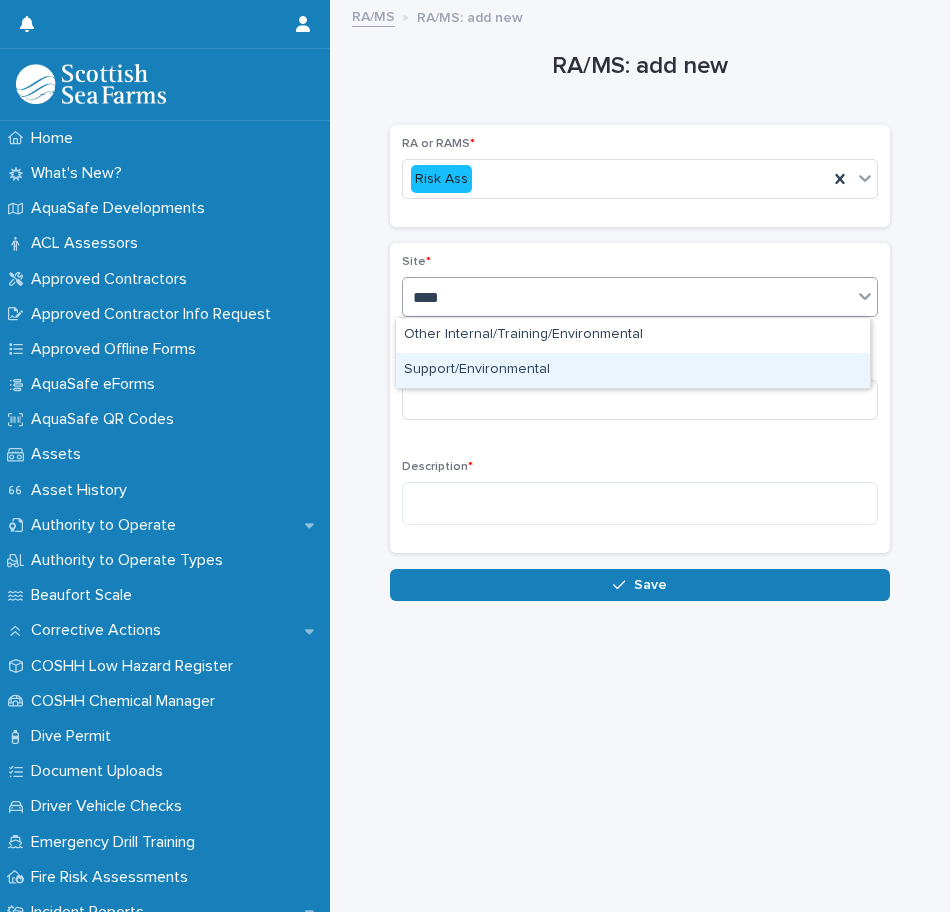 click on "Support/Environmental" at bounding box center (633, 370) 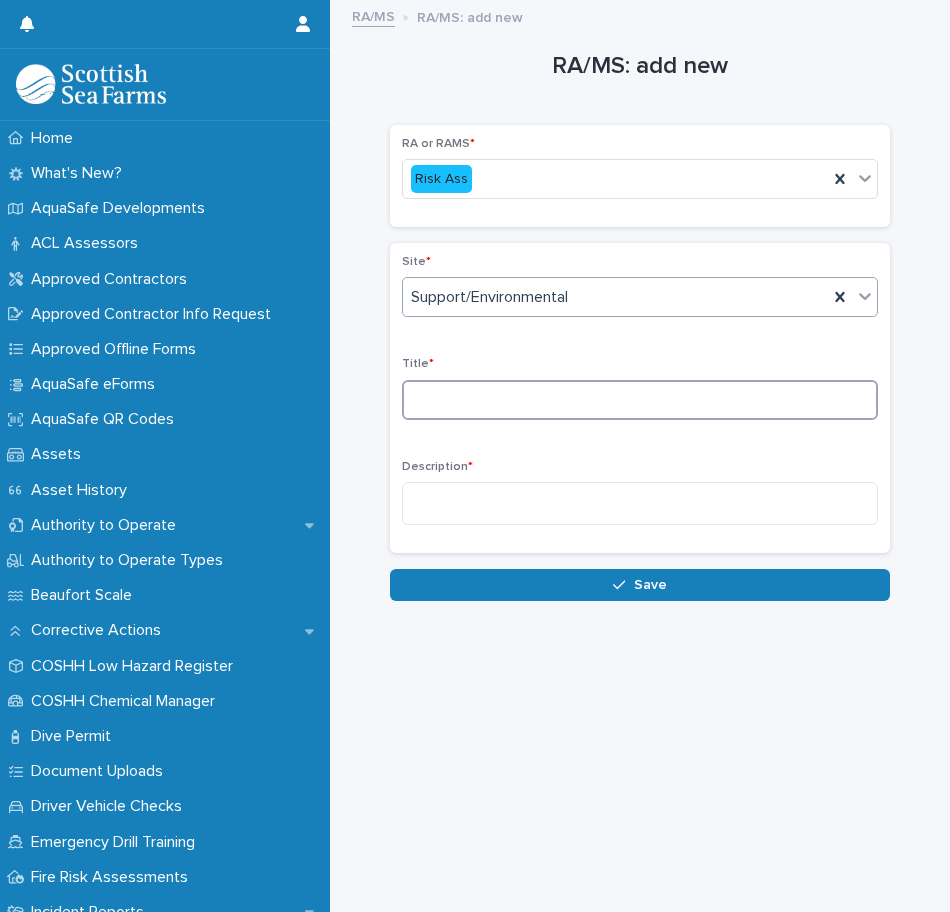 click at bounding box center (640, 400) 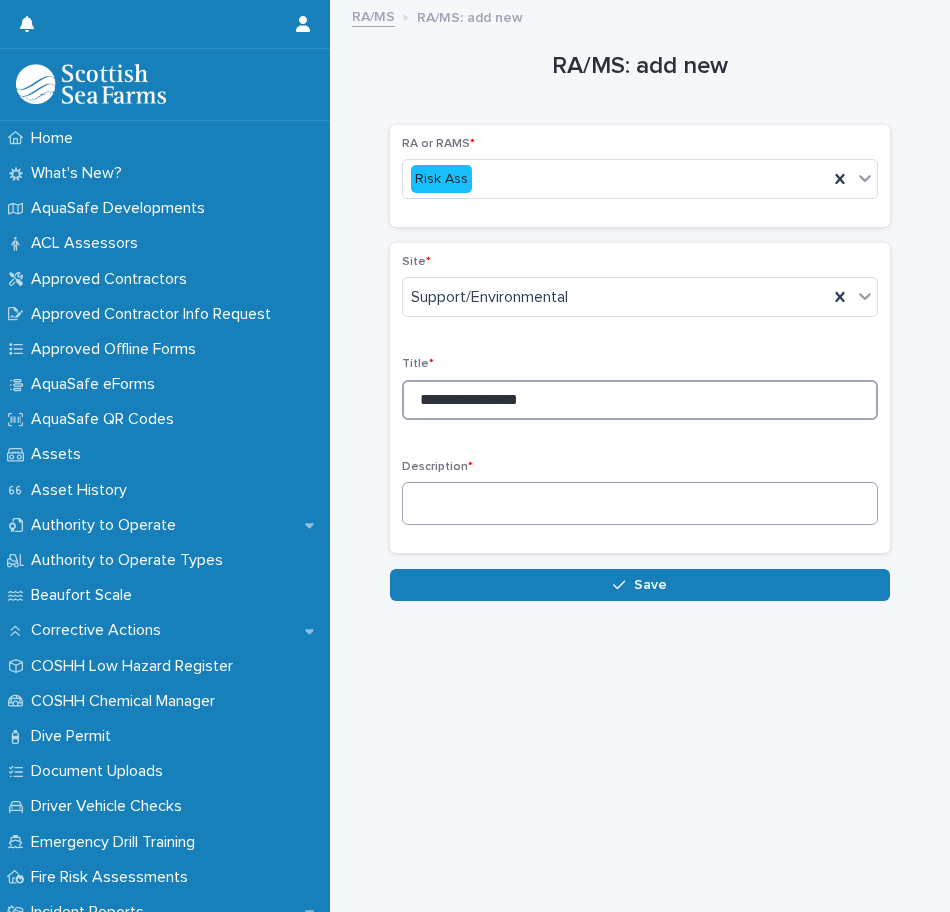 type on "**********" 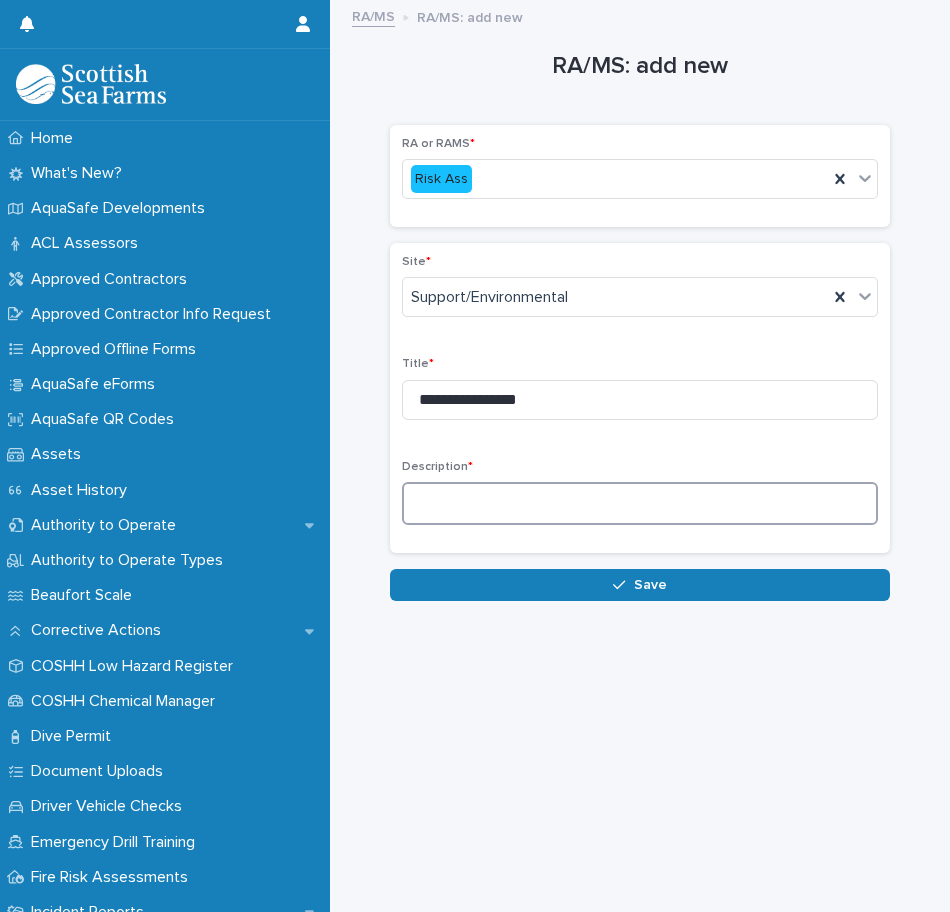 click at bounding box center [640, 503] 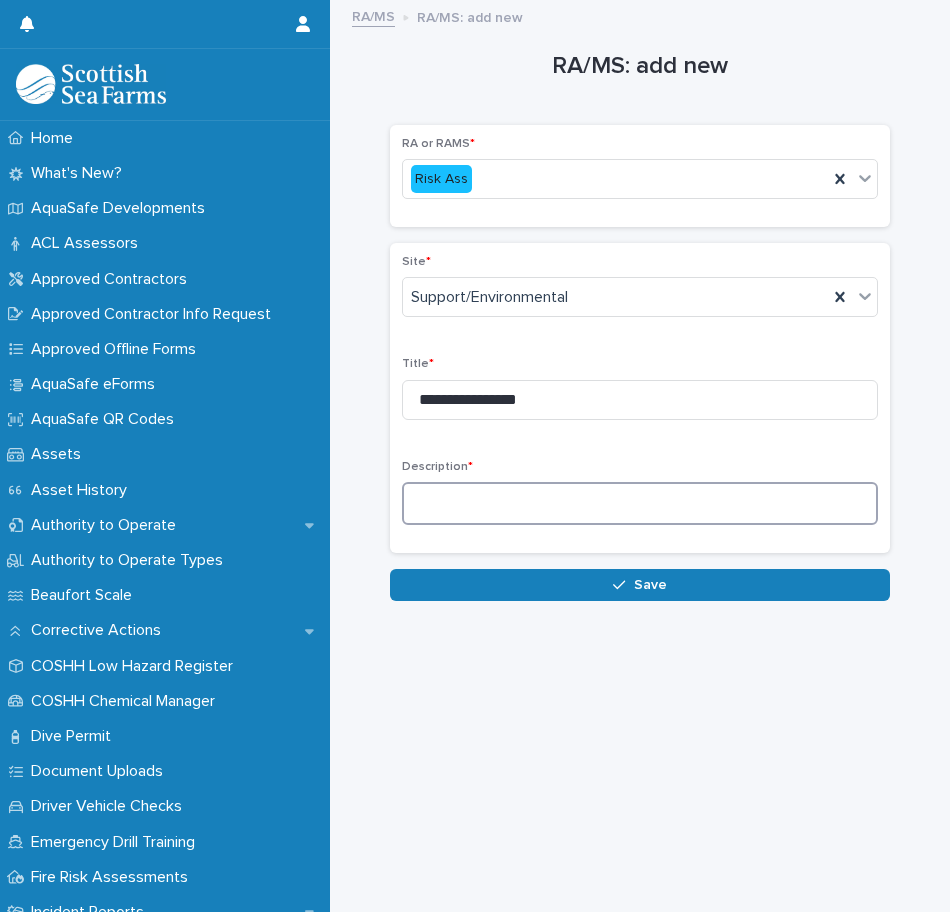 paste on "**********" 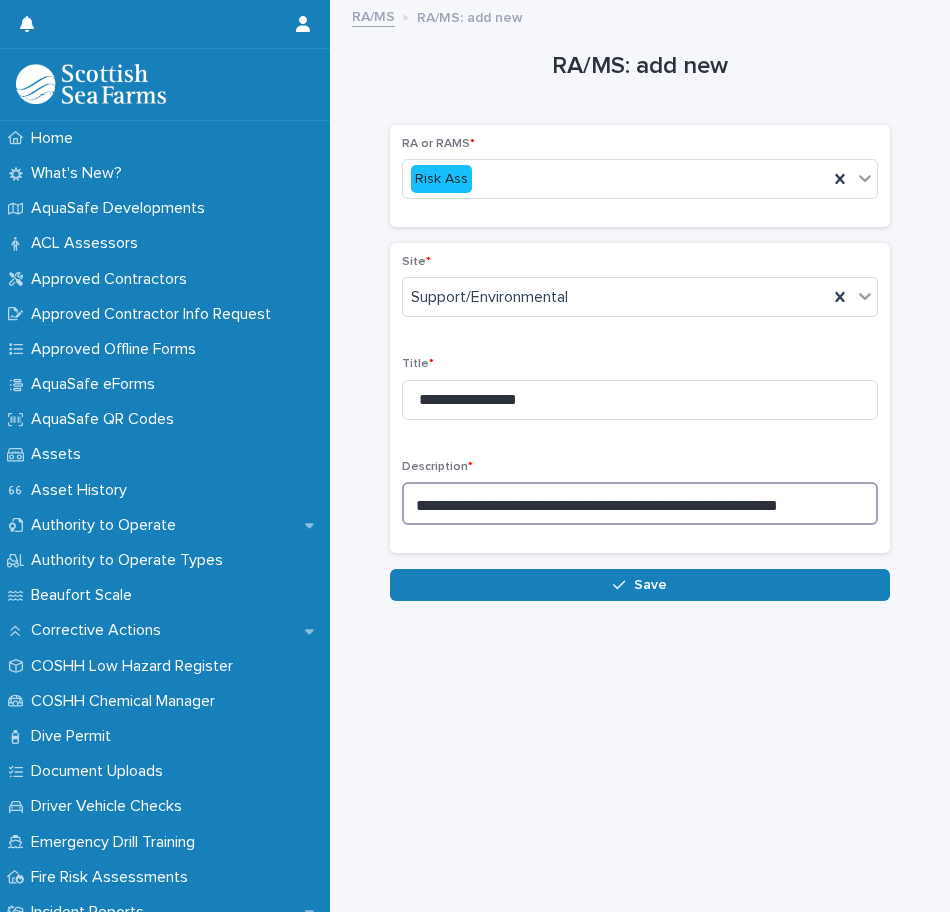 click on "**********" at bounding box center [640, 503] 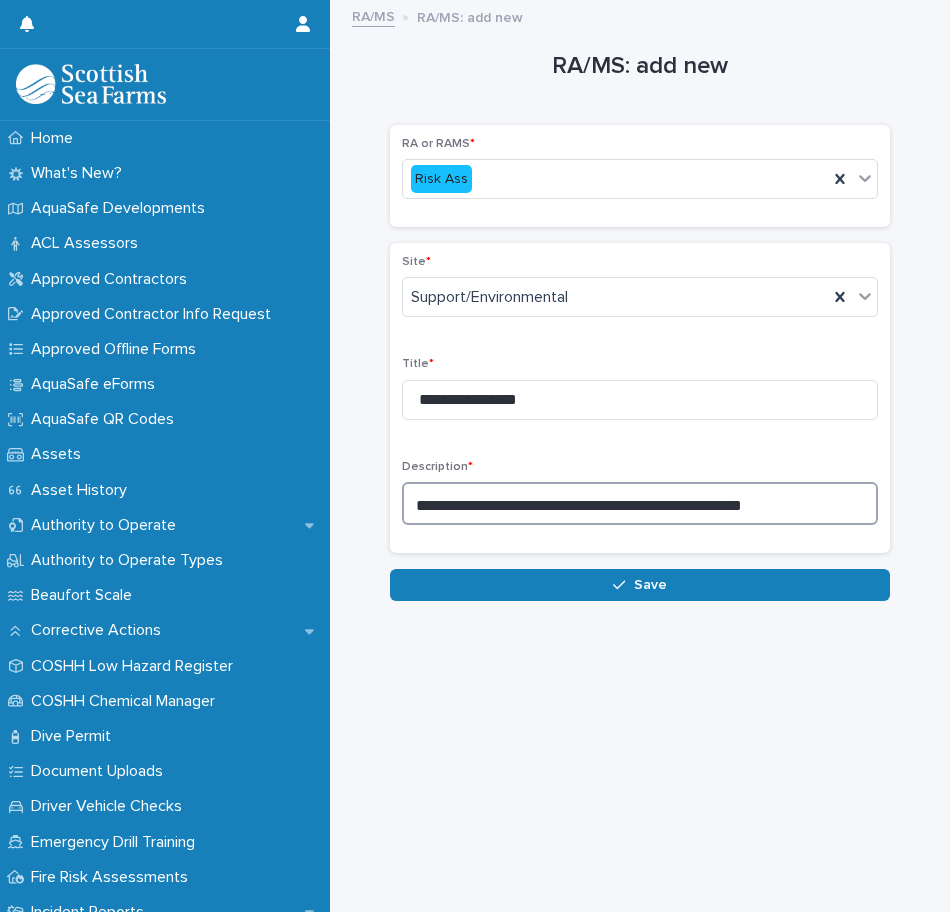 drag, startPoint x: 621, startPoint y: 503, endPoint x: 559, endPoint y: 504, distance: 62.008064 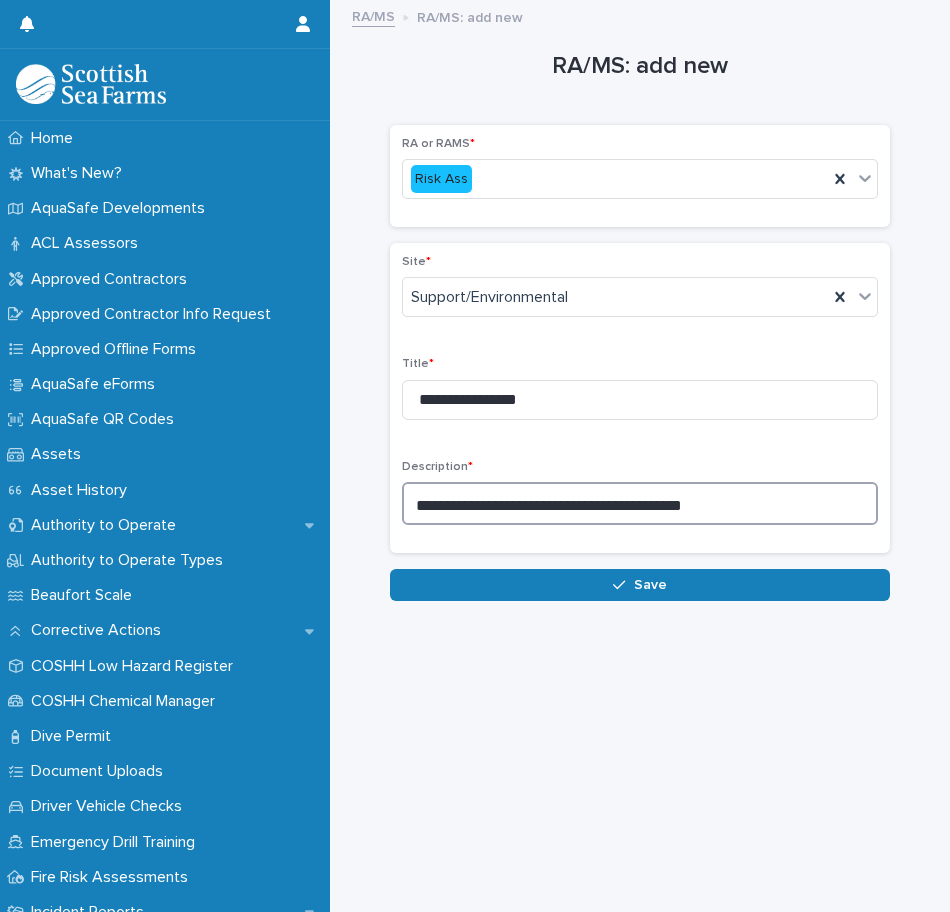click on "**********" at bounding box center (640, 503) 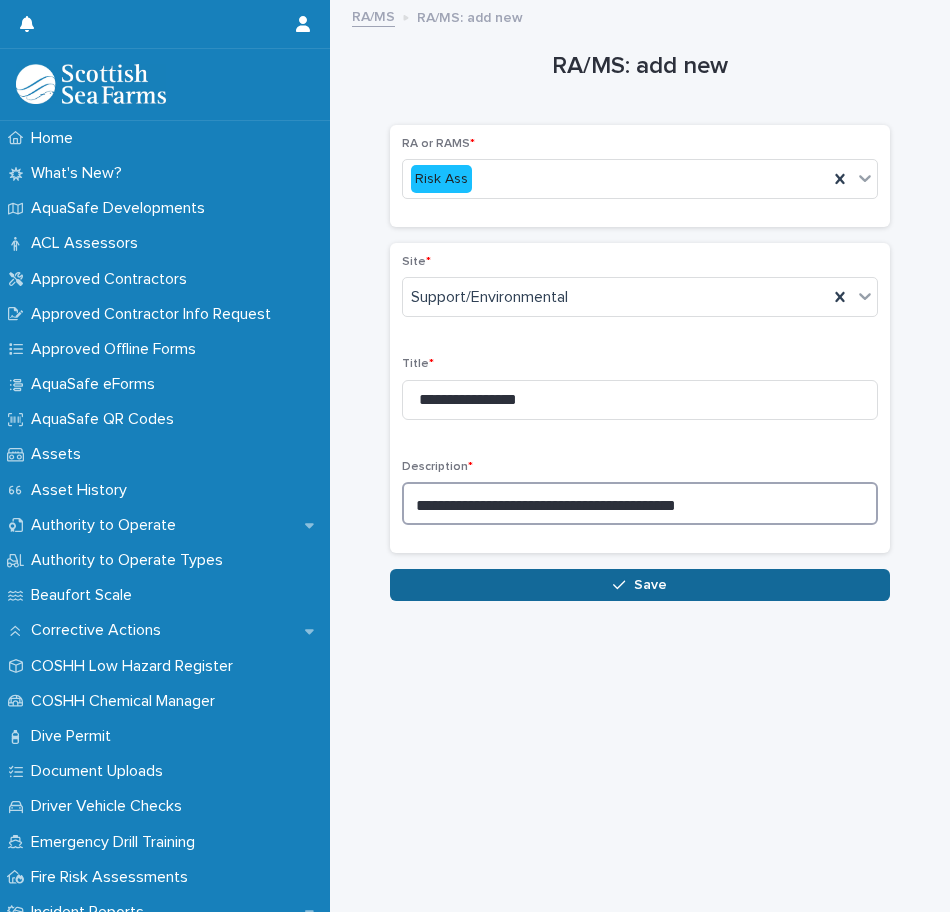 type on "**********" 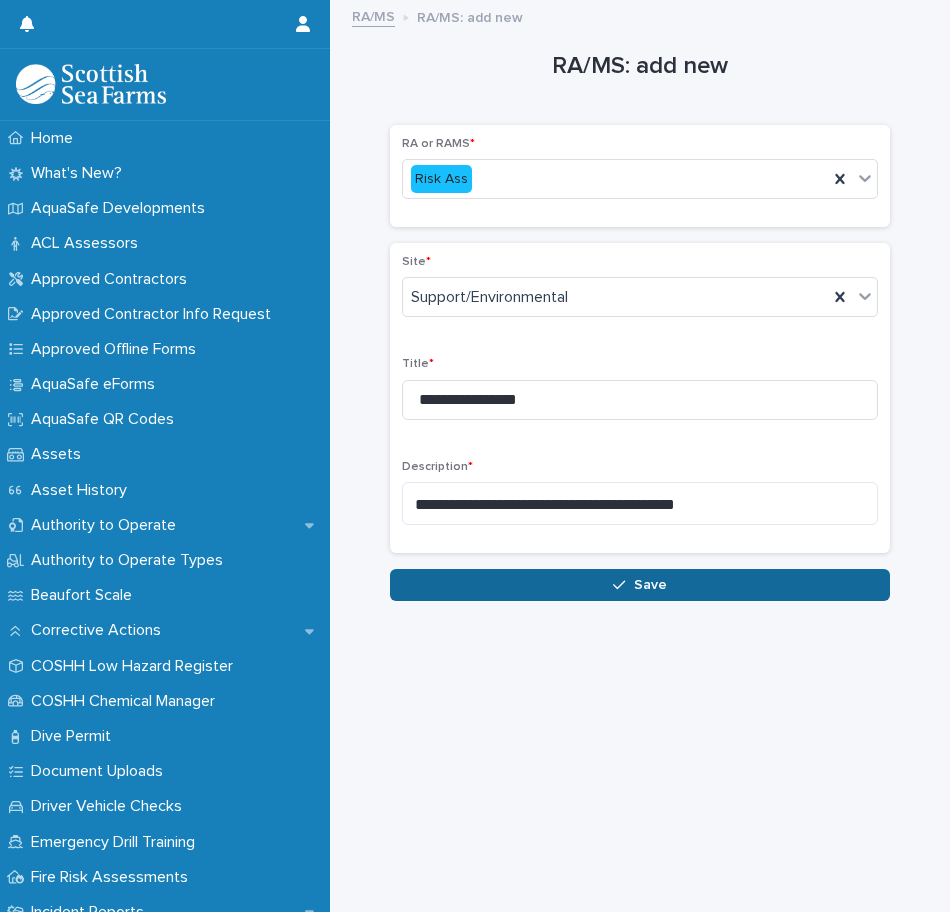 click on "Save" at bounding box center [640, 585] 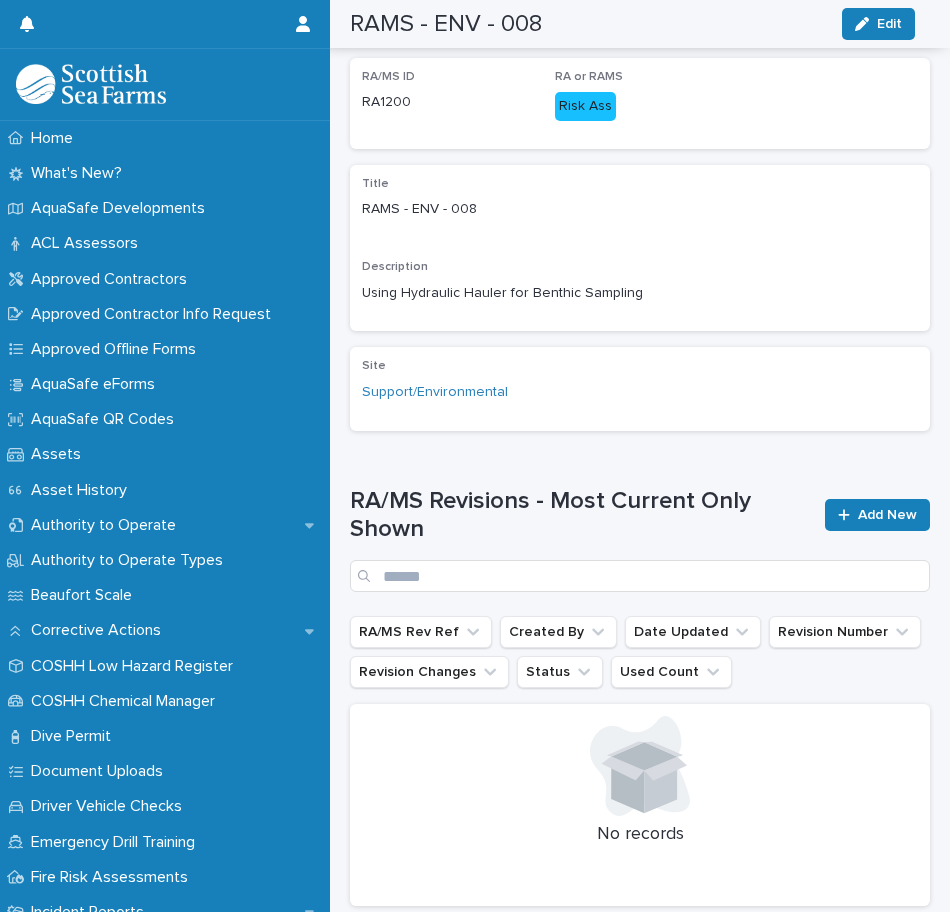 scroll, scrollTop: 400, scrollLeft: 0, axis: vertical 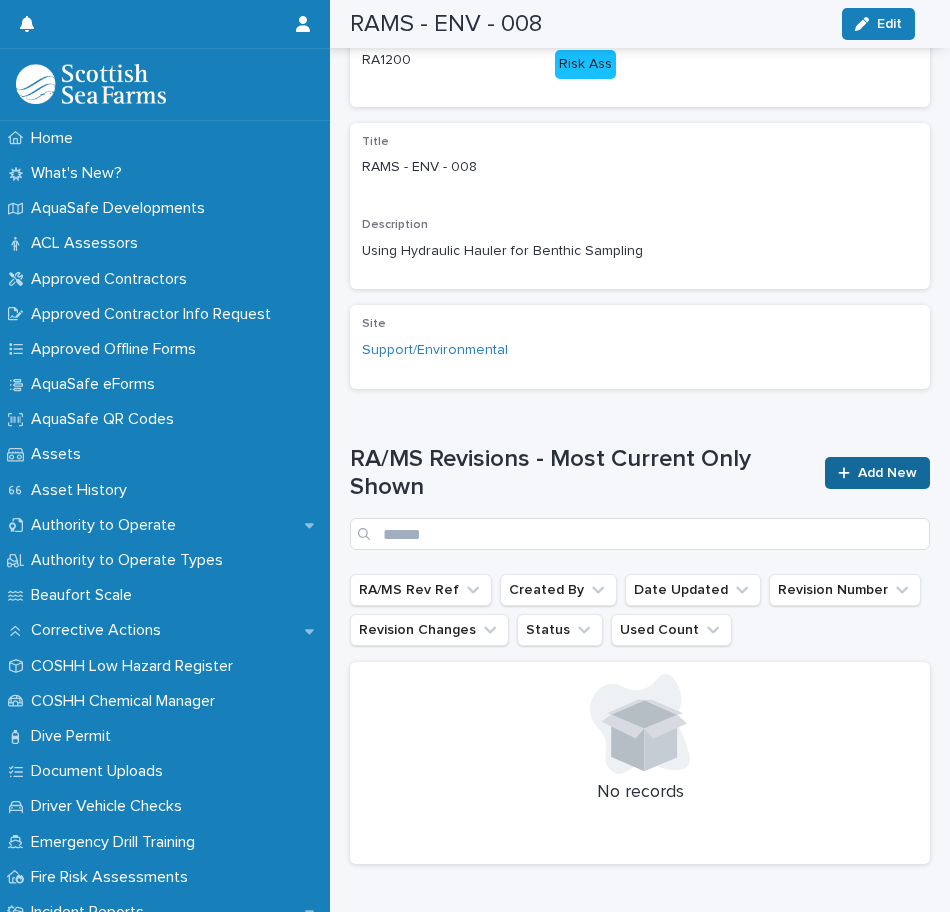 click on "Add New" at bounding box center [887, 473] 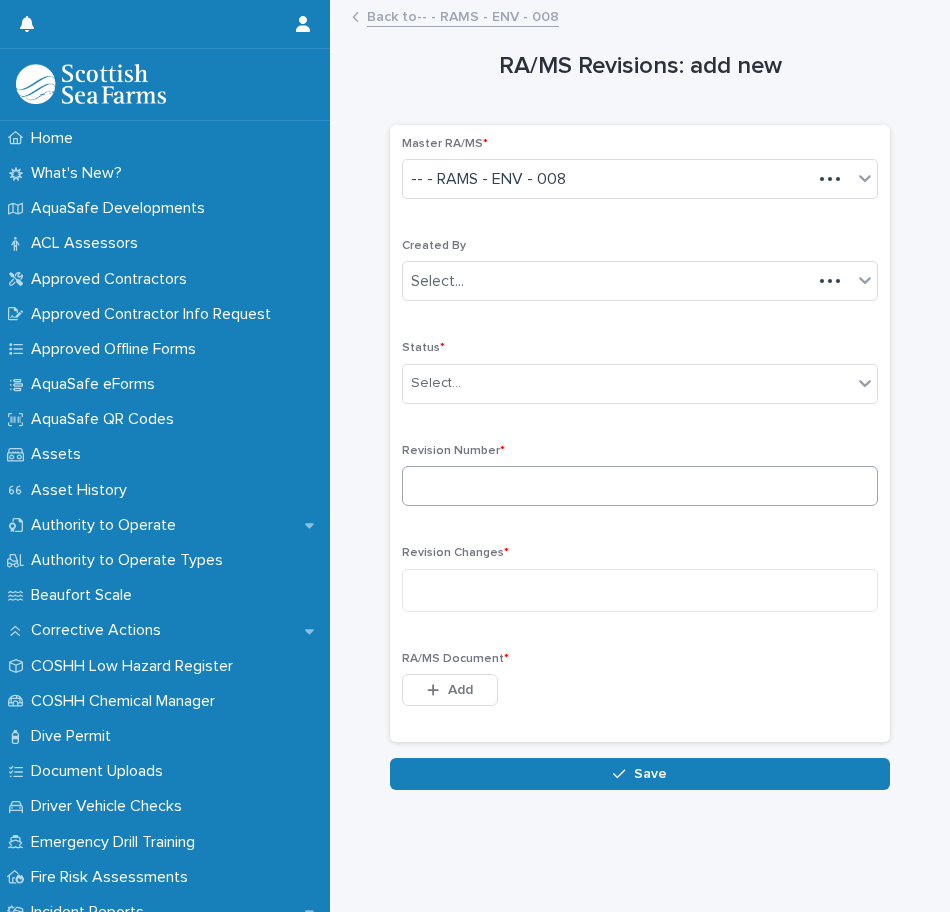scroll, scrollTop: 0, scrollLeft: 0, axis: both 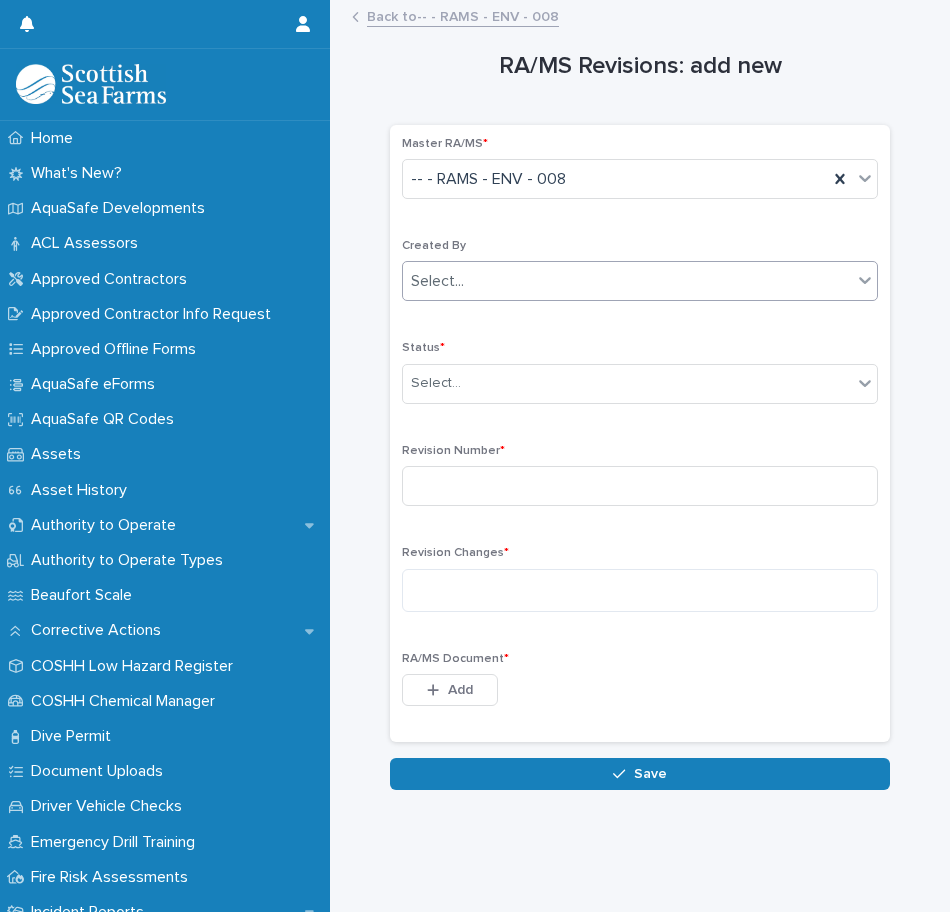 click on "Select..." at bounding box center [627, 281] 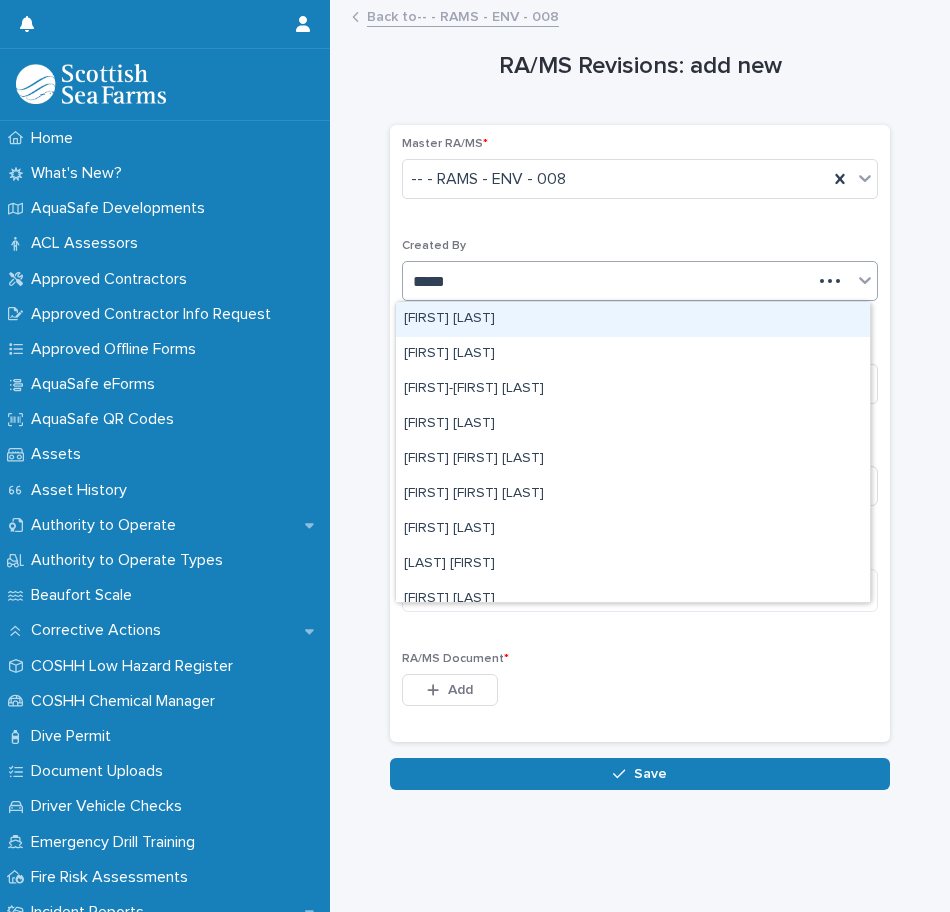 type on "******" 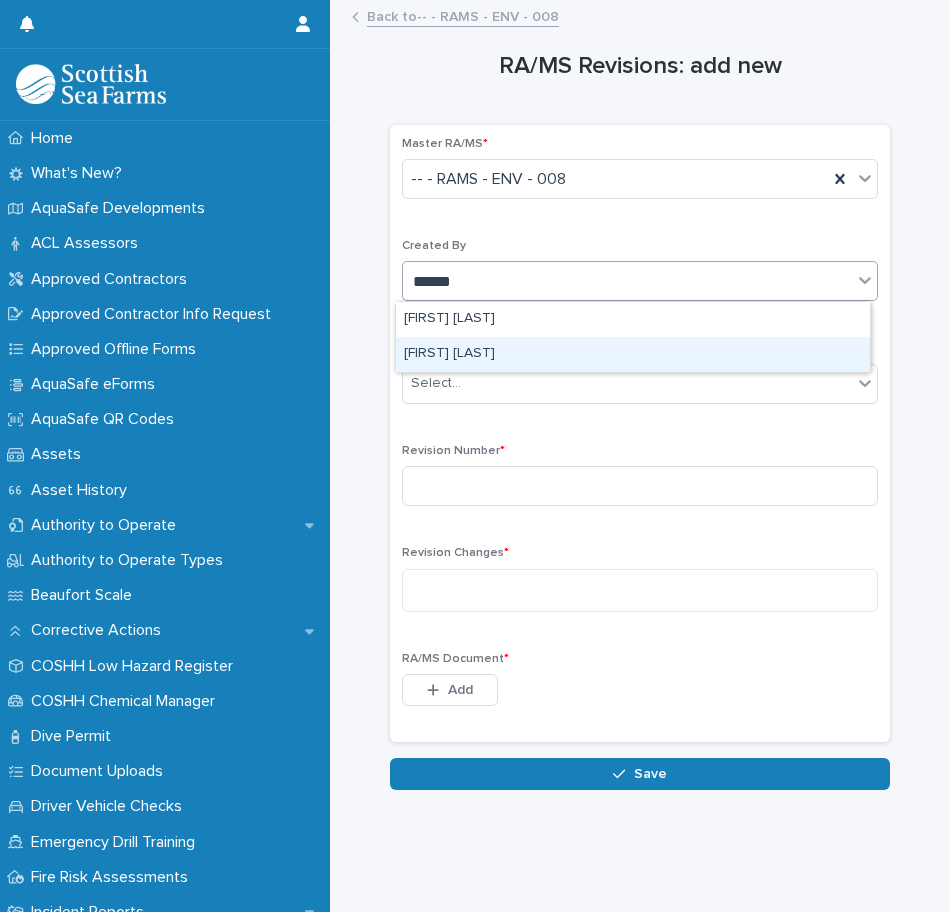click on "[FIRST] [LAST]" at bounding box center [633, 354] 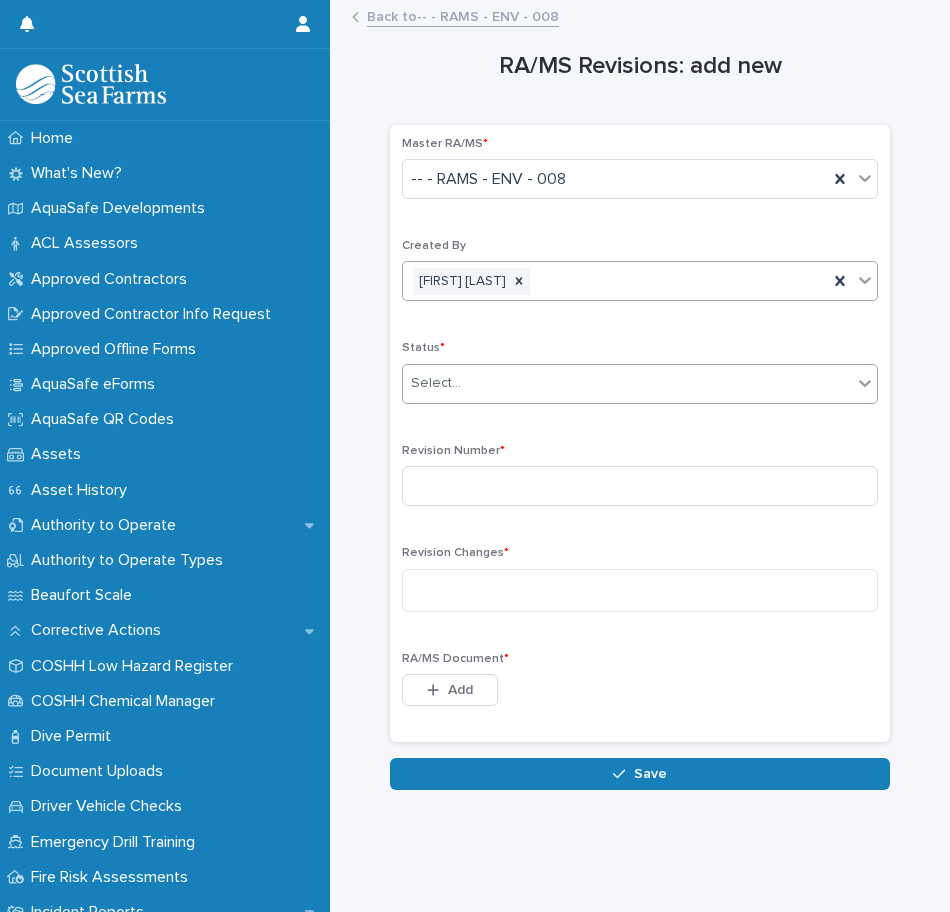 click on "Select..." at bounding box center [627, 383] 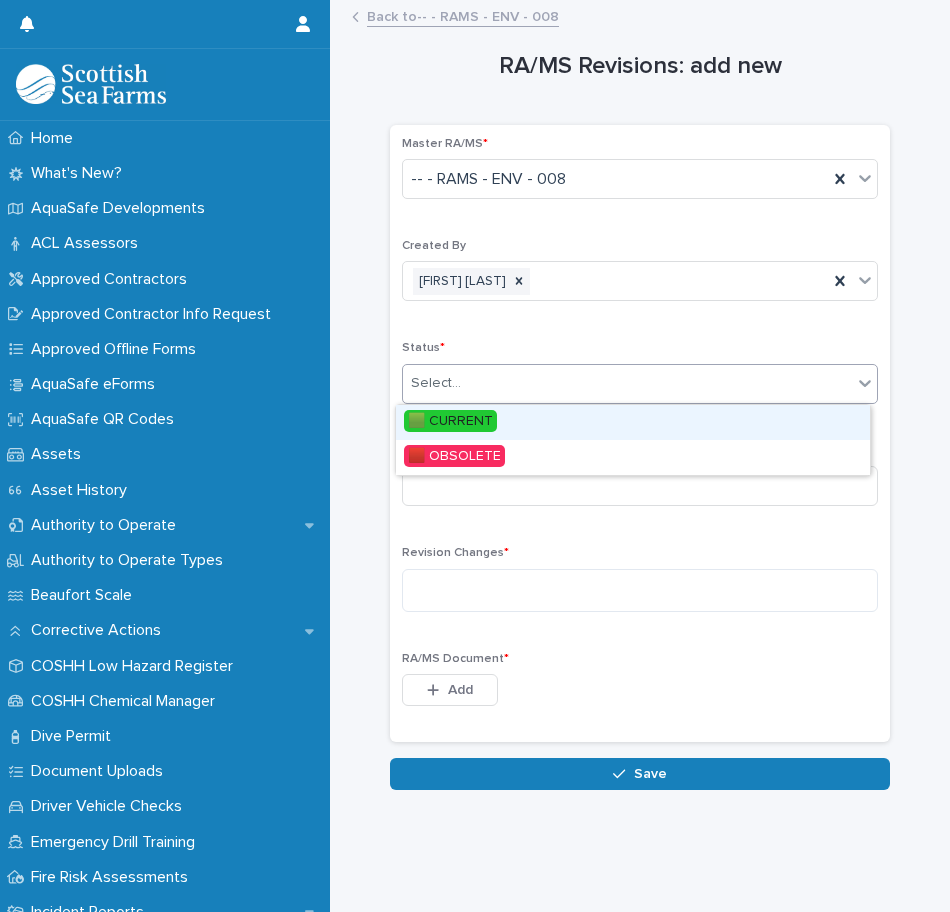 click on "🟩 CURRENT" at bounding box center [633, 422] 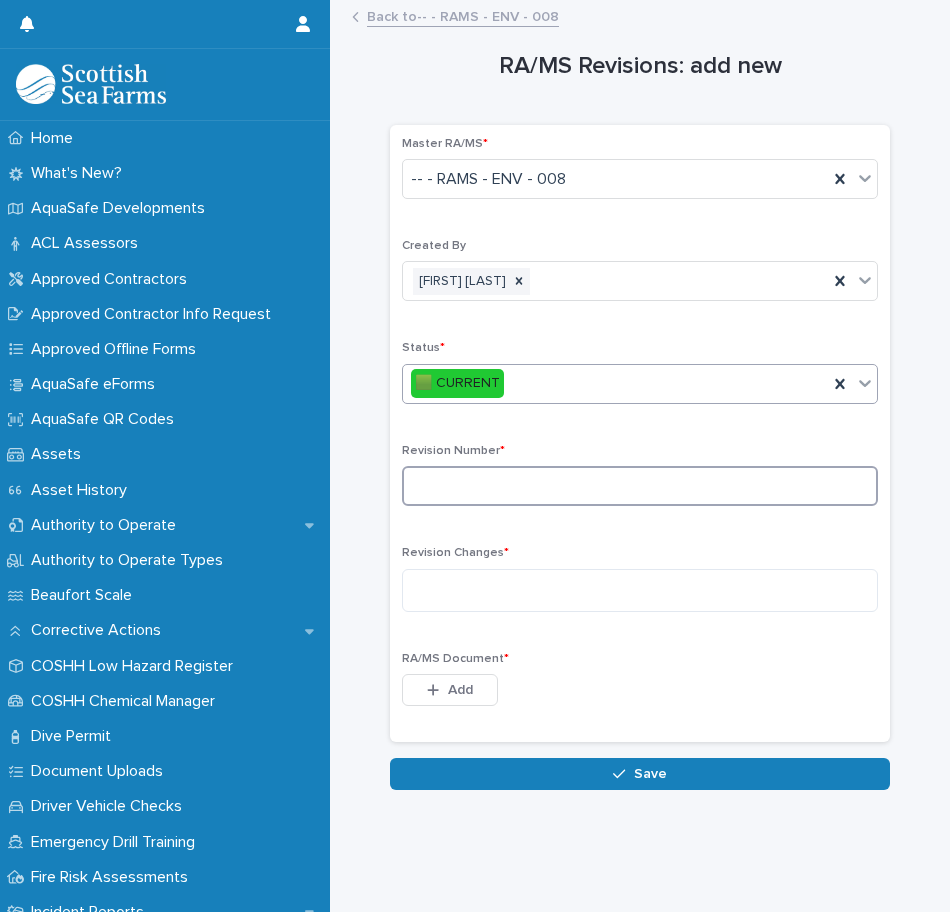 click at bounding box center [640, 486] 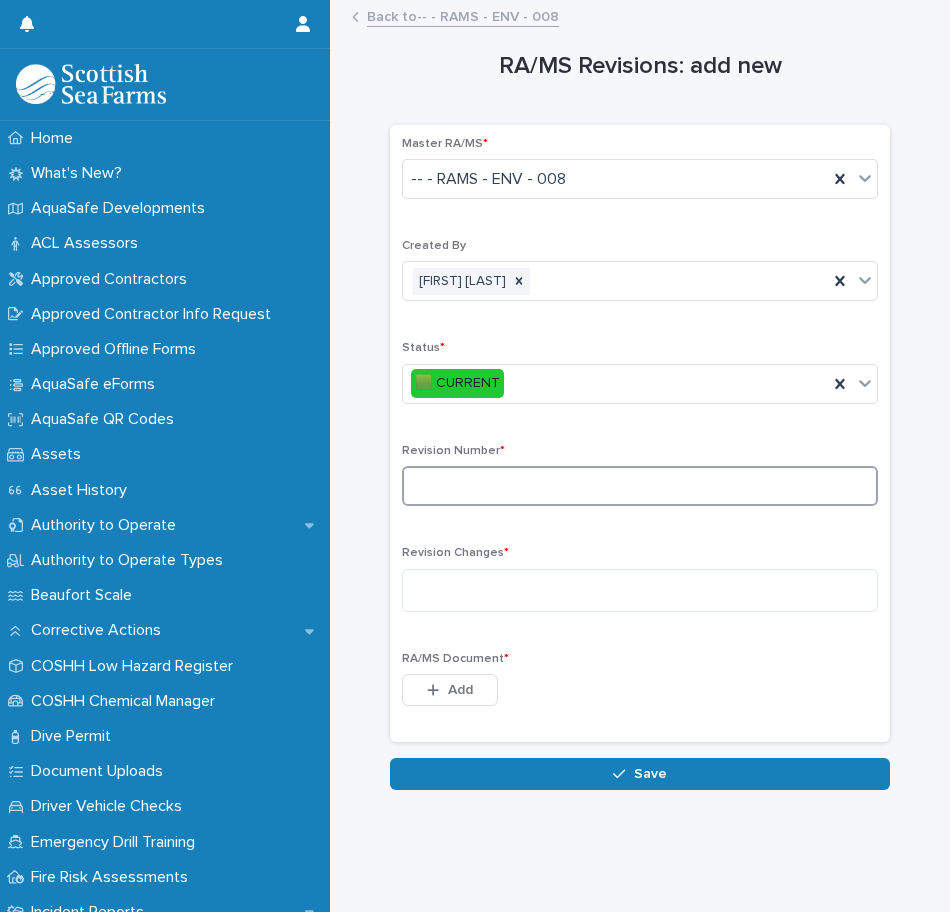type on "*" 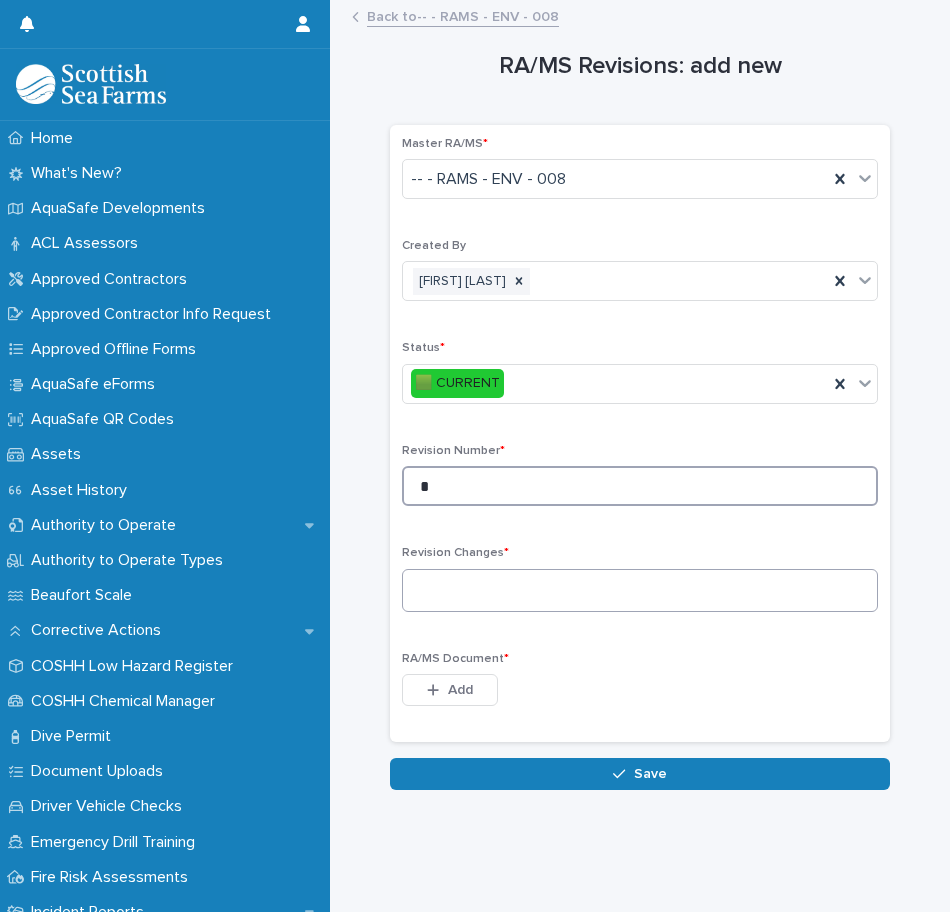 type on "*" 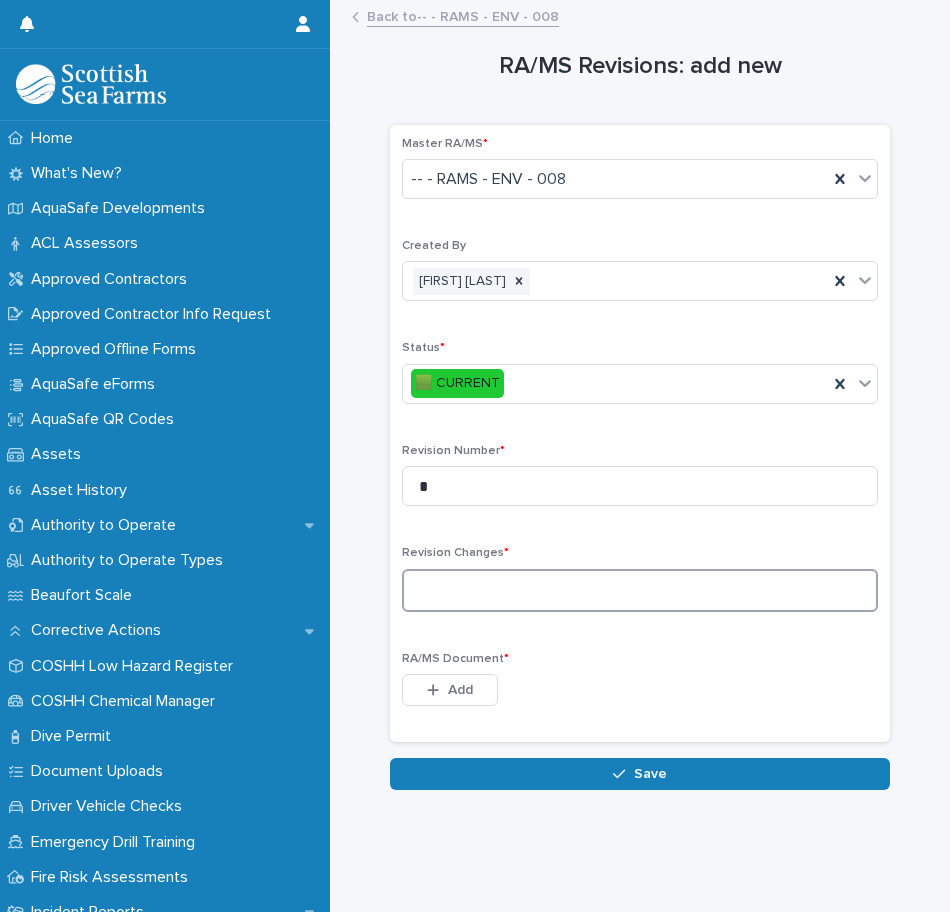 click at bounding box center (640, 590) 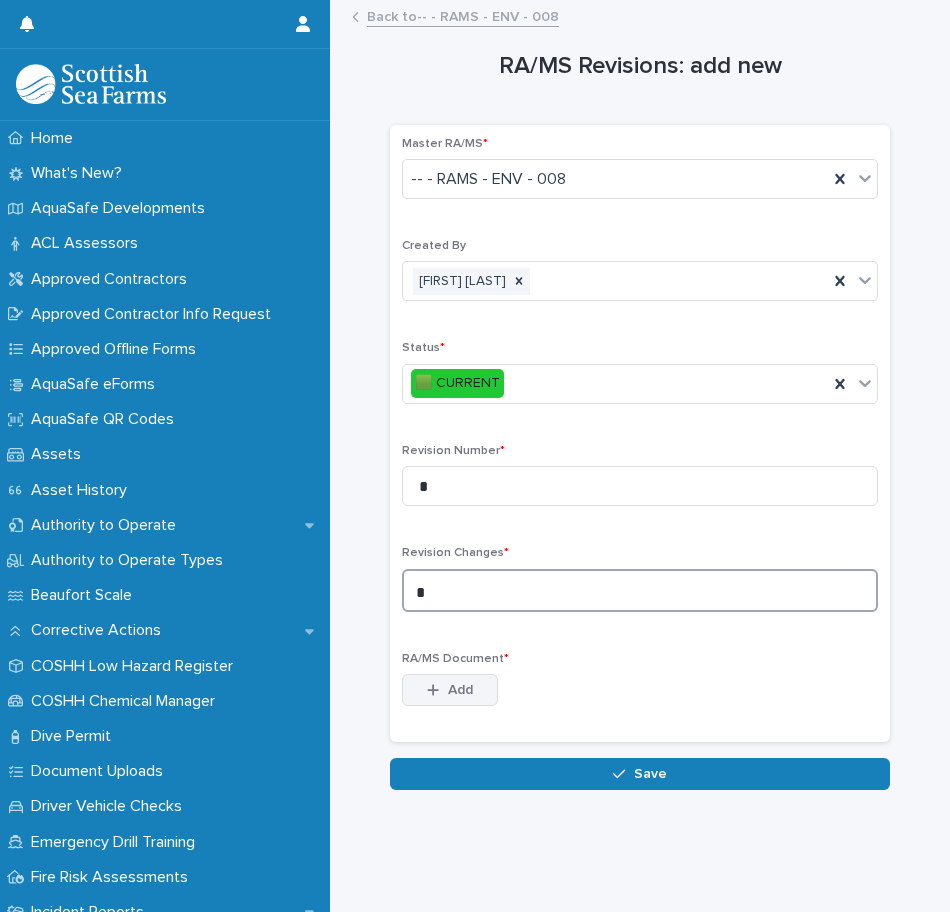 type on "*" 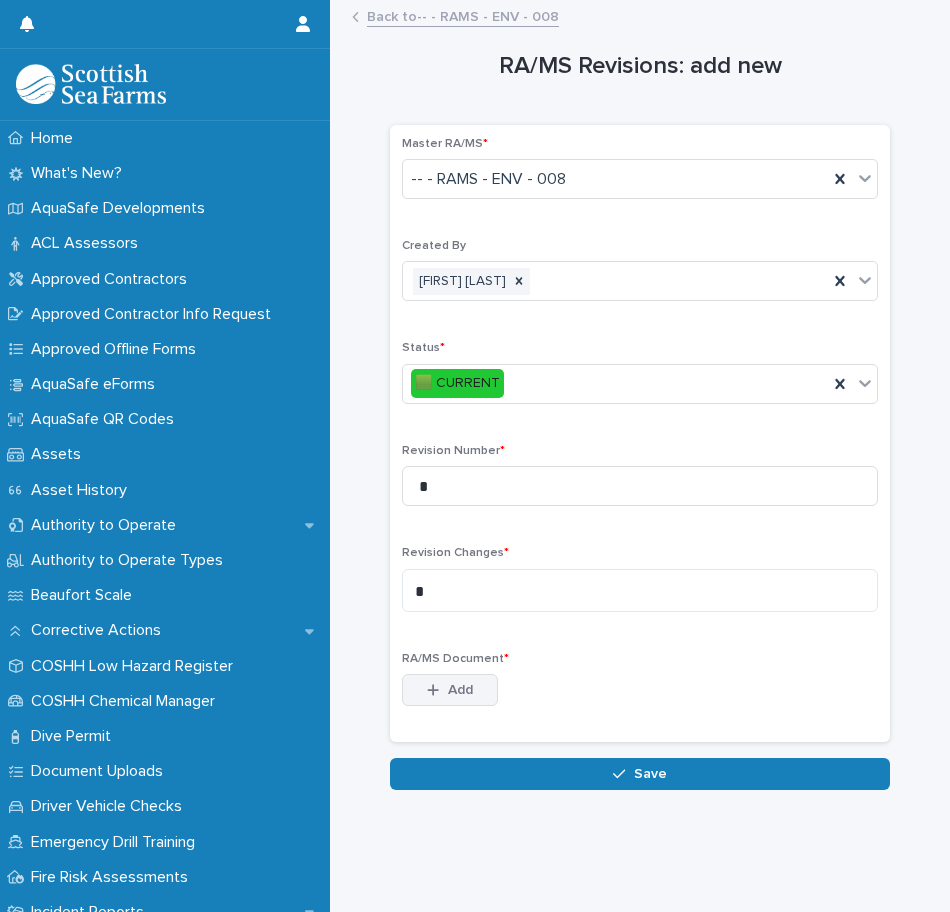click on "Add" at bounding box center [460, 690] 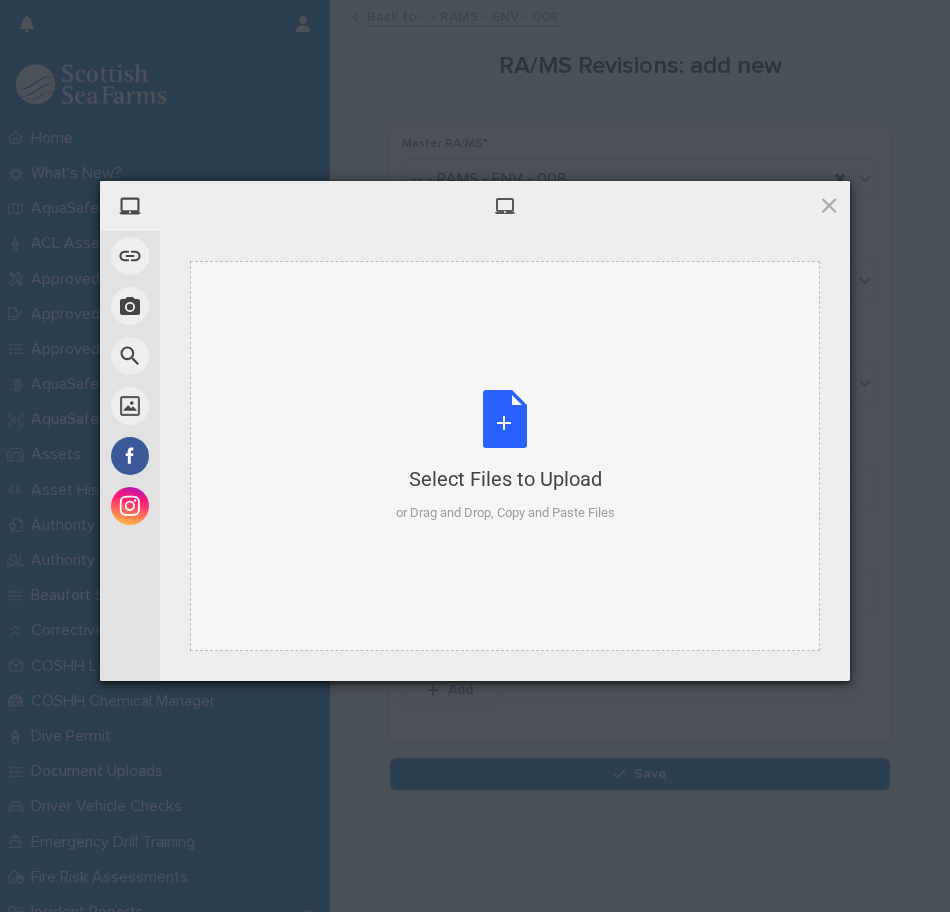 click on "Select Files to Upload" at bounding box center [505, 479] 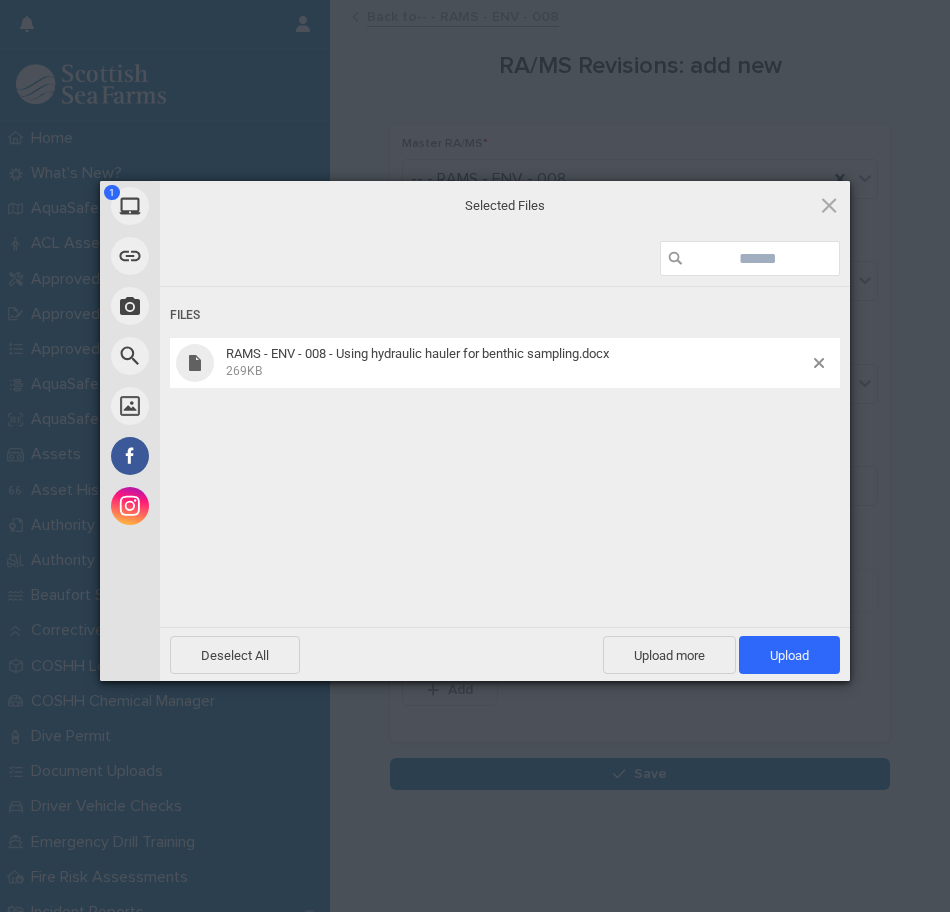 click on "269KB" at bounding box center (517, 370) 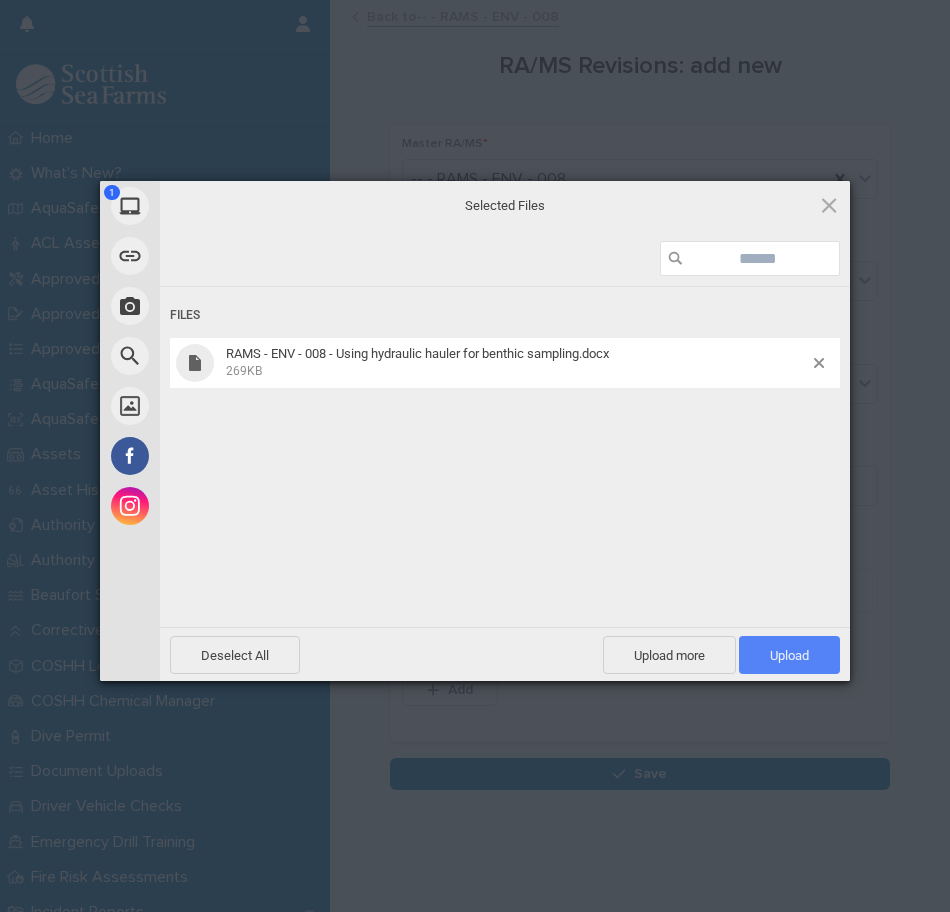 click on "Upload
1" at bounding box center [789, 655] 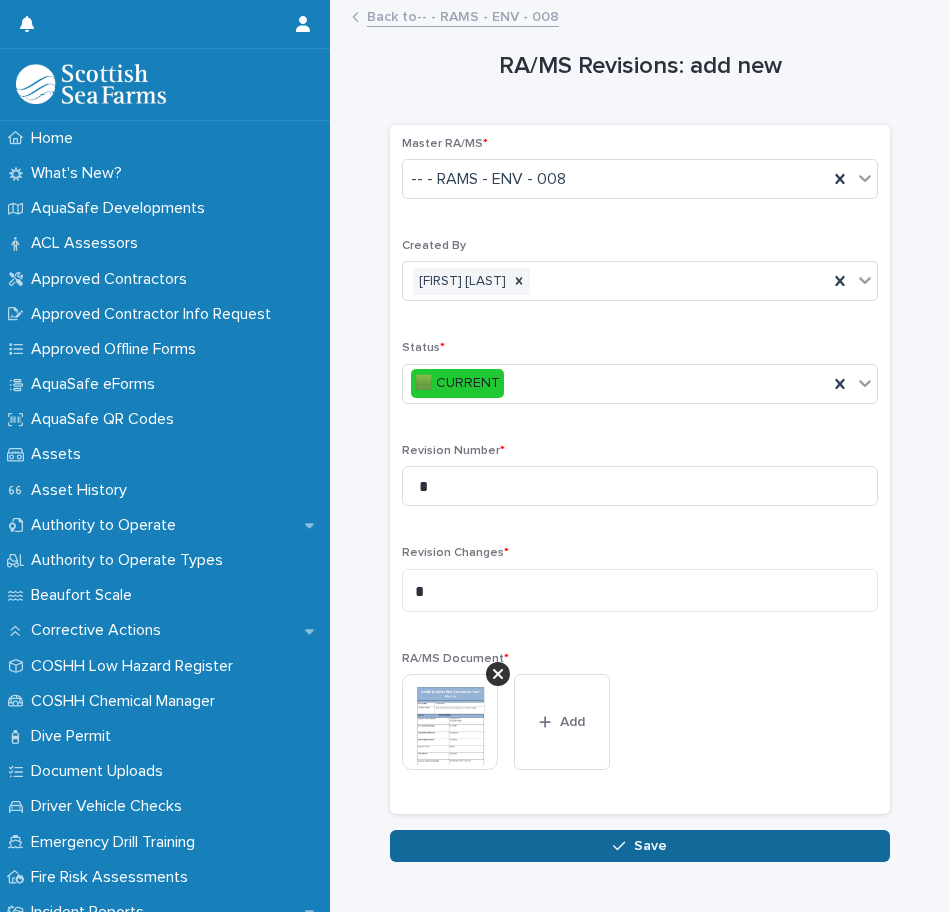 click on "Save" at bounding box center [650, 846] 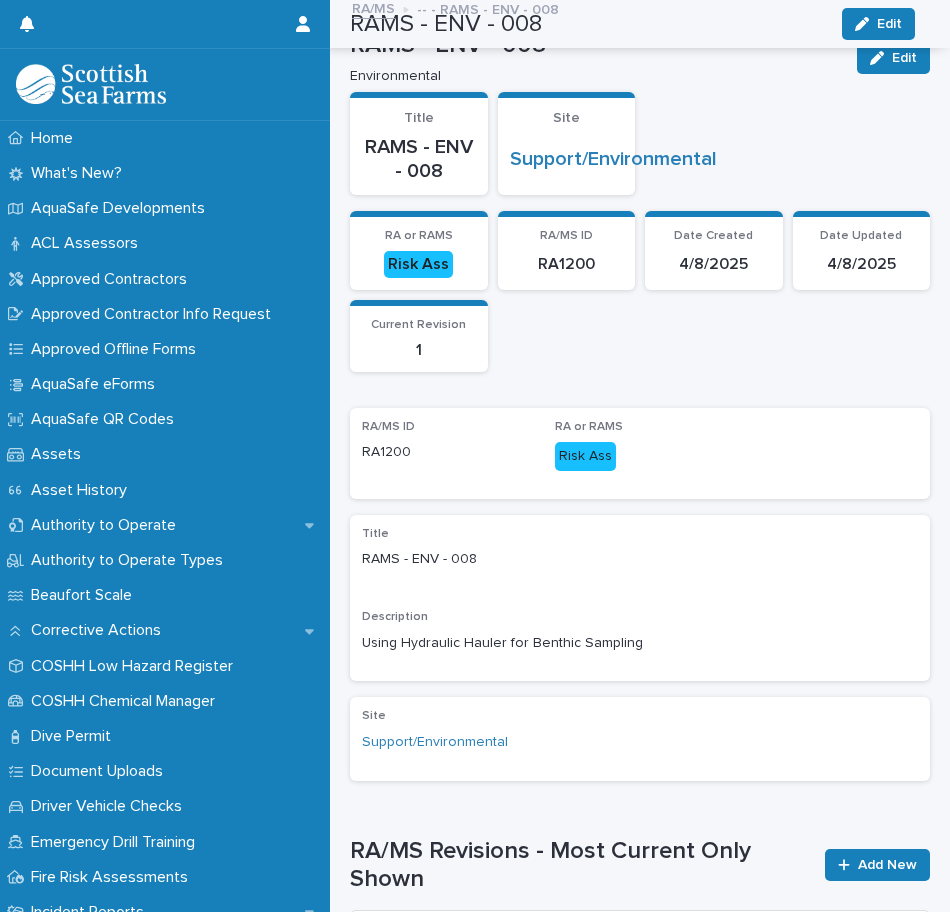 scroll, scrollTop: 0, scrollLeft: 0, axis: both 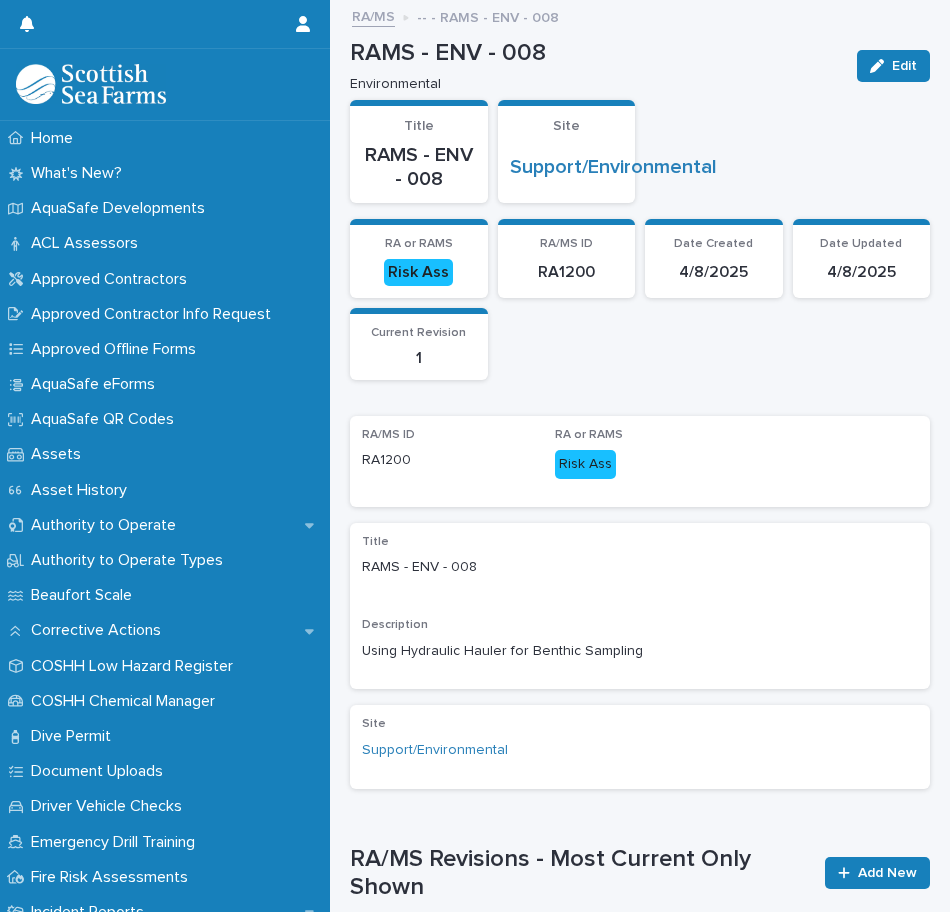 click on "RA/MS" at bounding box center (373, 15) 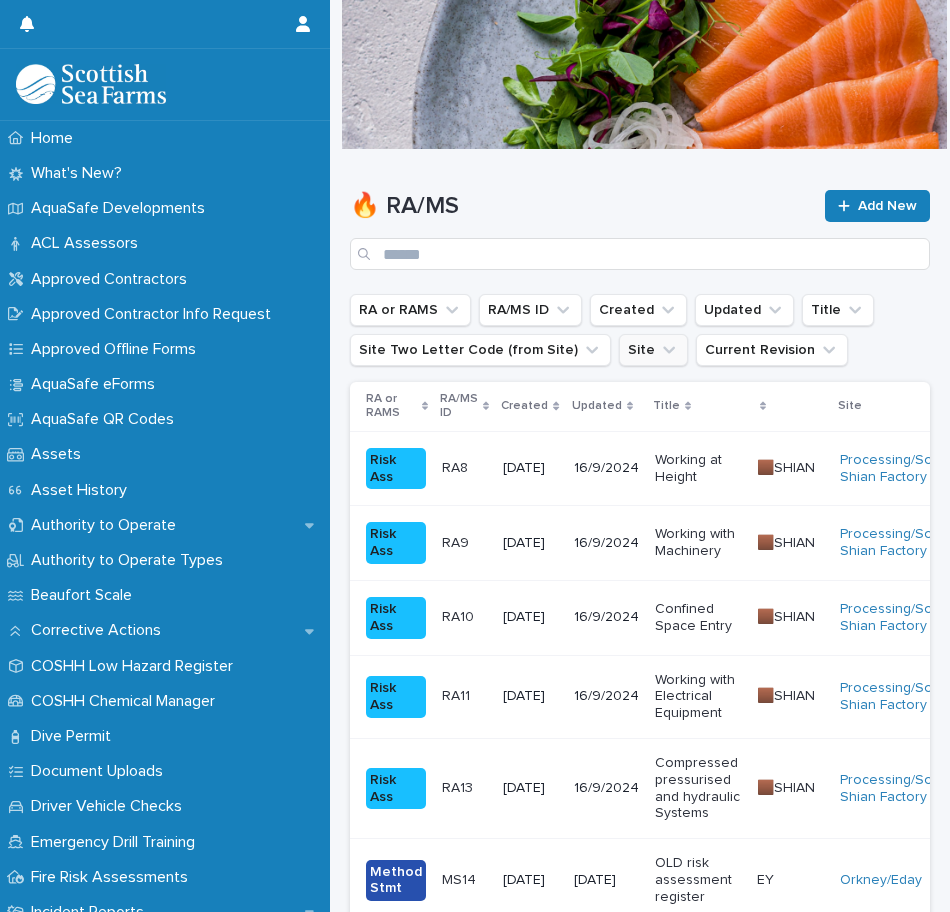 click 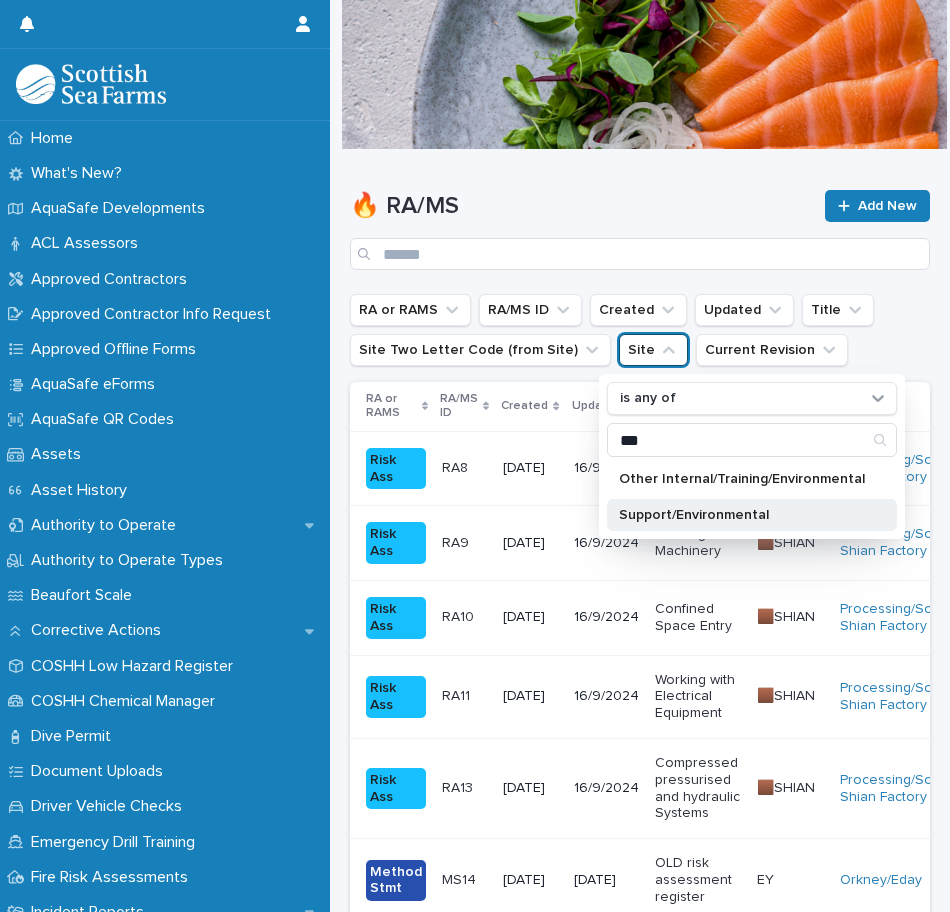 type on "***" 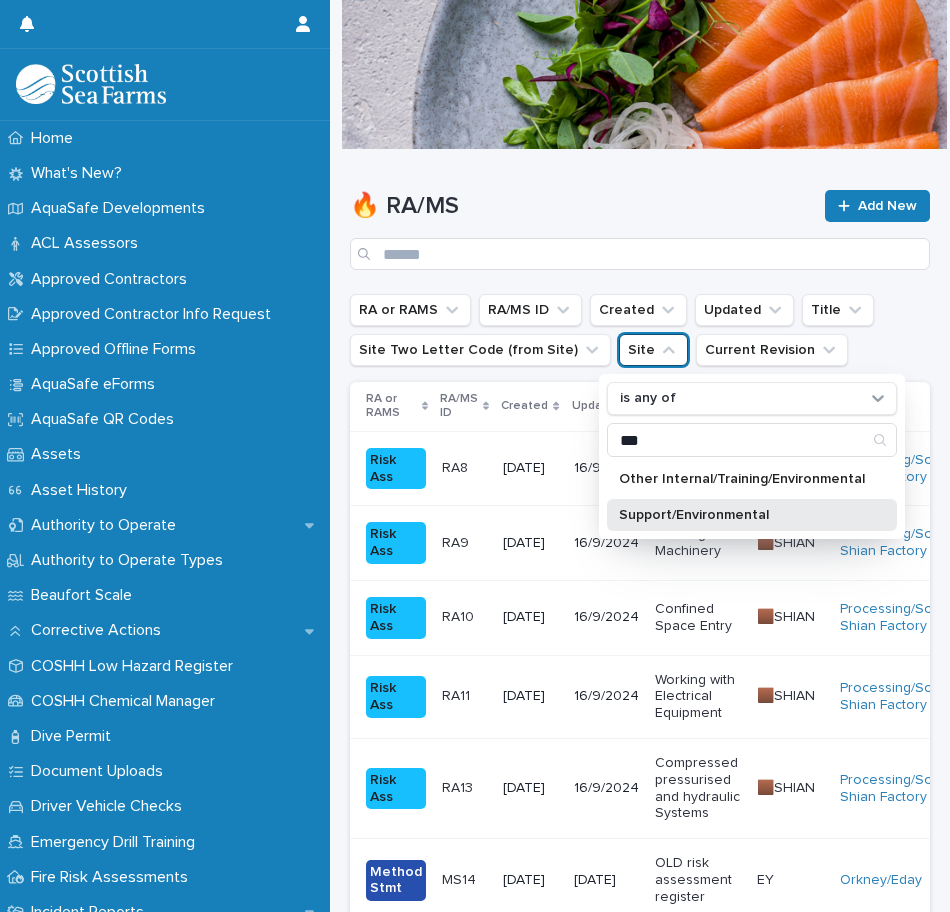 click on "Support/Environmental" at bounding box center [742, 515] 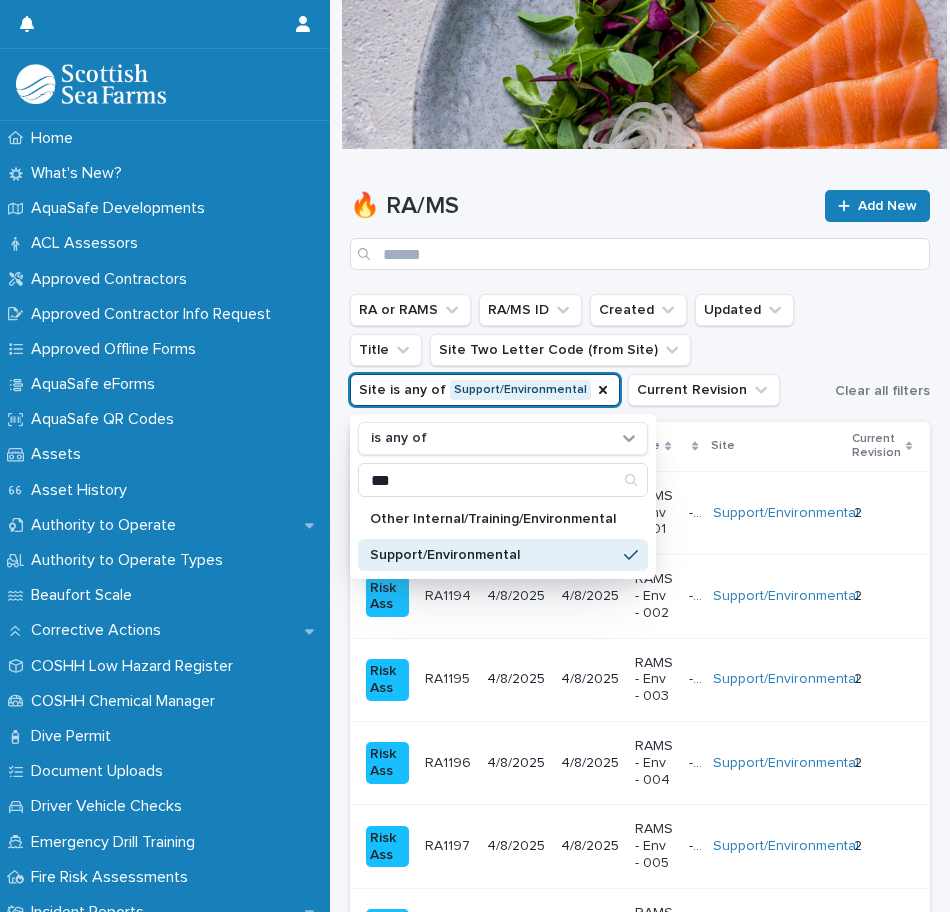 click on "RA or RAMS RA/MS ID Created Updated Title Site Two Letter Code (from Site) Site is any of Support/Environmental is any of *** Other Internal/Training/Environmental Support/Environmental Current Revision Clear all filters" at bounding box center [640, 350] 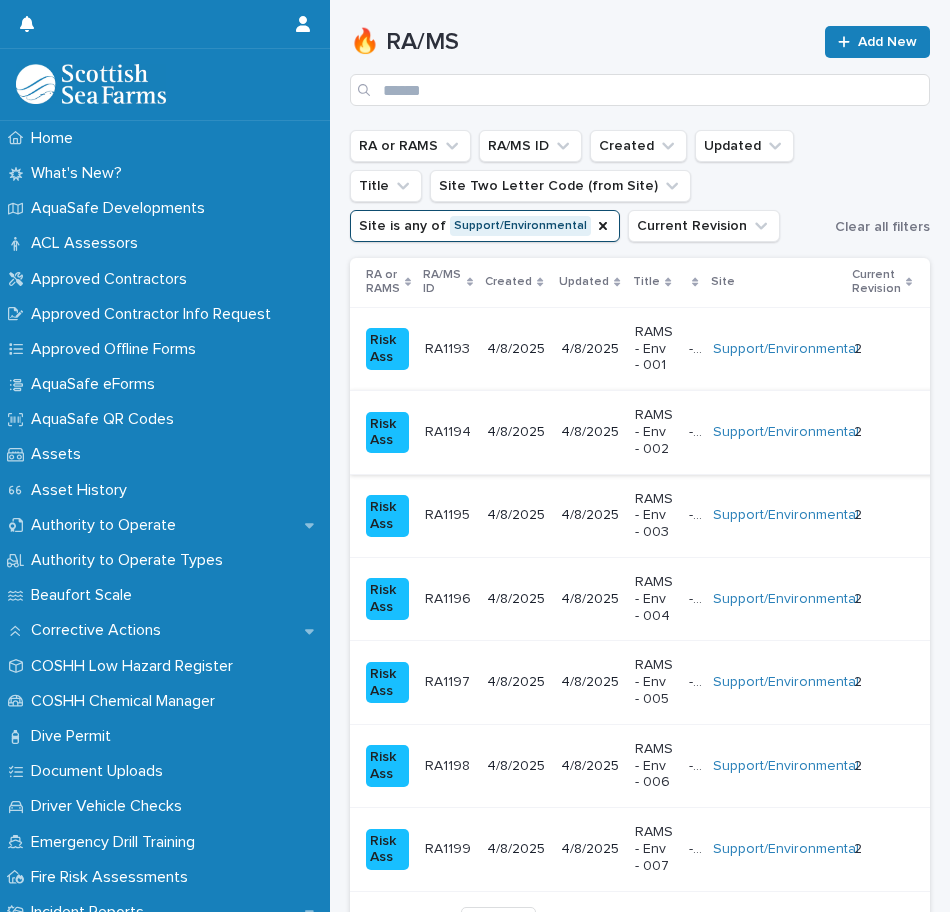 scroll, scrollTop: 200, scrollLeft: 0, axis: vertical 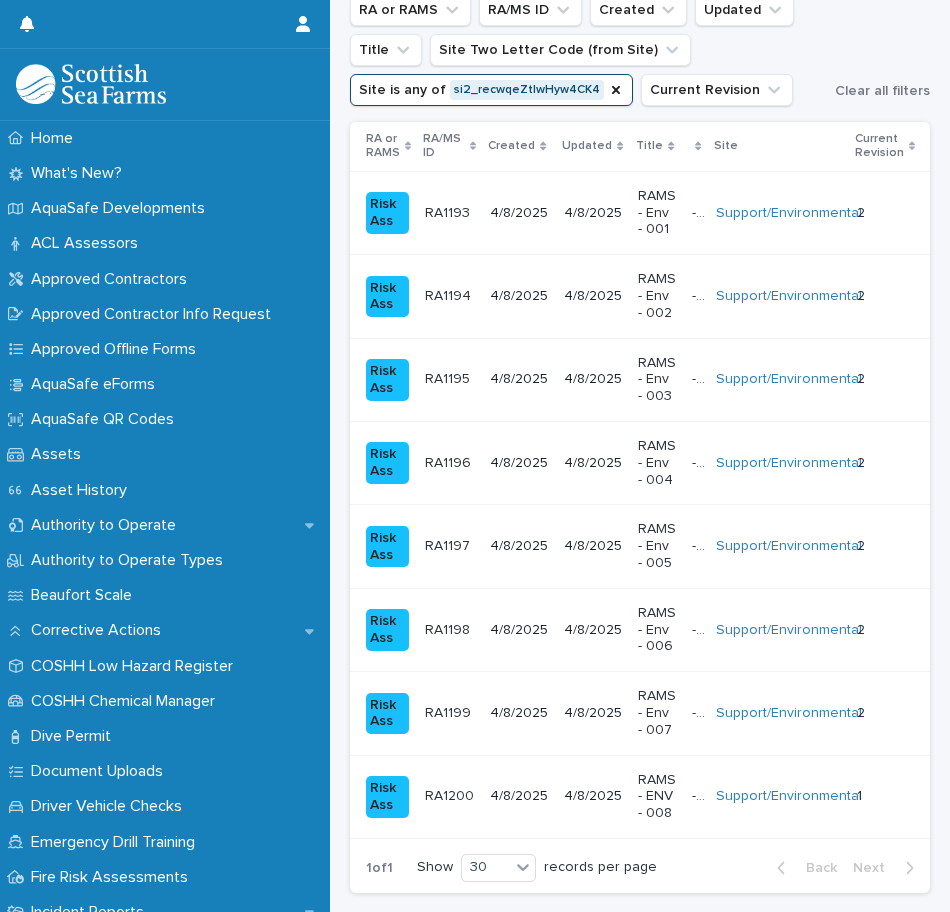 click on "4/8/2025" at bounding box center [593, 794] 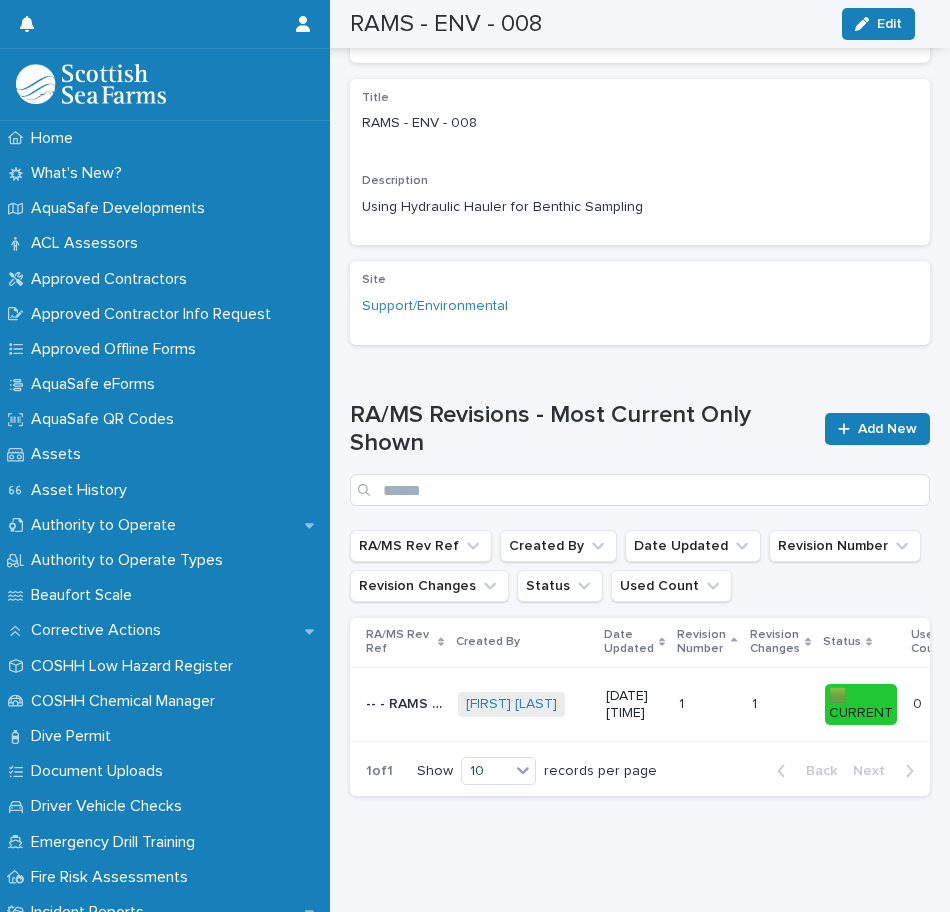 scroll, scrollTop: 474, scrollLeft: 0, axis: vertical 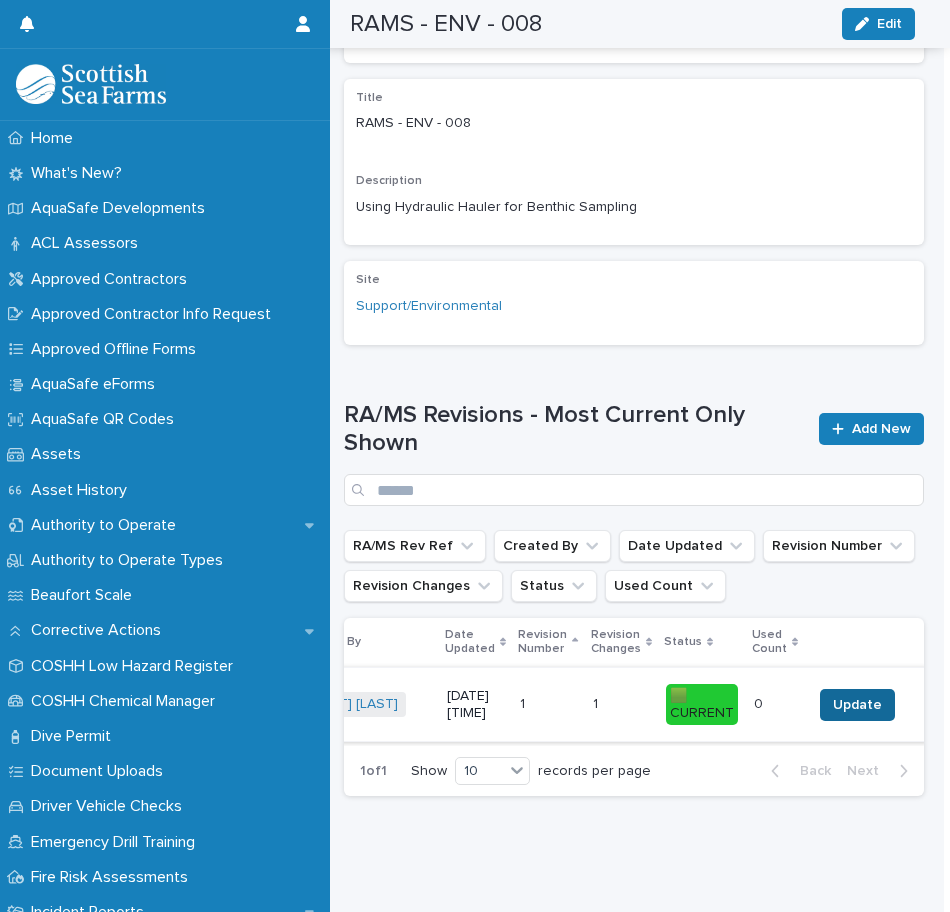 click on "Update" at bounding box center [857, 705] 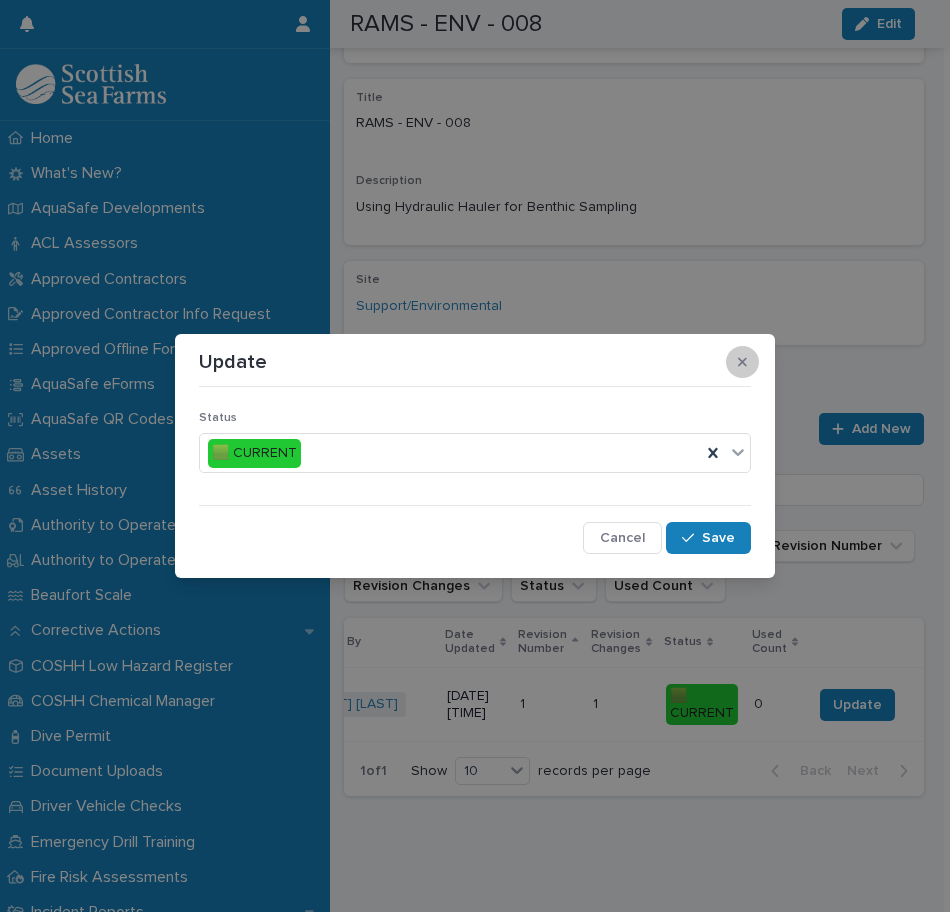 click 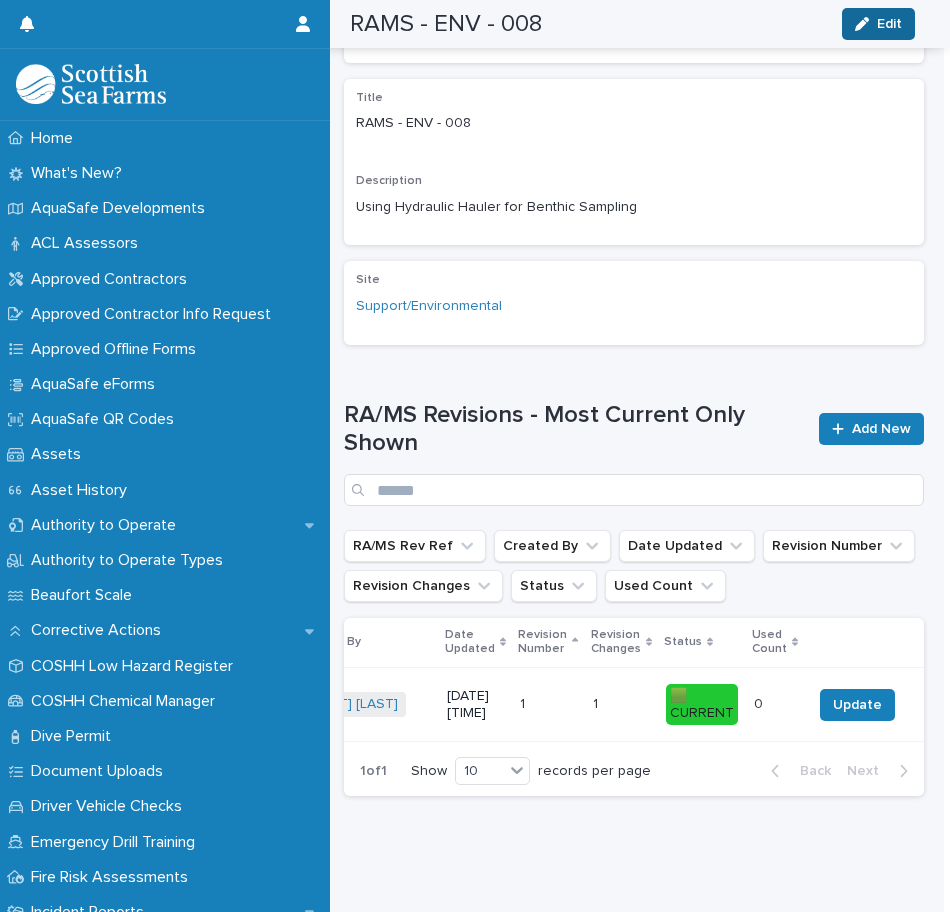 click 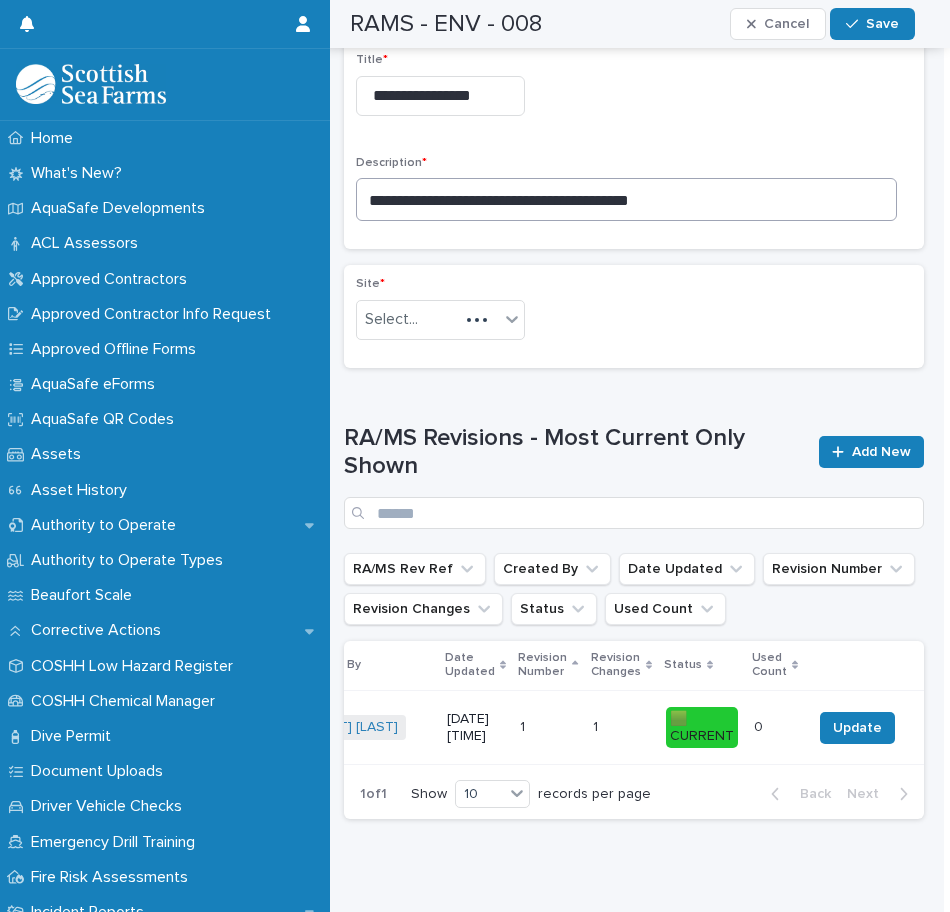 scroll, scrollTop: 536, scrollLeft: 0, axis: vertical 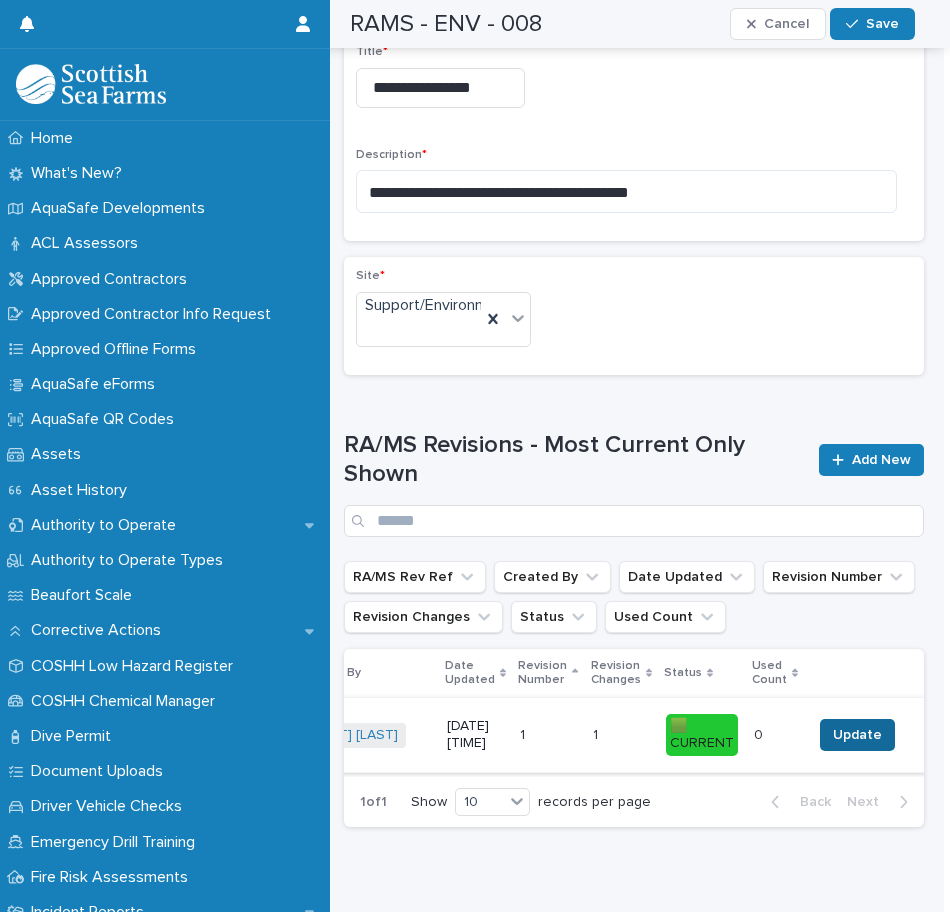 click on "Update" at bounding box center (857, 735) 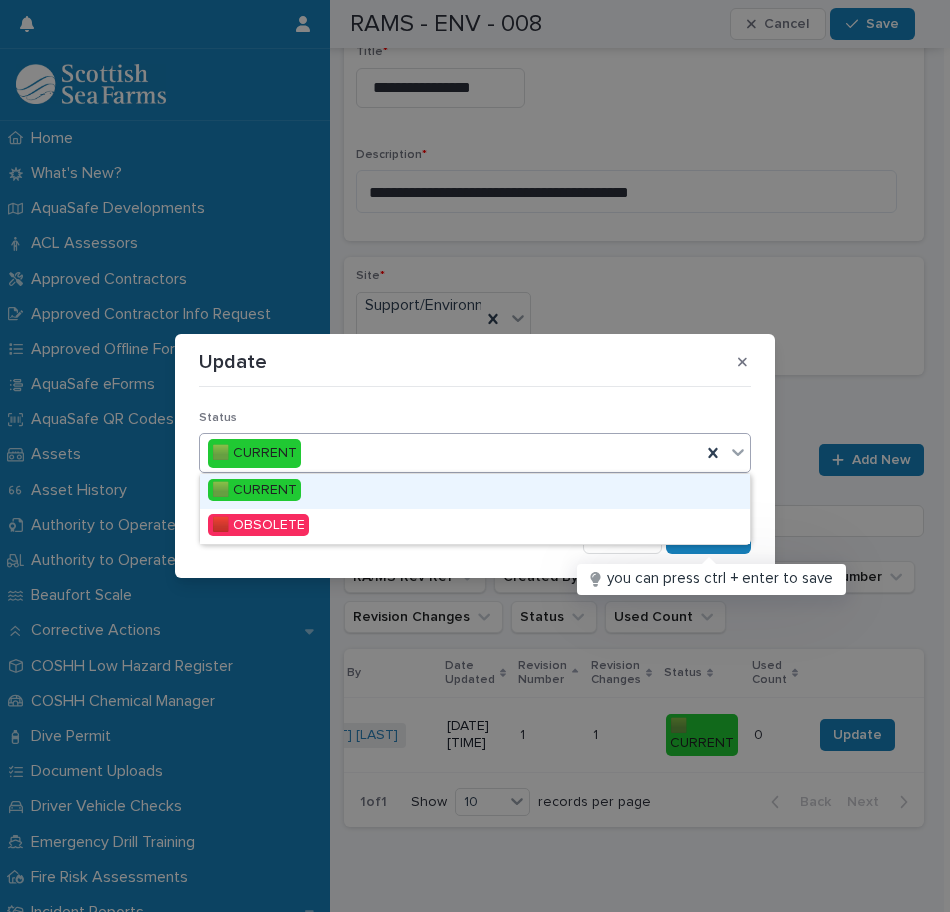 click 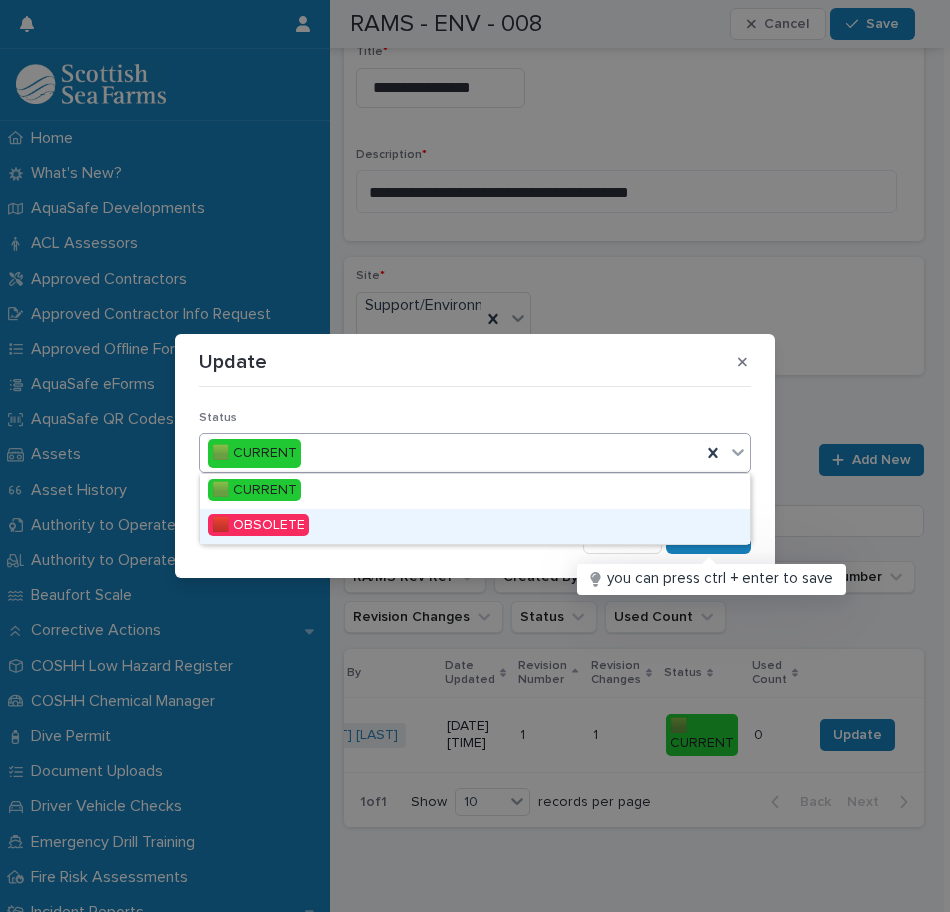click on "🟥 OBSOLETE" at bounding box center [475, 526] 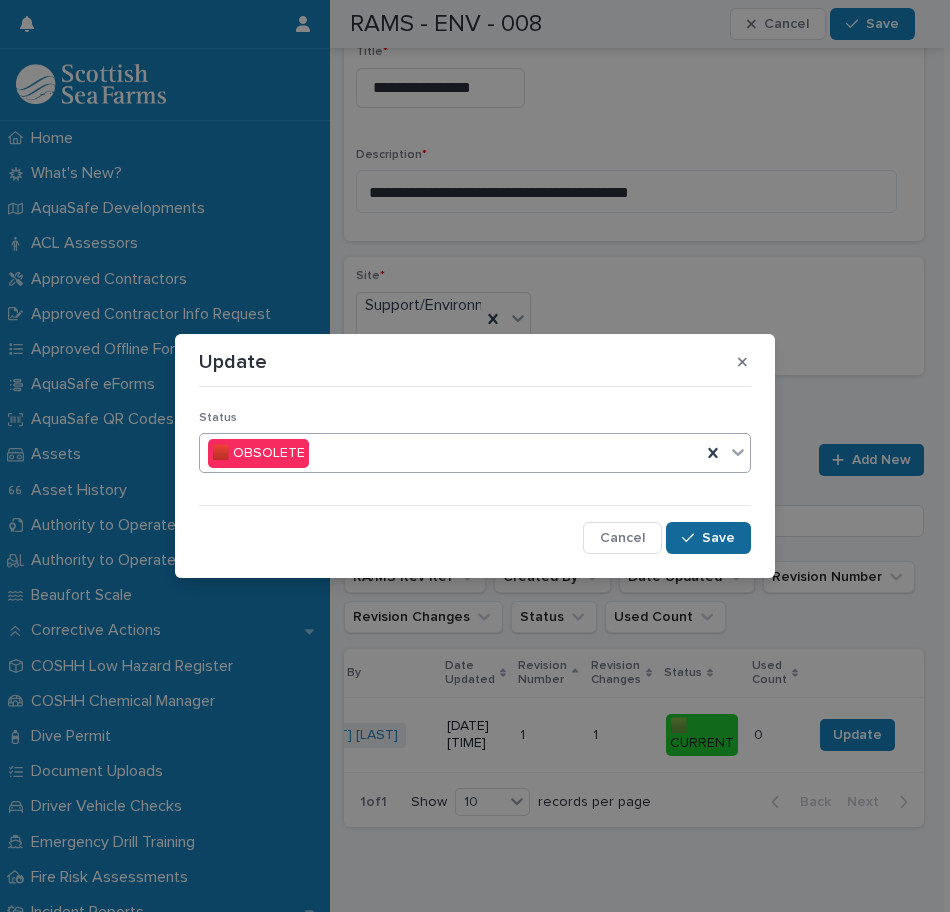 click on "Save" at bounding box center [718, 538] 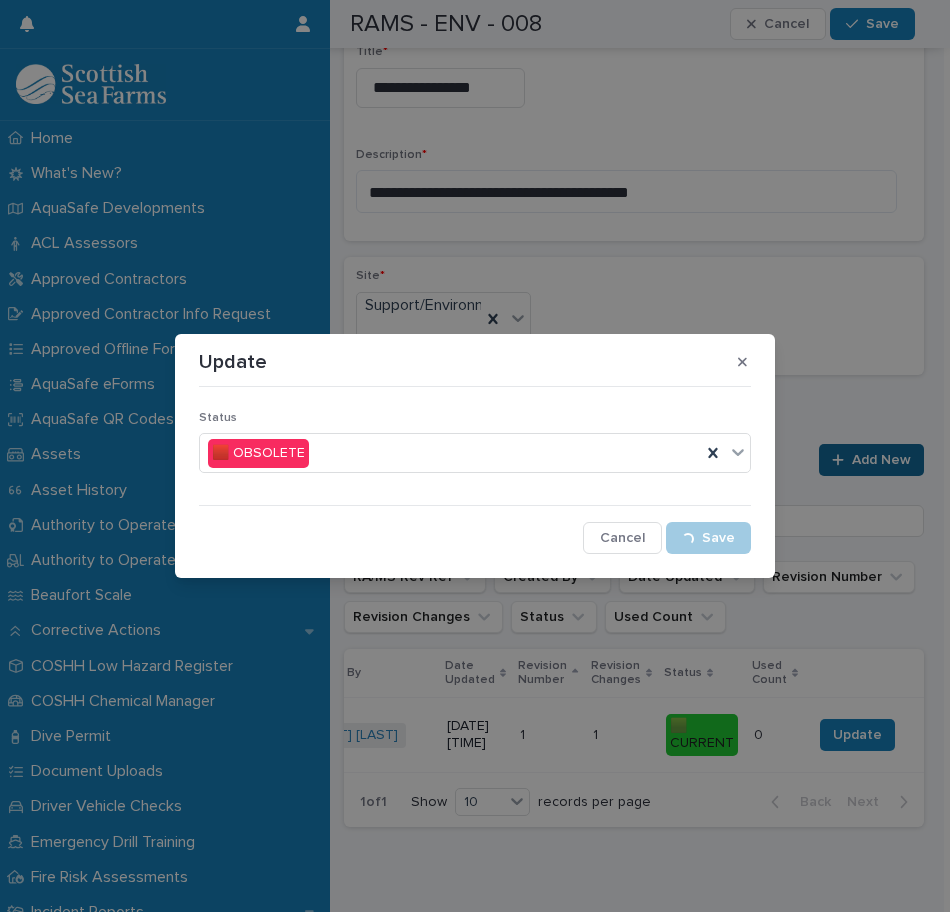 scroll, scrollTop: 540, scrollLeft: 0, axis: vertical 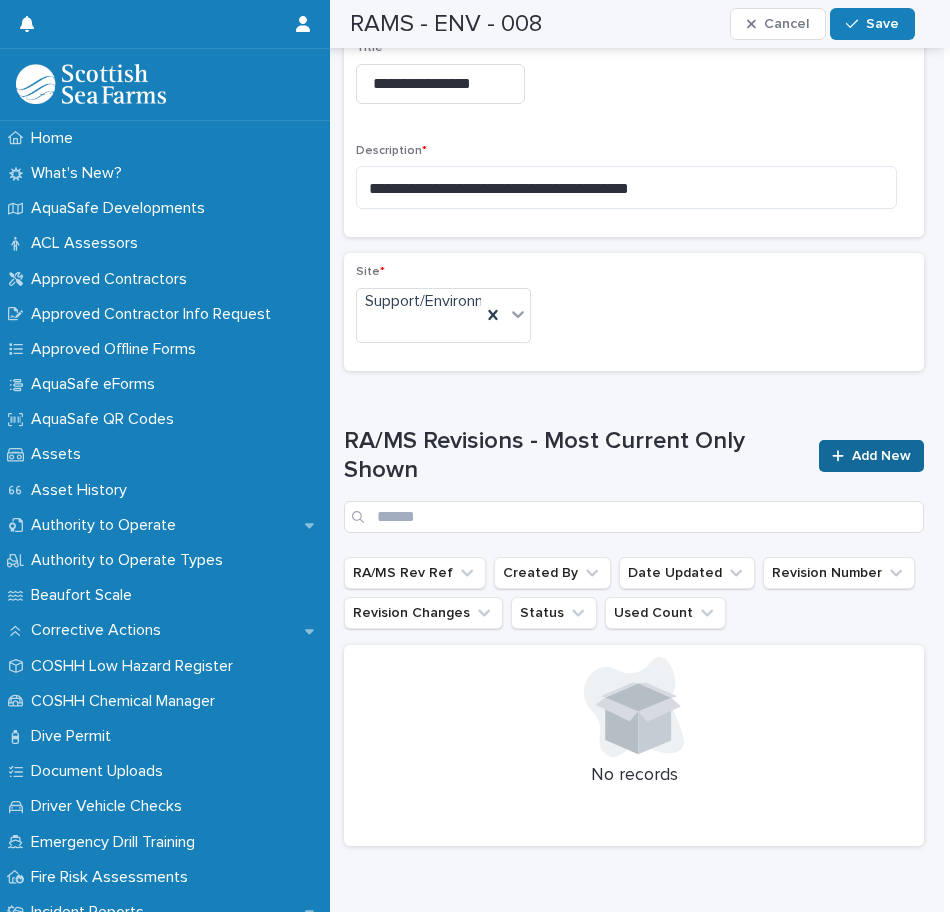 click on "Add New" at bounding box center [881, 456] 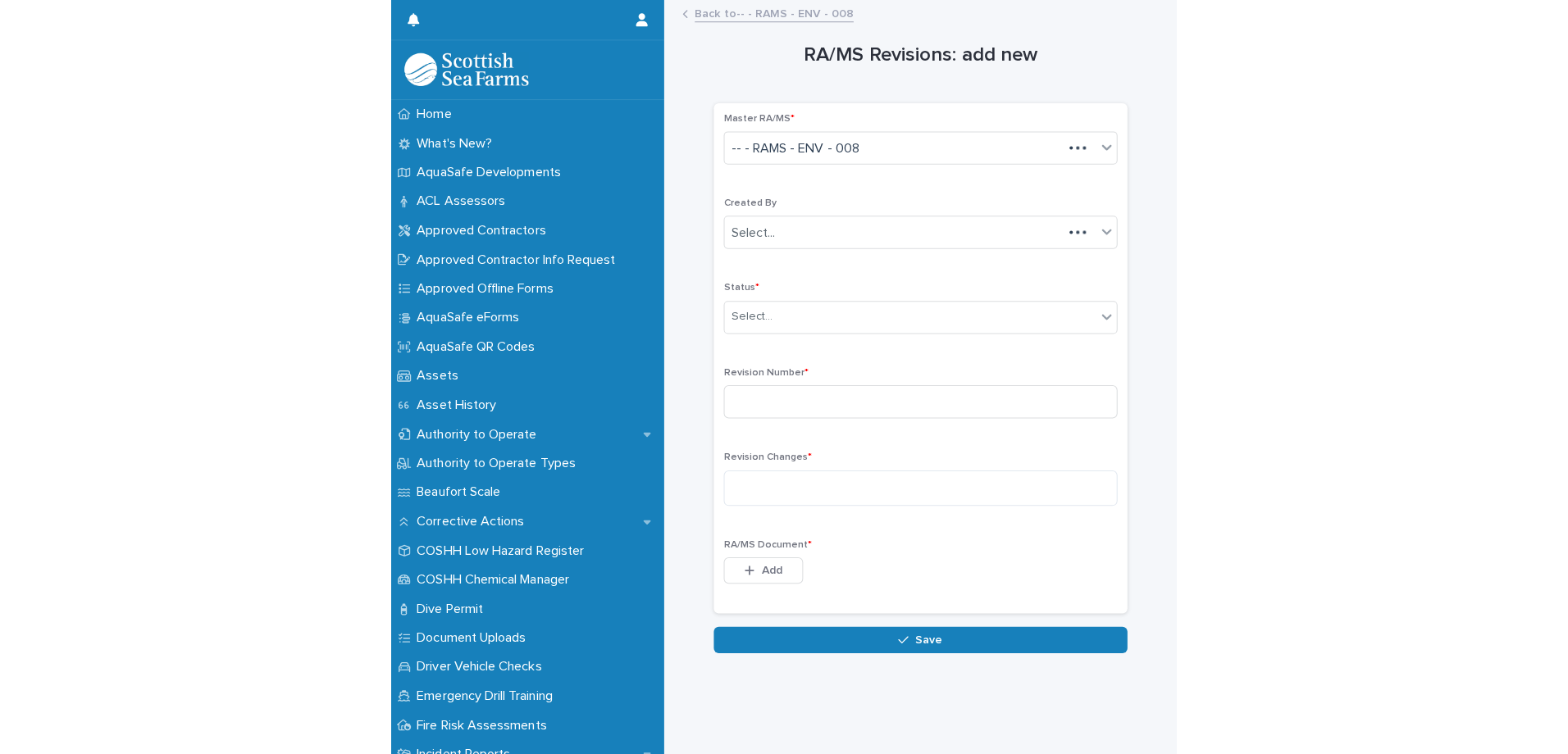 scroll, scrollTop: 0, scrollLeft: 0, axis: both 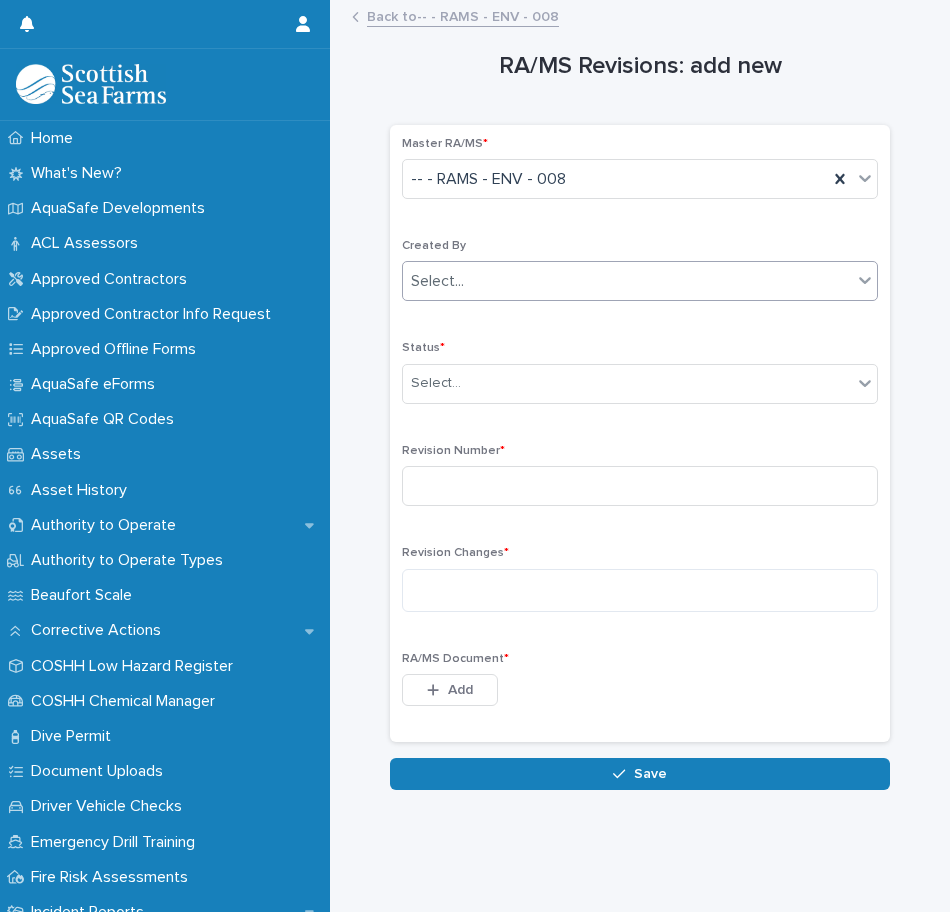 click on "Select..." at bounding box center (627, 281) 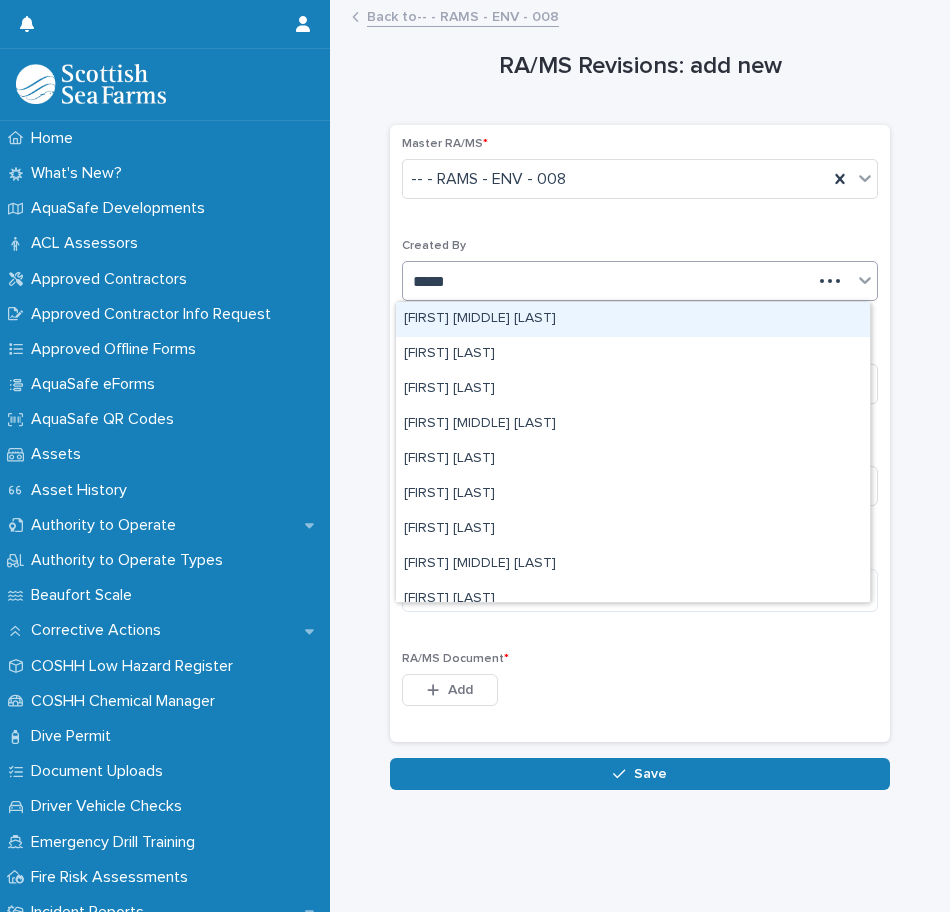 type on "******" 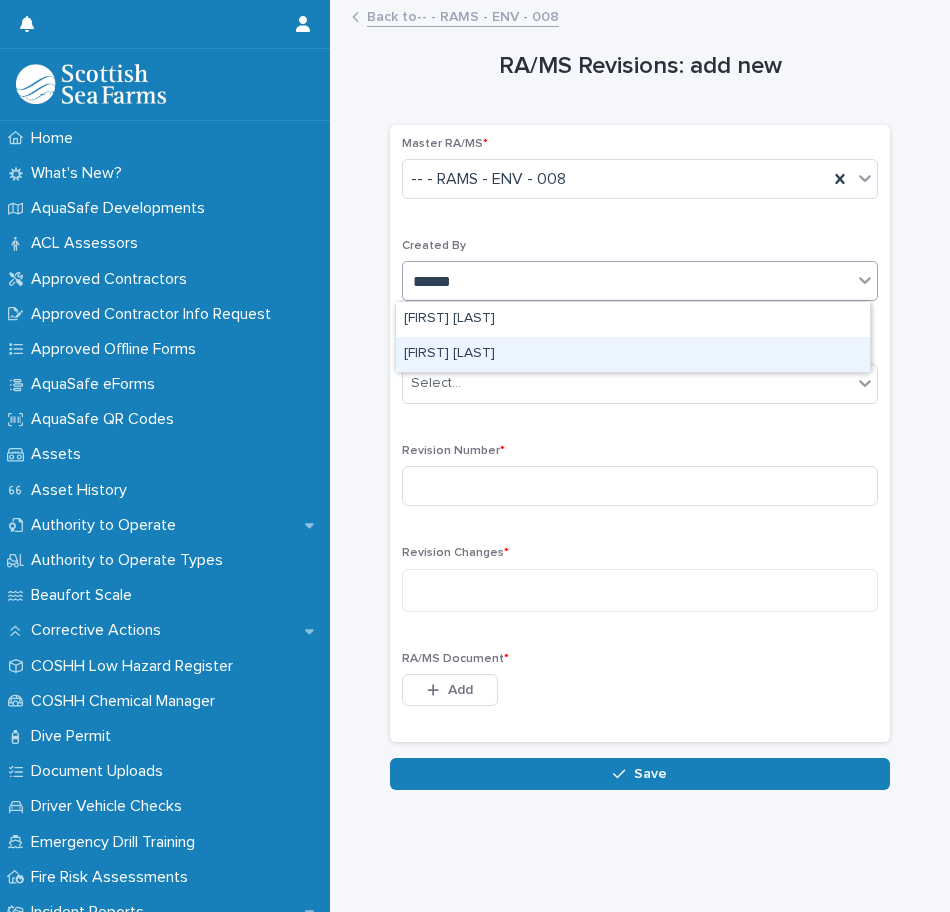 click on "[FIRST] [LAST]" at bounding box center [633, 354] 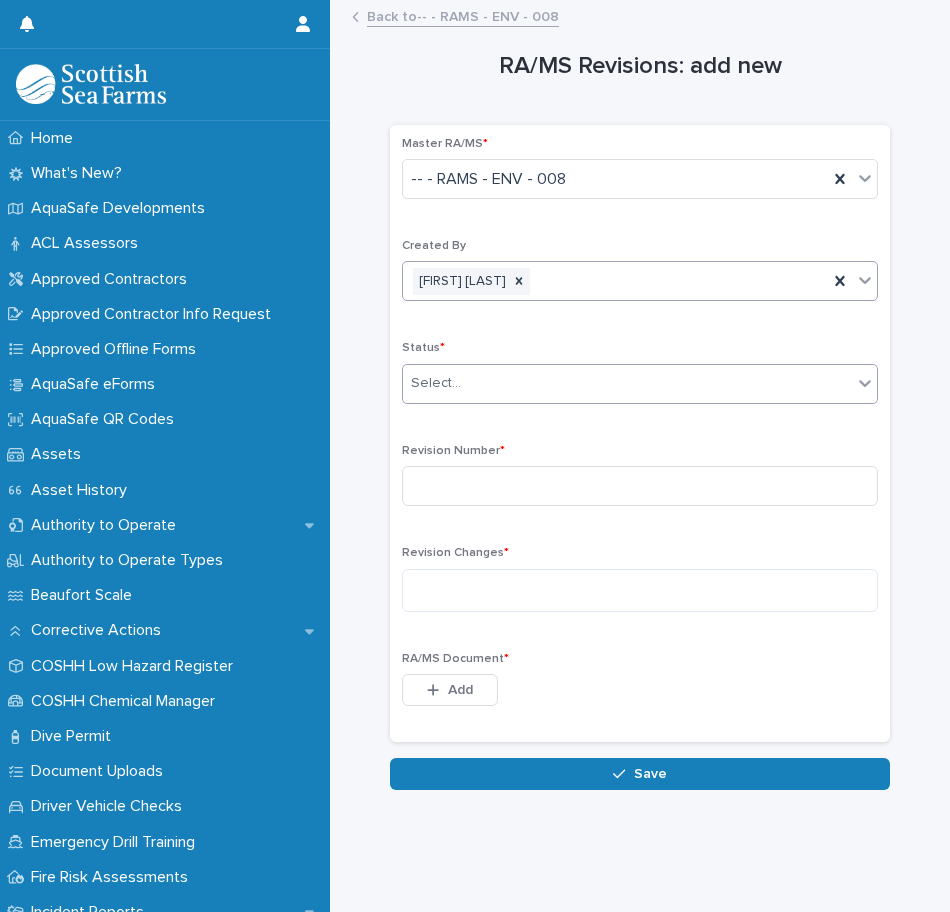 click on "Select..." at bounding box center (627, 383) 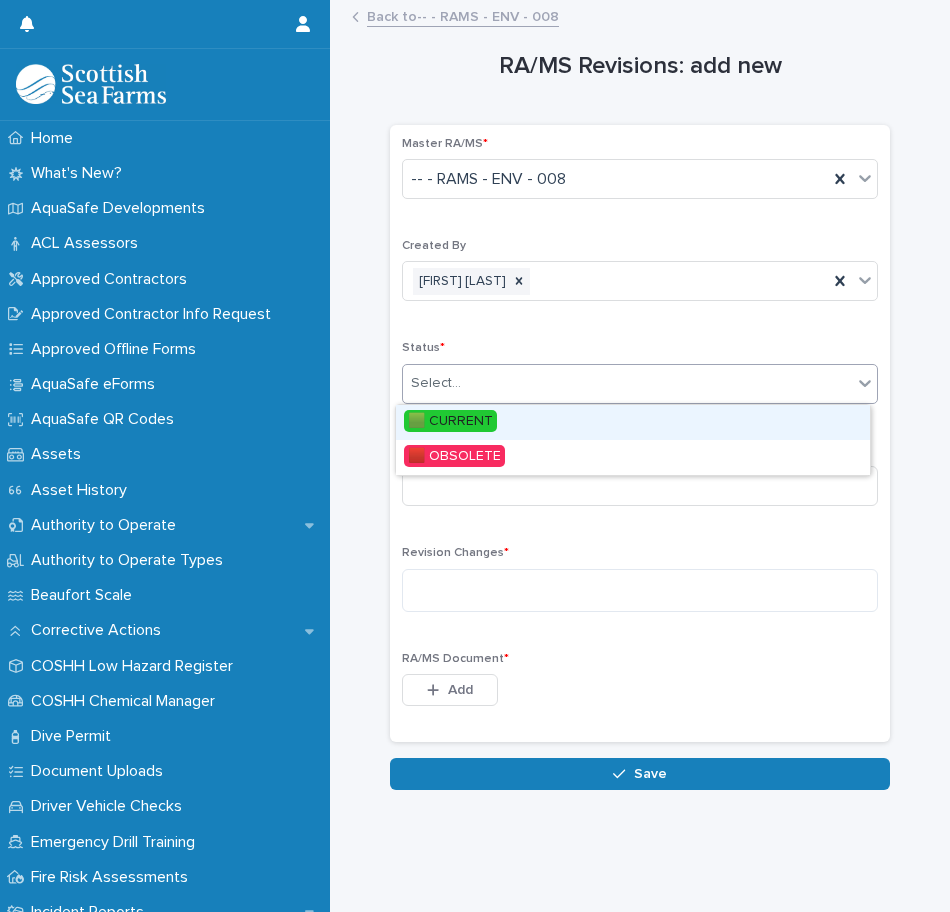 click on "🟩 CURRENT" at bounding box center [633, 422] 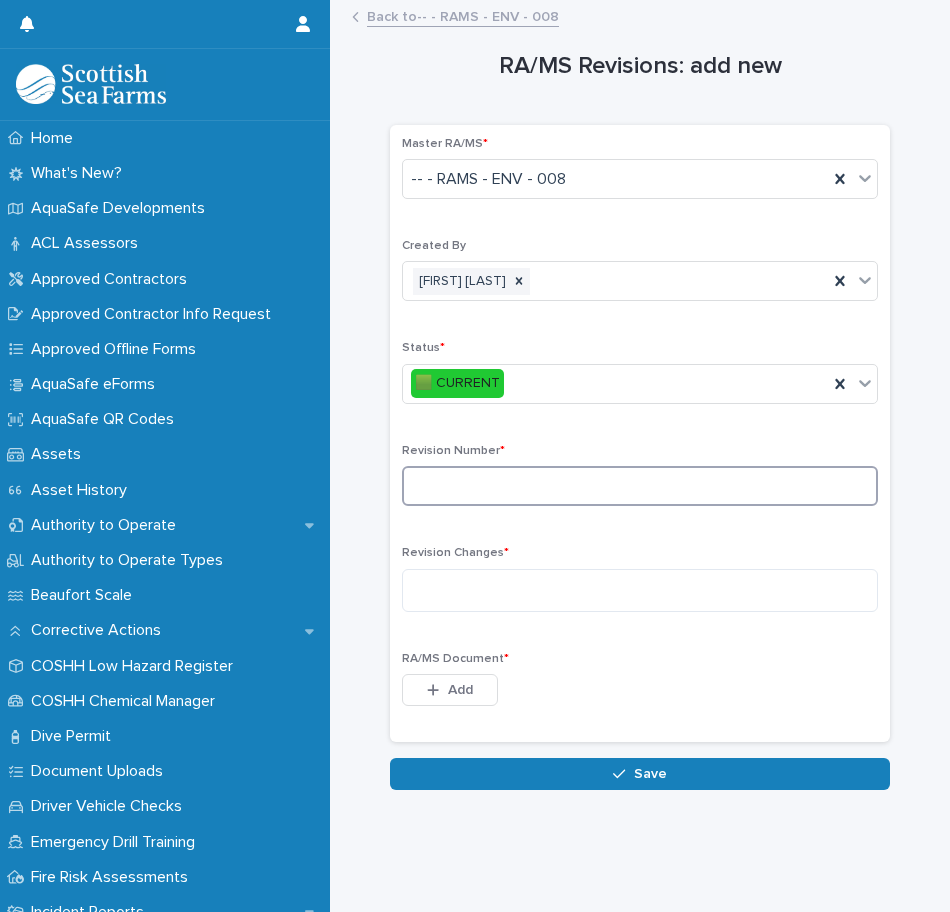 click at bounding box center (640, 486) 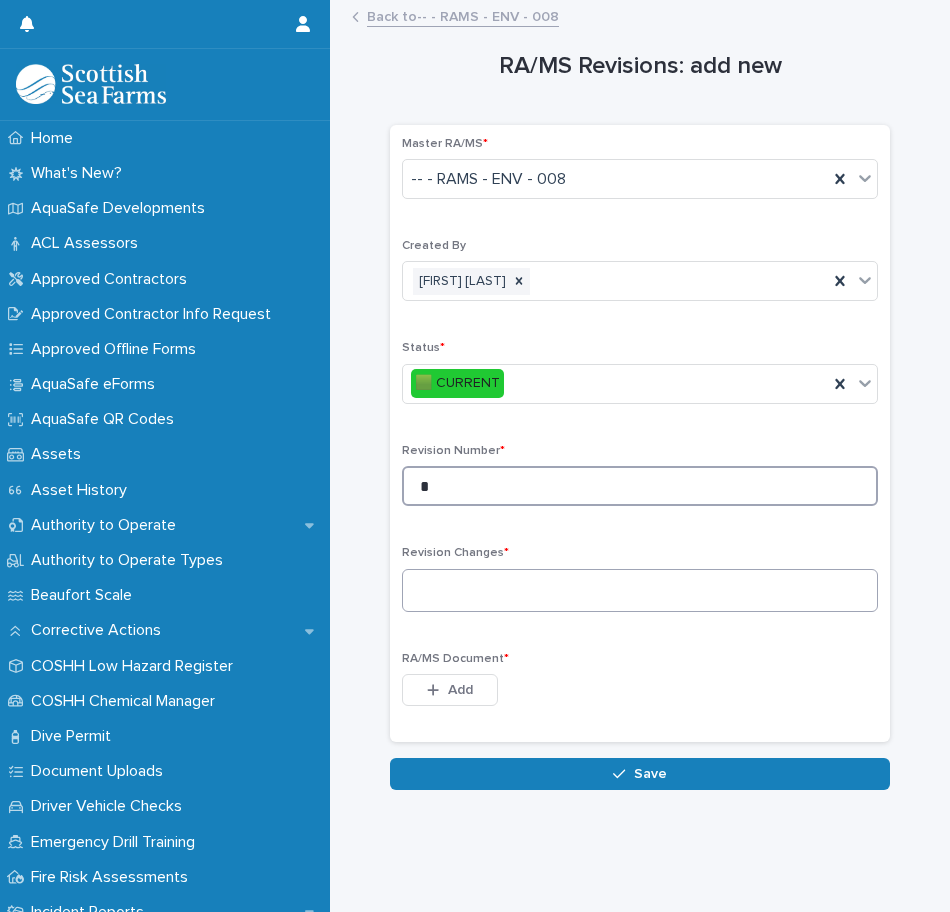 type on "*" 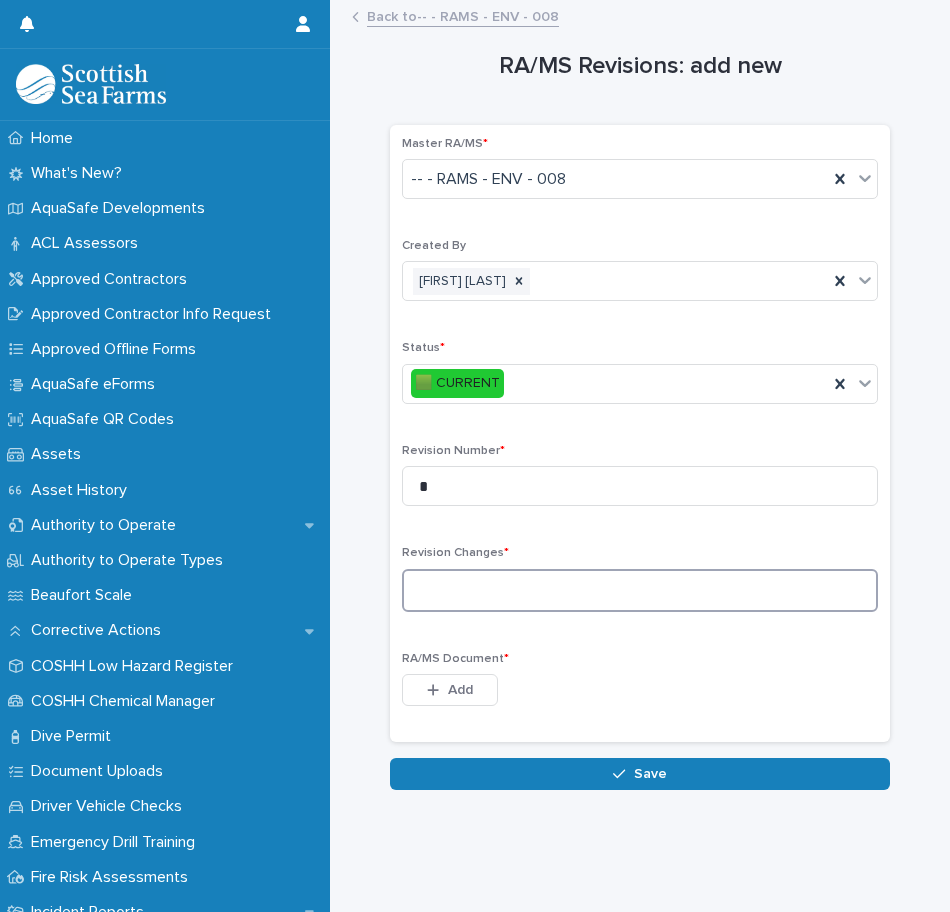 click at bounding box center (640, 590) 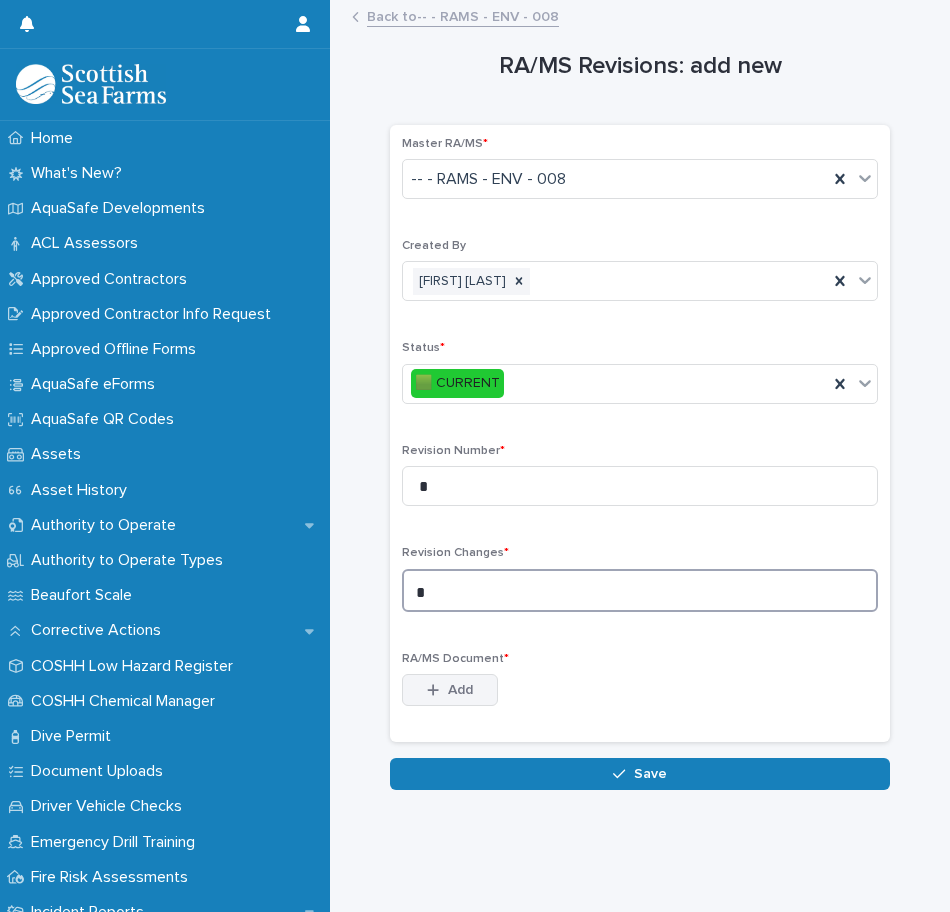 type on "*" 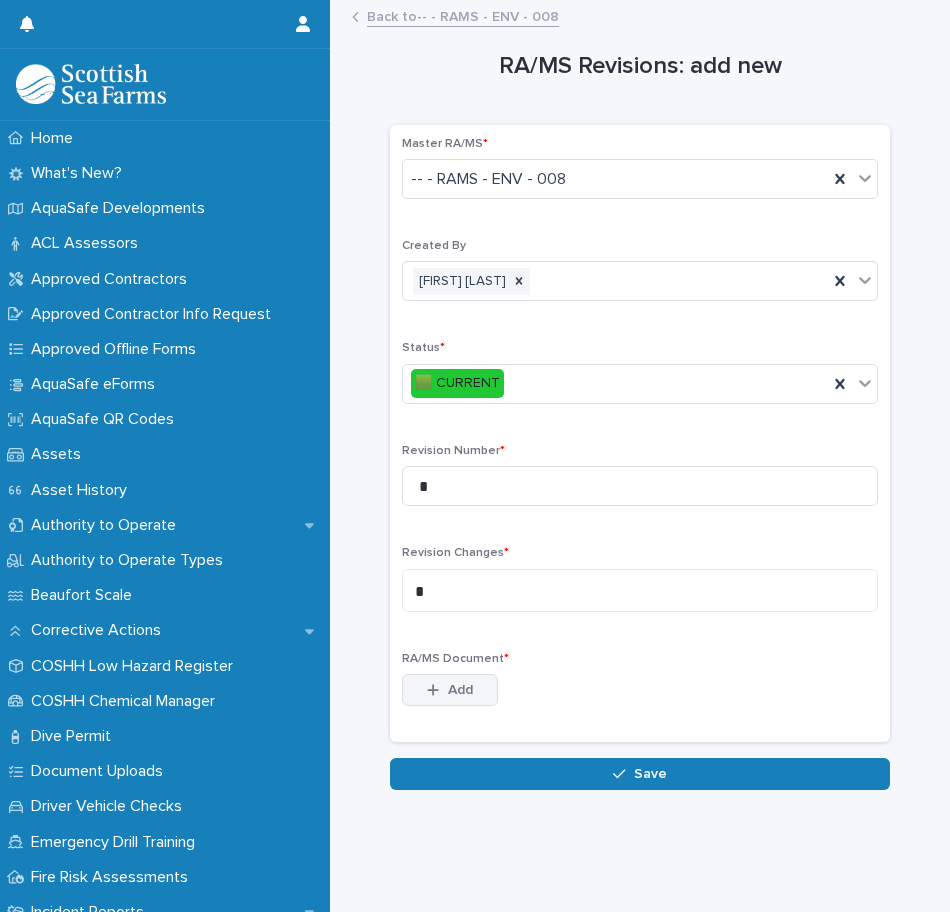 click on "Add" at bounding box center (450, 690) 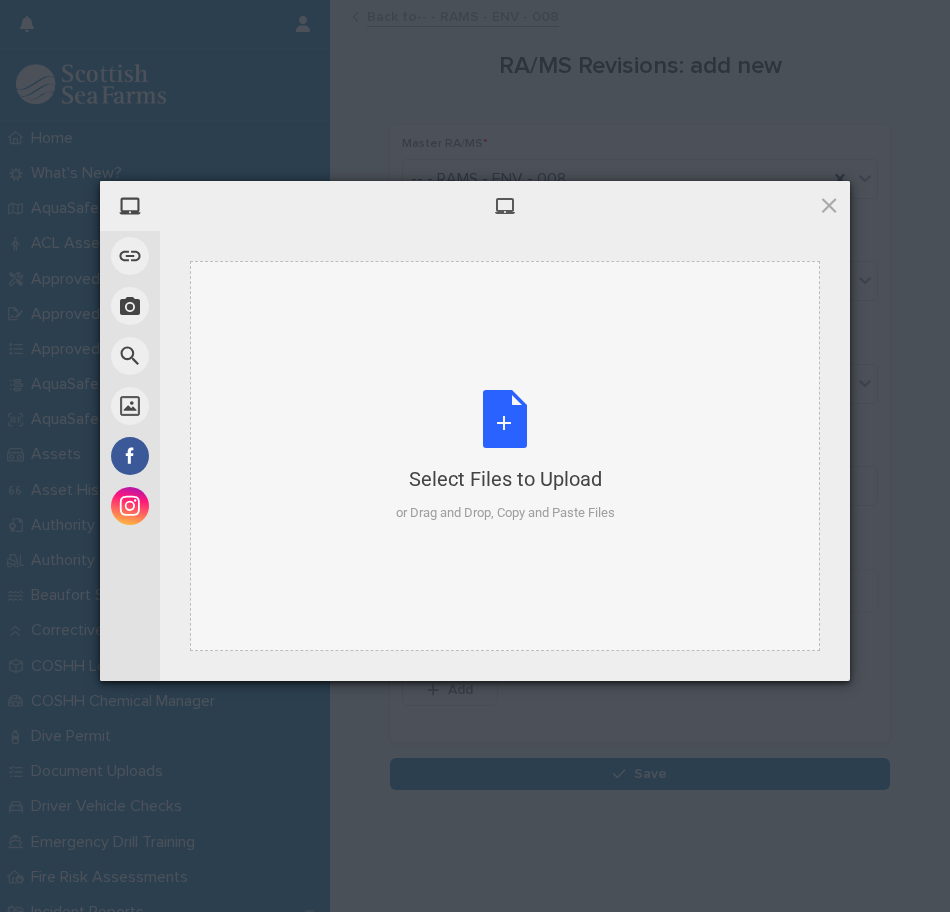 click on "Select Files to Upload
or Drag and Drop, Copy and Paste Files" at bounding box center [505, 456] 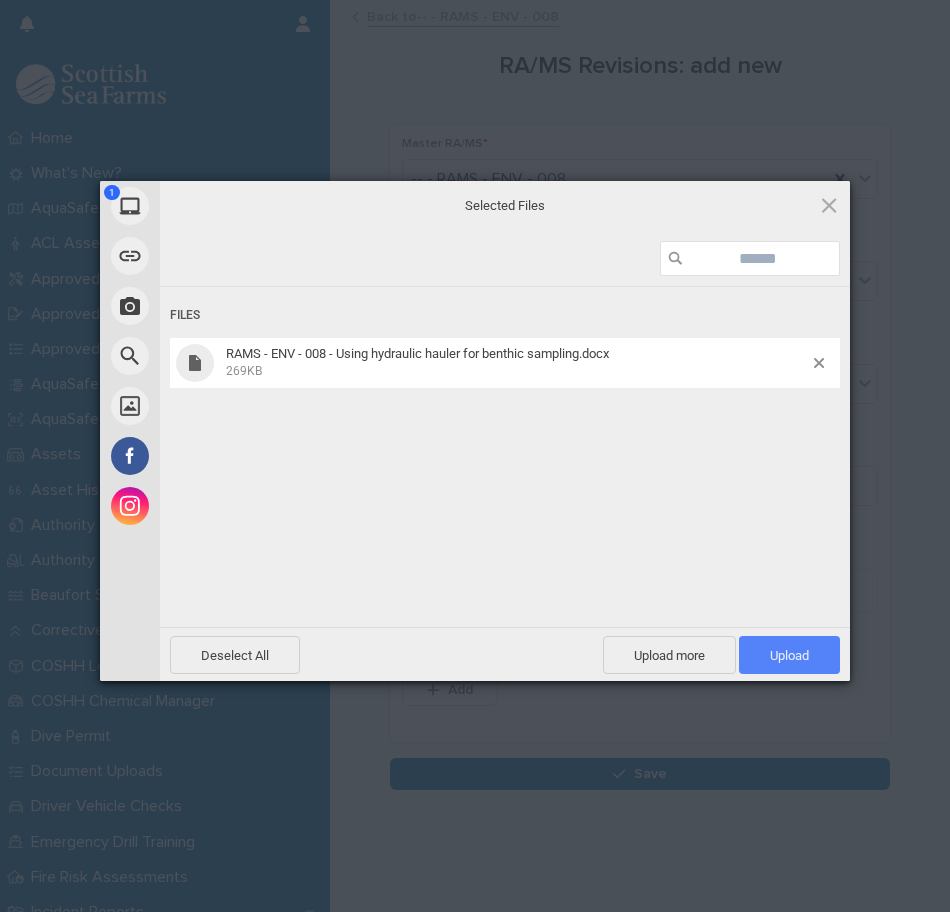 click on "Upload
1" at bounding box center [789, 655] 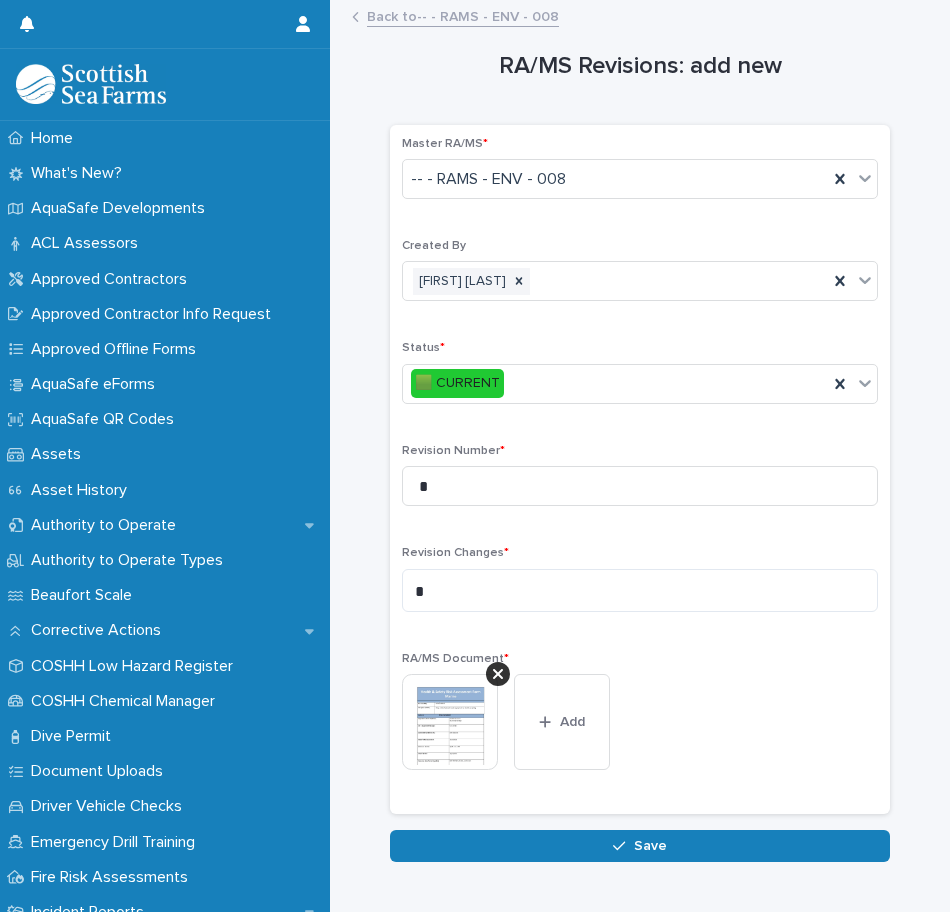click on "Save" at bounding box center (640, 846) 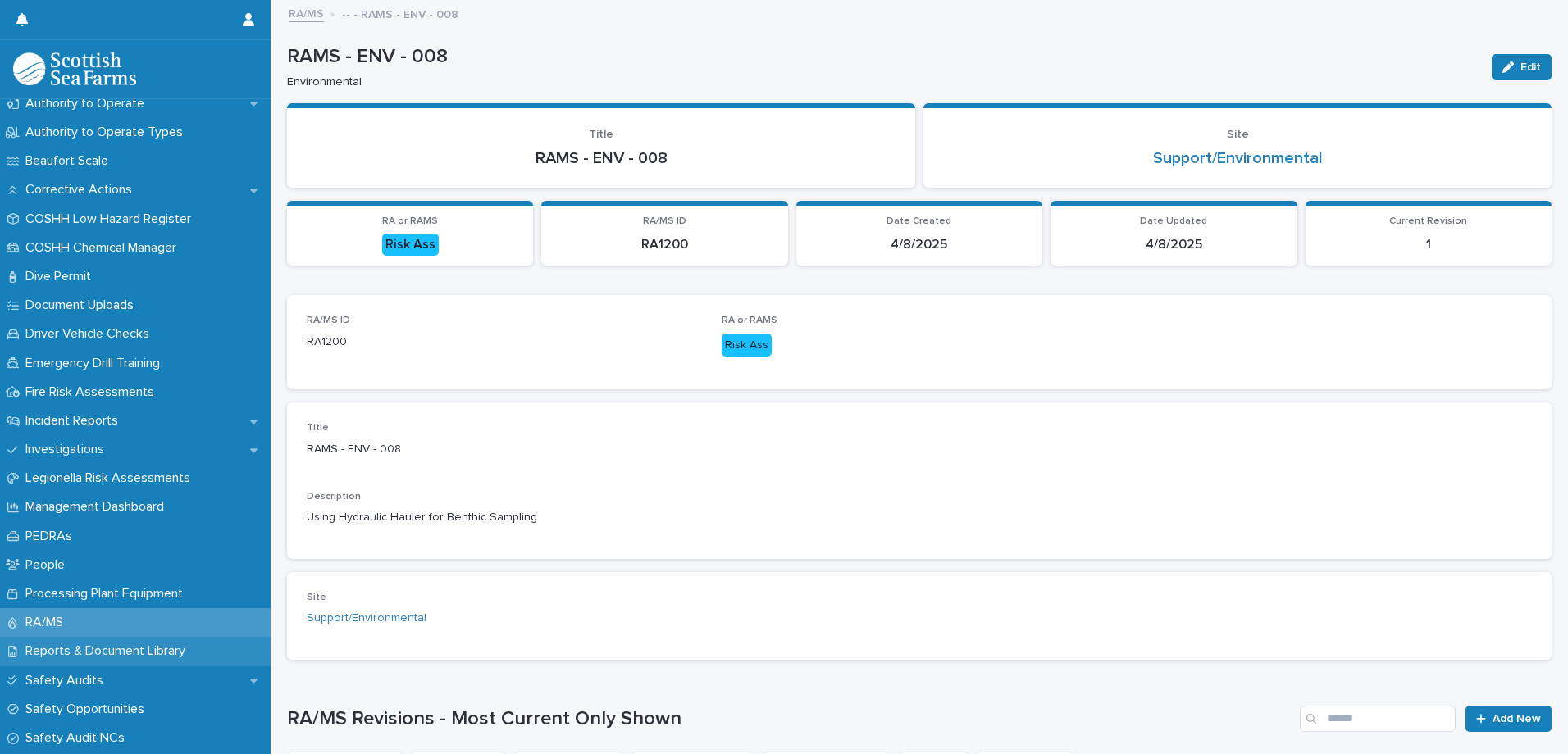 scroll, scrollTop: 328, scrollLeft: 0, axis: vertical 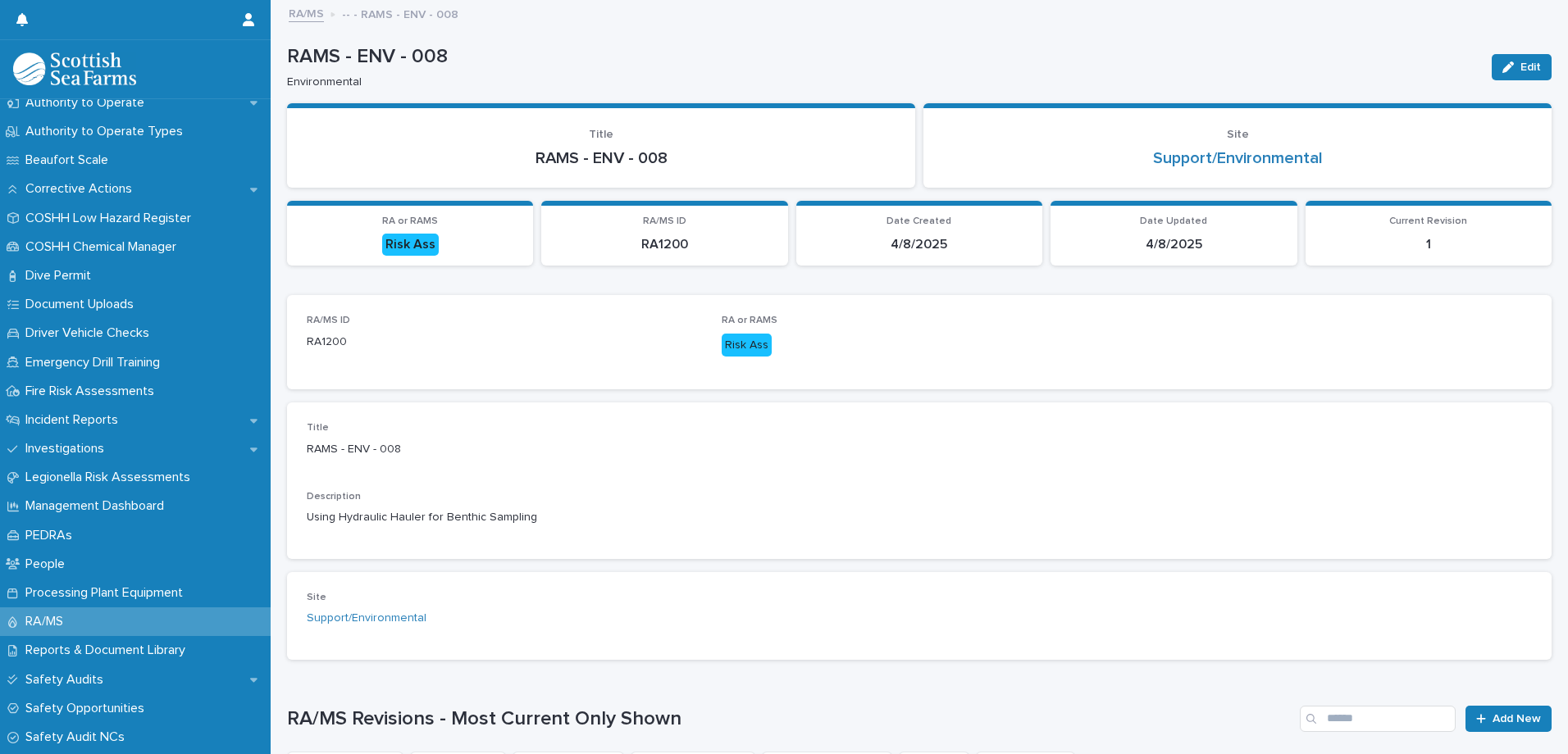 click on "RA/MS" at bounding box center [135, 621] 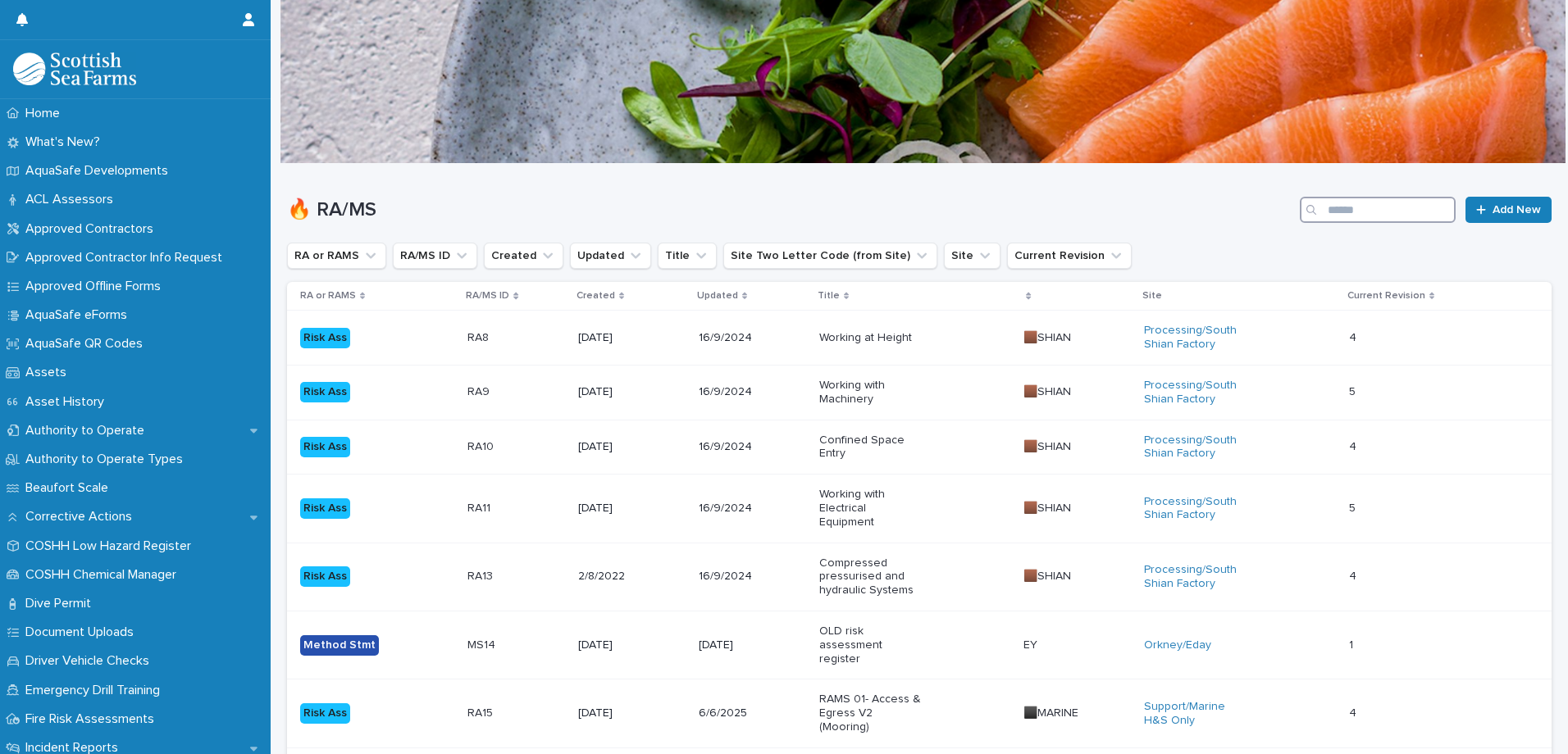click at bounding box center [1378, 210] 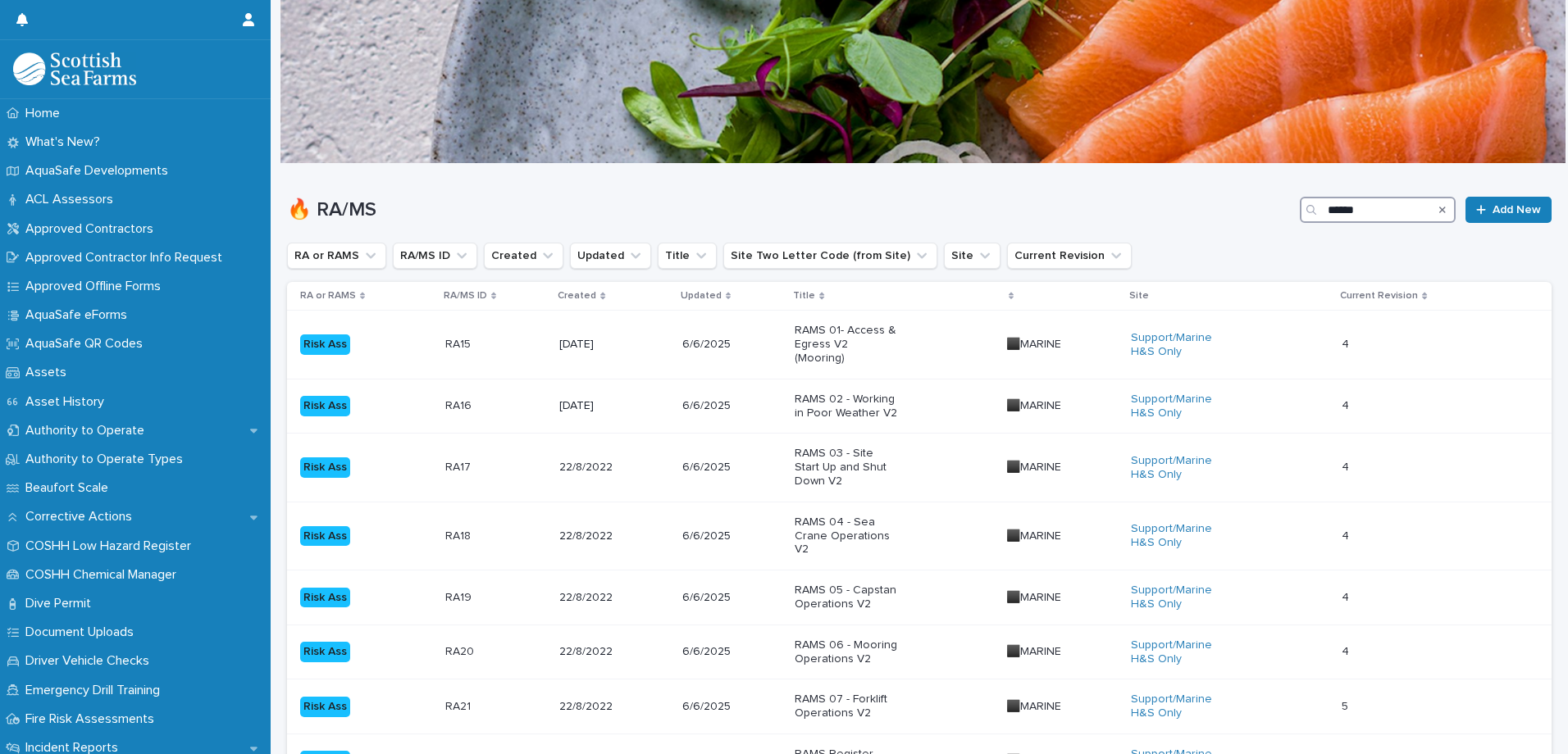 type on "******" 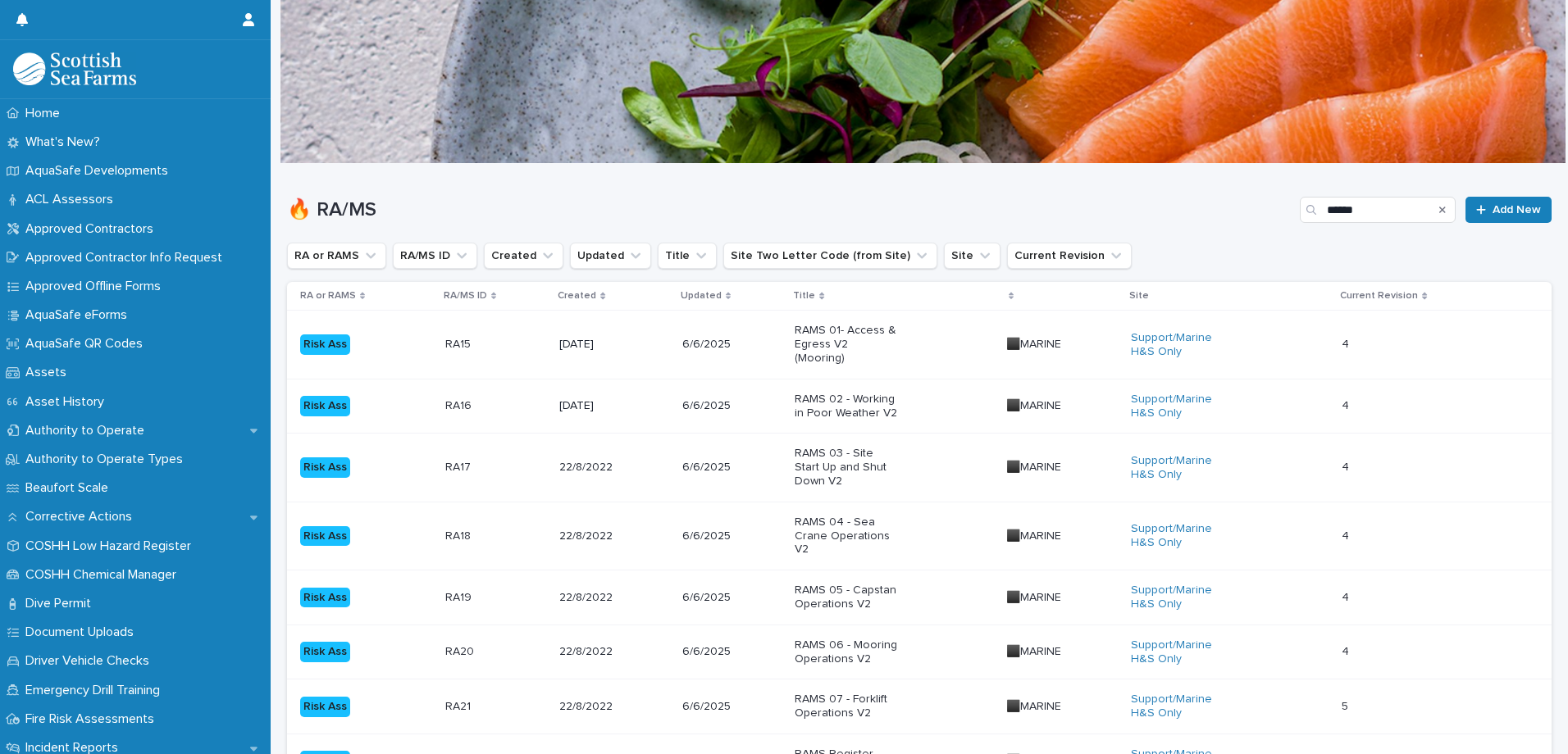click on "🔥 RA/MS" at bounding box center [790, 210] 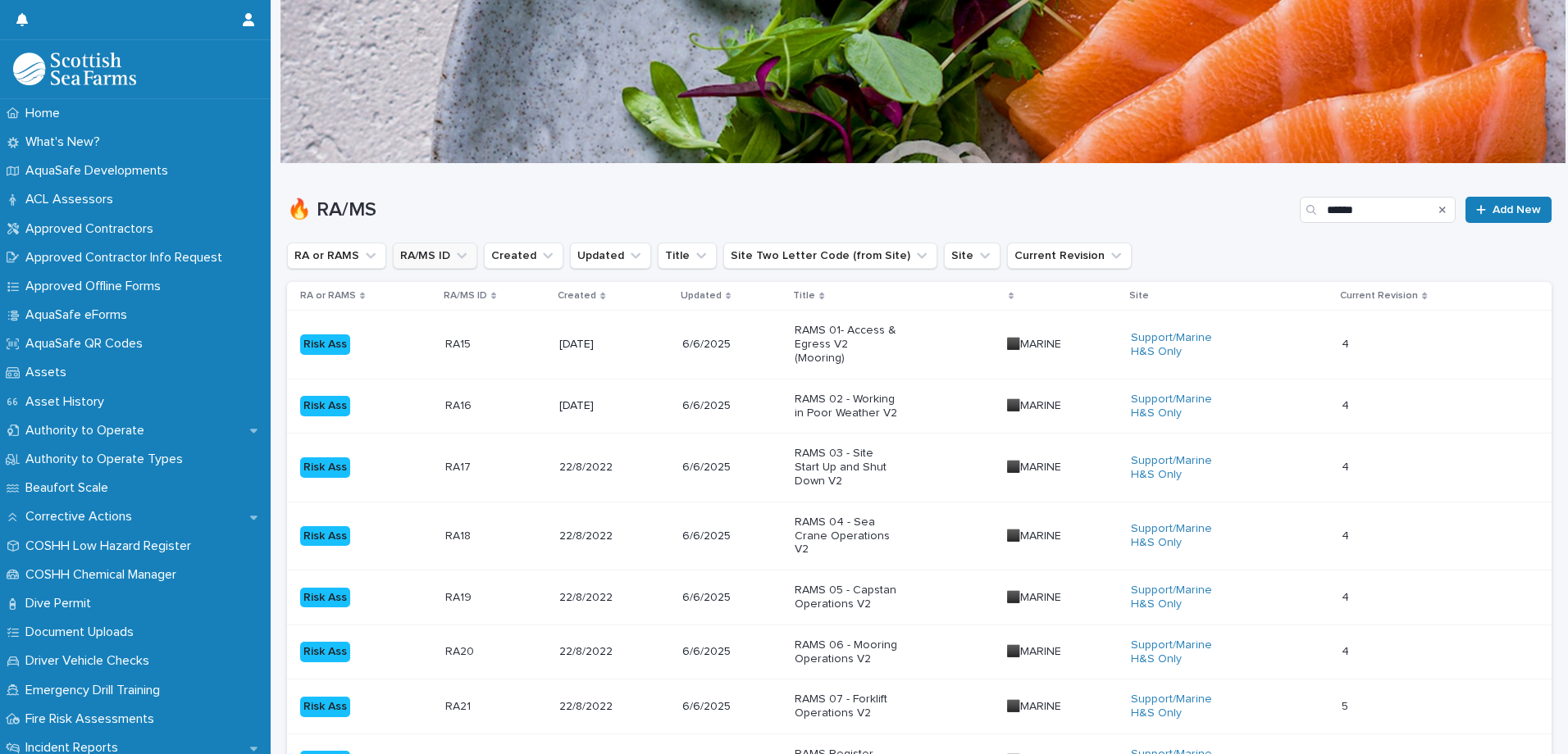 click on "RA/MS ID" at bounding box center (435, 256) 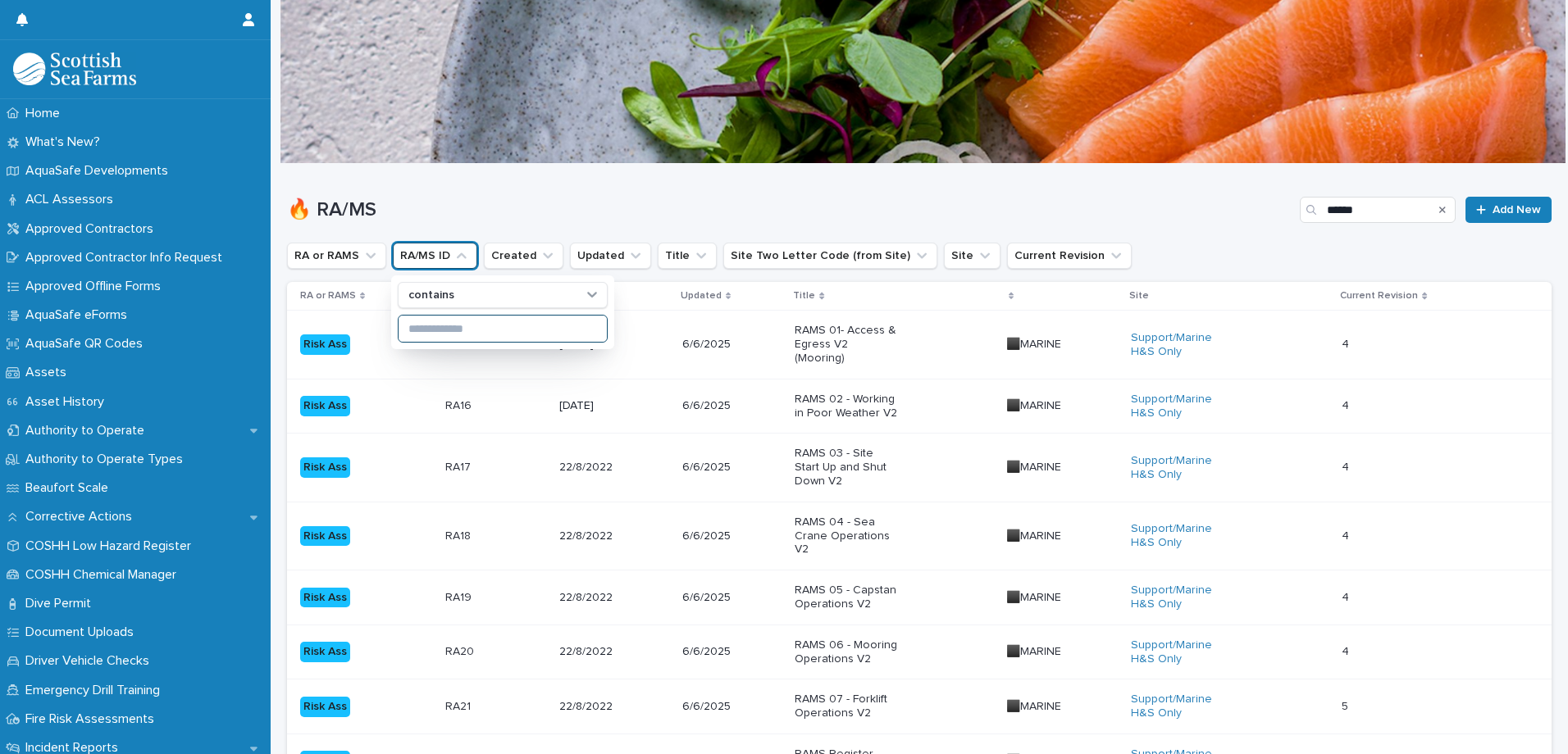click at bounding box center (503, 329) 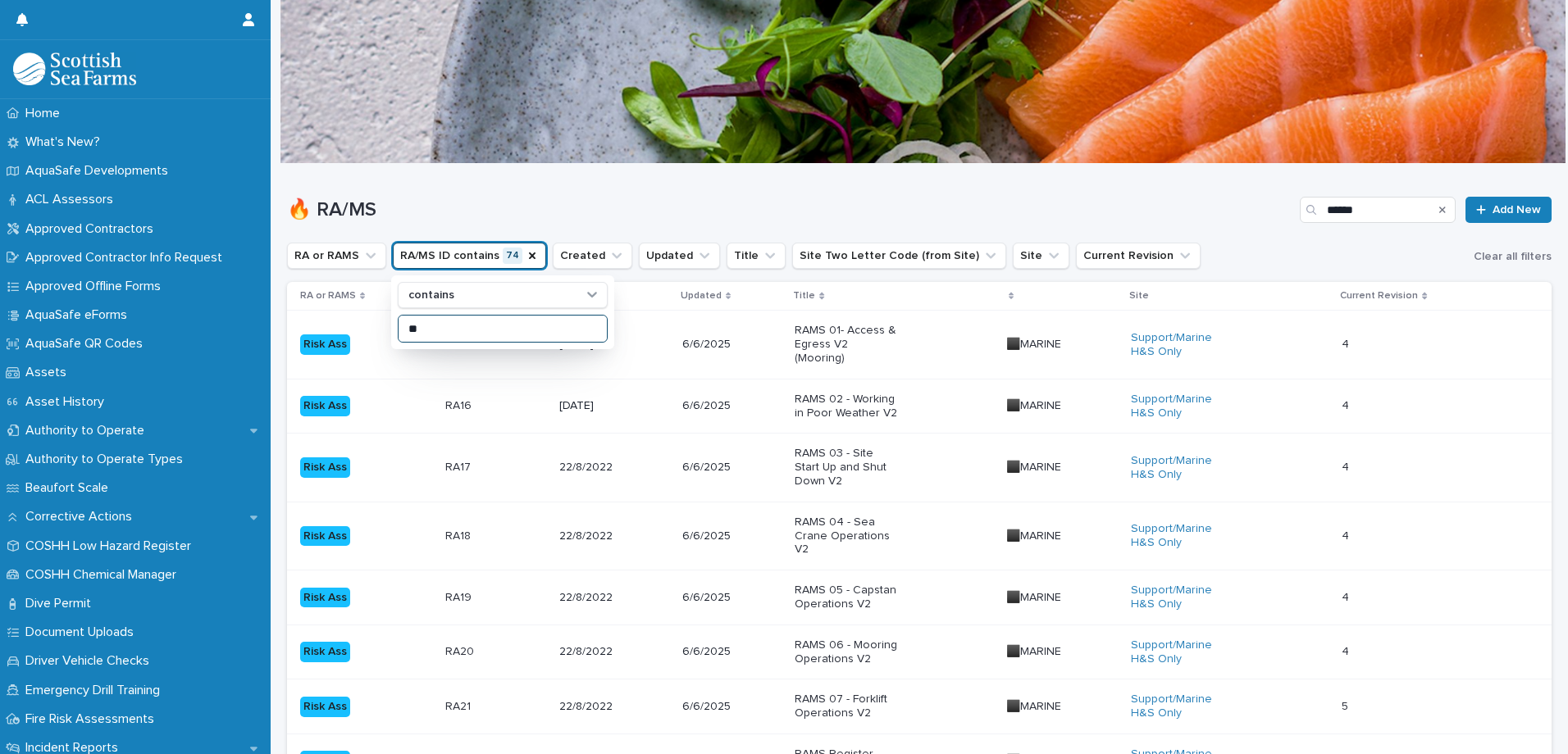 type on "**" 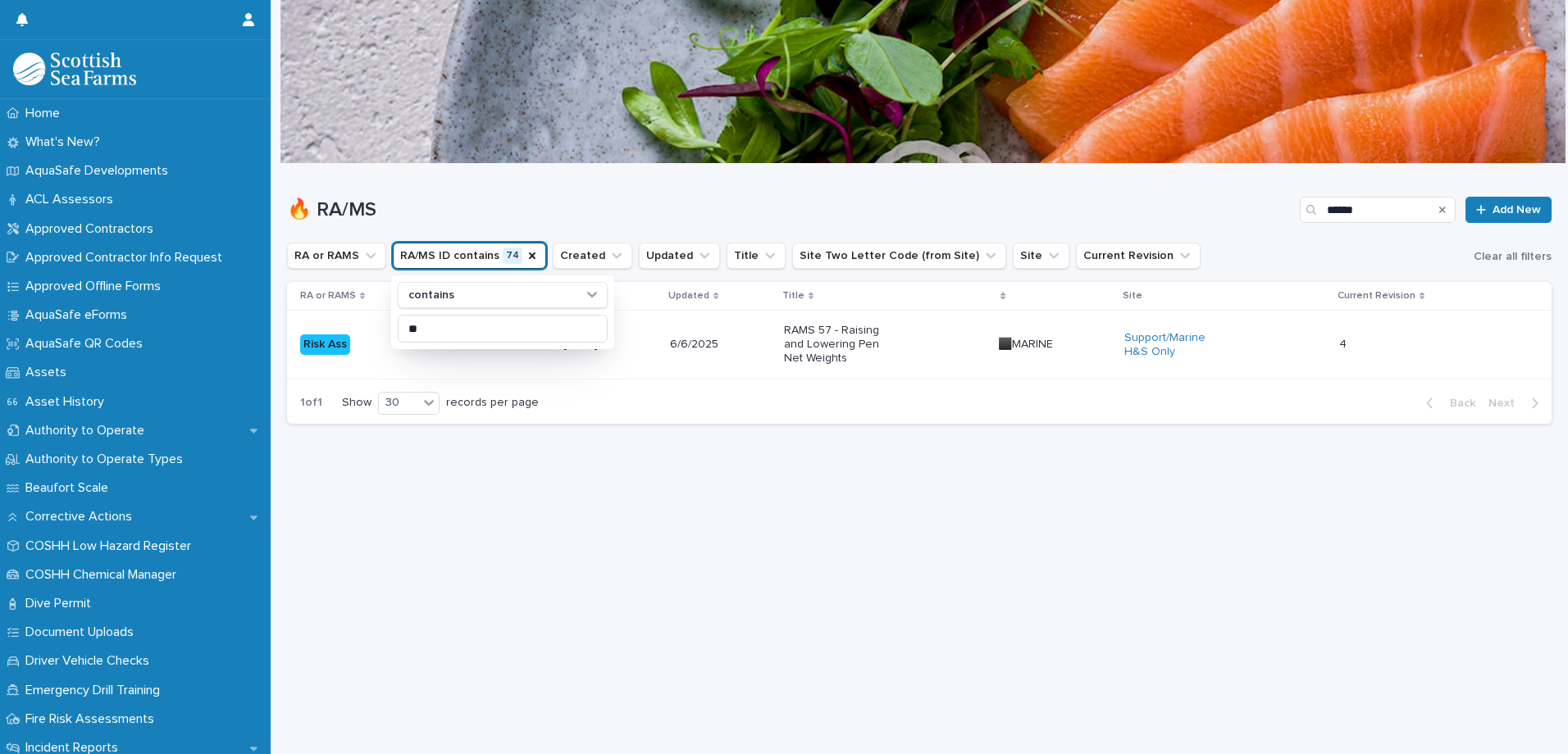 click on "🔥 RA/MS" at bounding box center [790, 210] 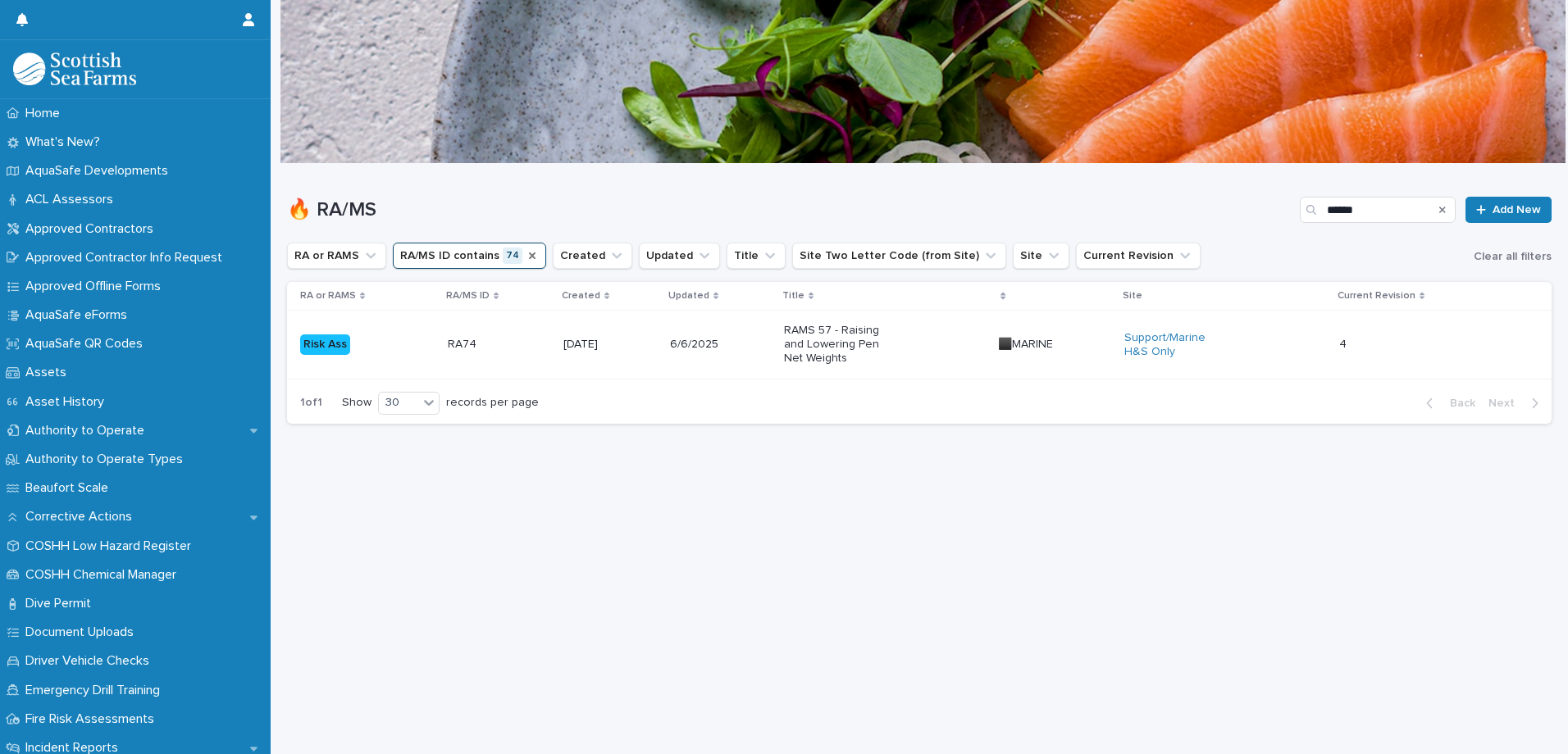 drag, startPoint x: 526, startPoint y: 258, endPoint x: 545, endPoint y: 255, distance: 19.23538 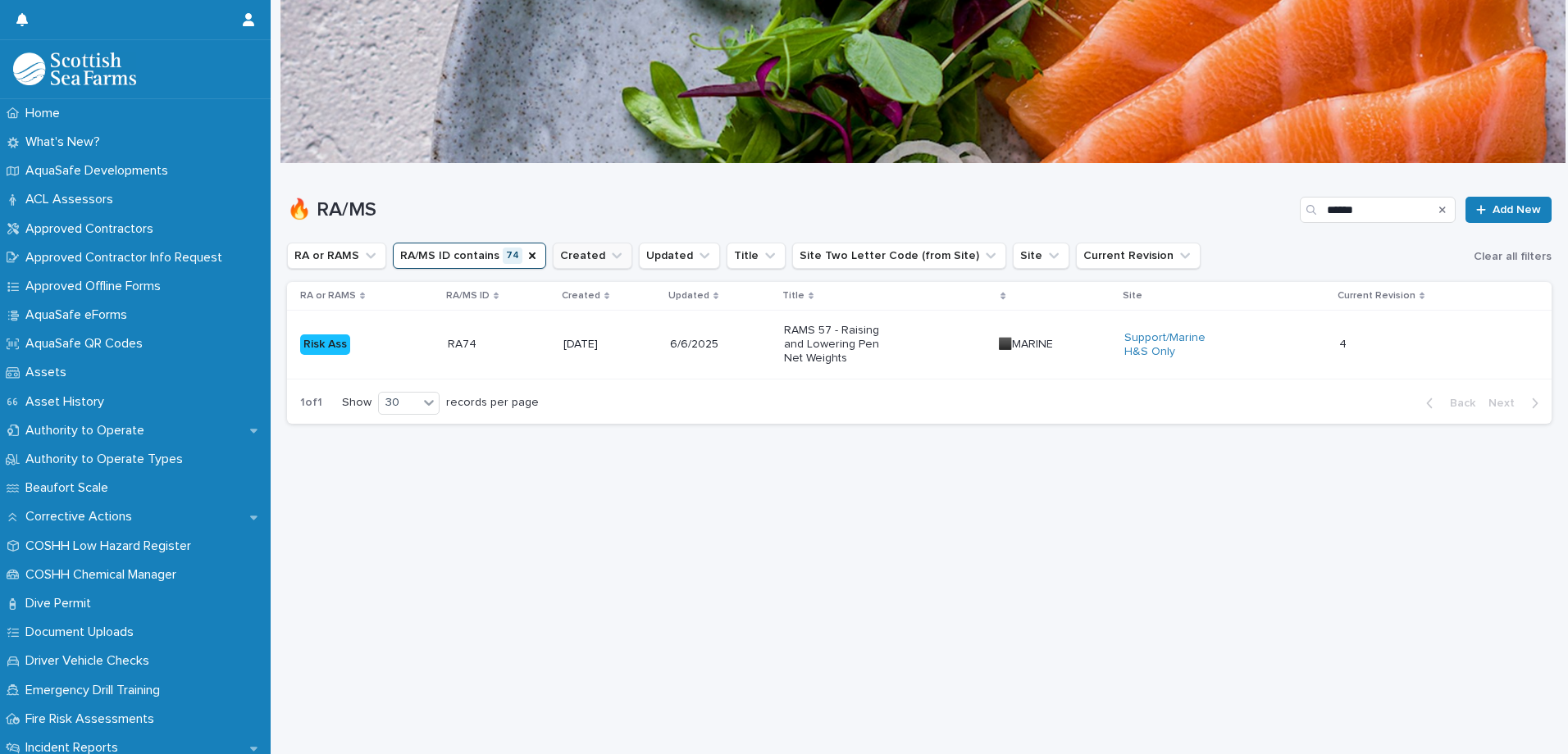 click 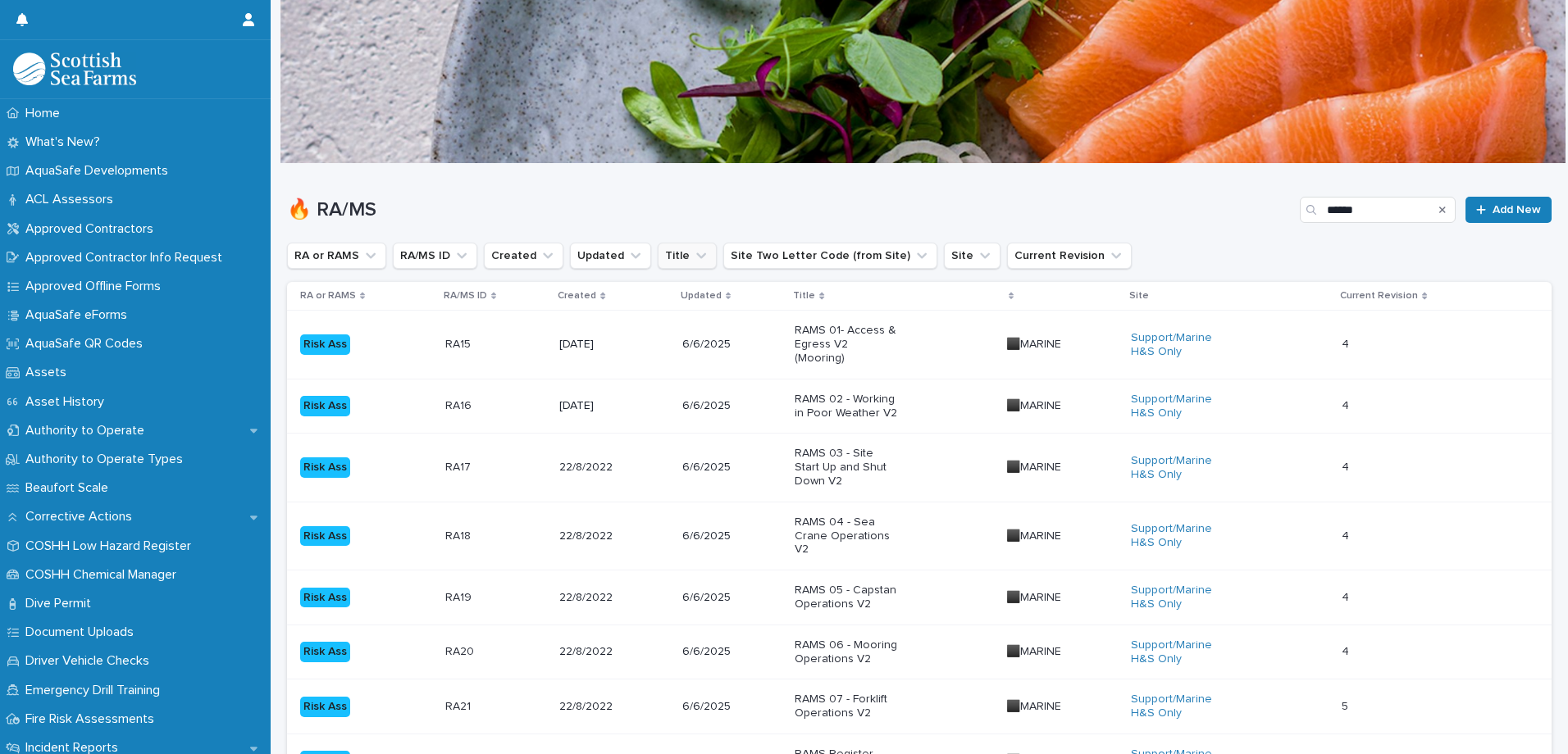 click 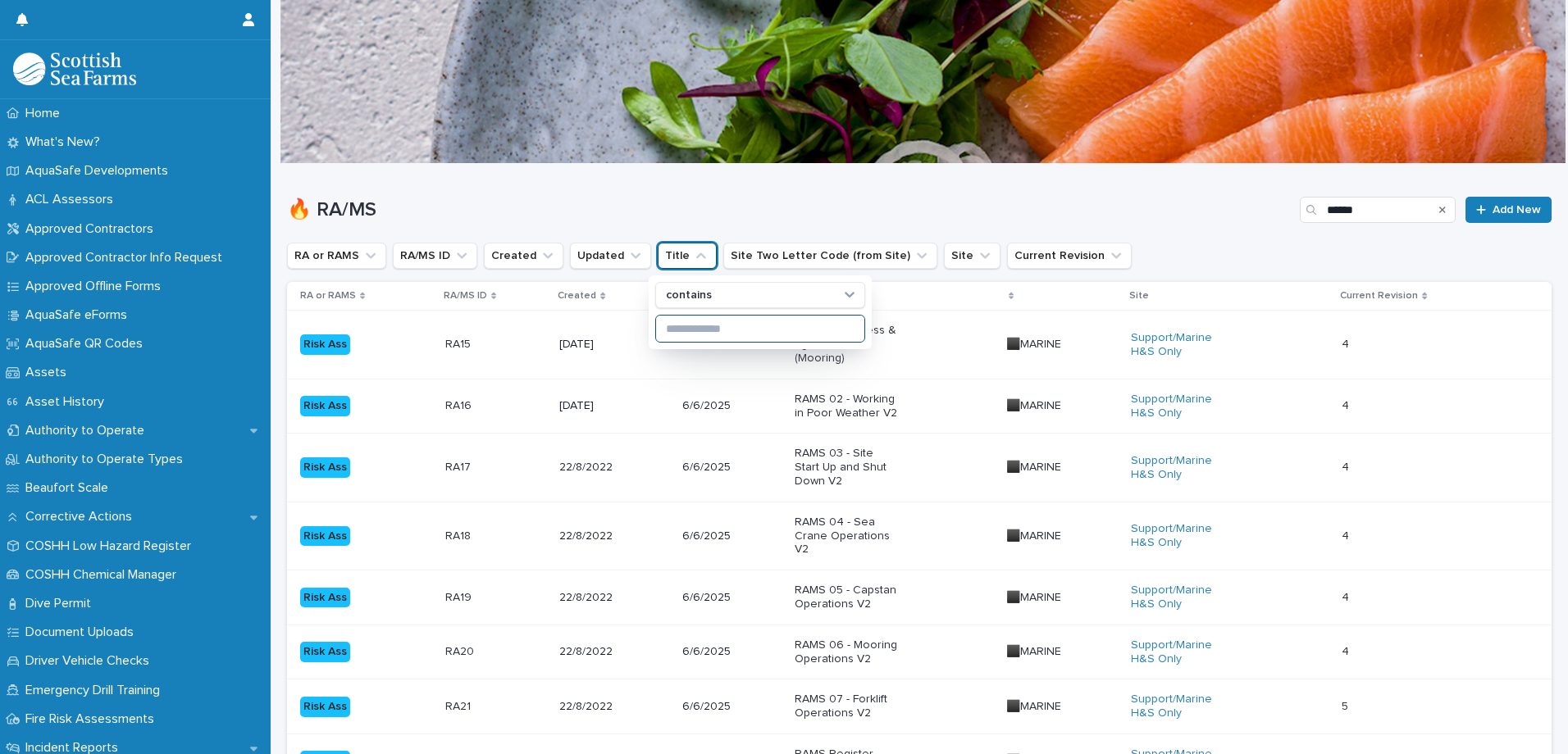 click at bounding box center [760, 329] 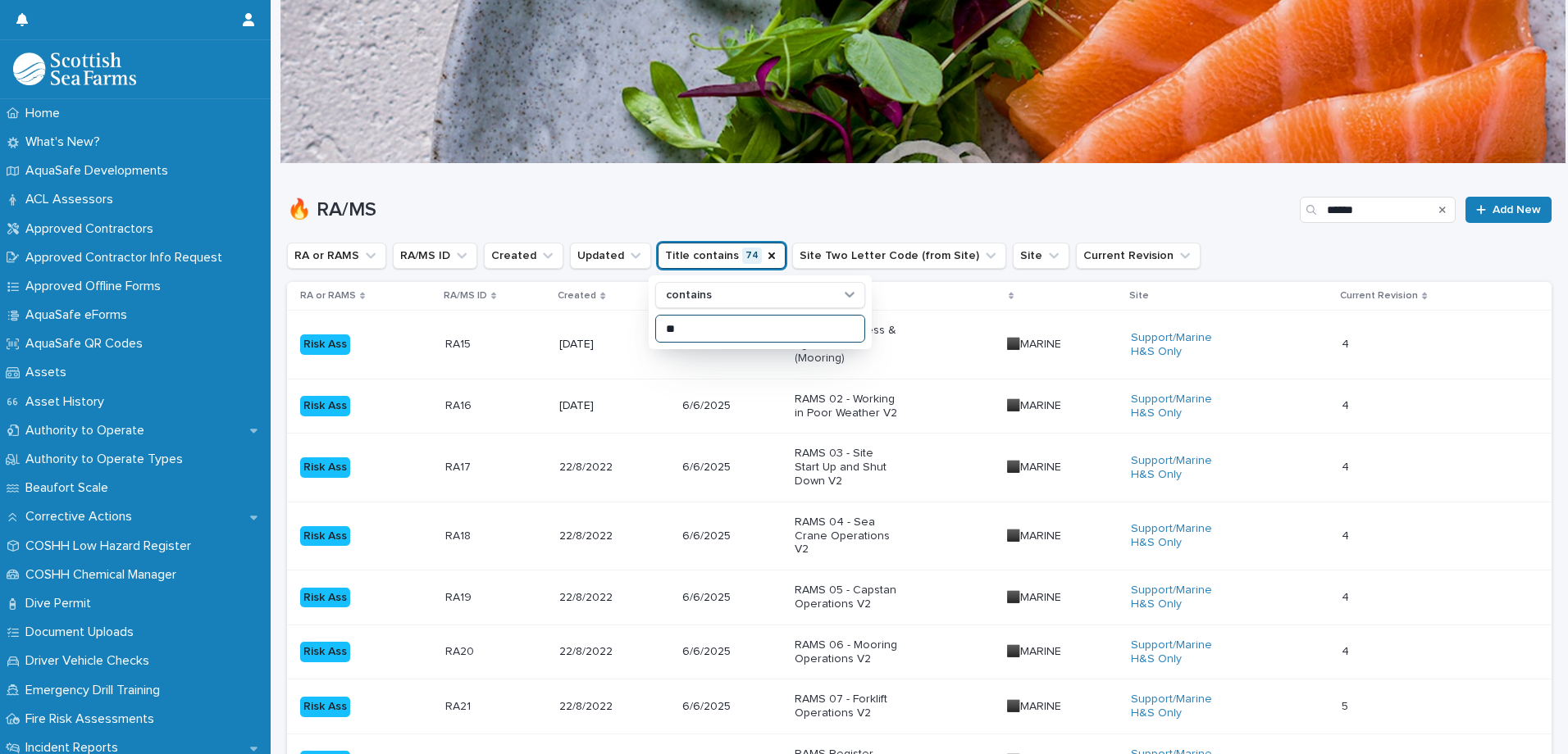 type on "**" 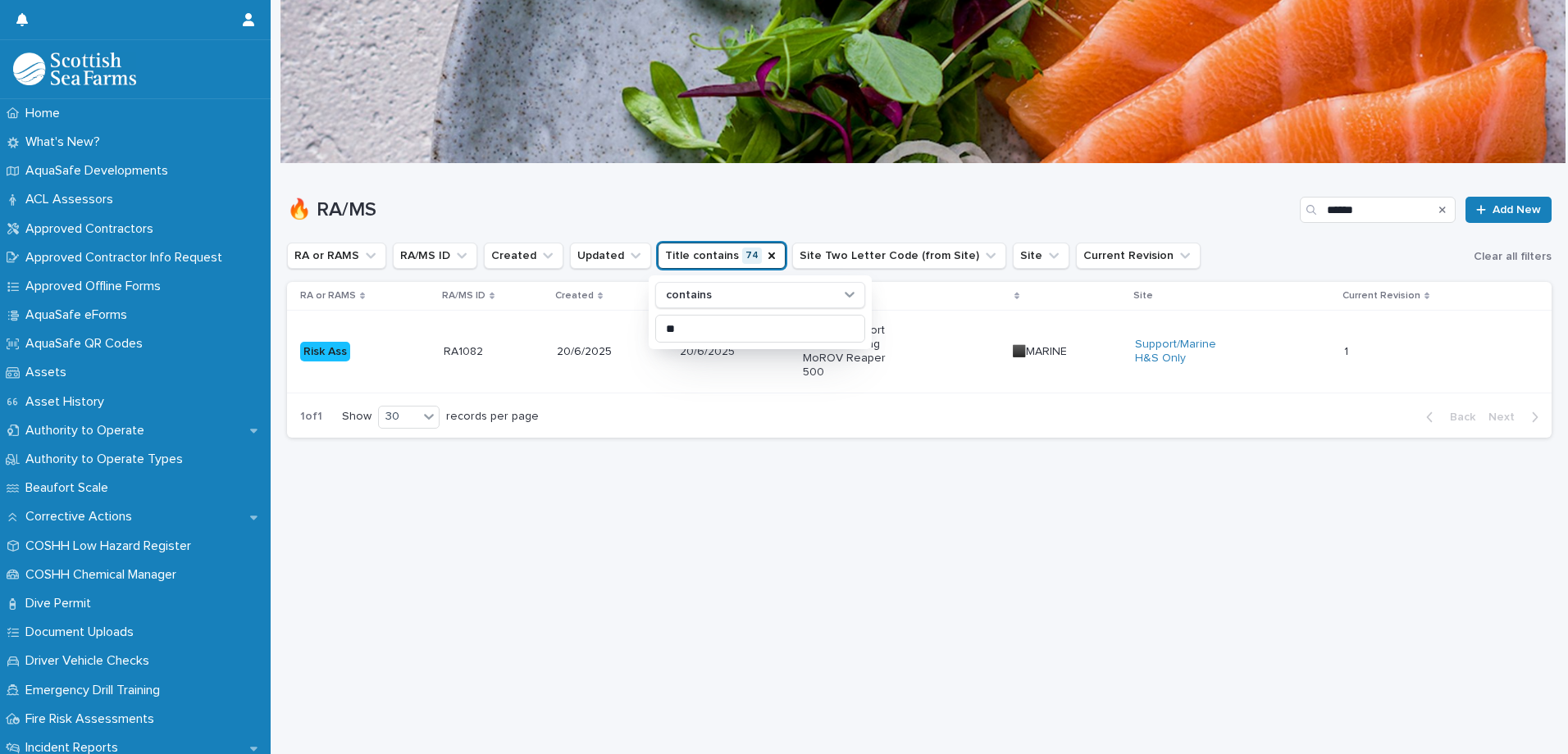 click on "🔥 RA/MS ****** Add New" at bounding box center [919, 203] 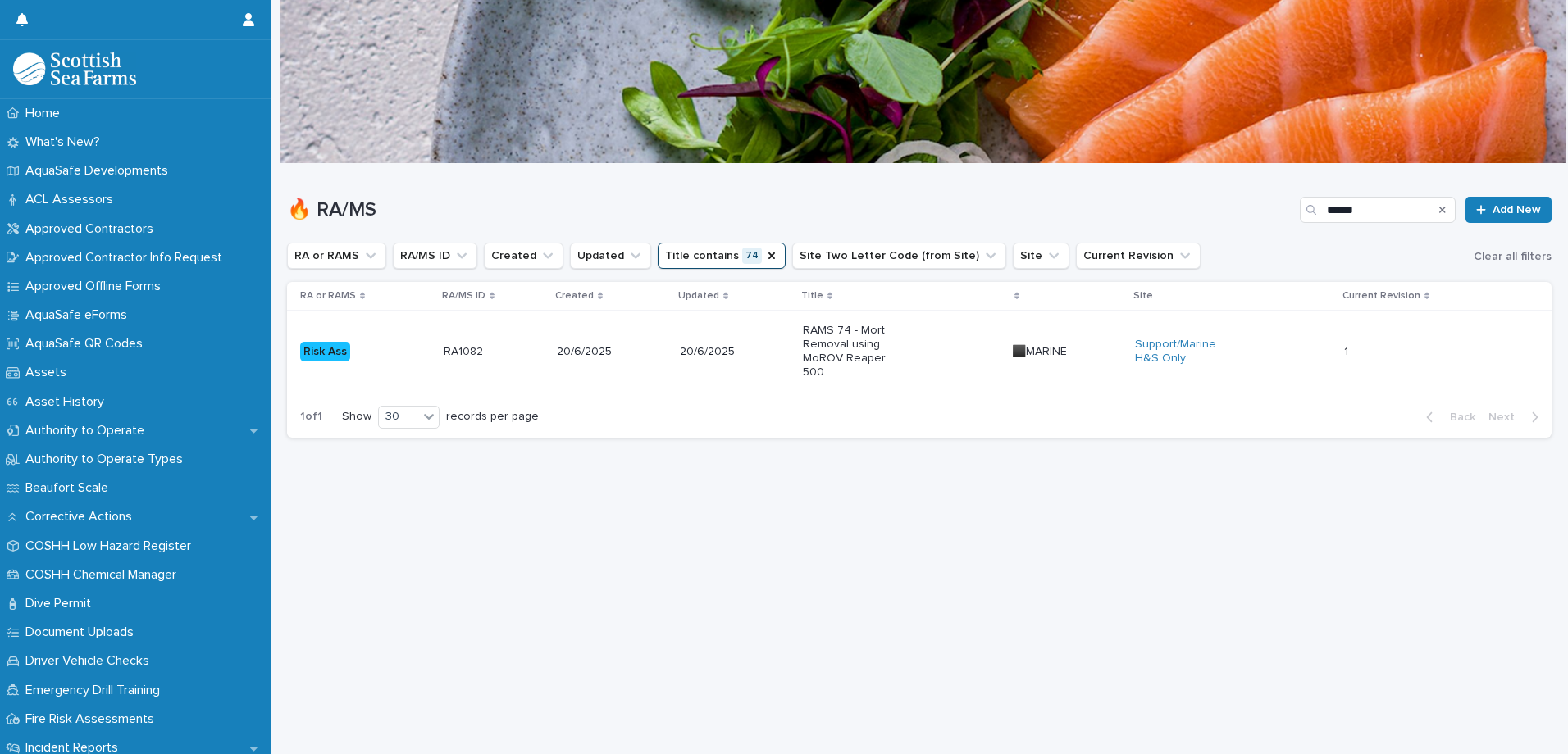 click on "🔥 RA/MS" at bounding box center [790, 210] 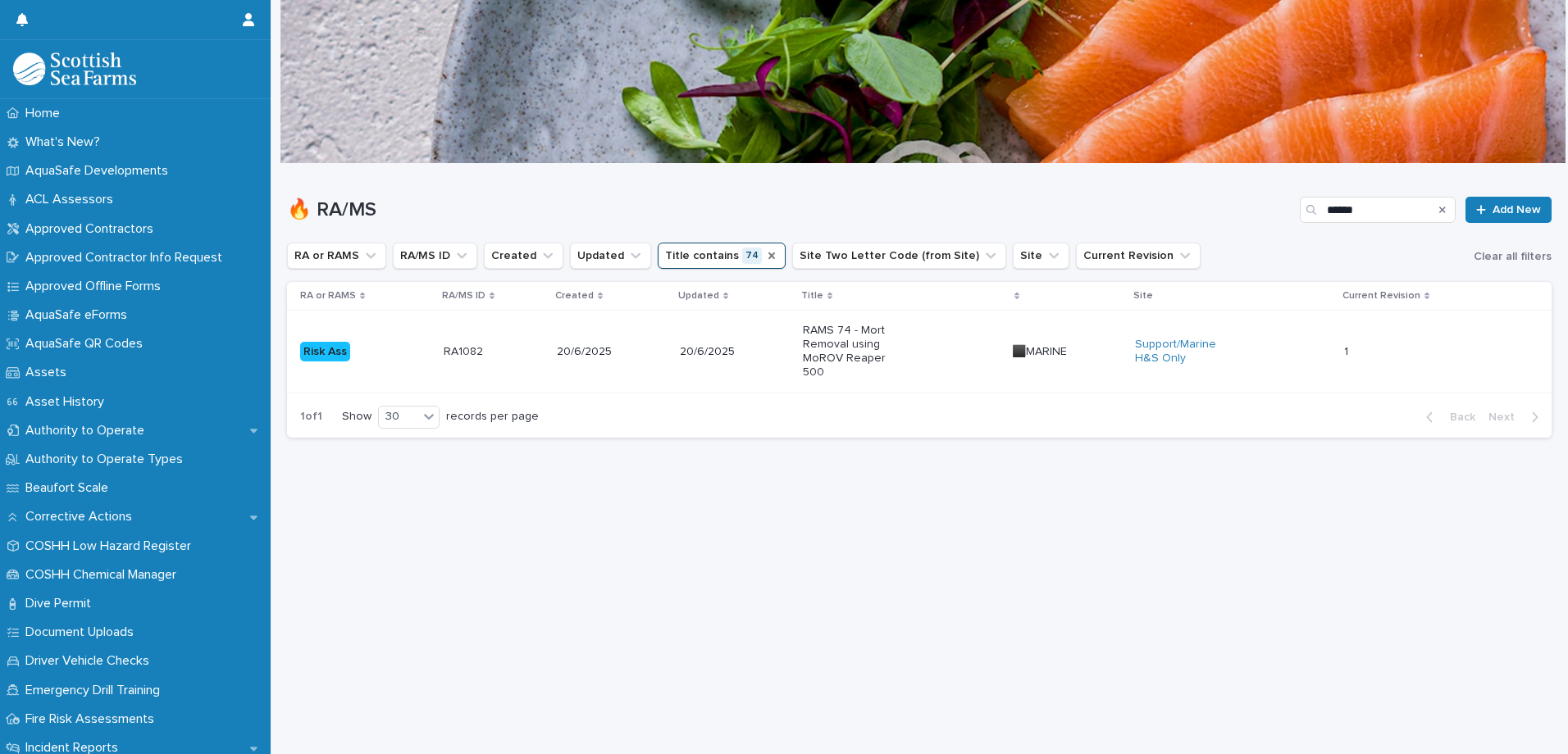 click 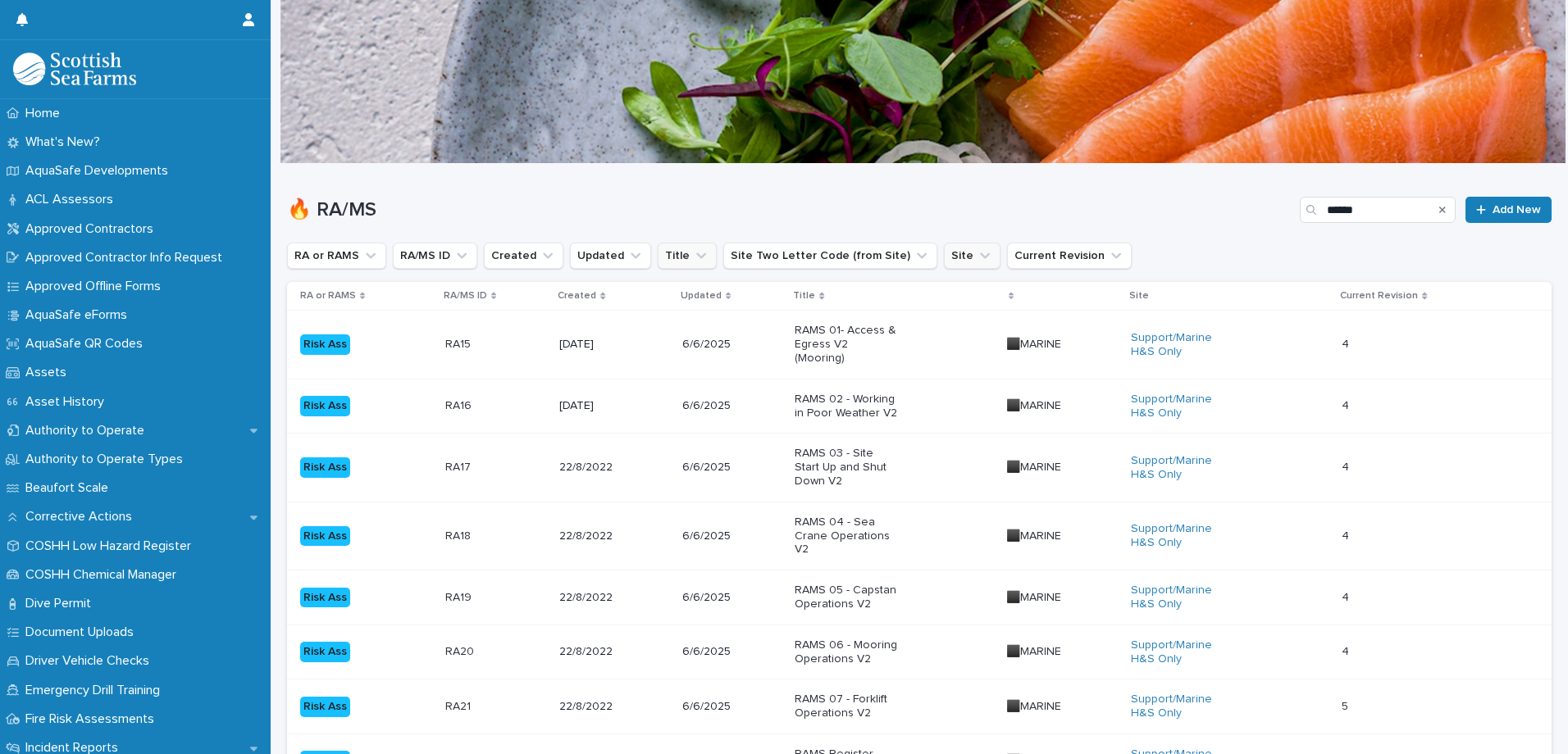 click on "Site" at bounding box center [972, 256] 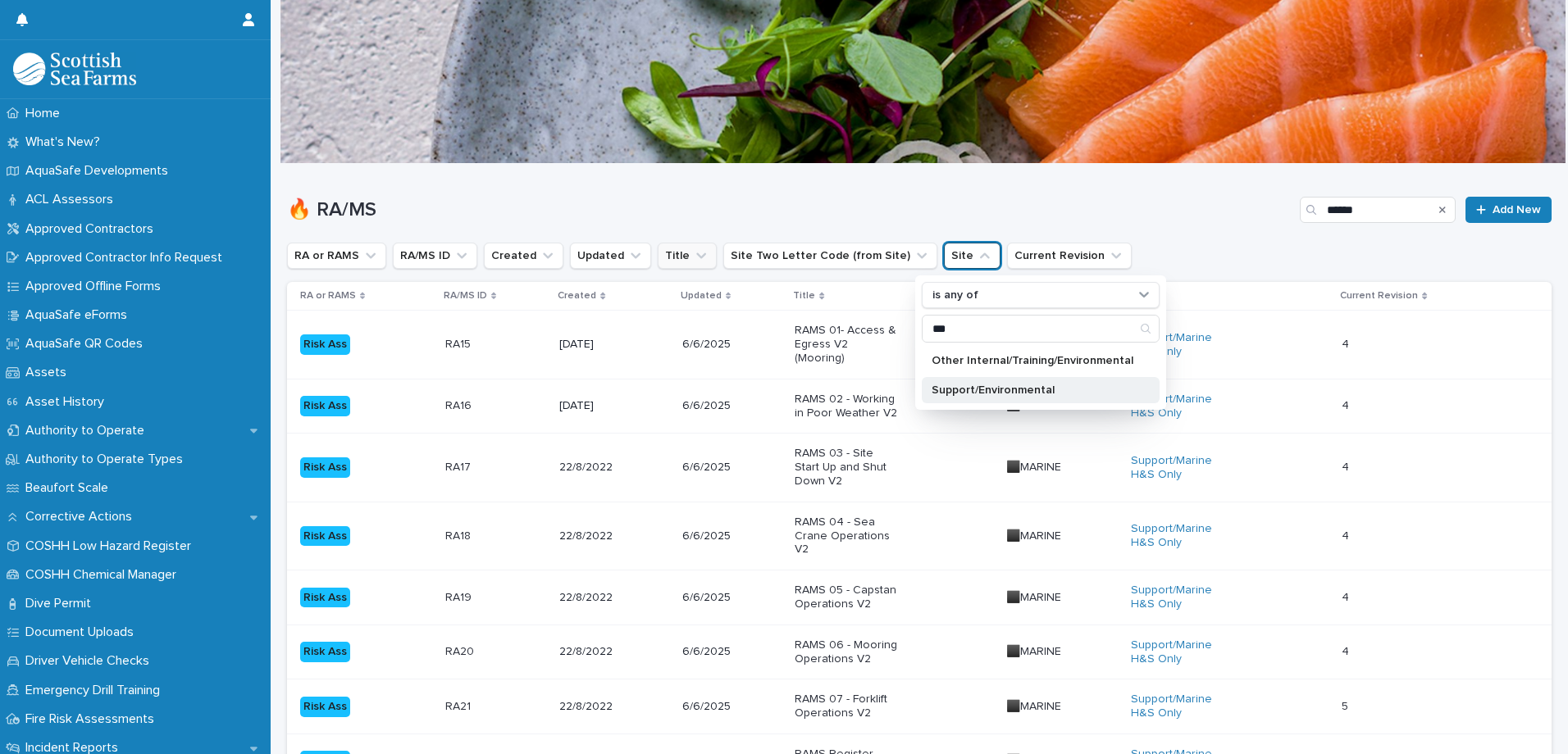 type on "***" 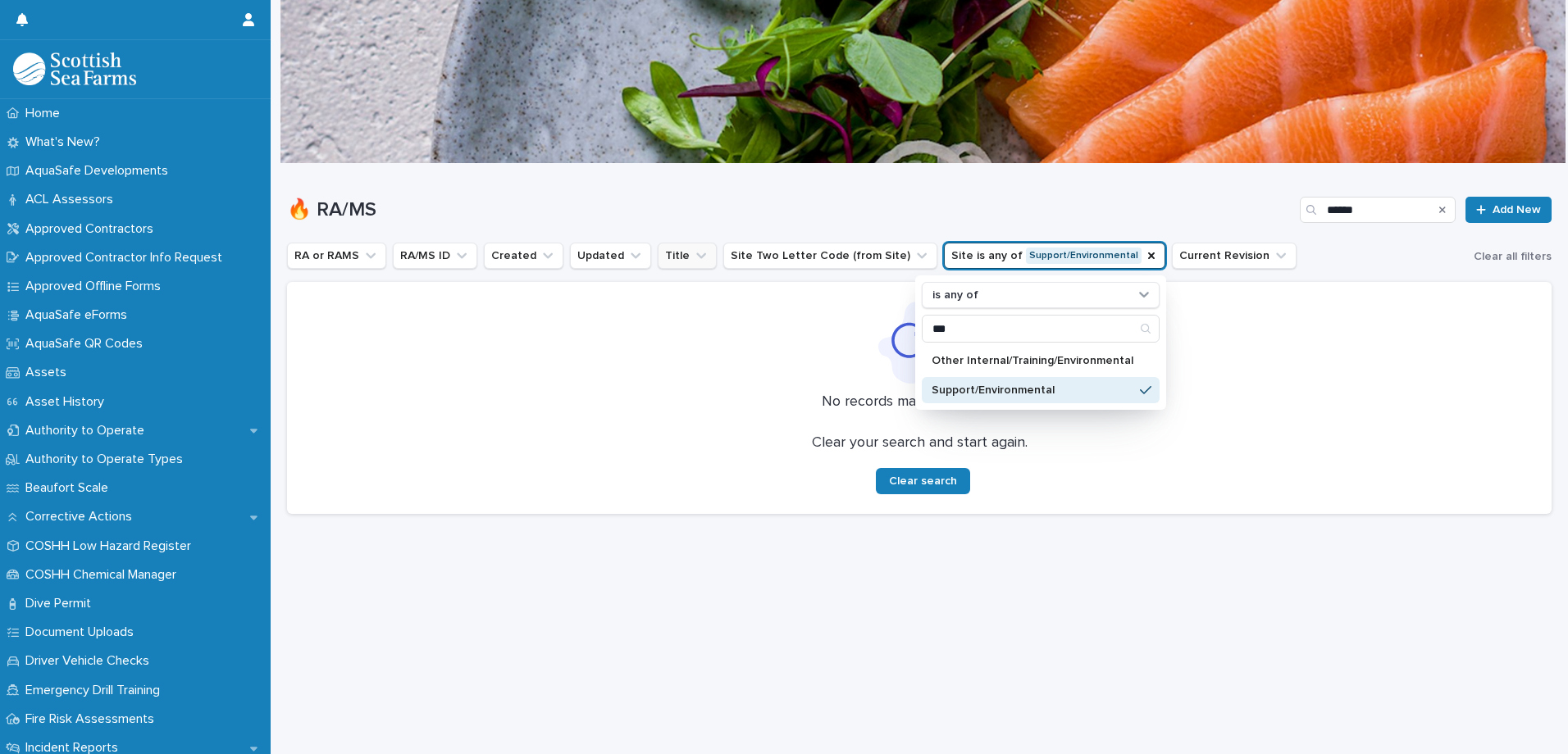 click on "Support/Environmental" at bounding box center [1032, 390] 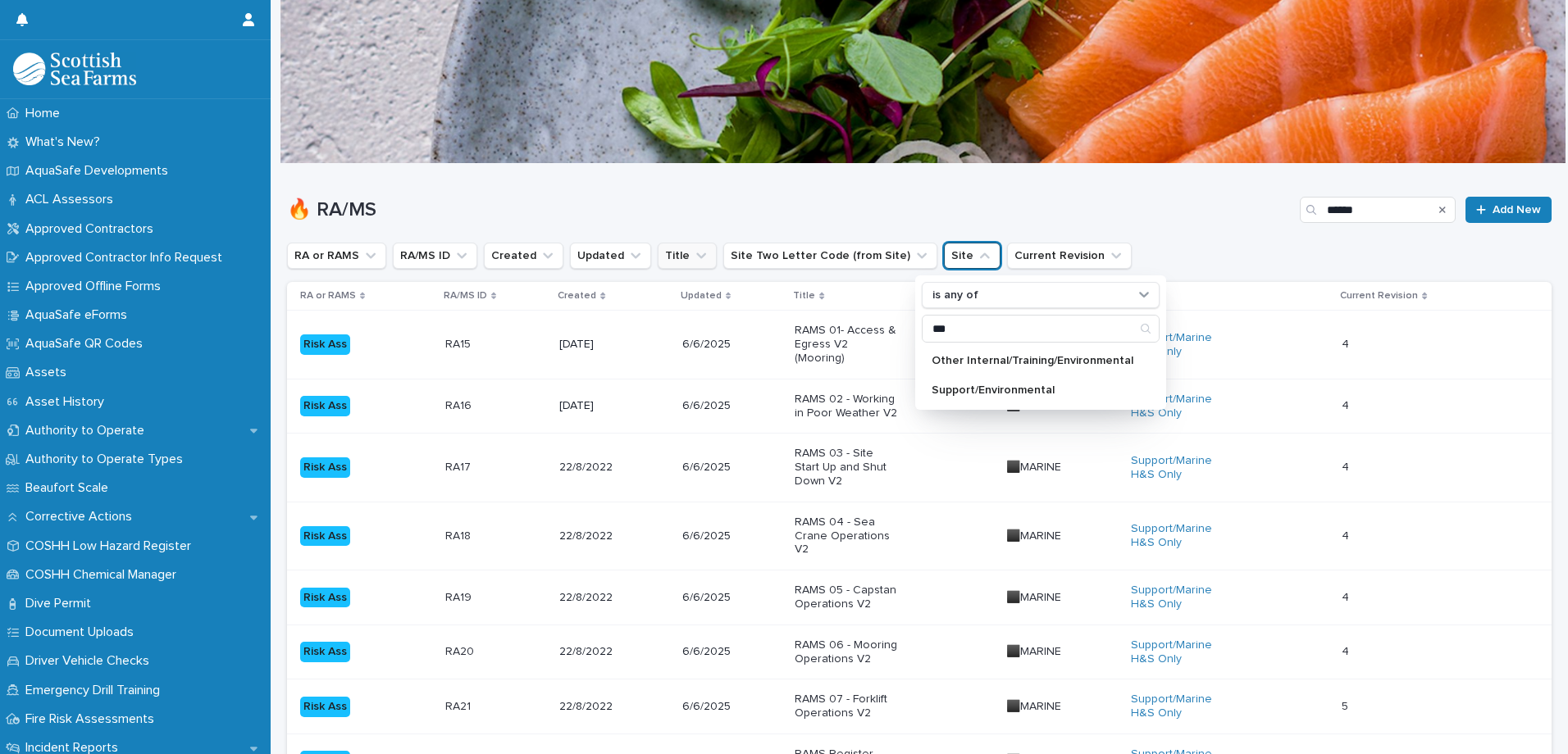 click on "Support/Marine H&S Only" at bounding box center [1230, 406] 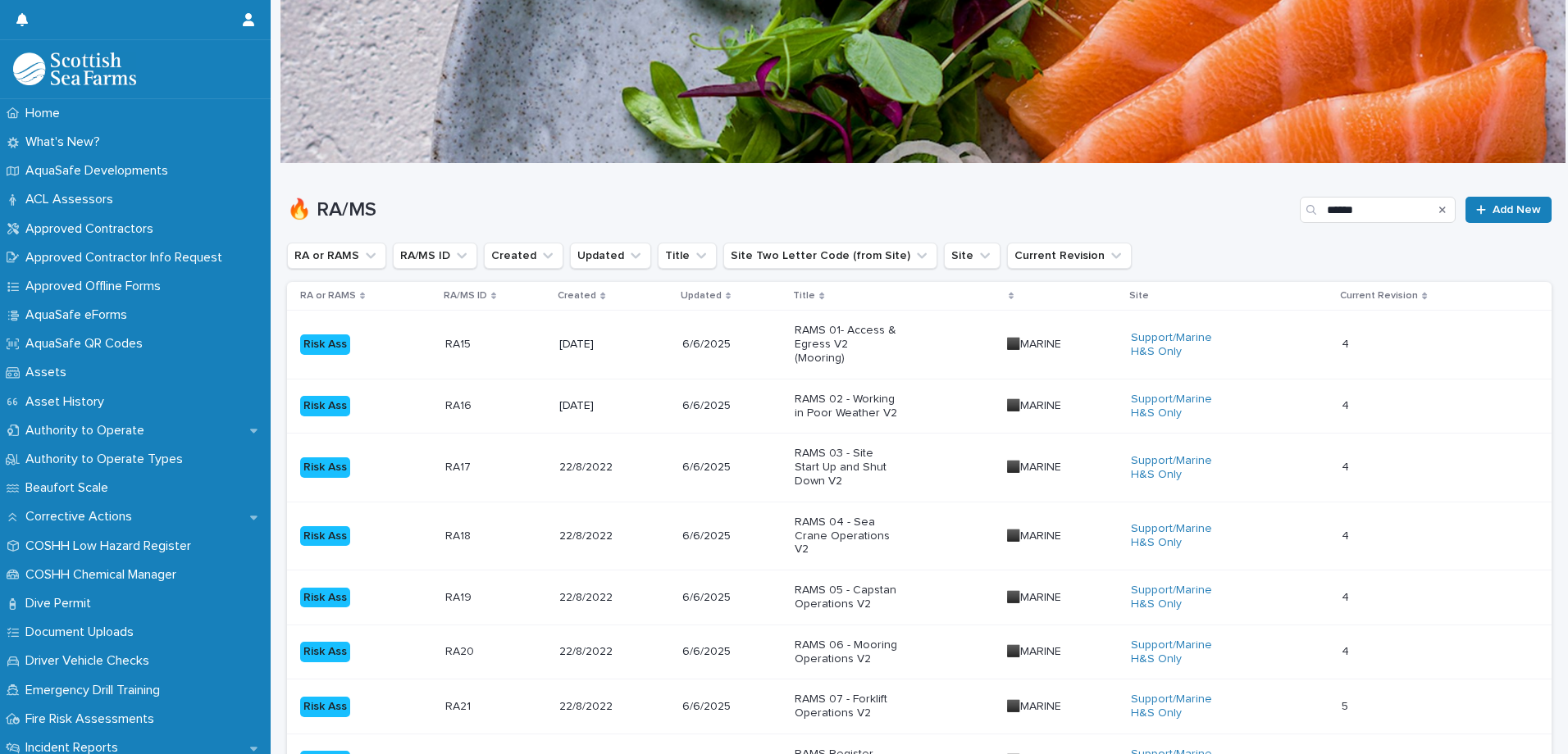click 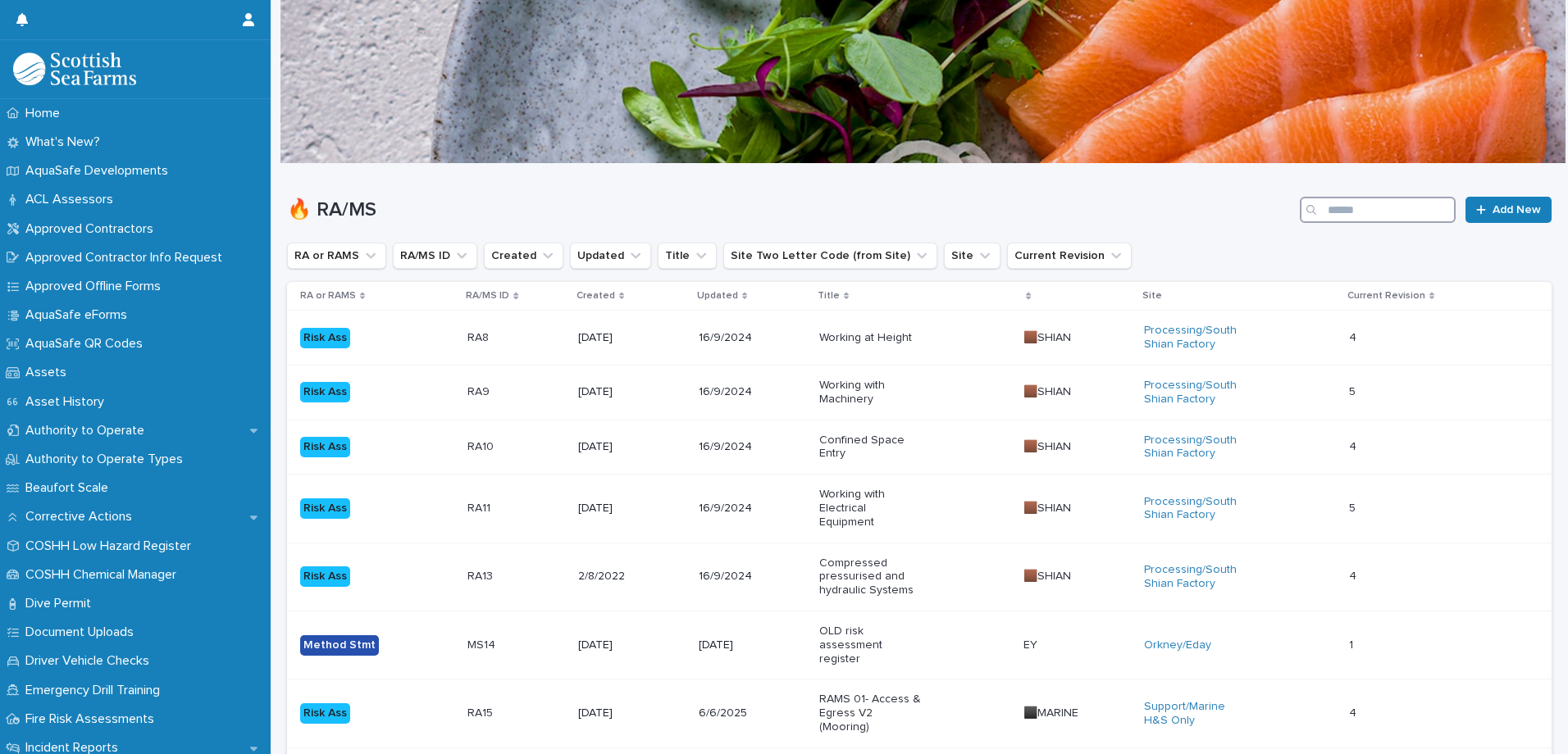 click at bounding box center (1378, 210) 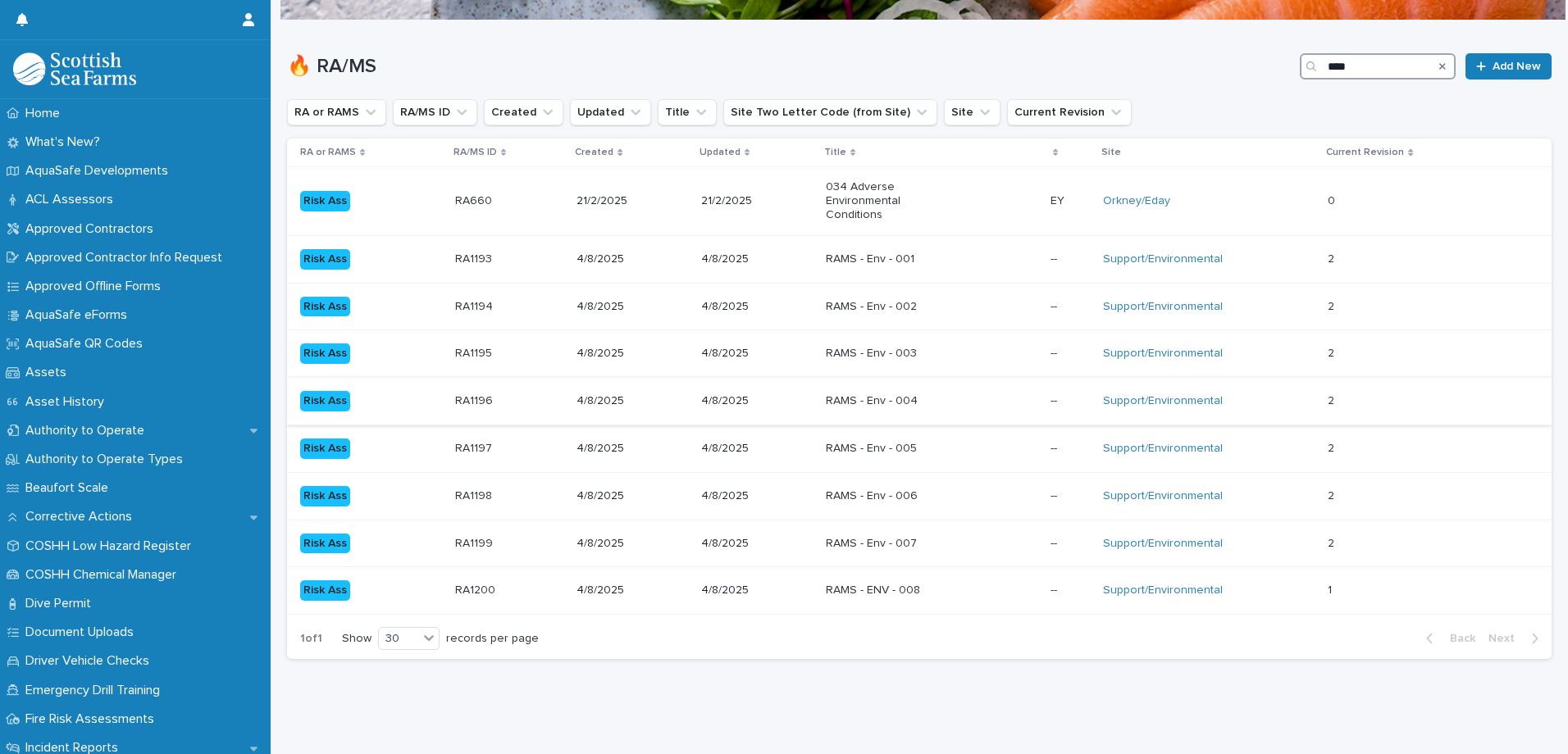 scroll, scrollTop: 156, scrollLeft: 0, axis: vertical 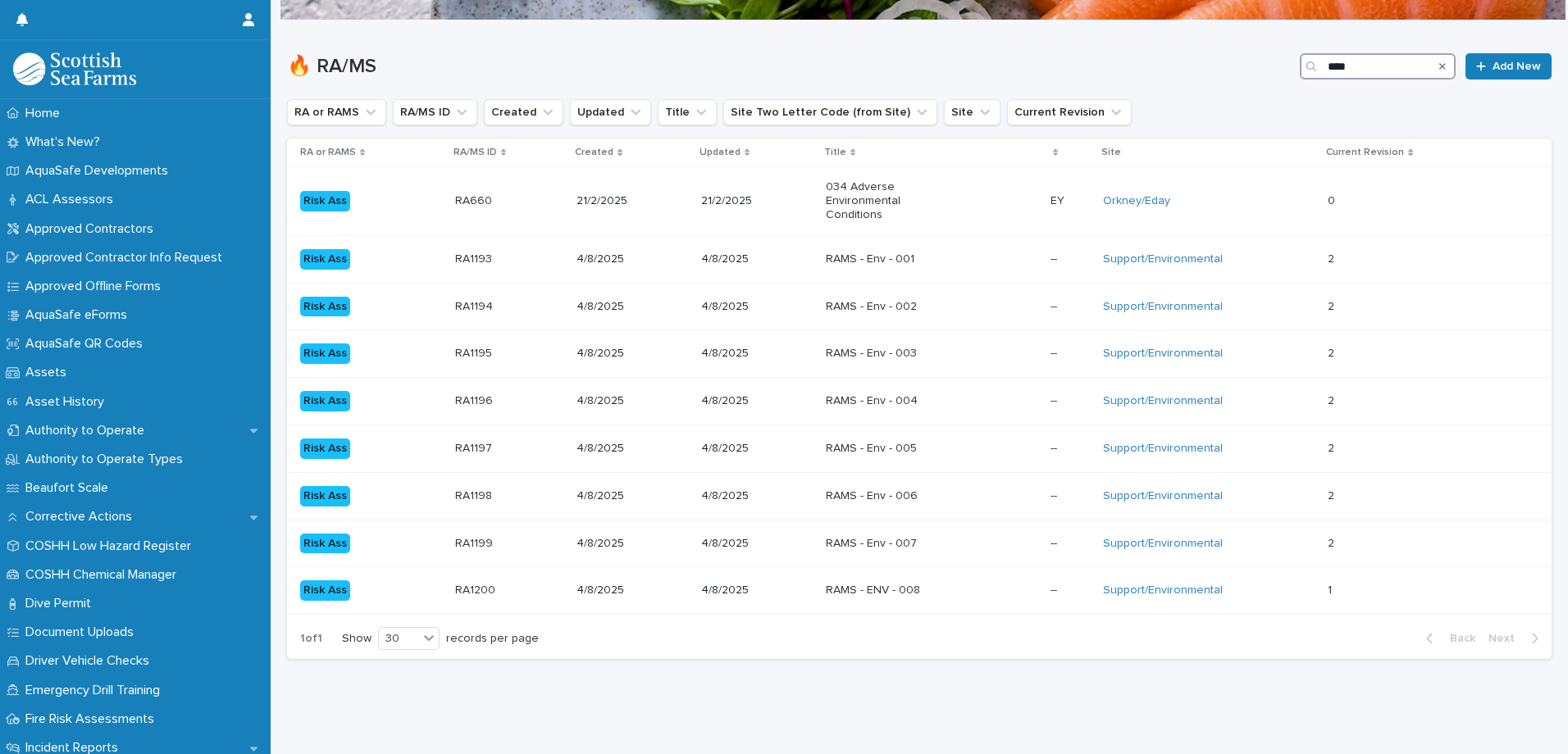 type on "****" 